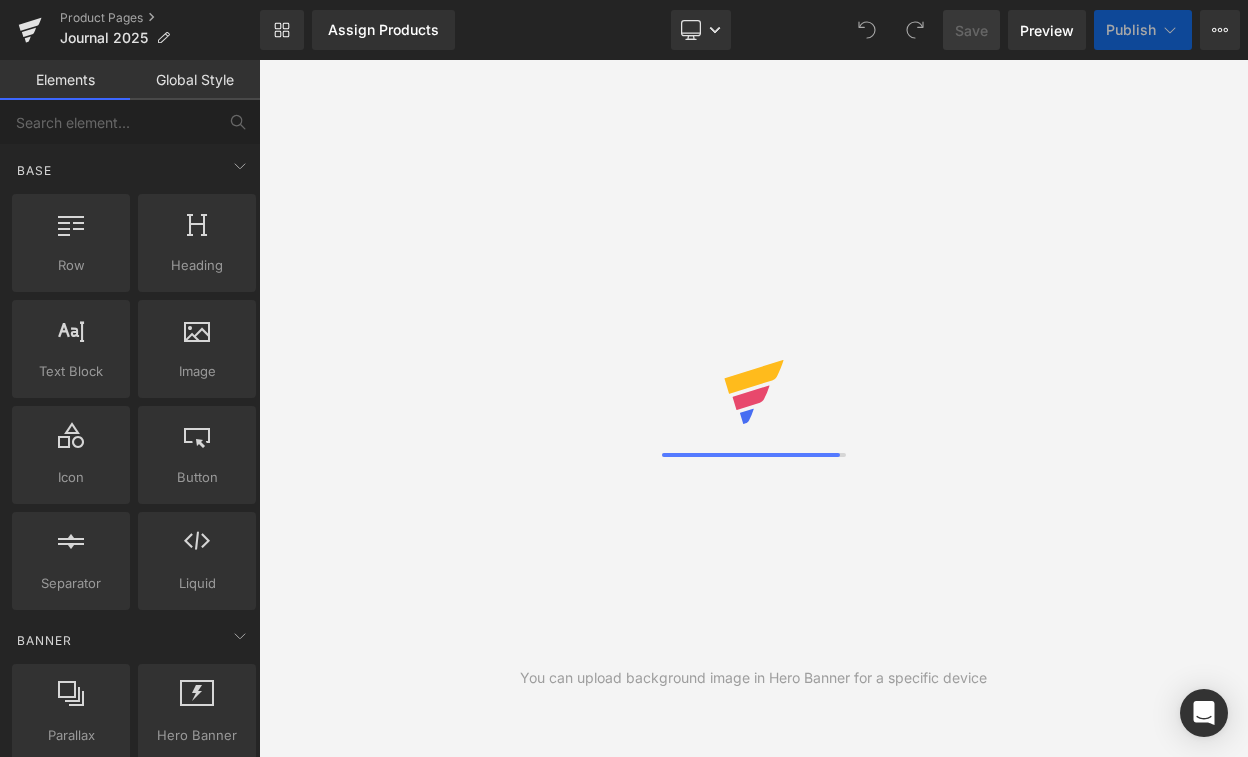 scroll, scrollTop: 0, scrollLeft: 0, axis: both 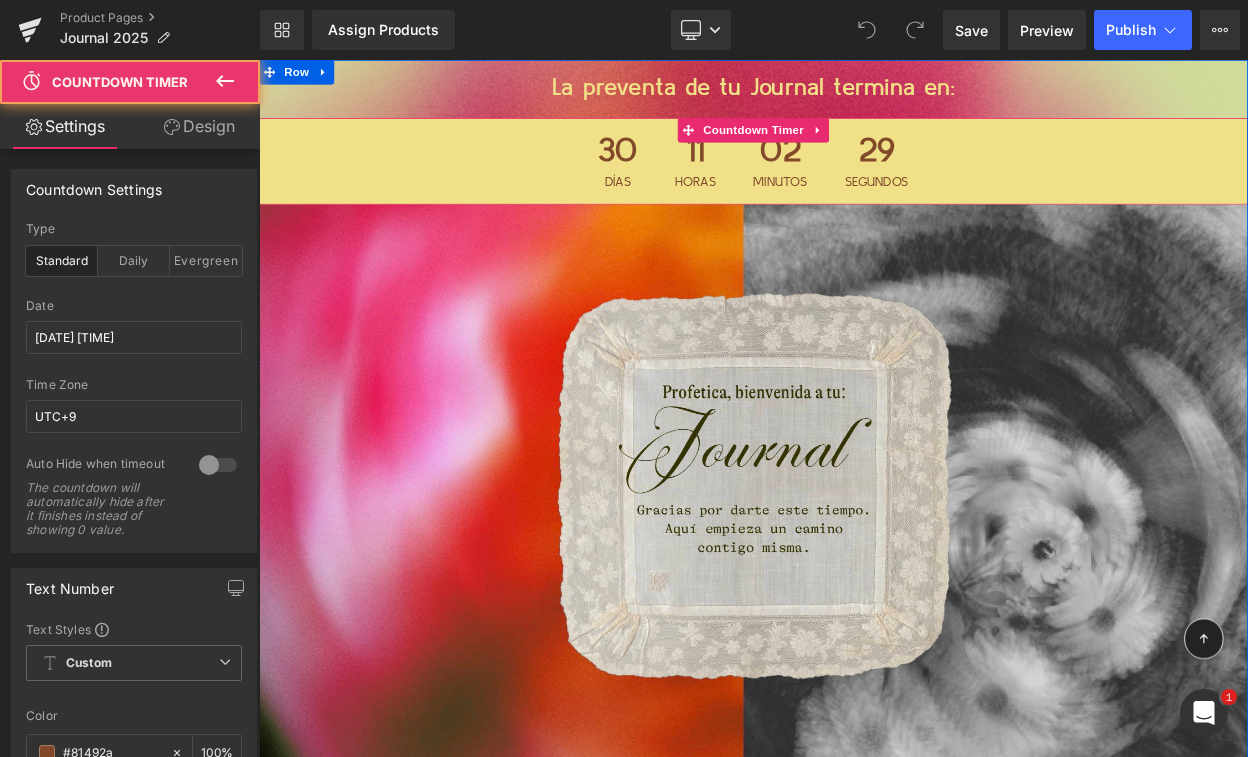 click on "30" at bounding box center (698, 176) 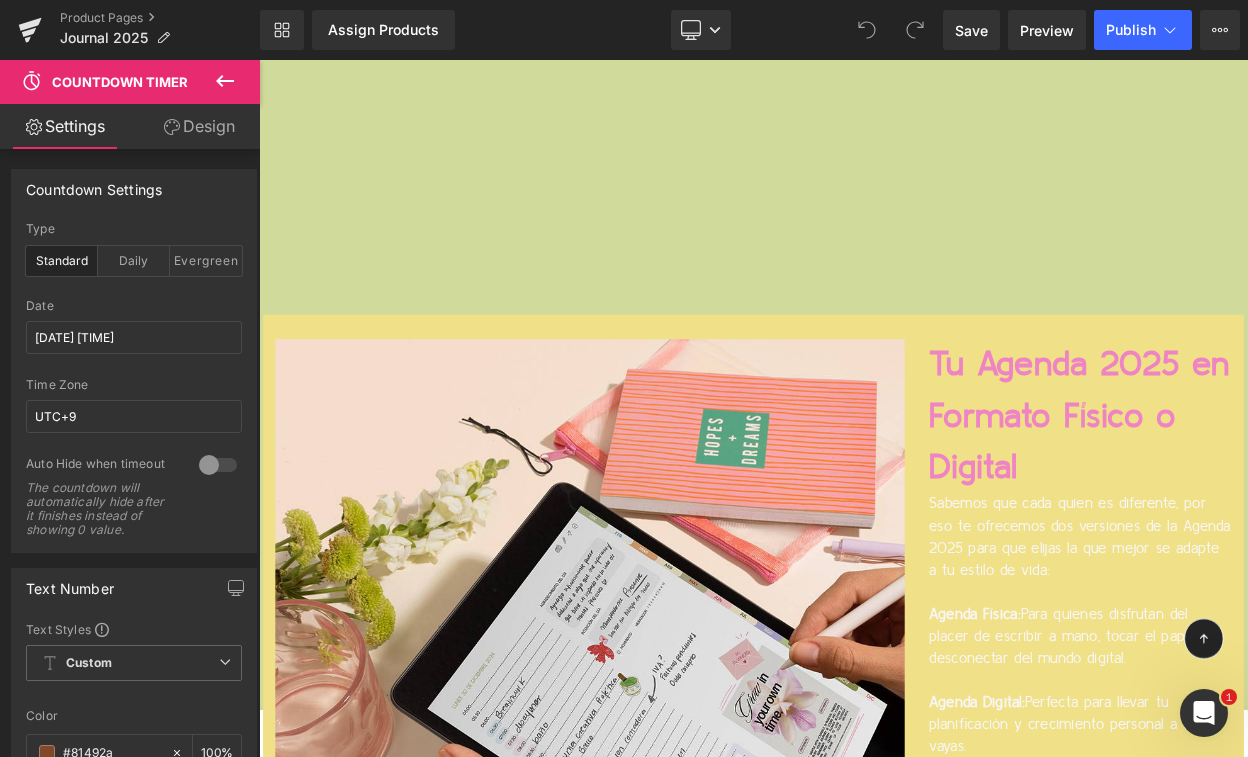 scroll, scrollTop: 4203, scrollLeft: 0, axis: vertical 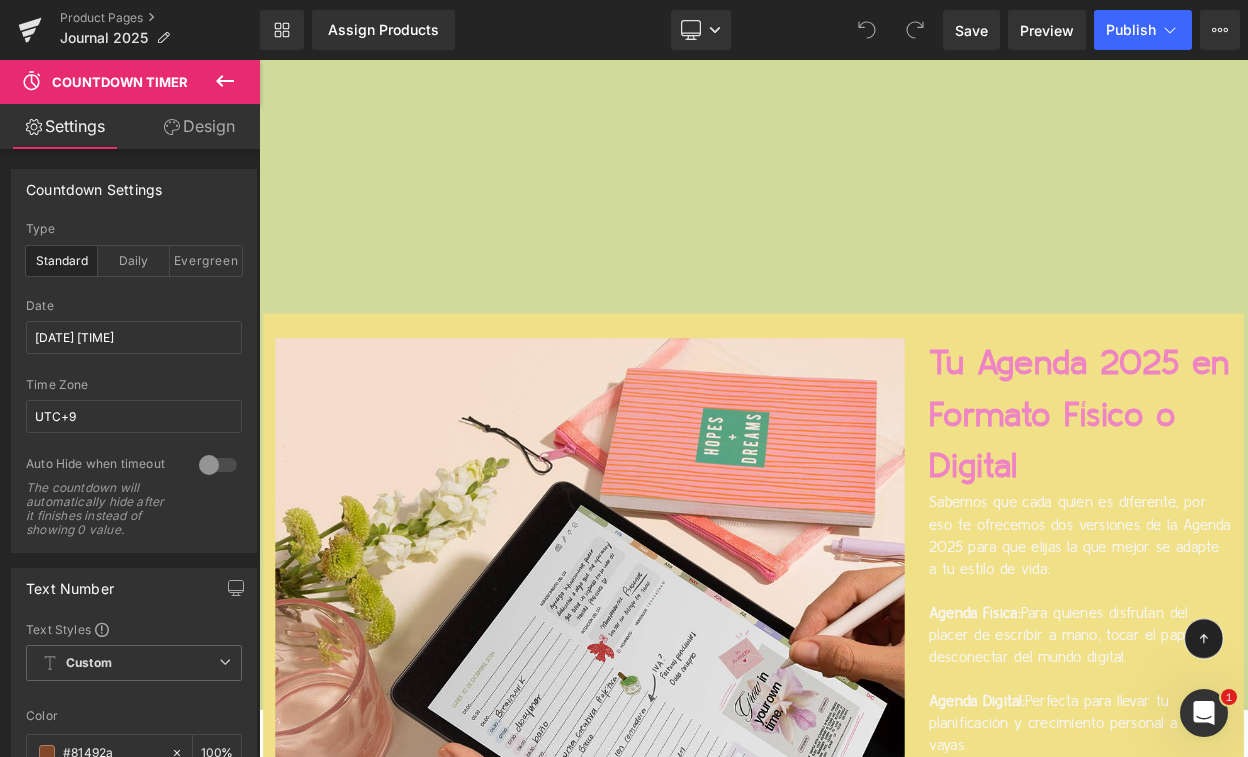 click 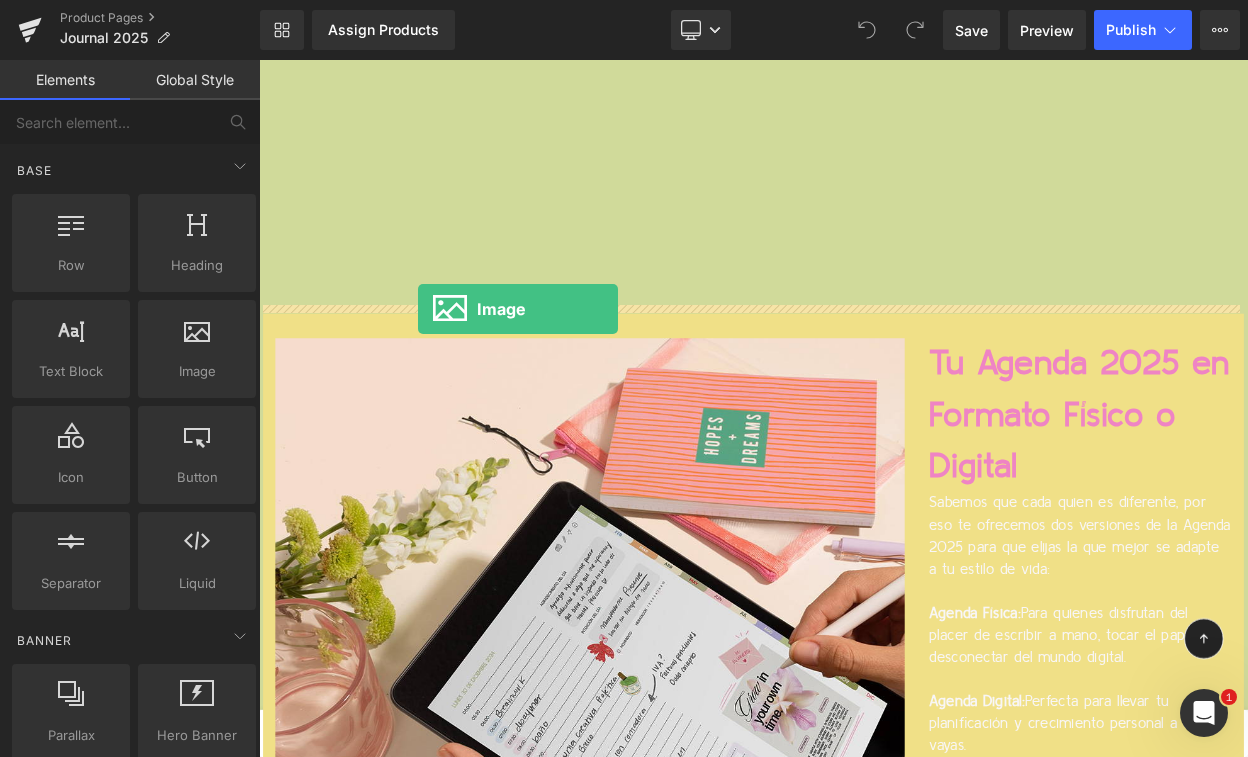 drag, startPoint x: 444, startPoint y: 389, endPoint x: 452, endPoint y: 368, distance: 22.472204 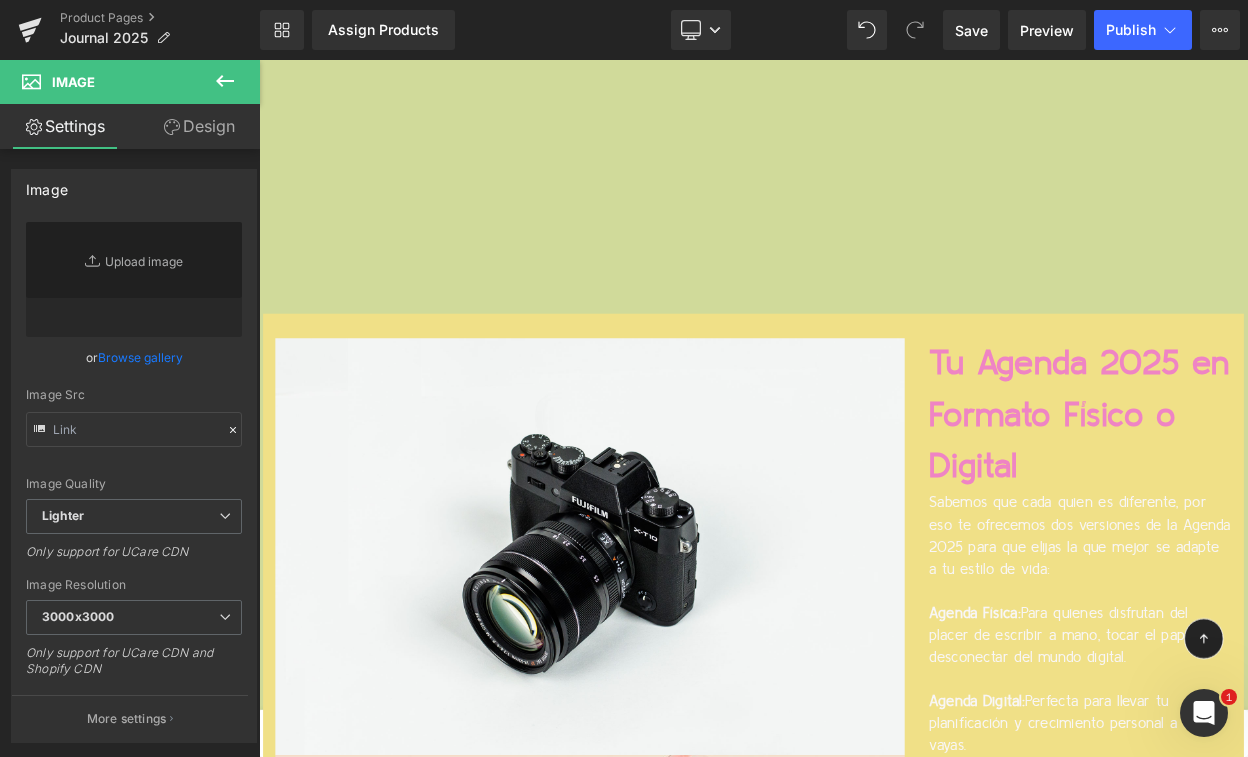 drag, startPoint x: 234, startPoint y: 91, endPoint x: 259, endPoint y: 141, distance: 55.9017 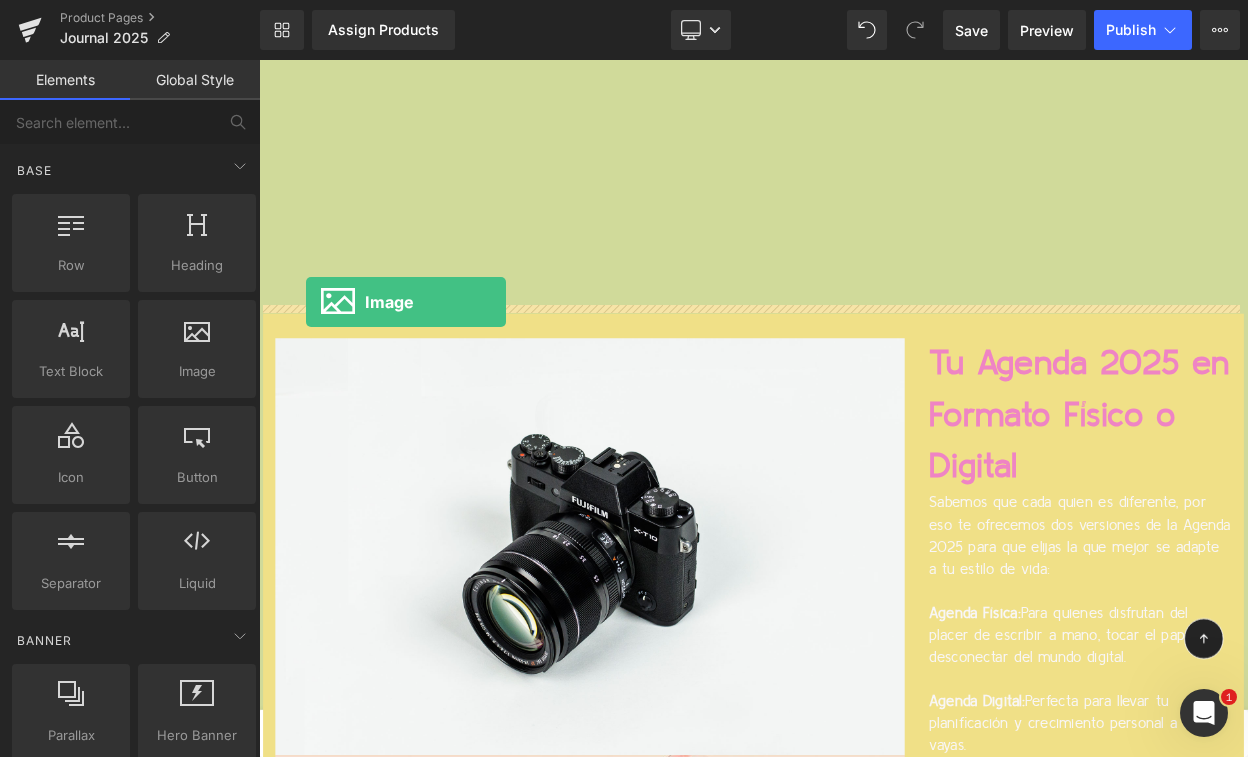 drag, startPoint x: 451, startPoint y: 408, endPoint x: 316, endPoint y: 356, distance: 144.6686 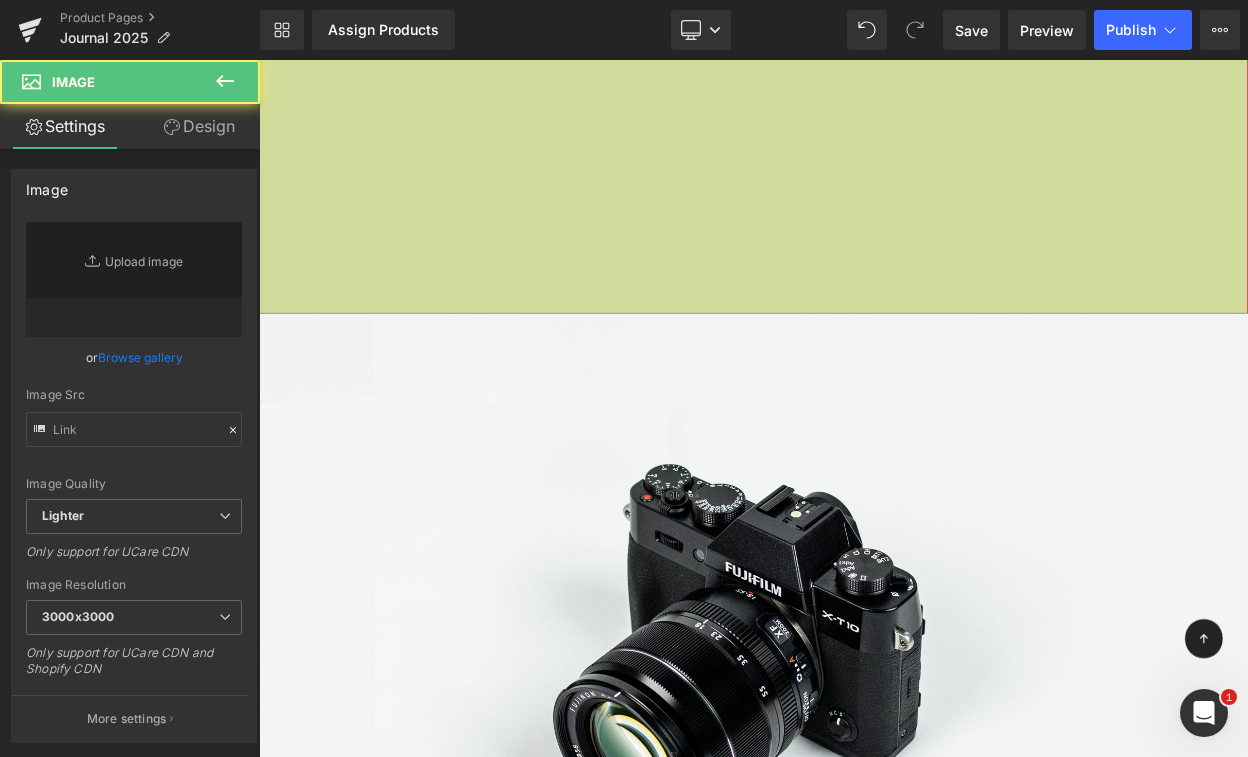 type on "//d1um8515vdn9kb.cloudfront.net/images/parallax.jpg" 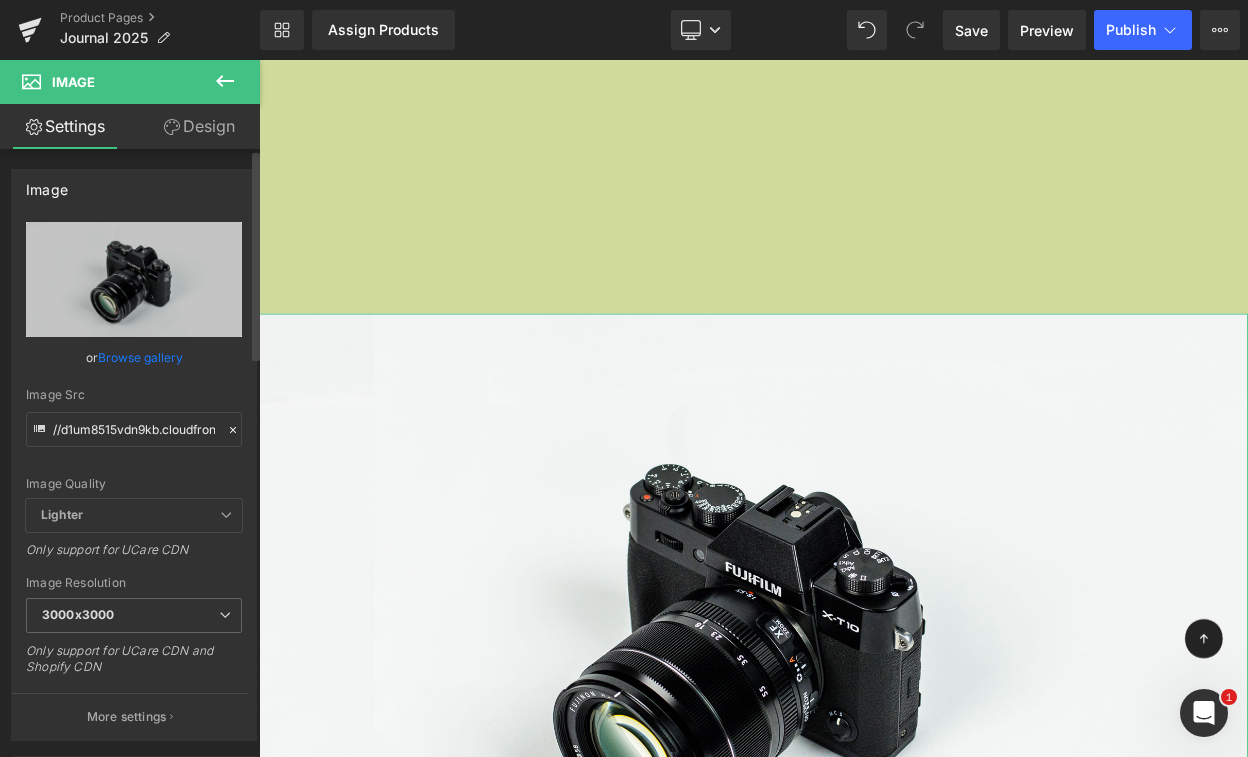 click on "Browse gallery" at bounding box center [140, 357] 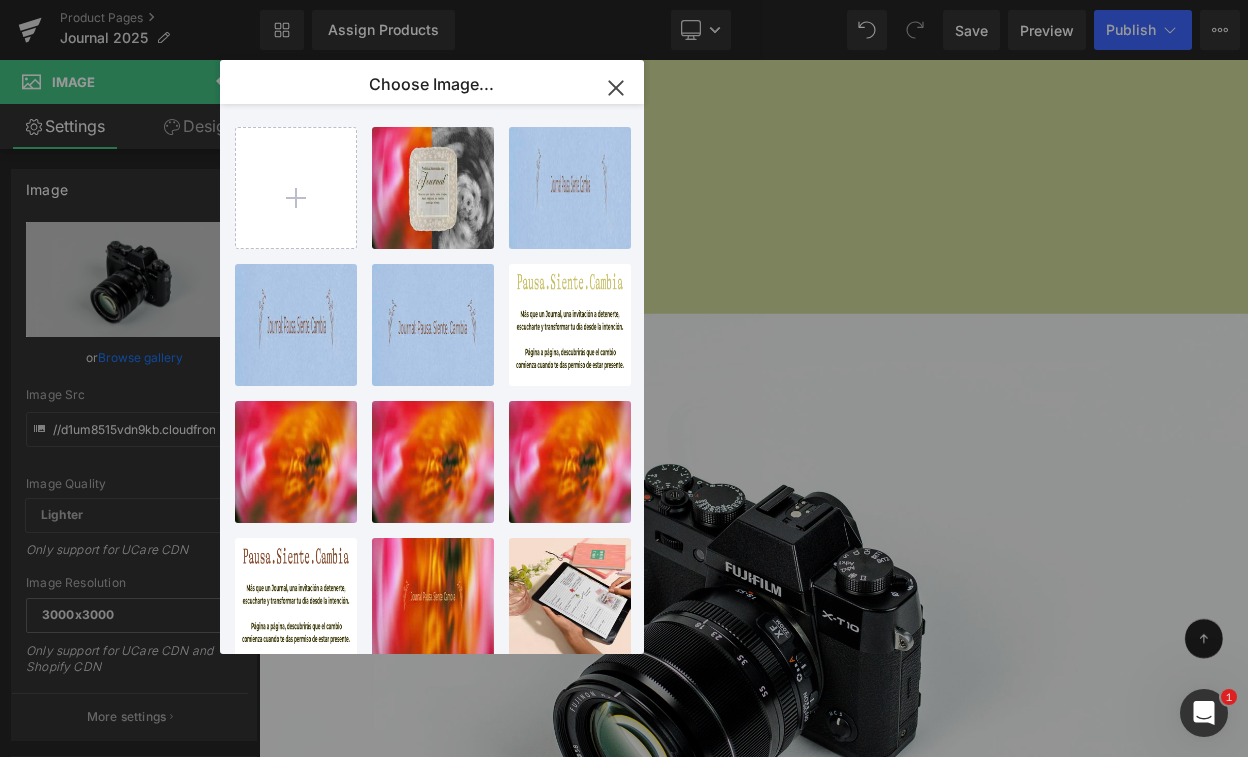 click at bounding box center (296, 188) 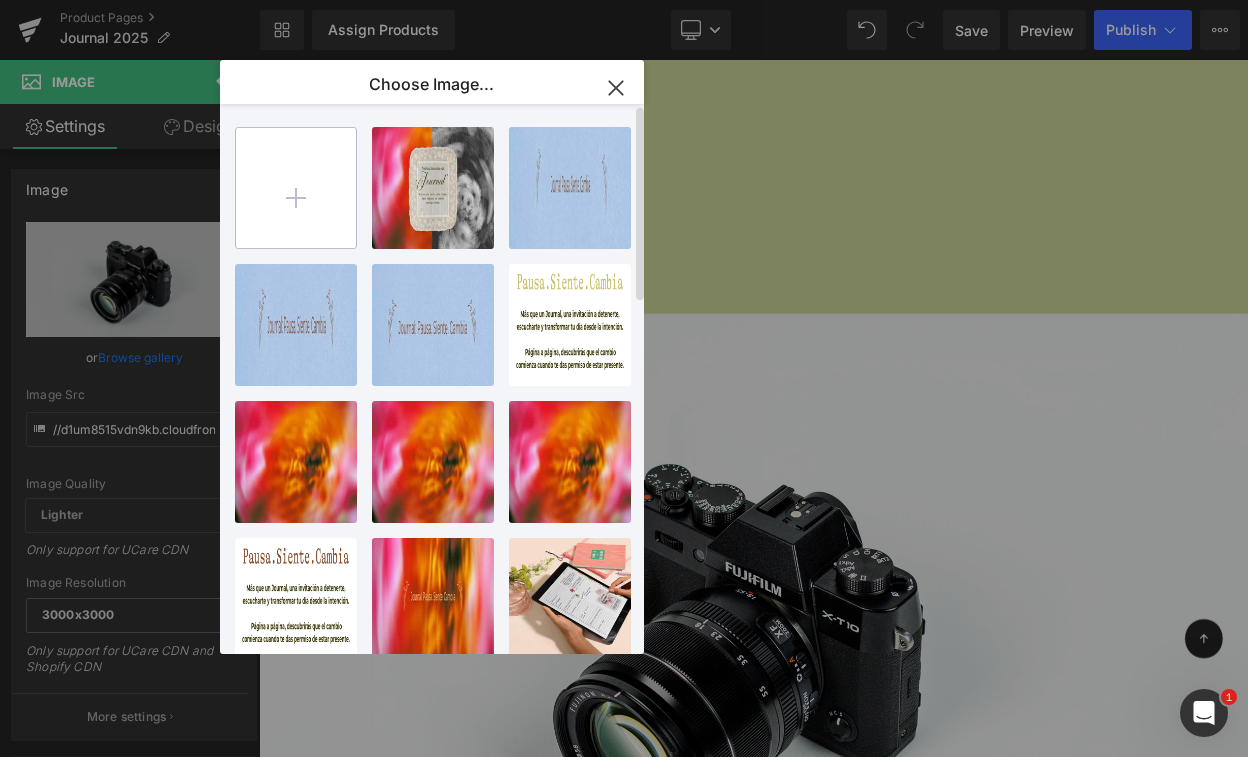 click at bounding box center (296, 188) 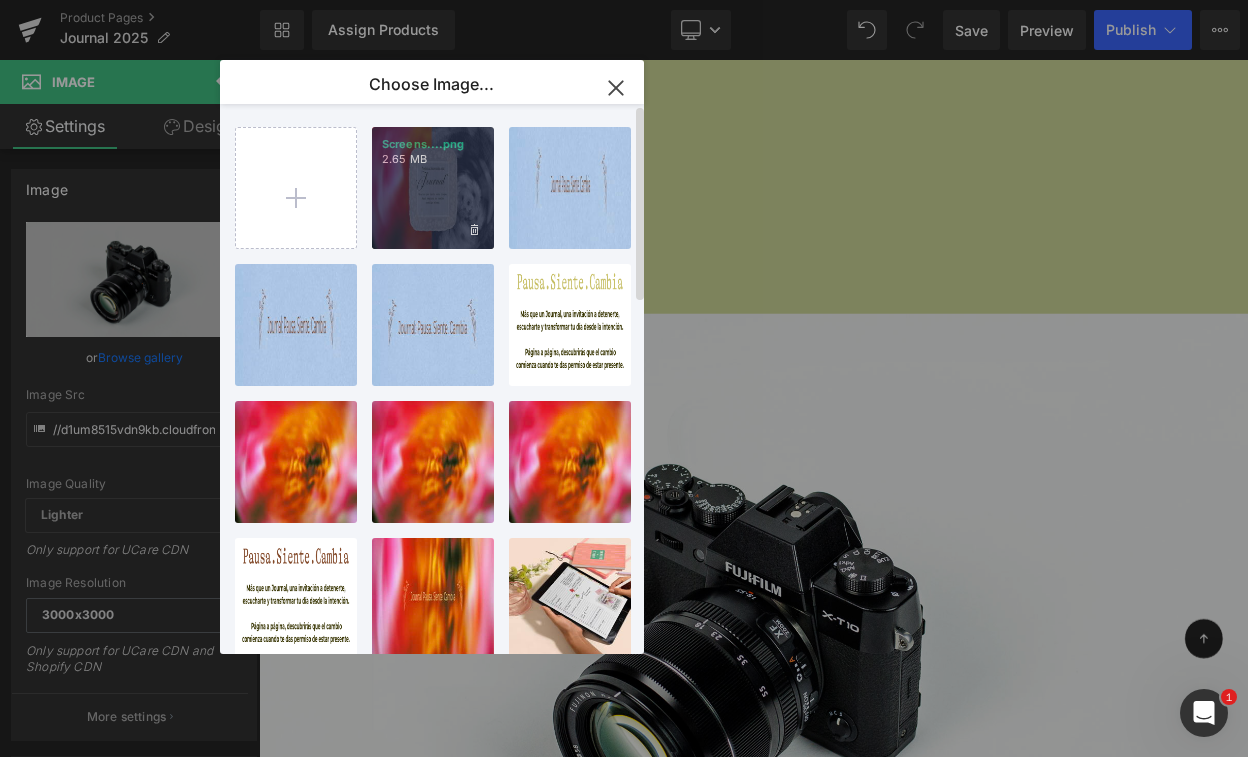 type on "C:\fakepath\Cuenta Regresiva Profética.png" 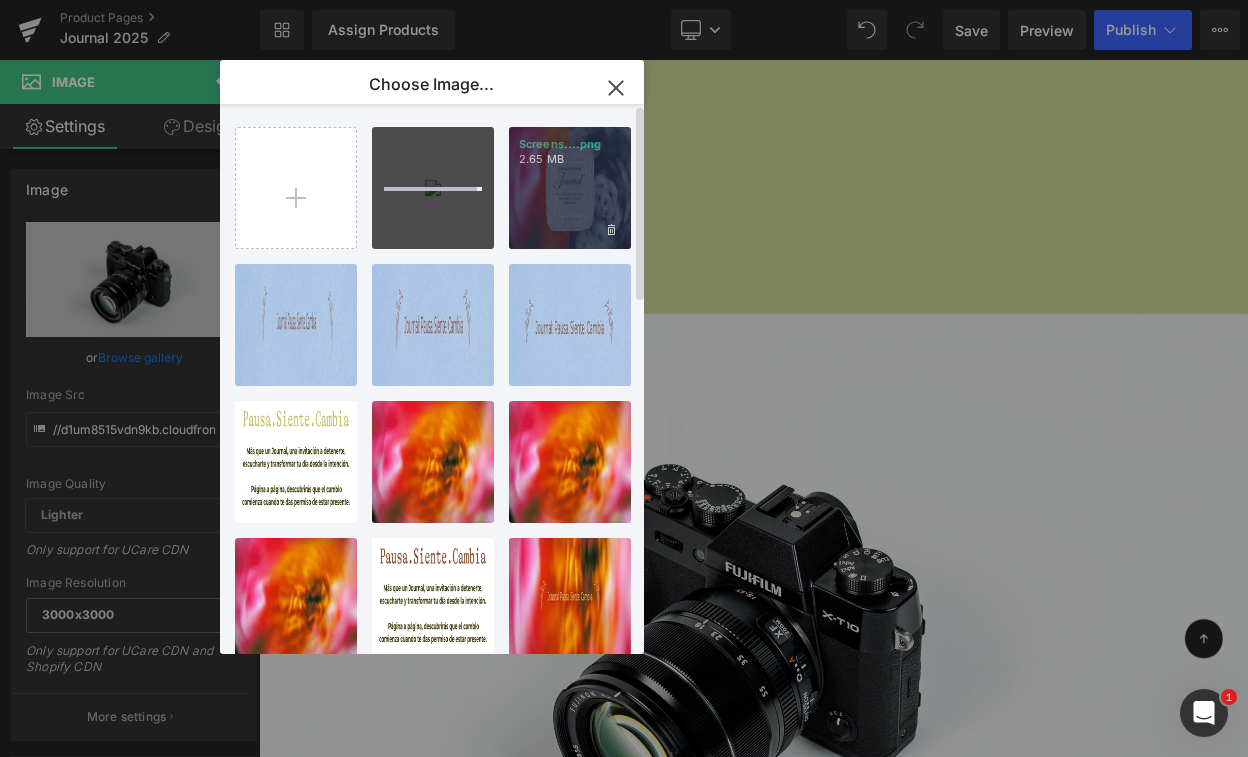 type 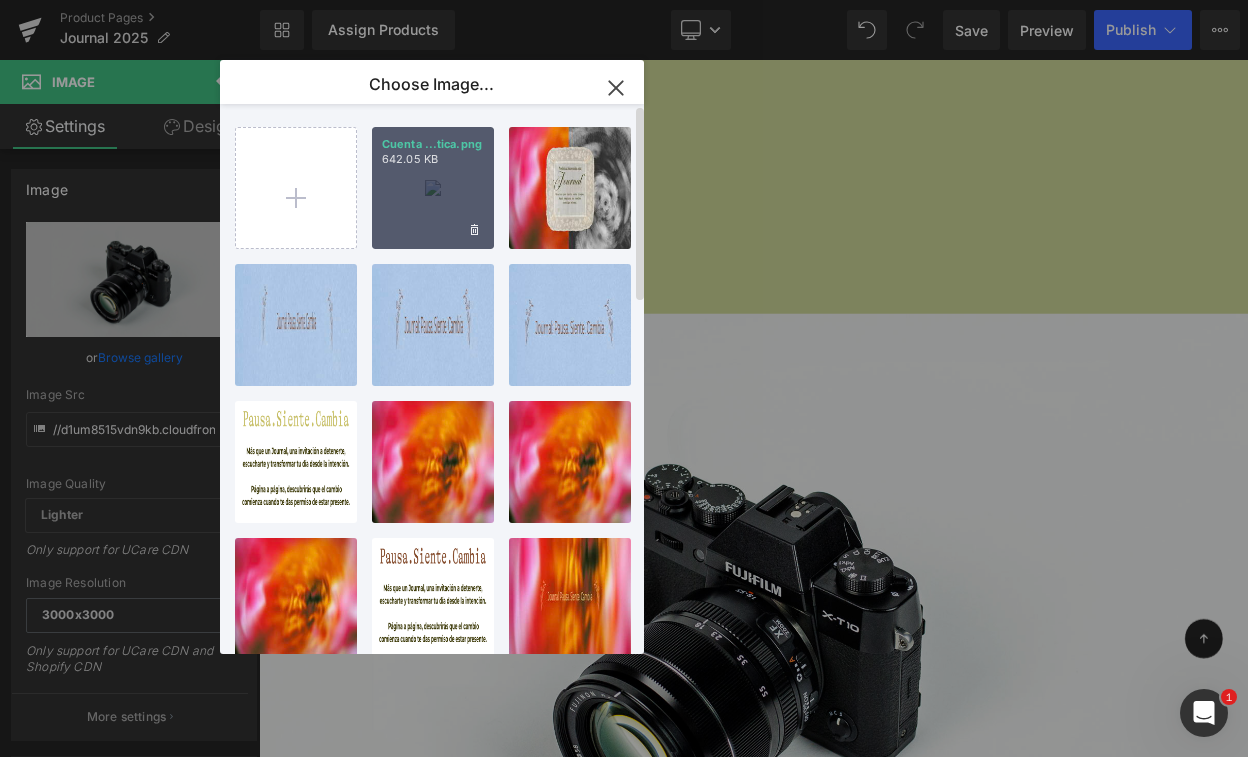 click on "Cuenta ...tica.png 642.05 KB" at bounding box center [433, 188] 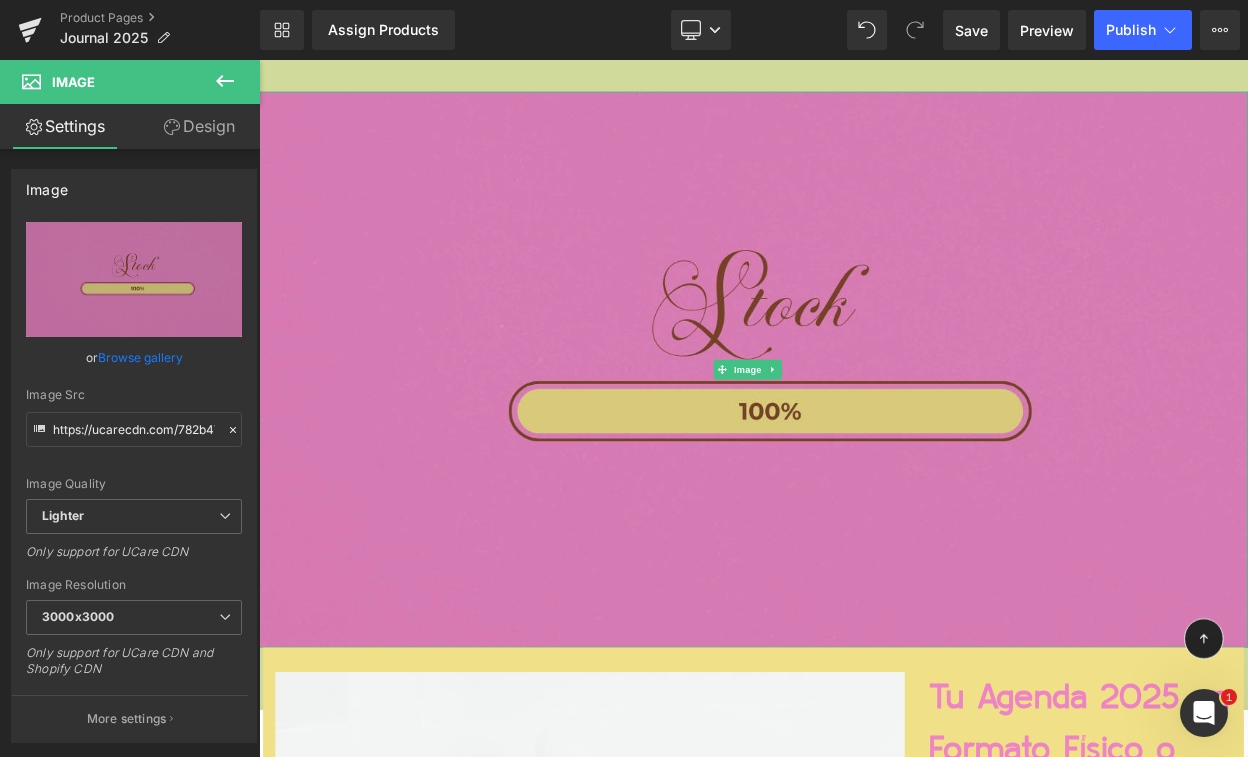 scroll, scrollTop: 4439, scrollLeft: 0, axis: vertical 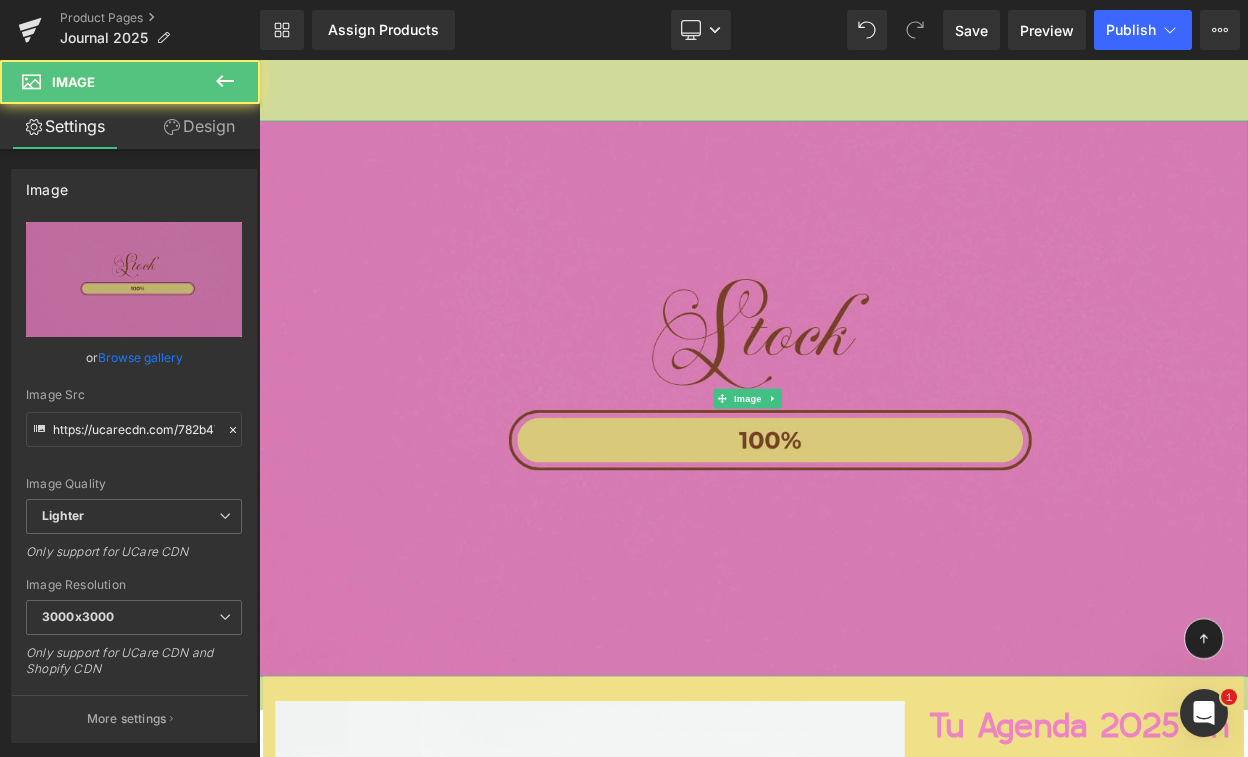 click at bounding box center (864, 474) 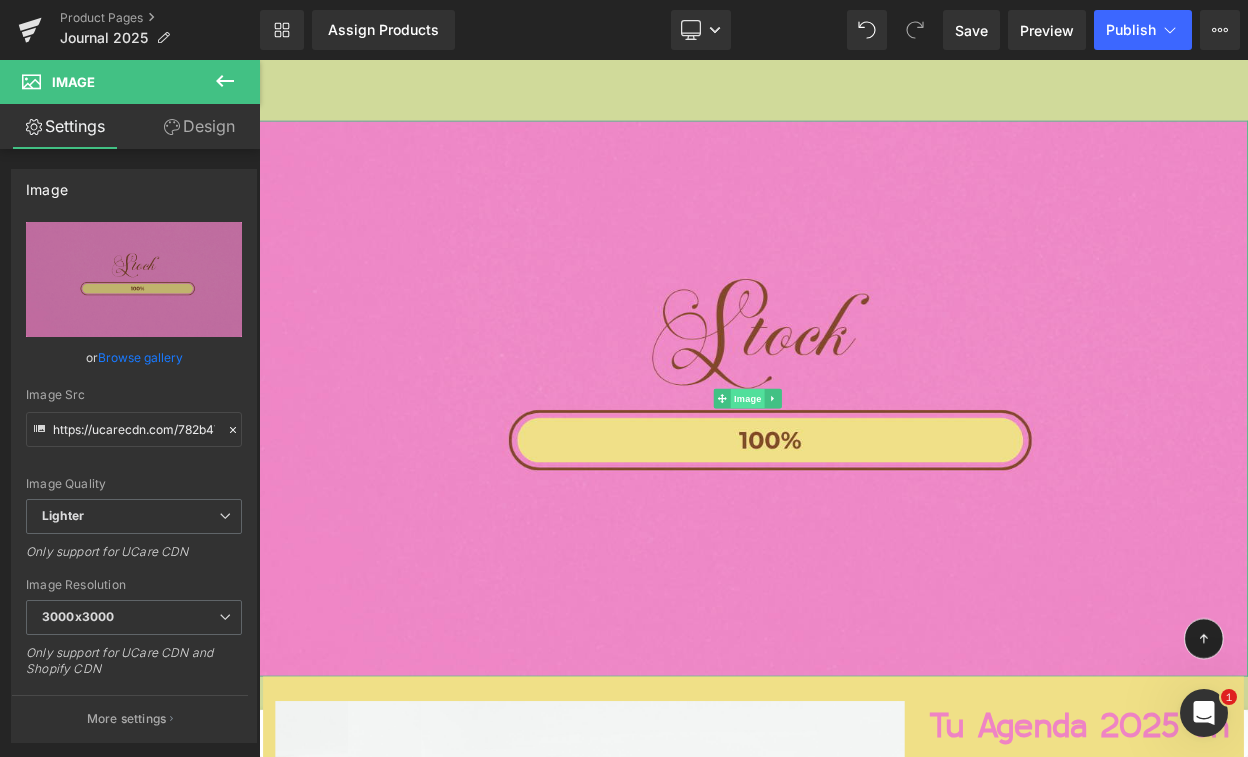click on "Image" at bounding box center [857, 474] 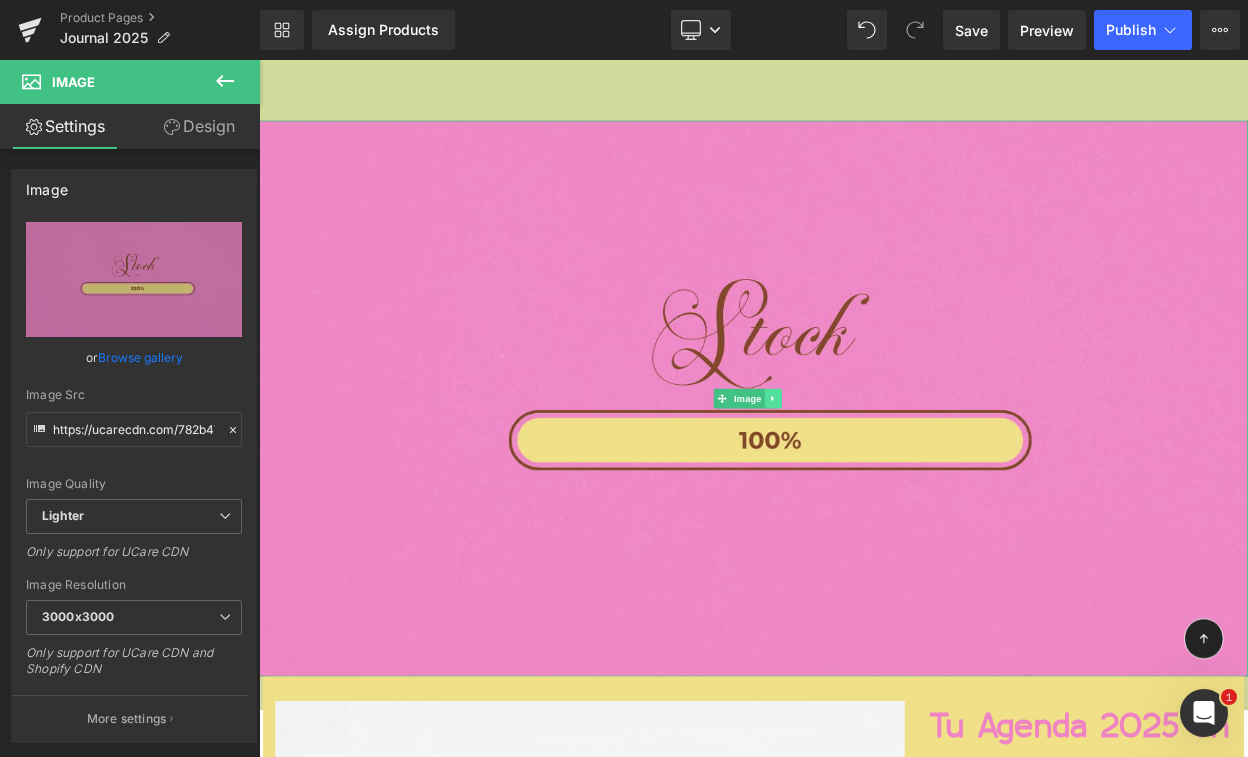 click 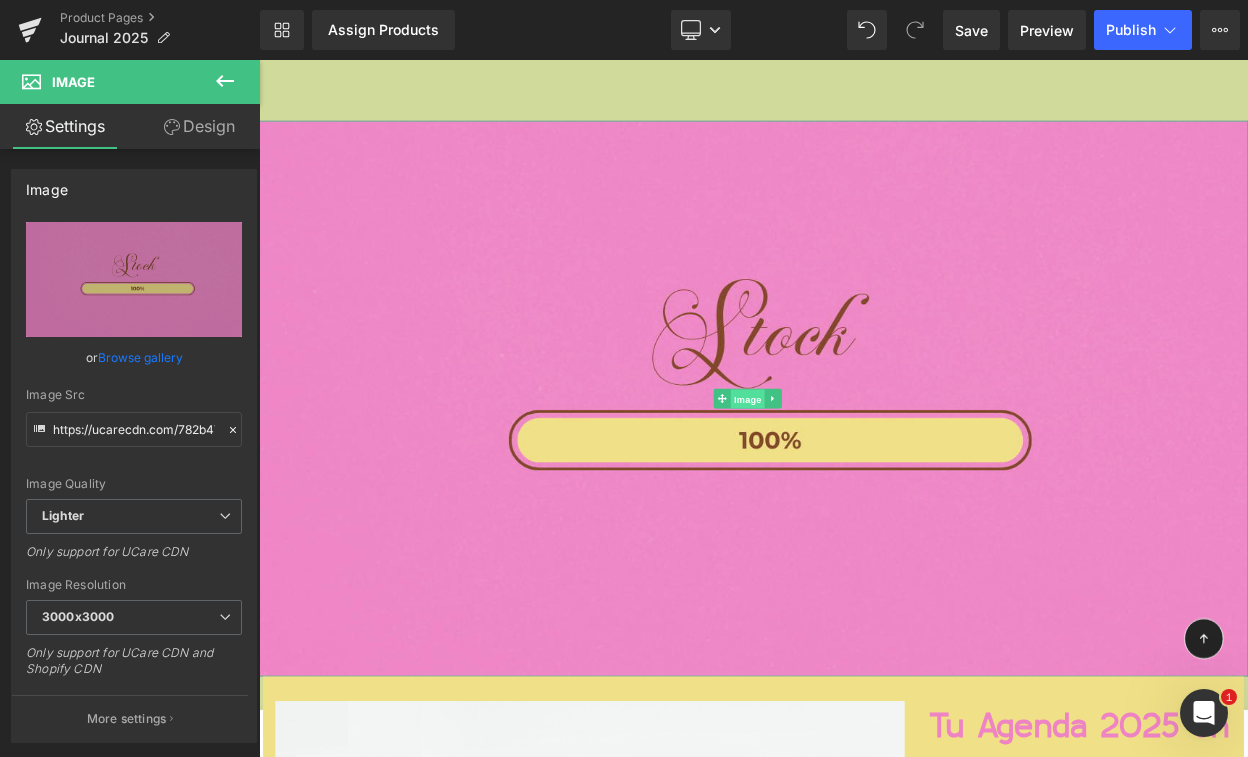 click on "Image" at bounding box center (846, 474) 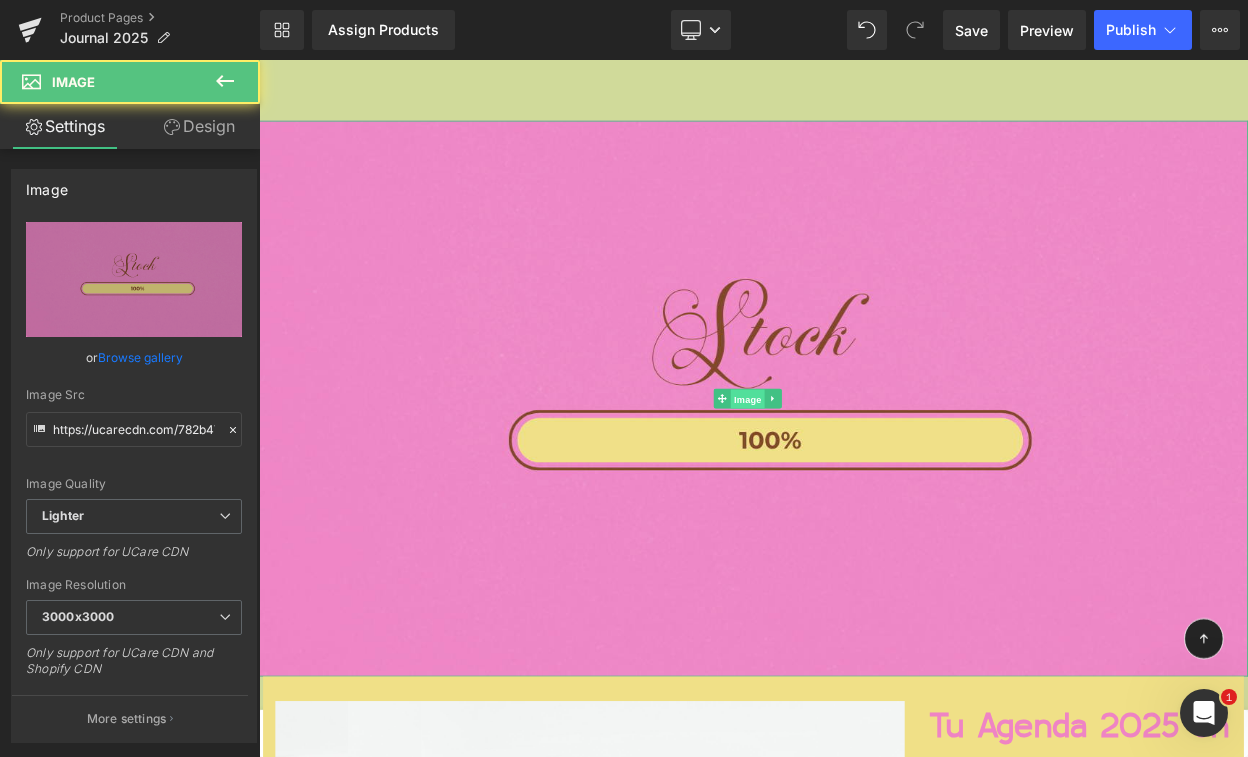 click on "Image" at bounding box center [857, 475] 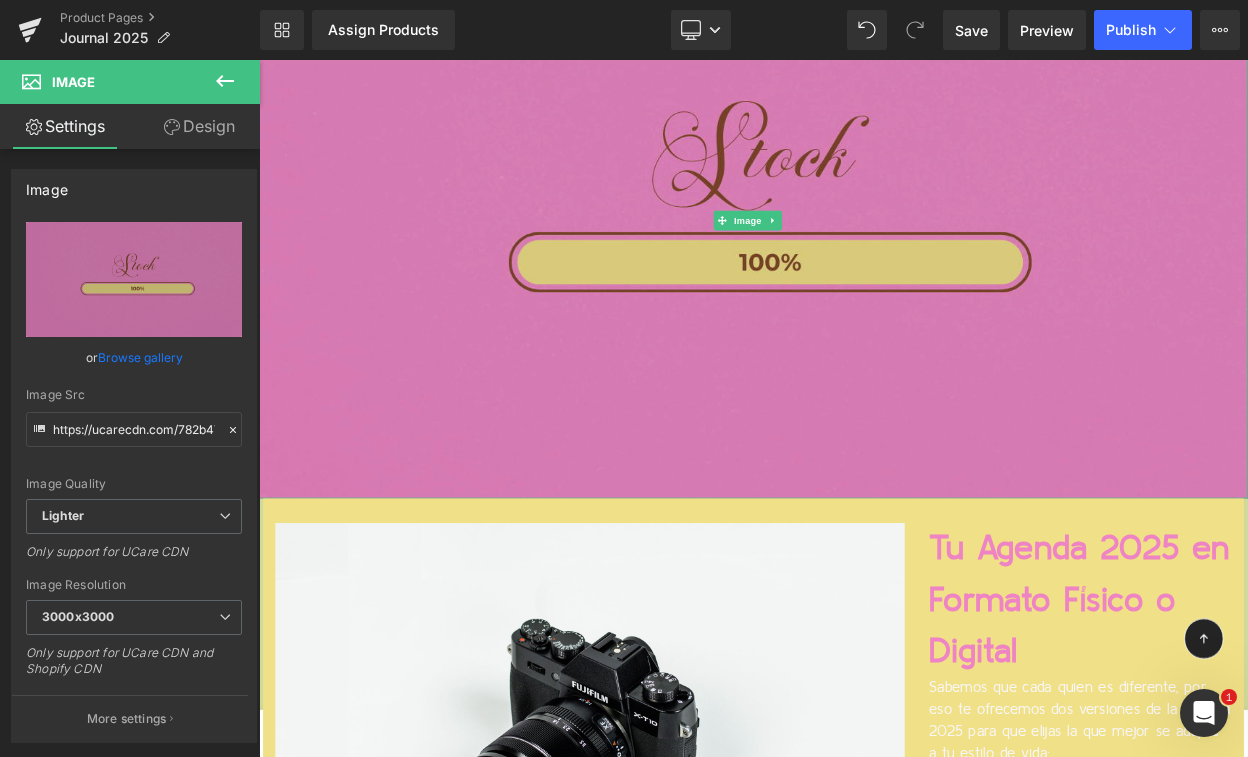 scroll, scrollTop: 4697, scrollLeft: 0, axis: vertical 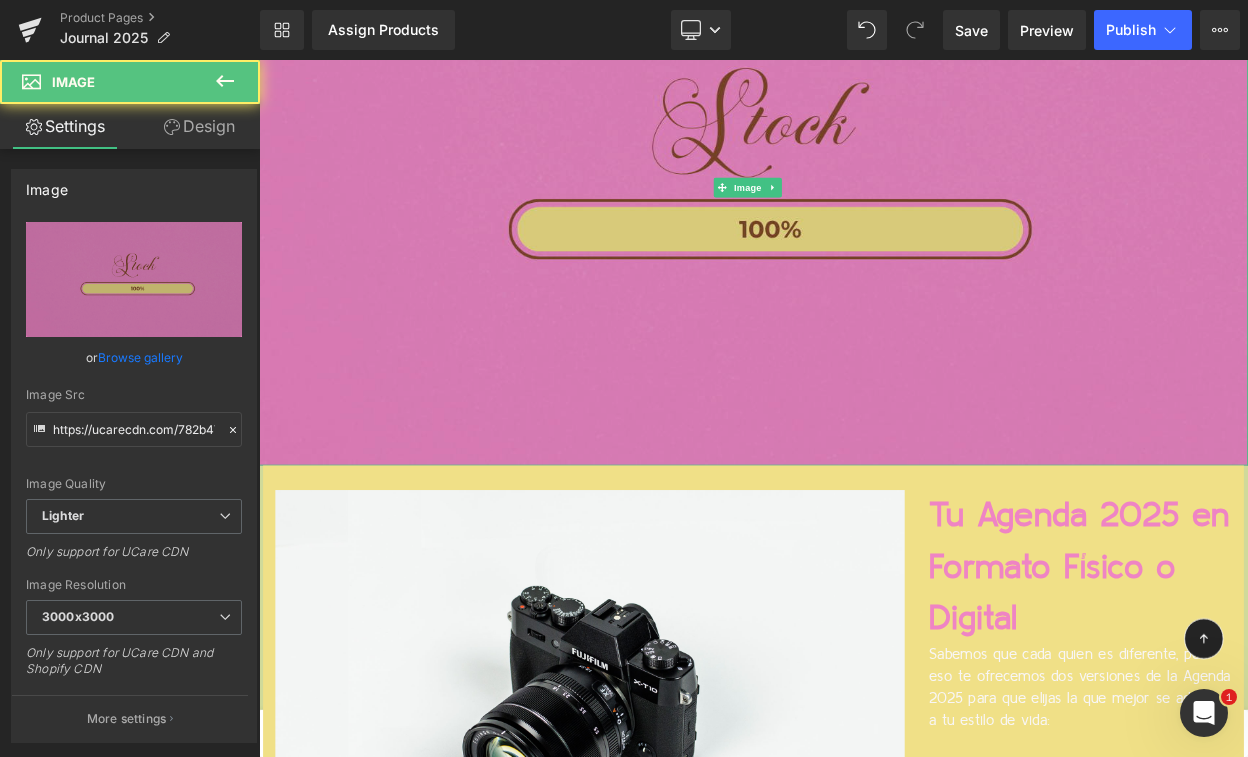 click at bounding box center [864, 216] 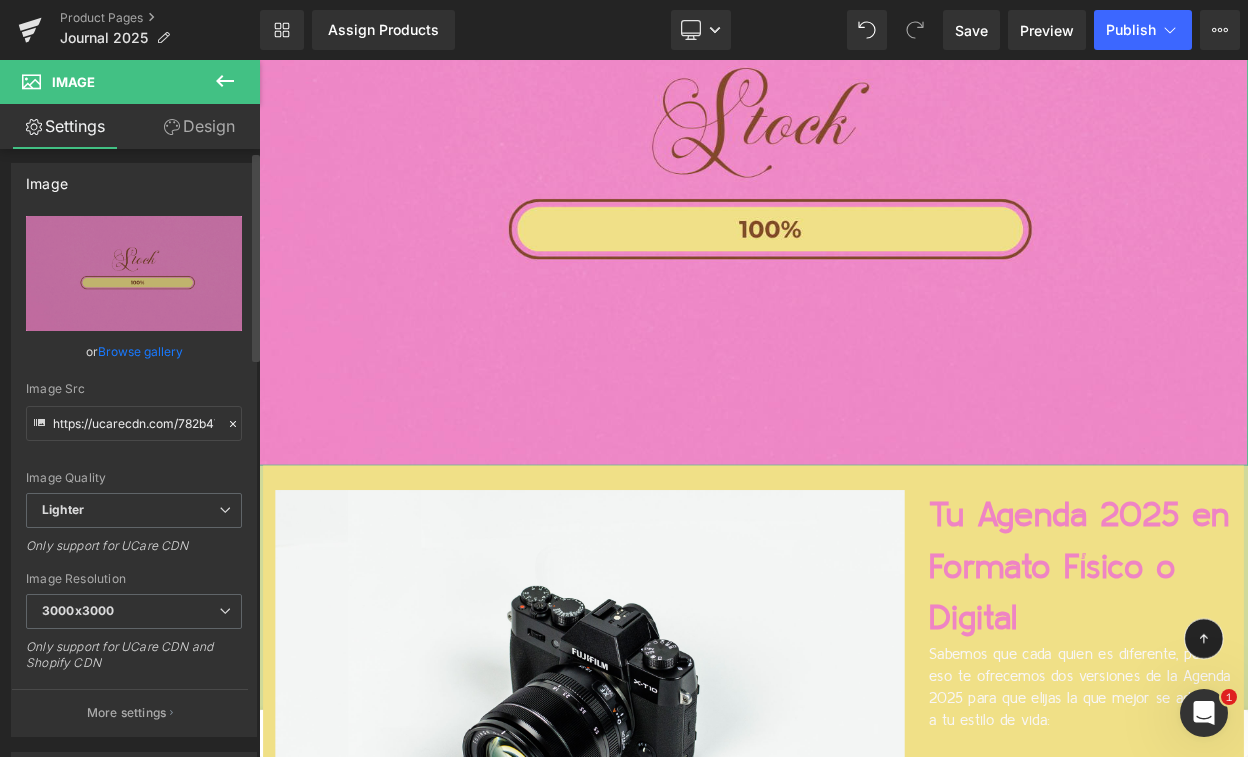 scroll, scrollTop: 0, scrollLeft: 0, axis: both 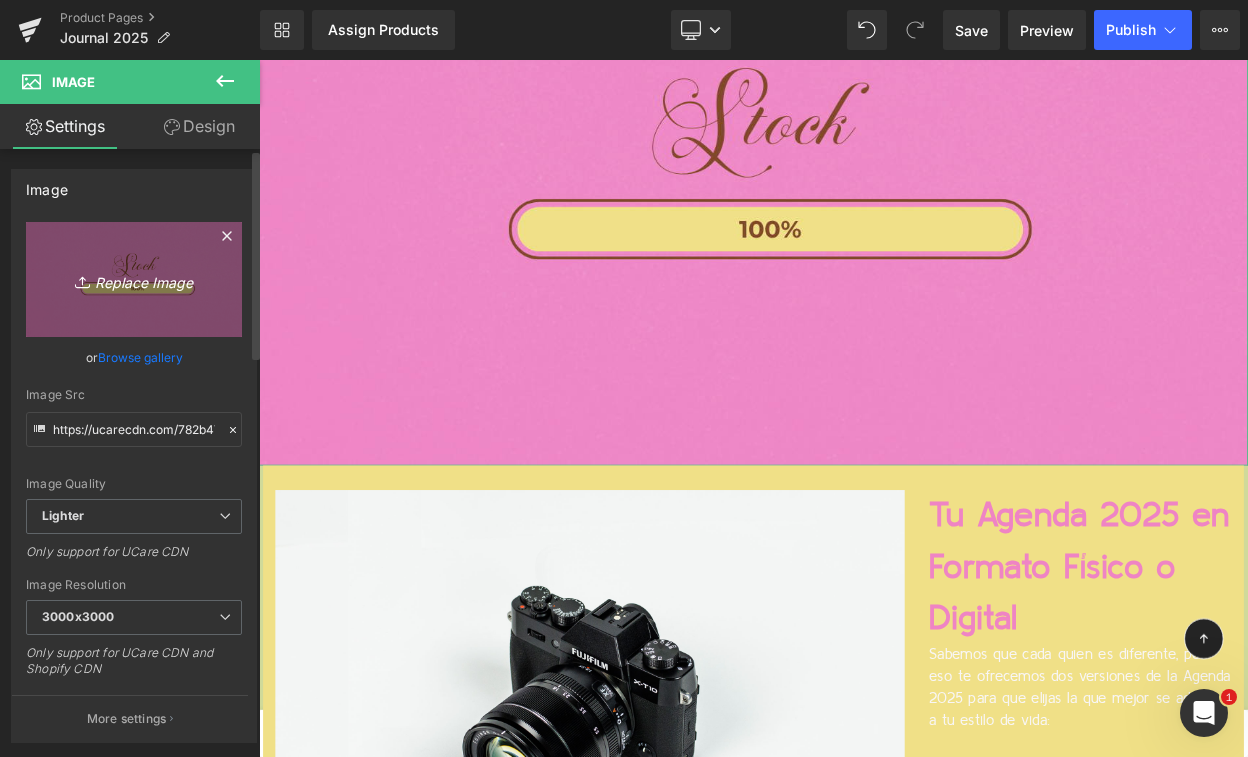click on "Replace Image" at bounding box center (134, 279) 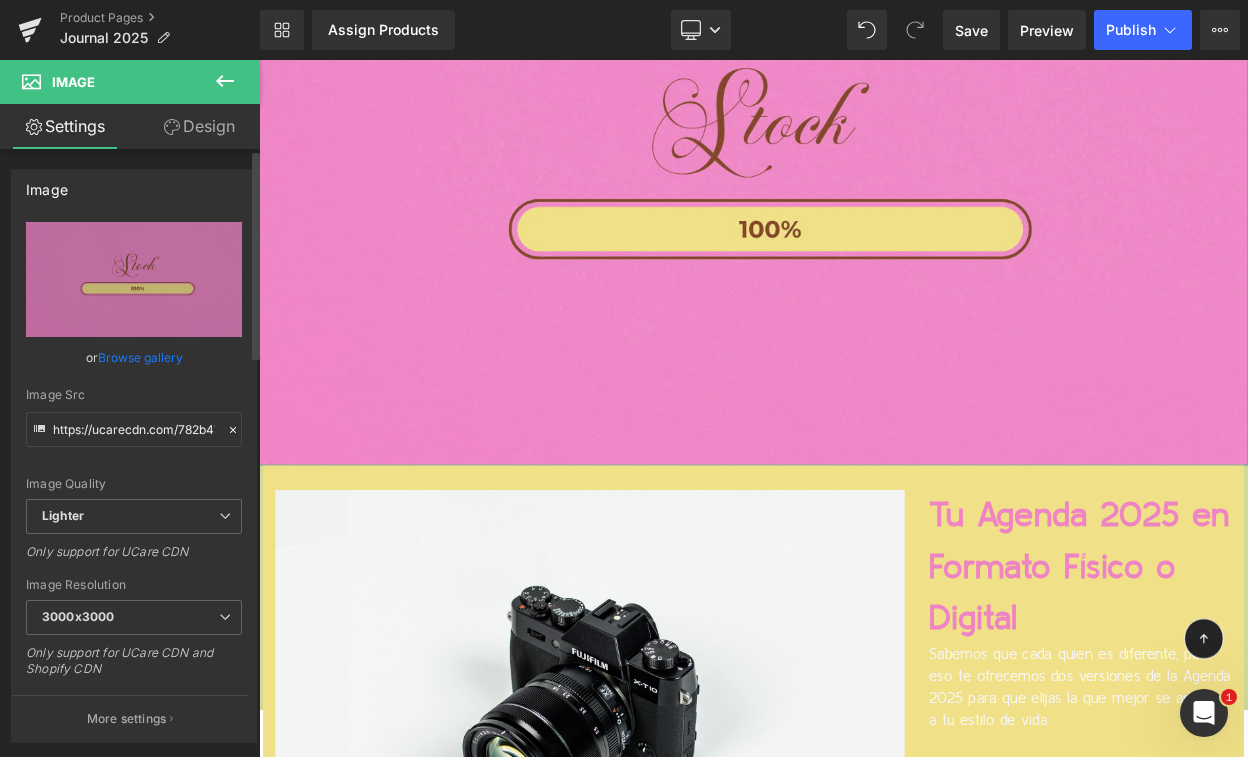 click on "Browse gallery" at bounding box center (140, 357) 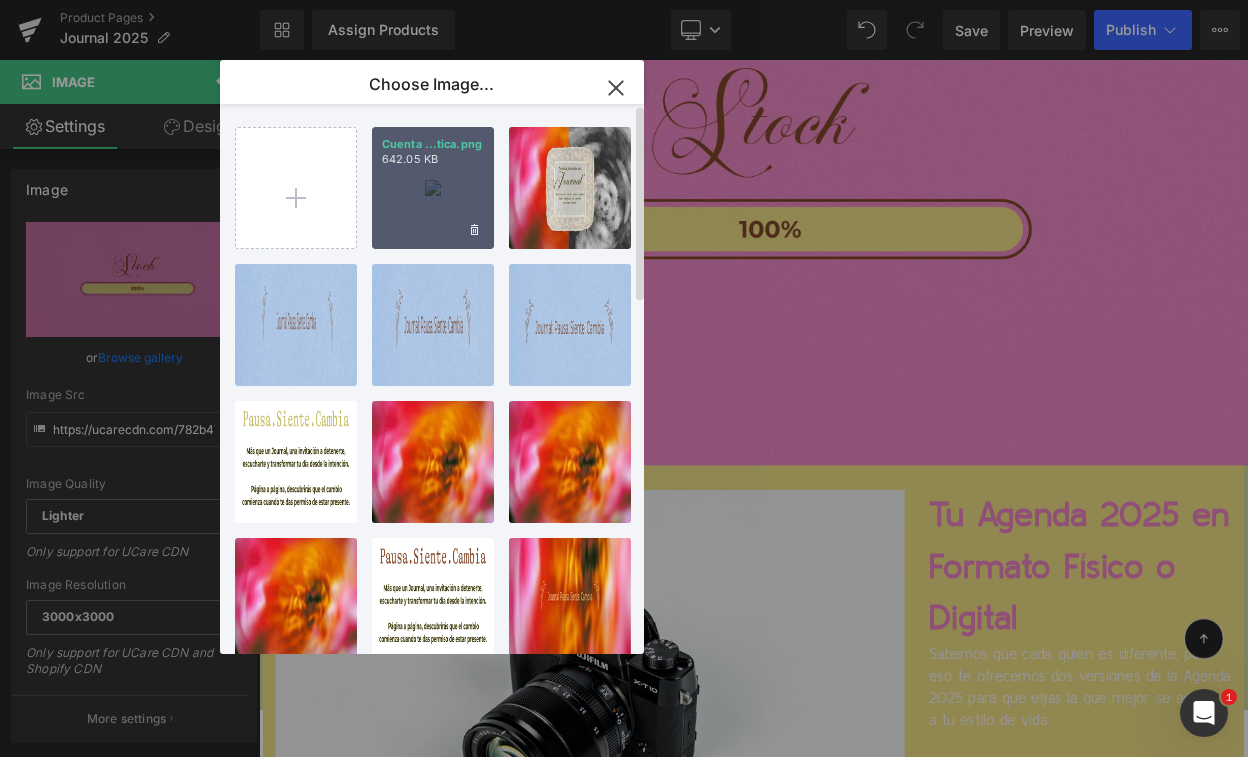 click on "Cuenta ...tica.png" at bounding box center (433, 144) 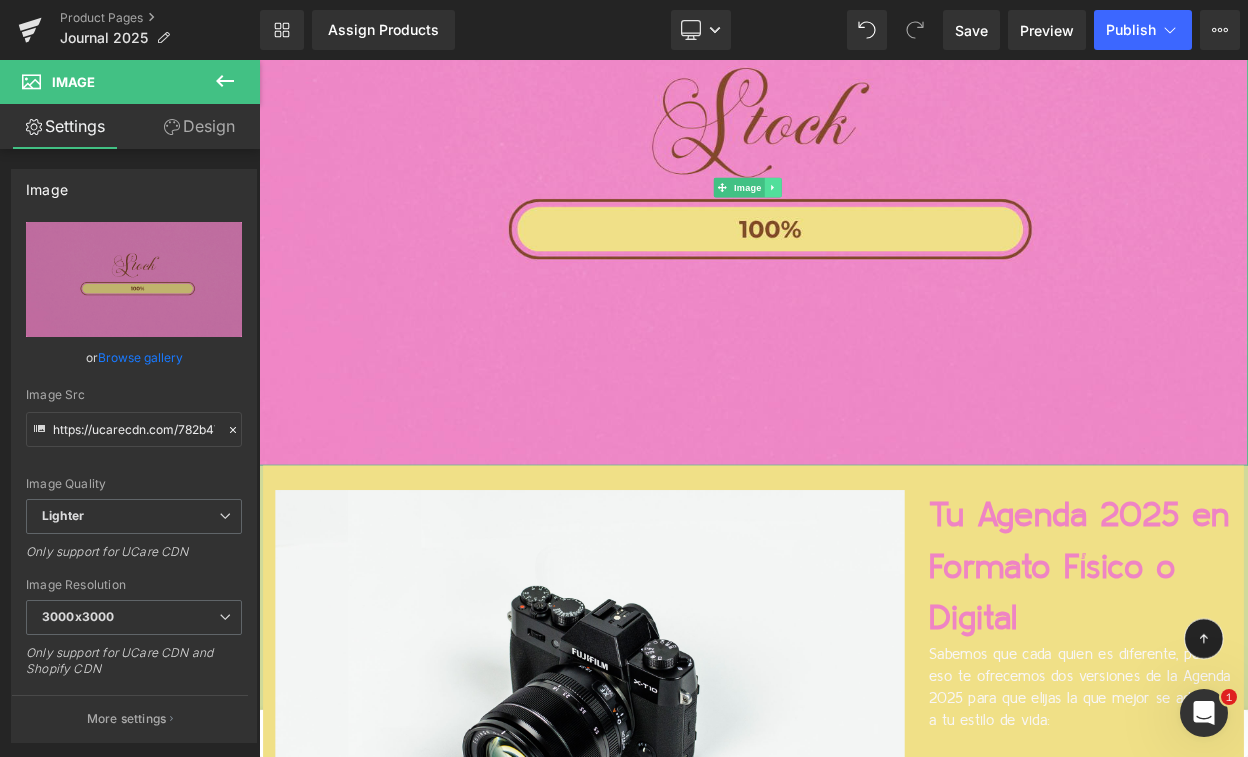 click 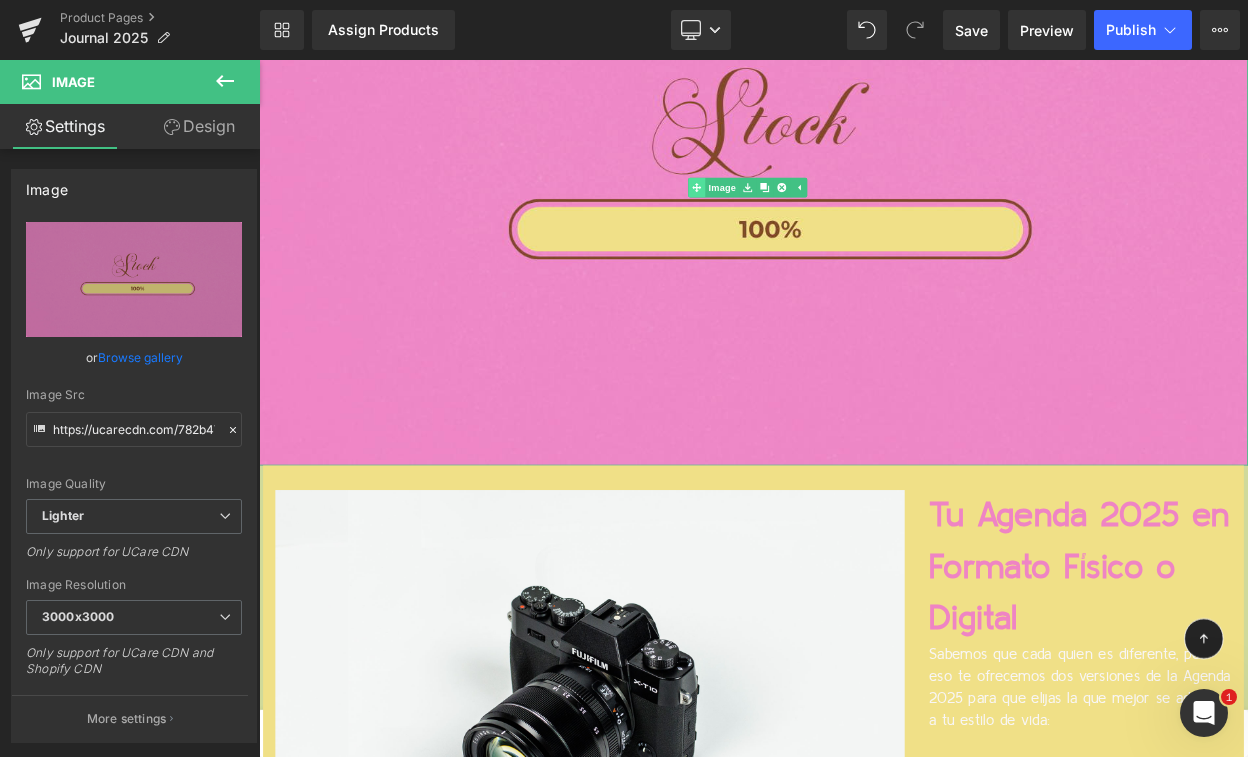 click on "Image" at bounding box center [815, 216] 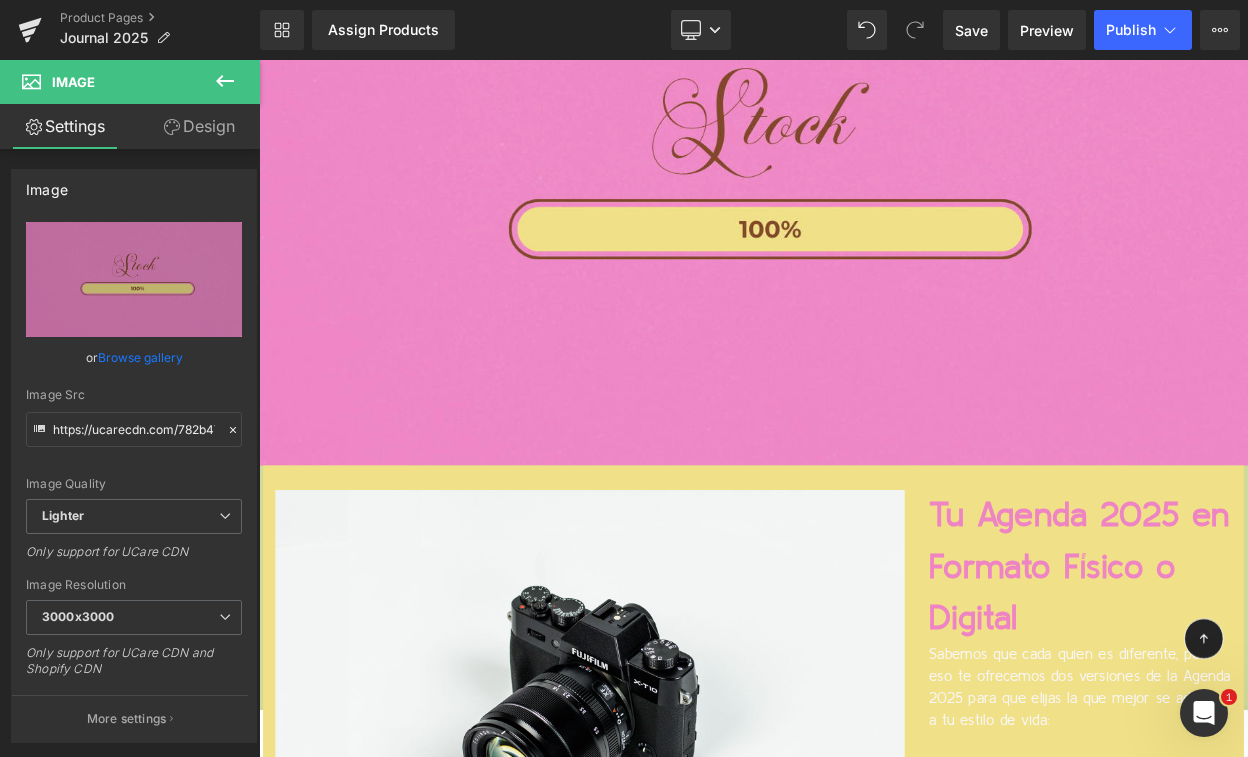 click 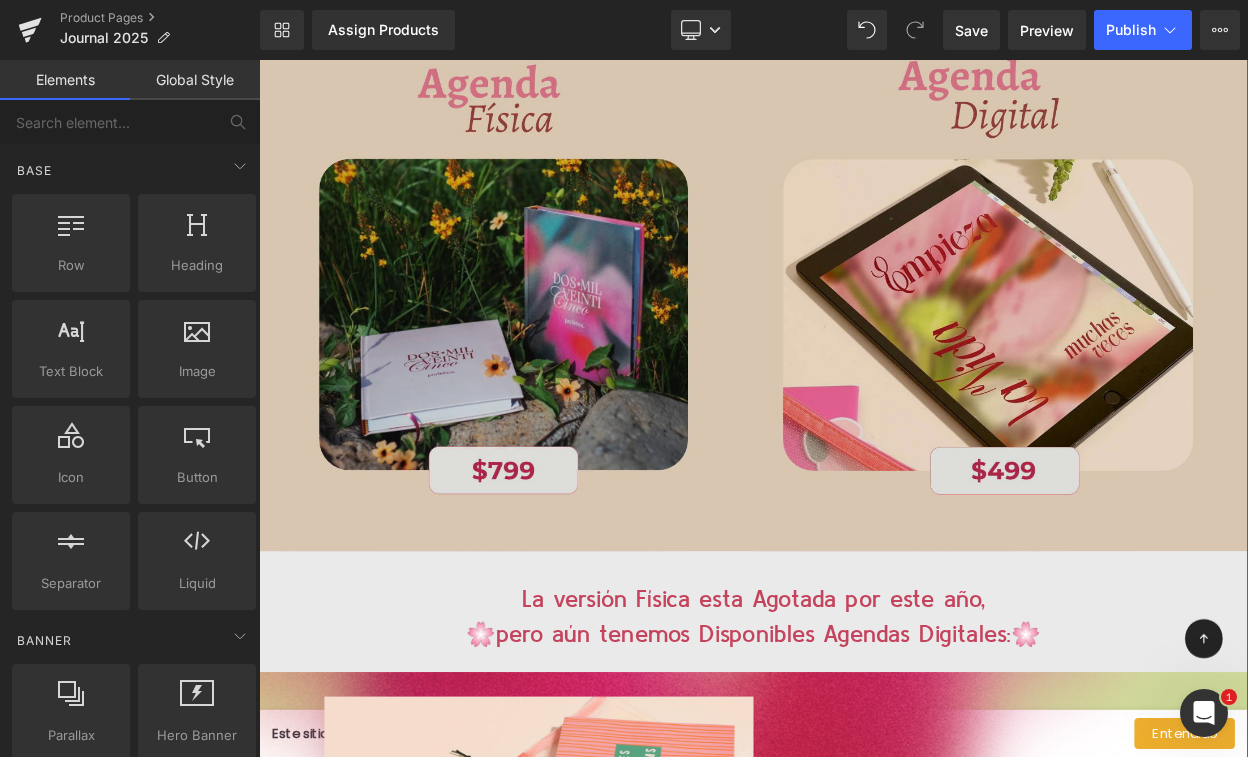 scroll, scrollTop: 2352, scrollLeft: 0, axis: vertical 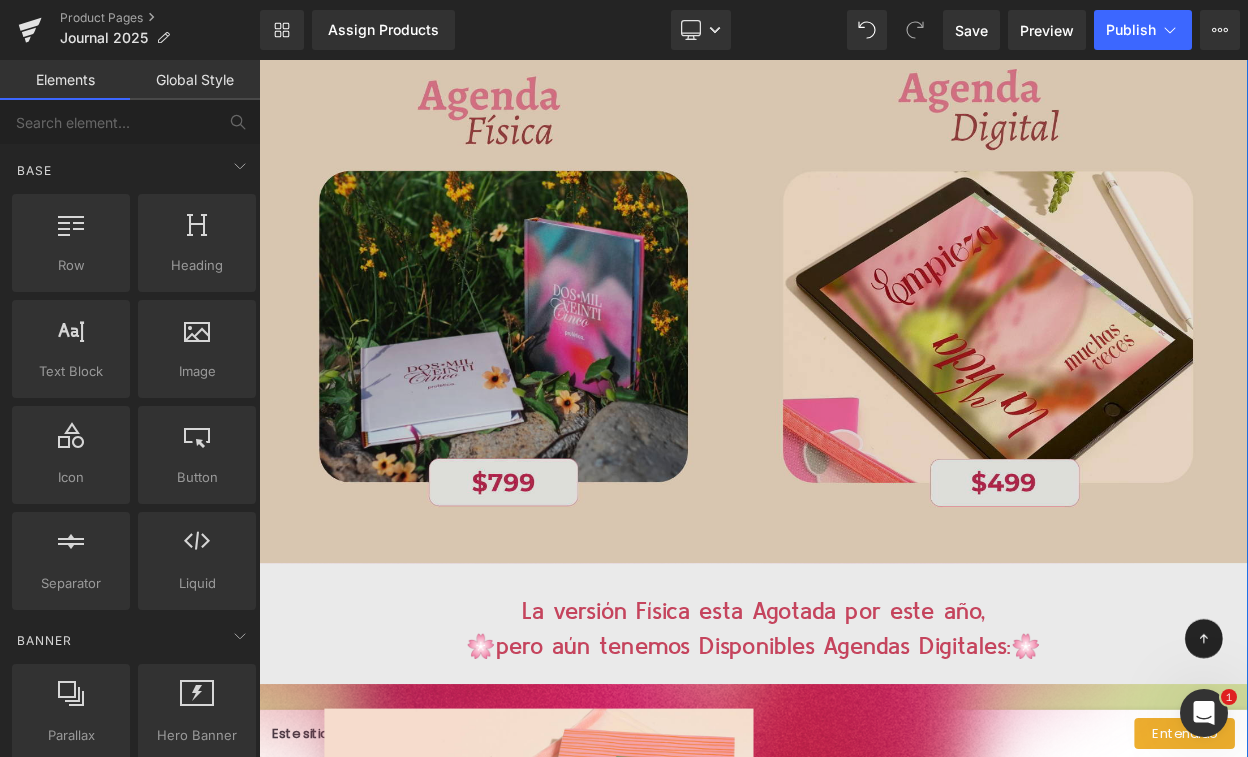 click at bounding box center (864, 339) 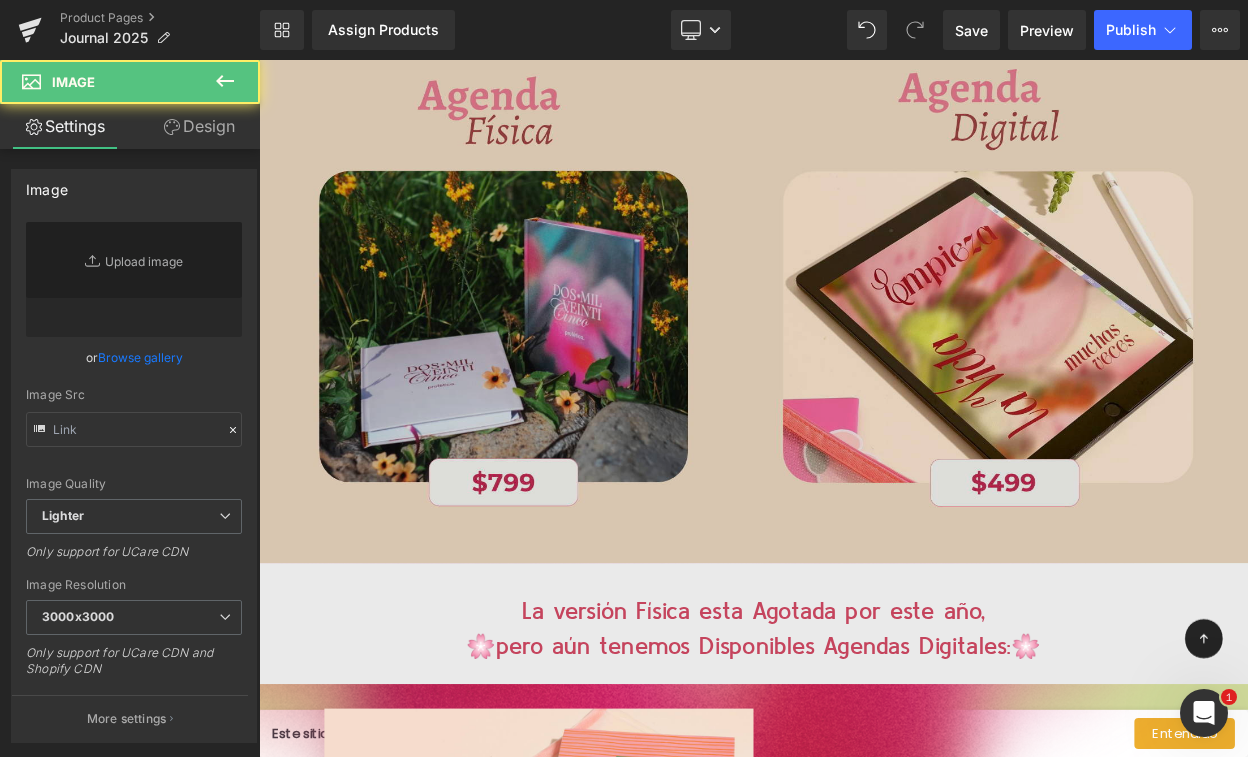 type on "https://ucarecdn.com/960243f0-e6bf-4a8e-aeec-579d694722f0/-/format/auto/-/preview/3000x3000/-/quality/lighter/Agendafisicaydigitalprecio.png" 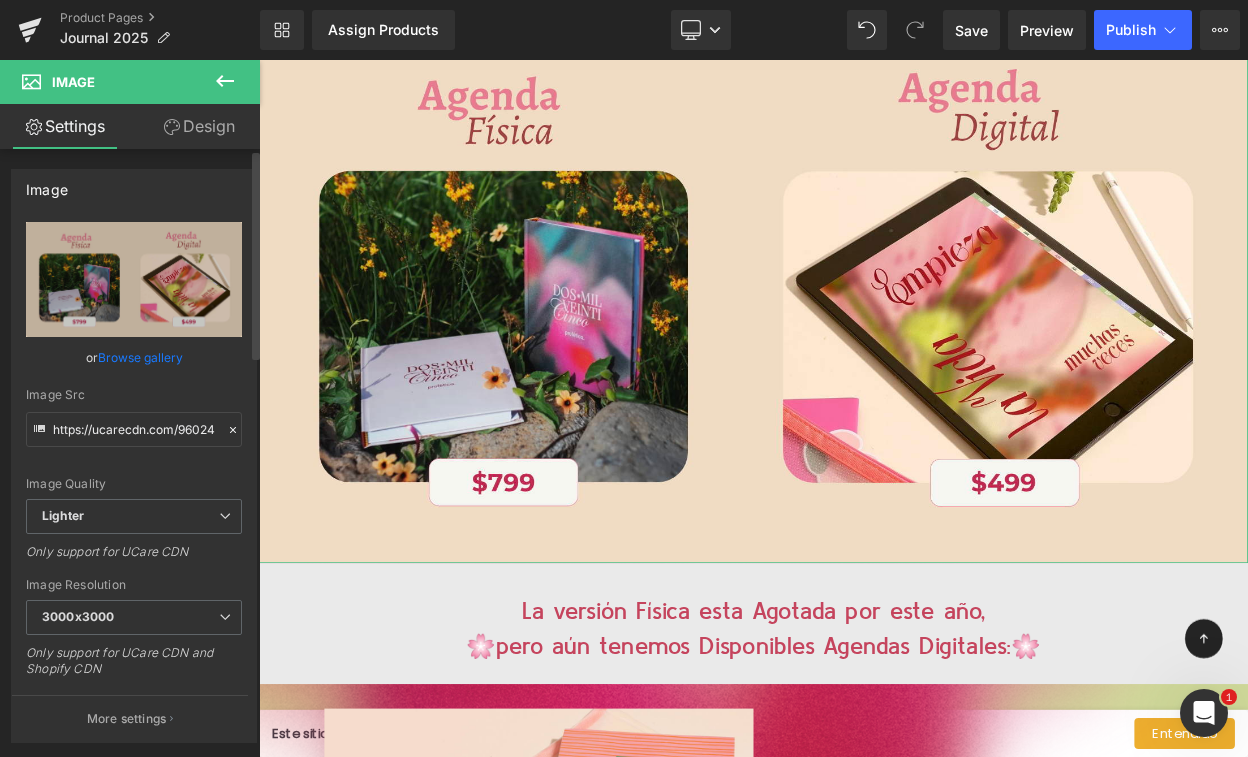 click on "Browse gallery" at bounding box center [140, 357] 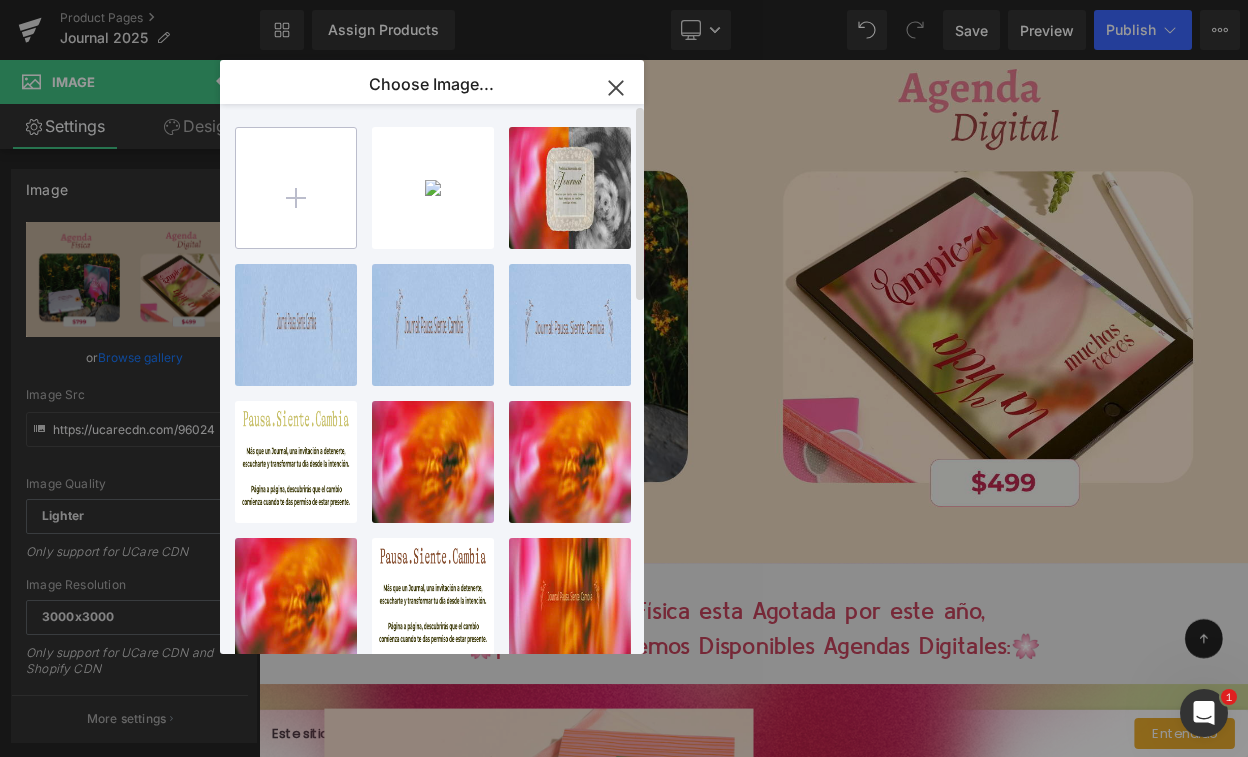 click at bounding box center [296, 188] 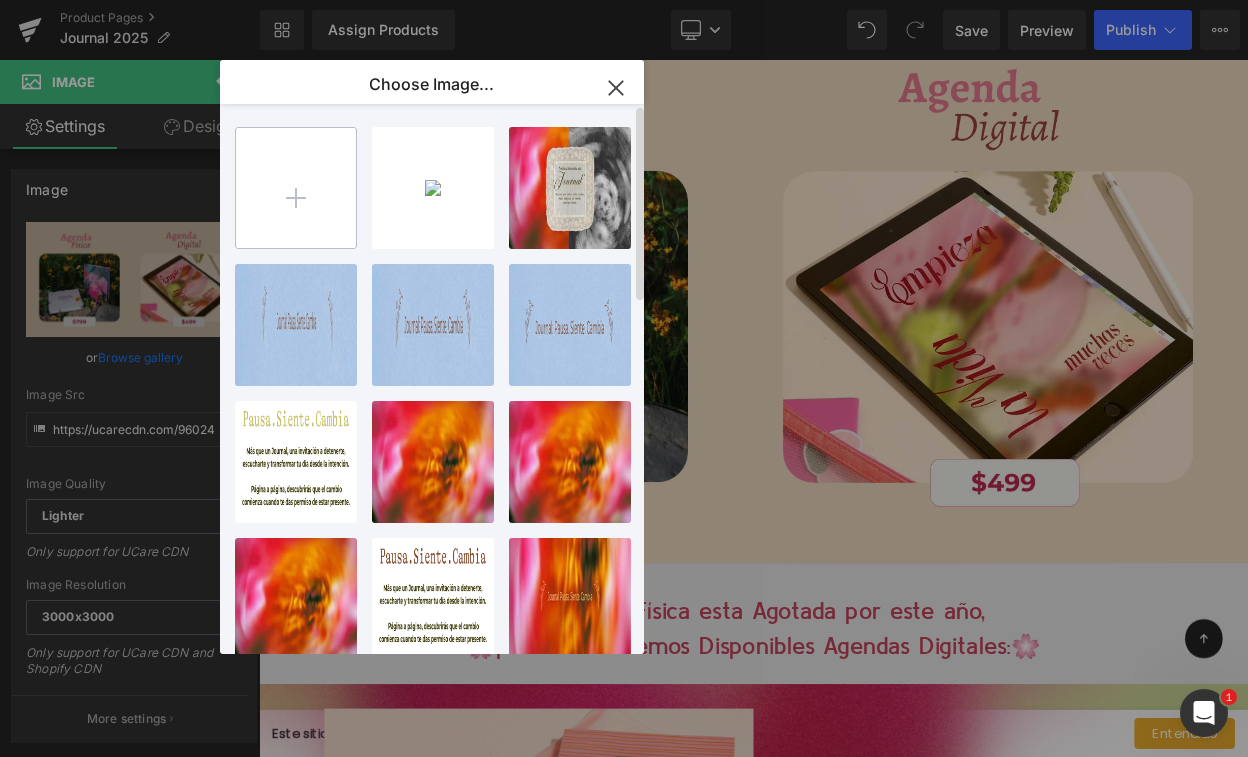 click at bounding box center [296, 188] 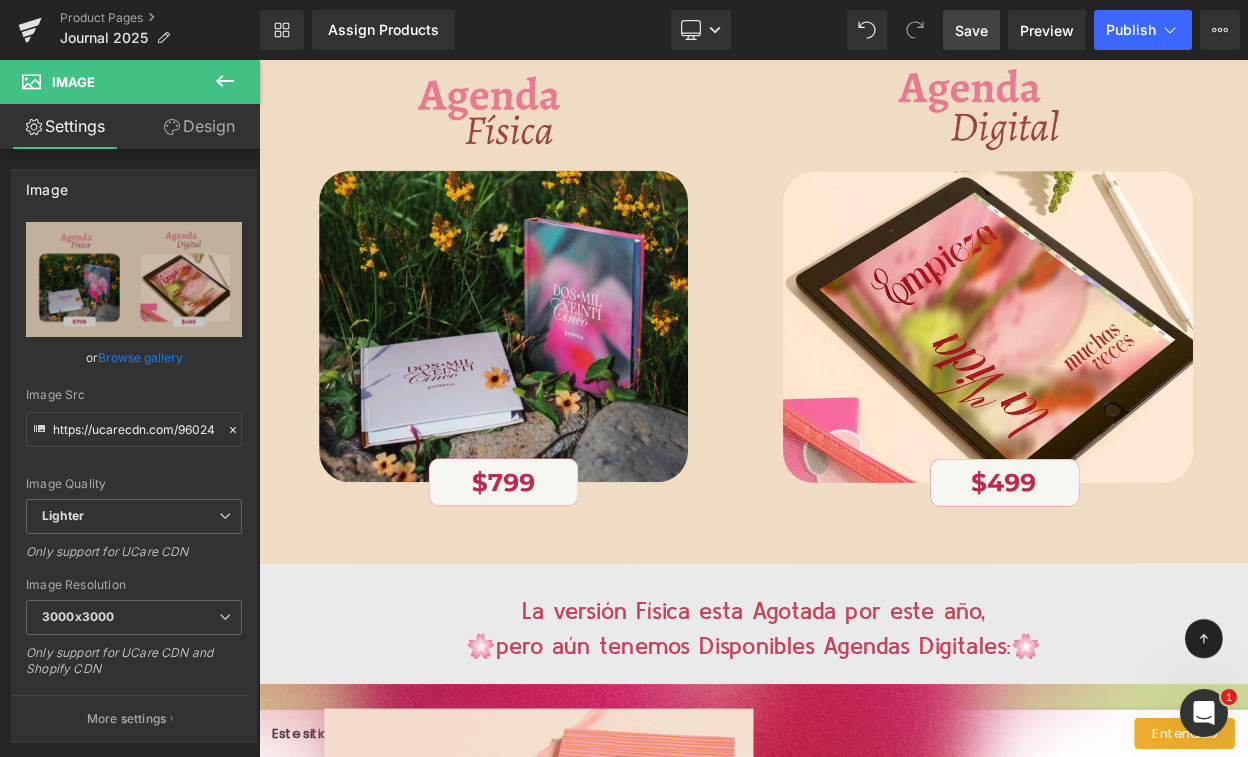 click on "Save" at bounding box center (971, 30) 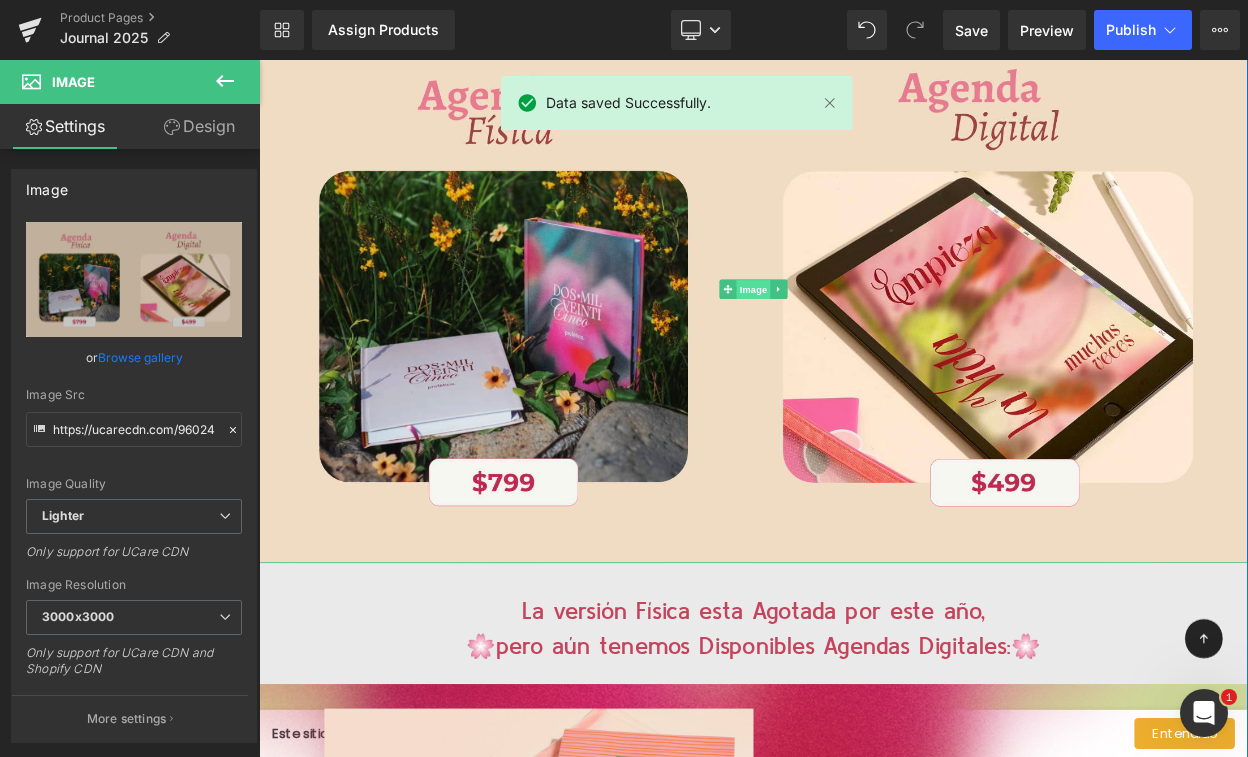 click on "Image" at bounding box center [864, 340] 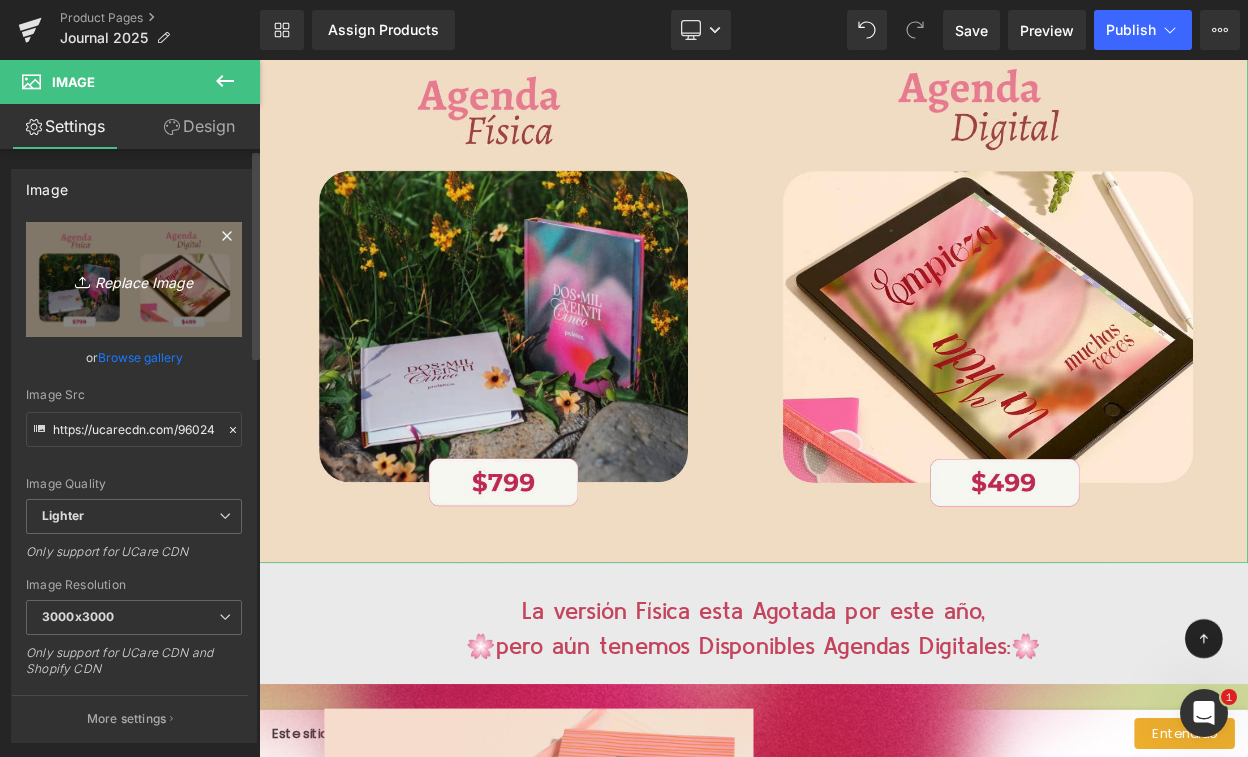 click on "Replace Image" at bounding box center [134, 279] 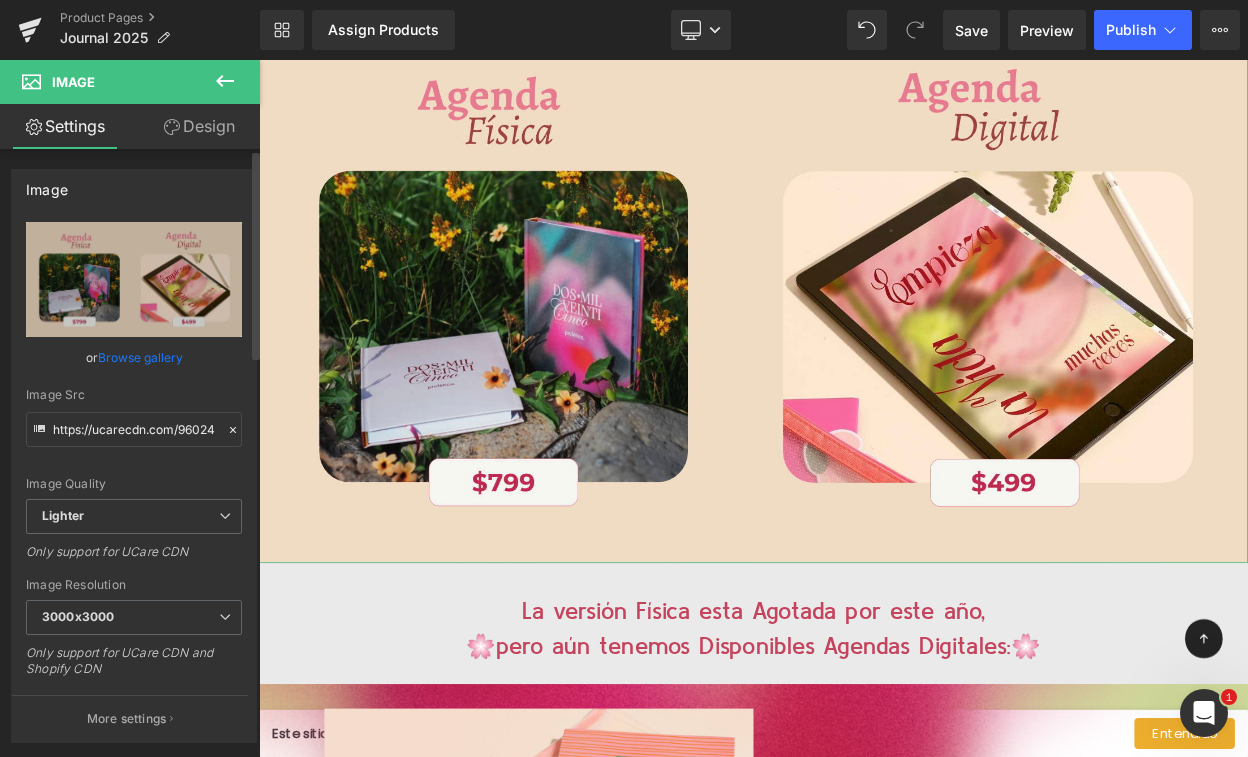 click on "Browse gallery" at bounding box center (140, 357) 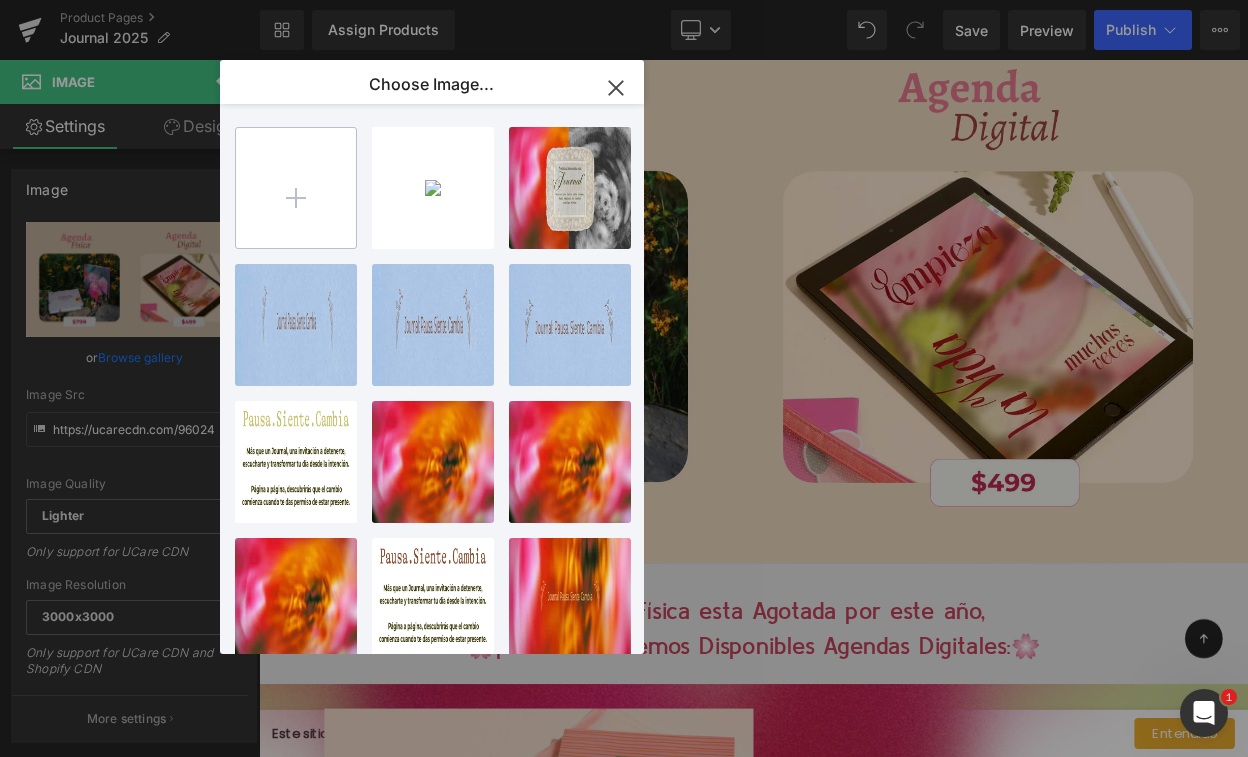 click at bounding box center [296, 188] 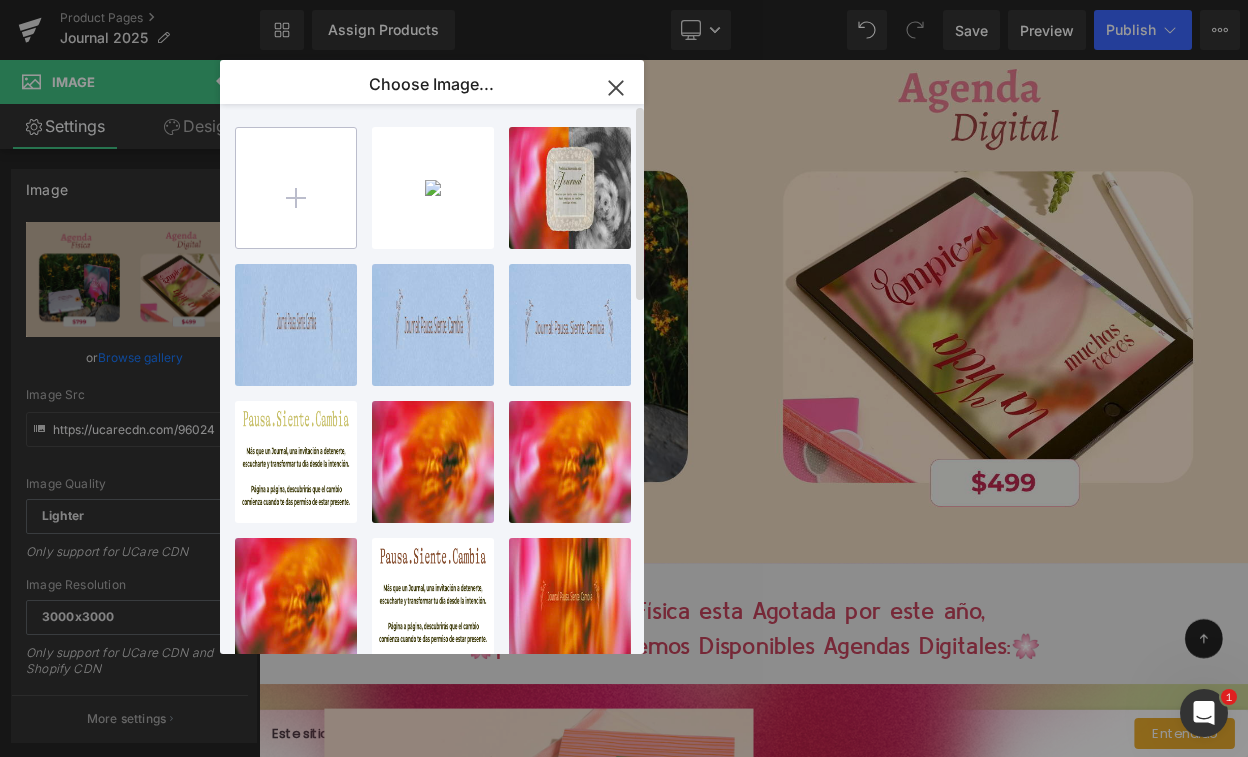 click at bounding box center (296, 188) 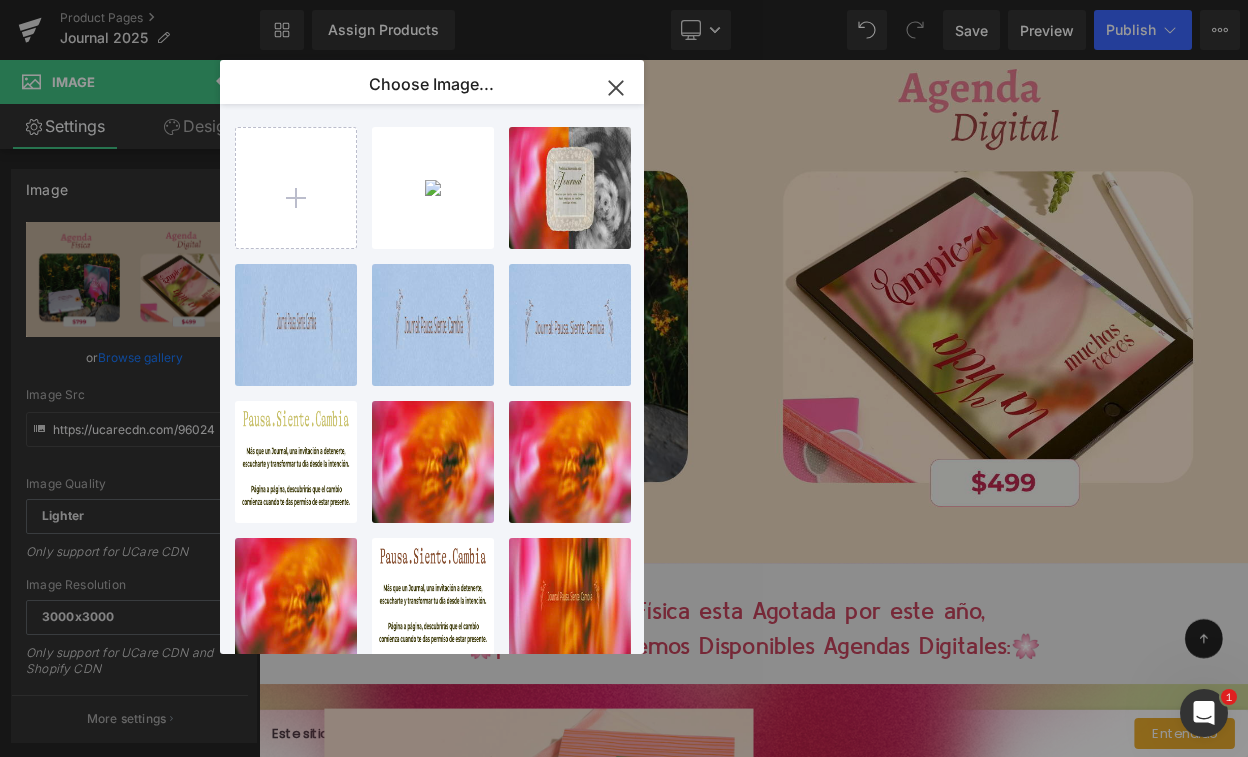 click 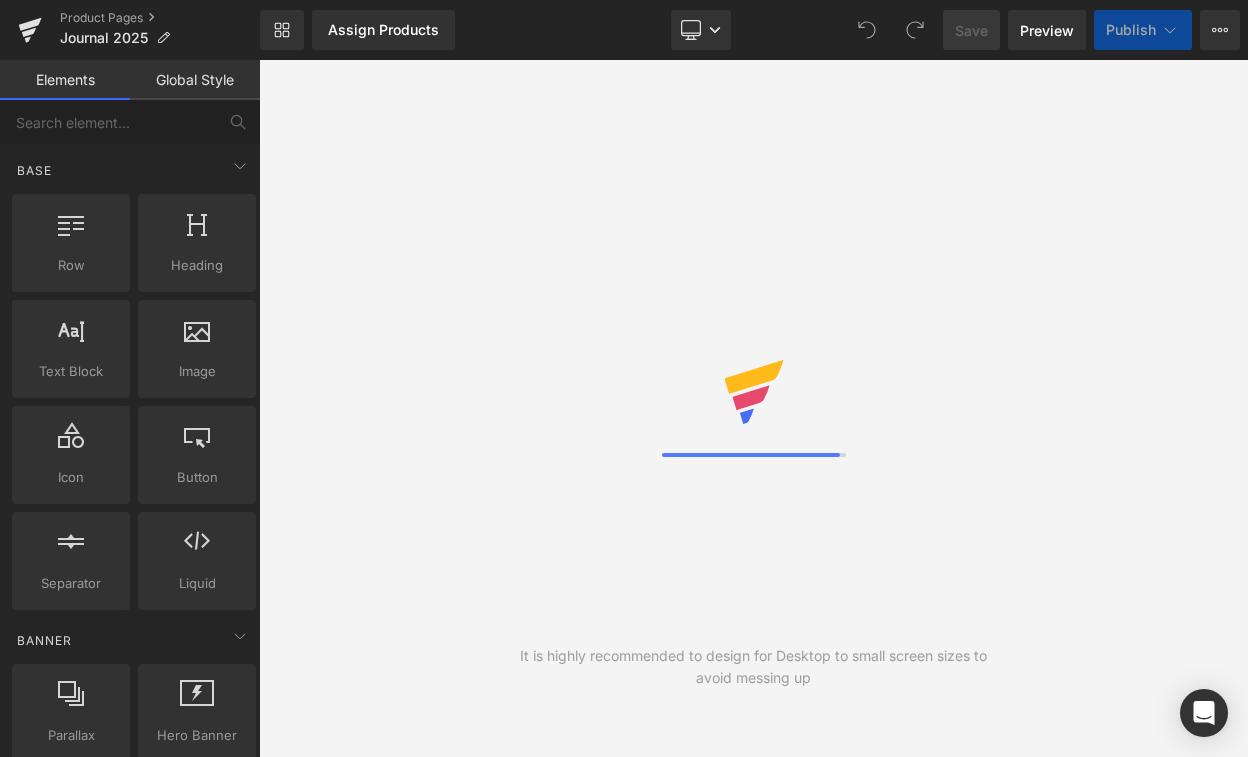 scroll, scrollTop: 0, scrollLeft: 0, axis: both 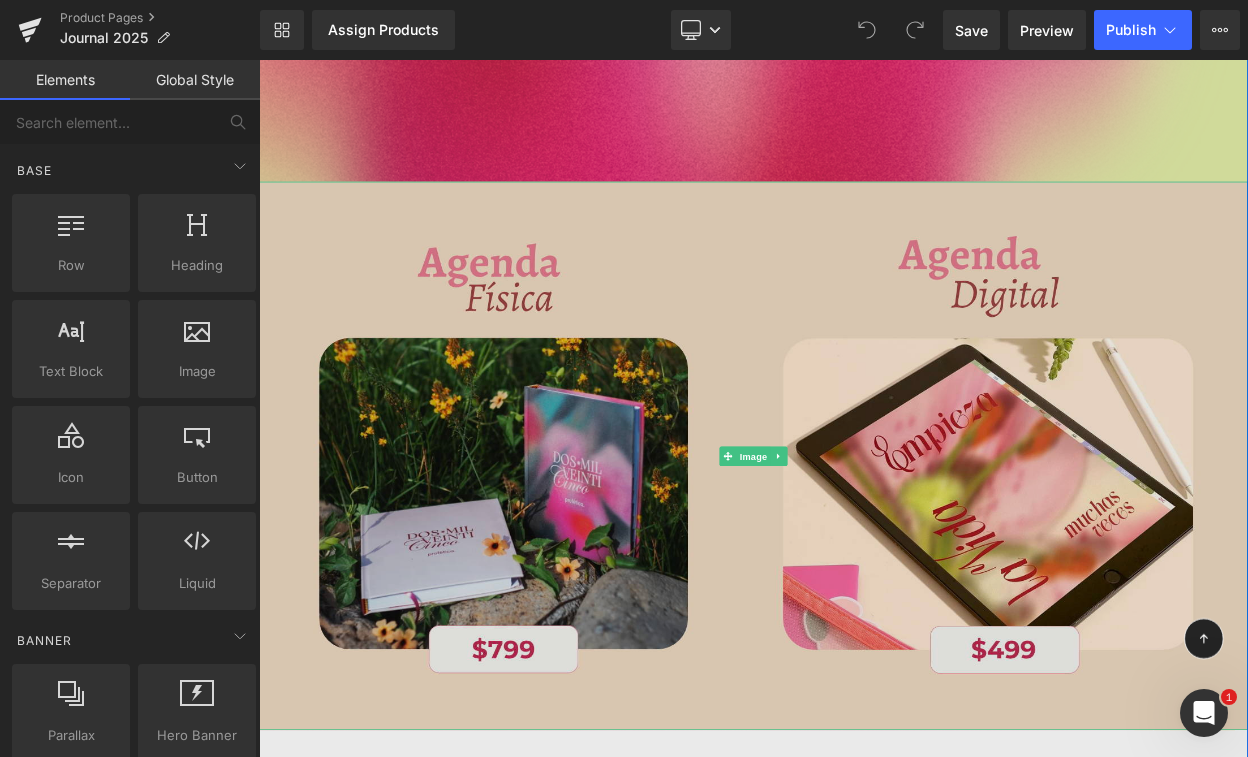click on "Image" at bounding box center (864, 544) 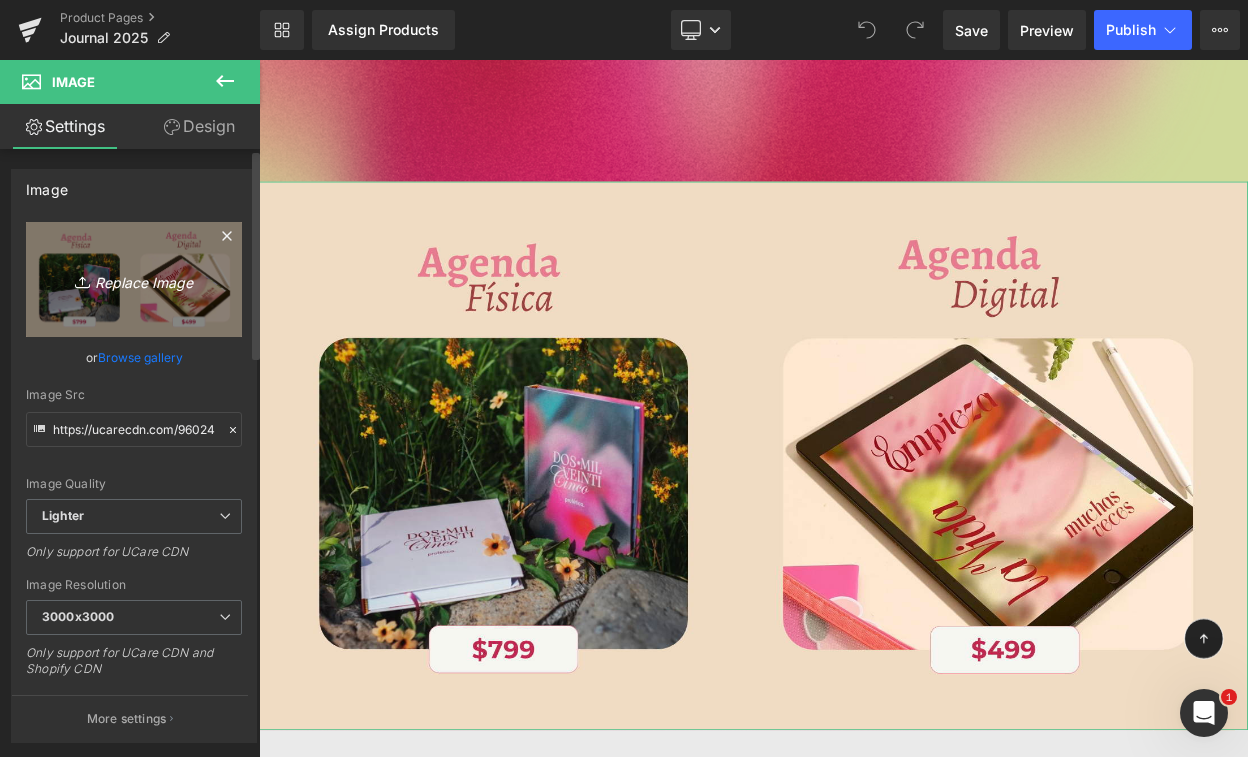 click on "Replace Image" at bounding box center (134, 279) 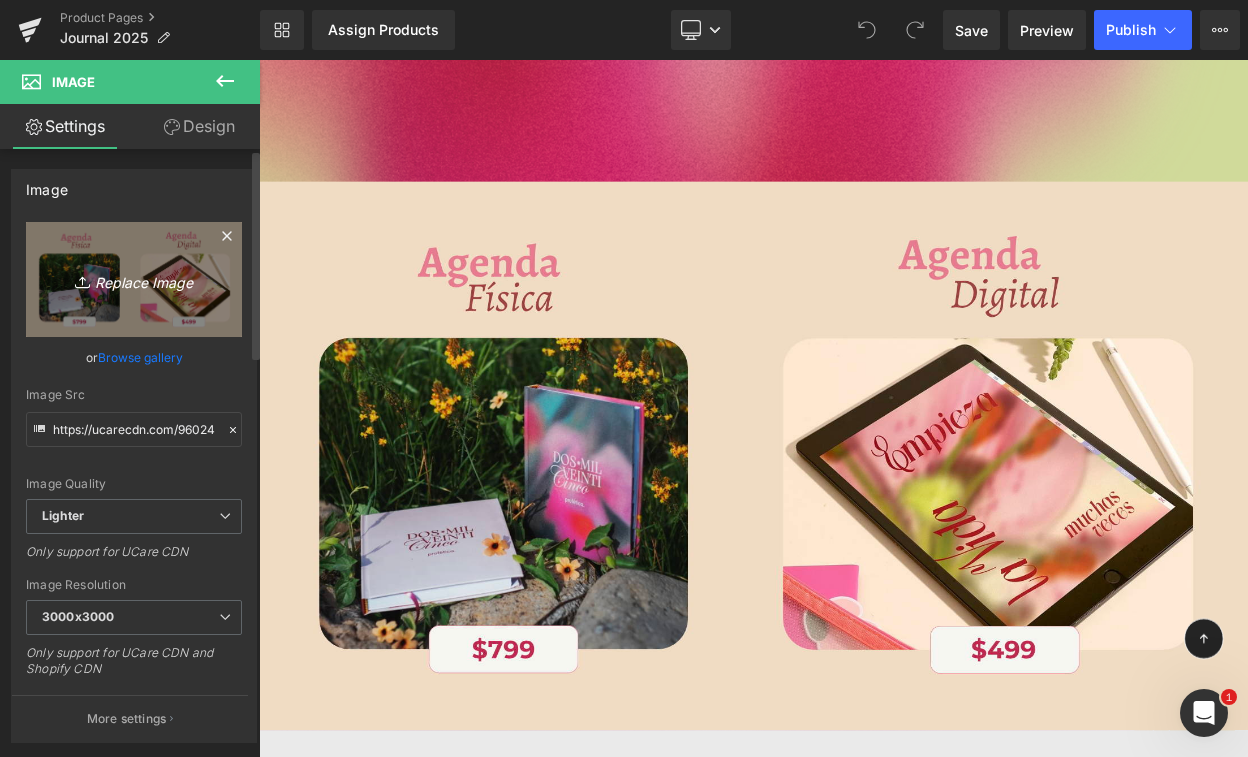 type on "C:\fakepath\Cuenta Regresiva Profética-2.png" 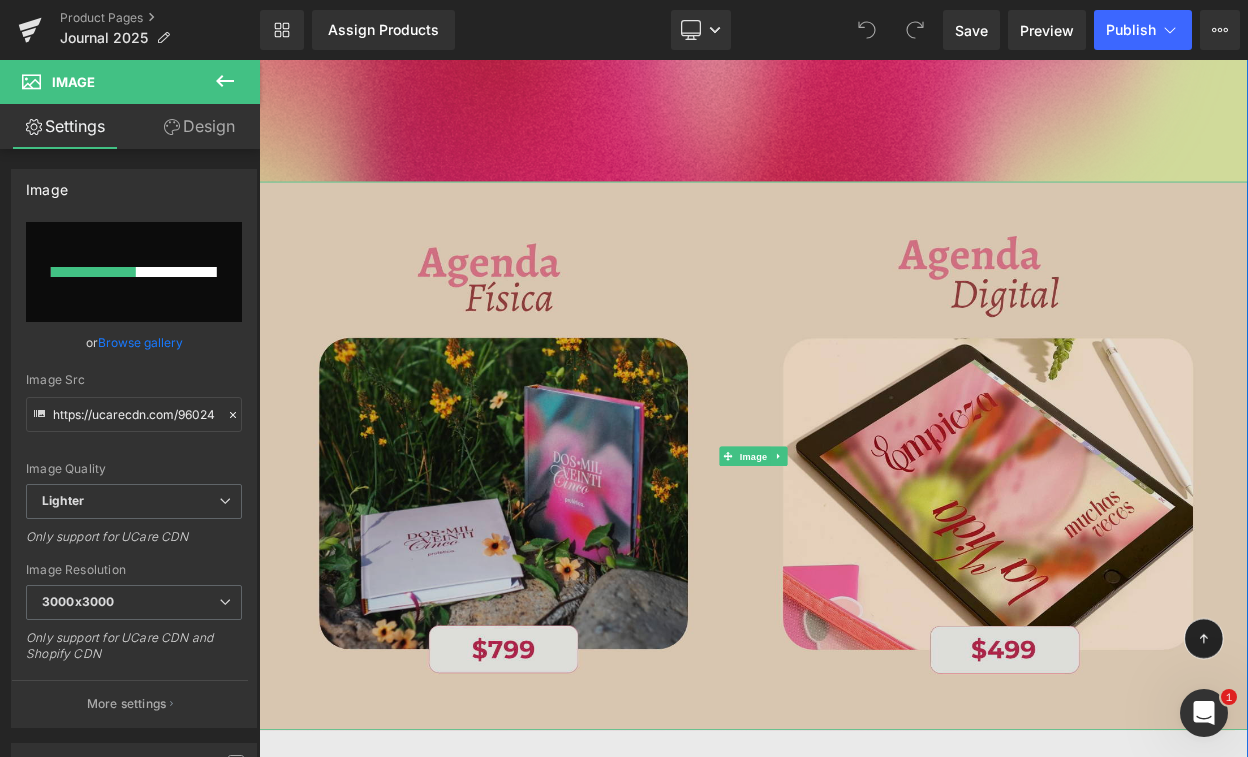 type 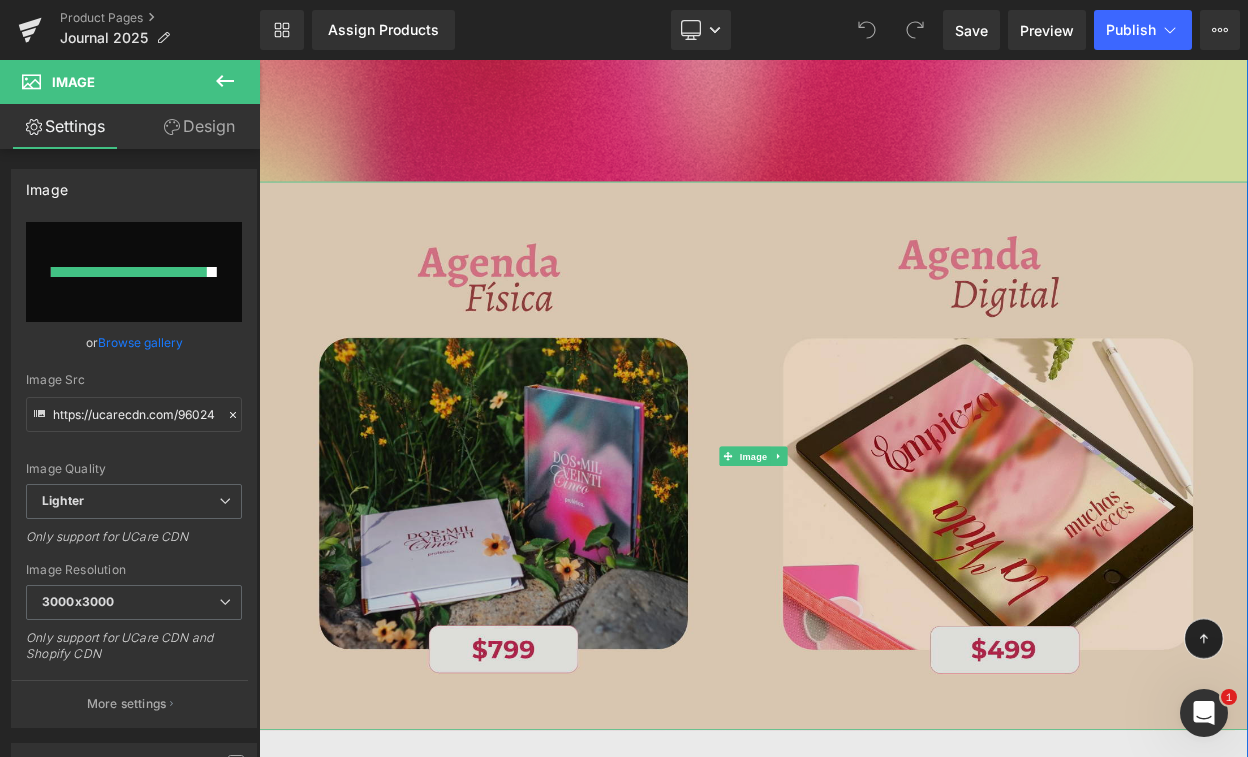 type on "https://ucarecdn.com/63b033a1-87a3-465c-b0dc-54e9c80d823b/-/format/auto/-/preview/3000x3000/-/quality/lighter/Cuenta%20Regresiva%20Profe%CC%81tica-2.png" 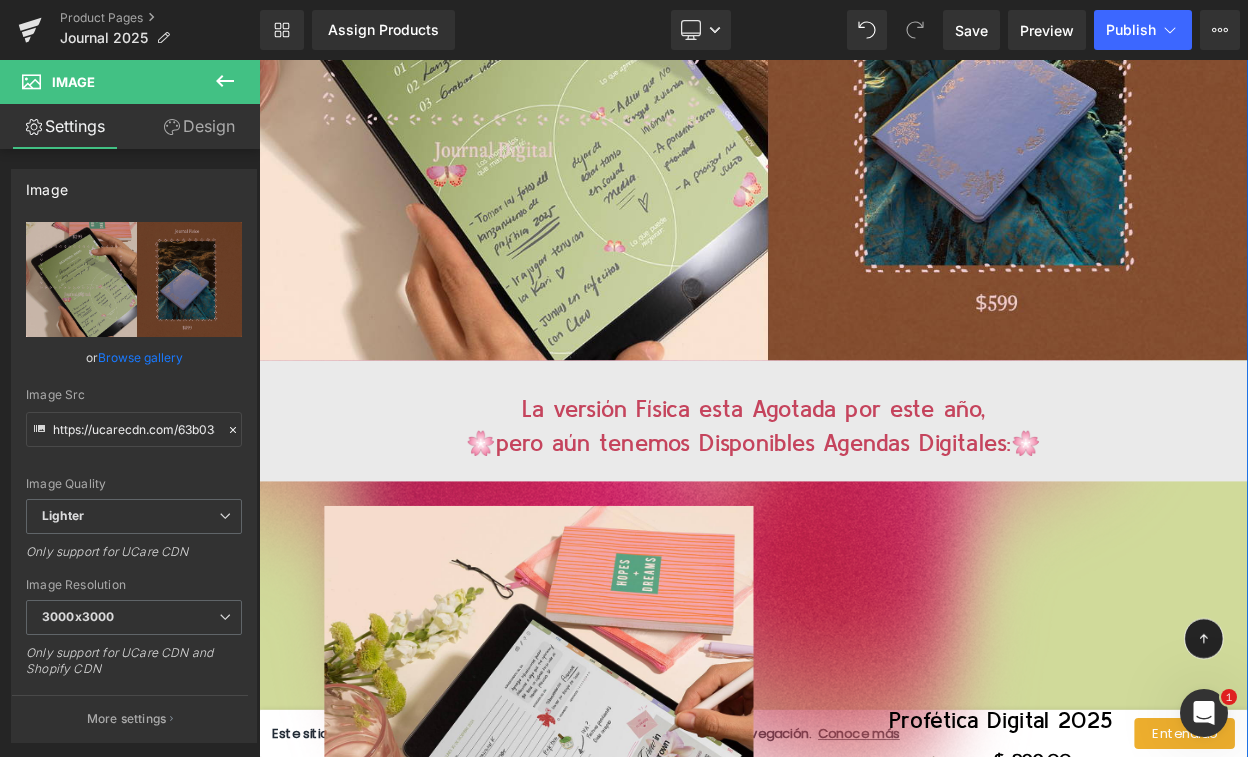 scroll, scrollTop: 2623, scrollLeft: 0, axis: vertical 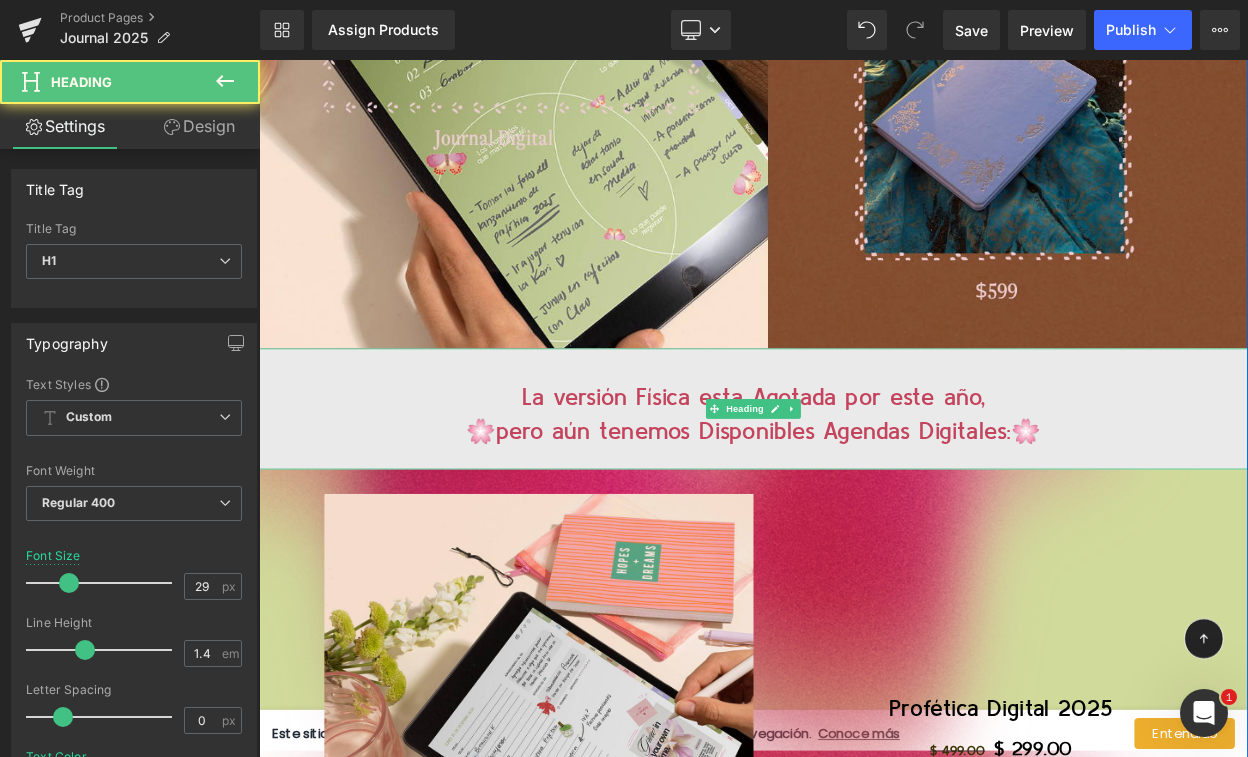 click on "🌸pero aún tenemos Disponibles Agendas Digitales:" at bounding box center [846, 515] 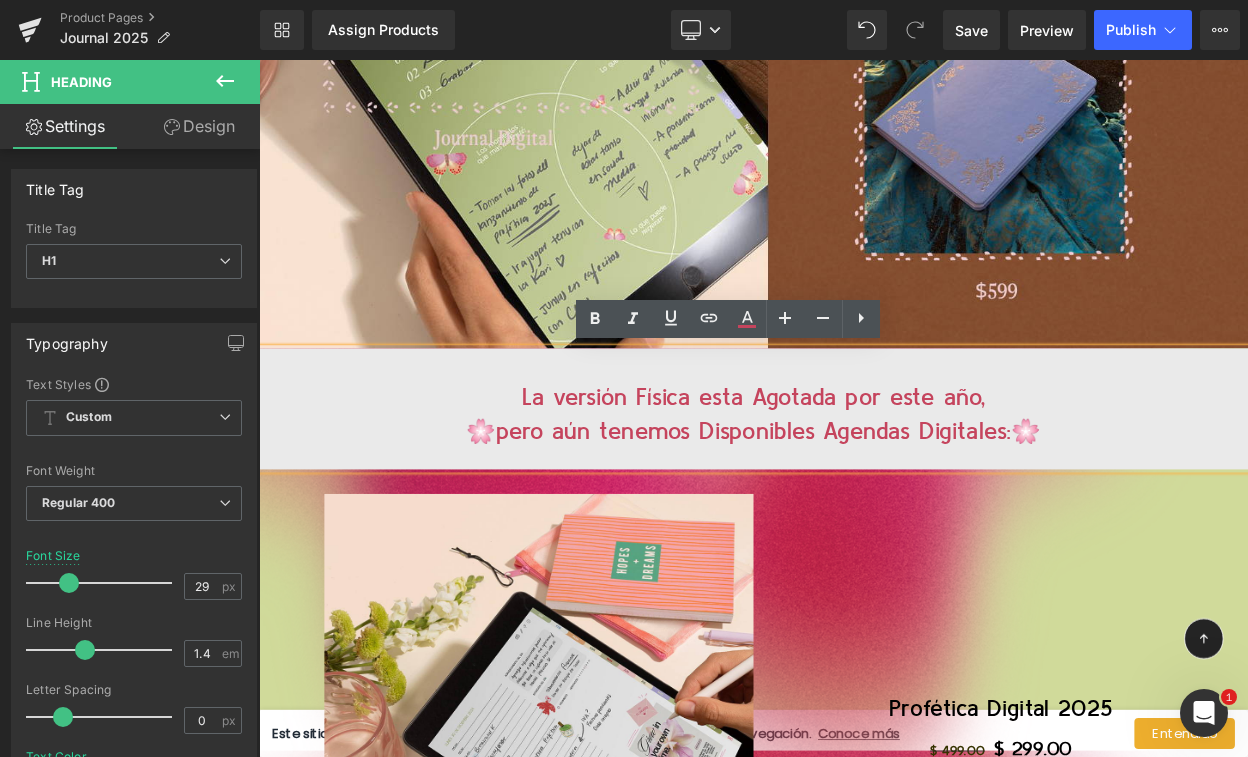 click on "La versión Física esta Agotada por este año," at bounding box center (864, 473) 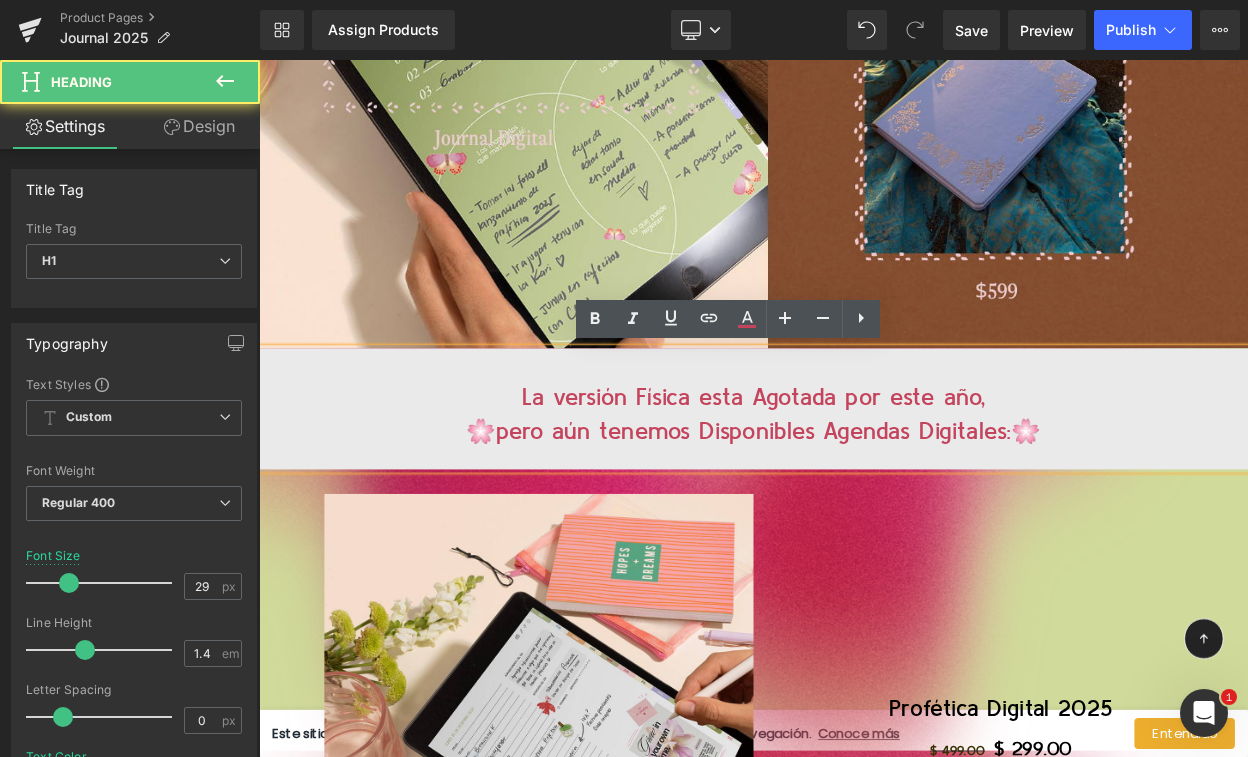 click on "La versión Física esta Agotada por este año," at bounding box center (864, 473) 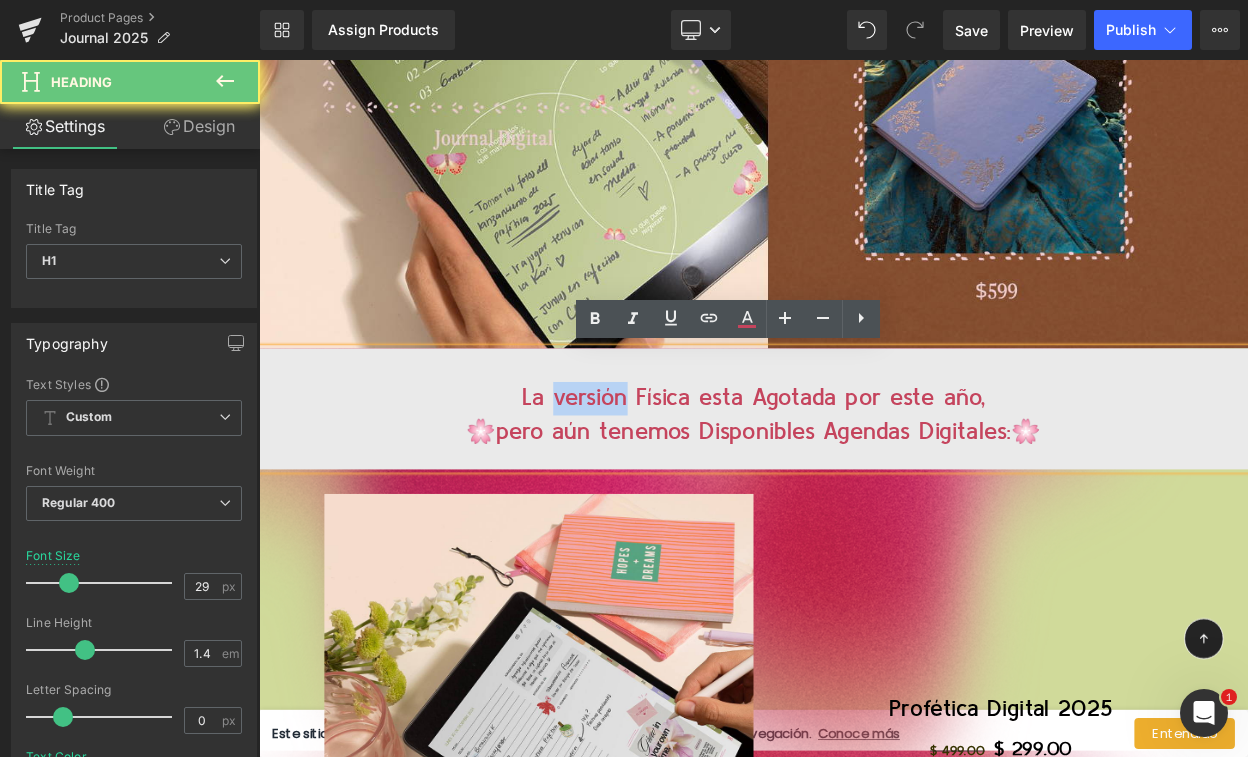click on "La versión Física esta Agotada por este año," at bounding box center [864, 473] 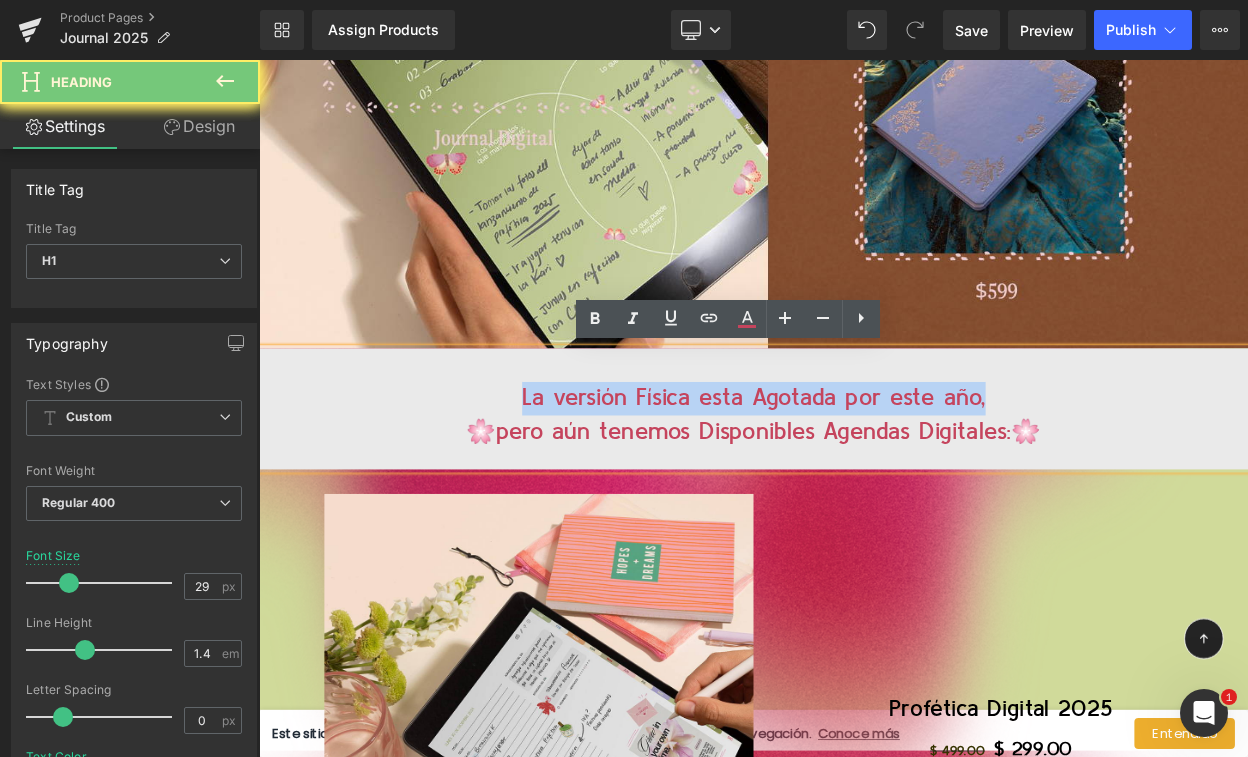 click on "La versión Física esta Agotada por este año," at bounding box center (864, 473) 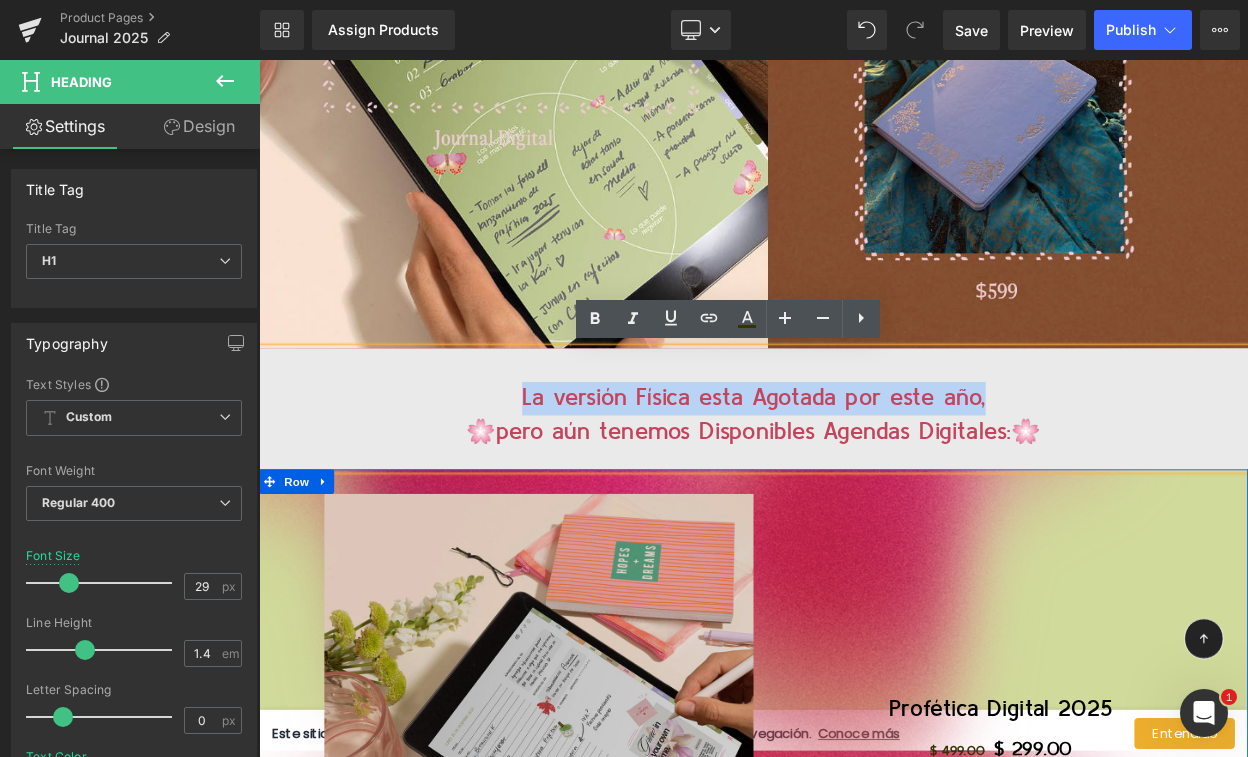click at bounding box center (601, 894) 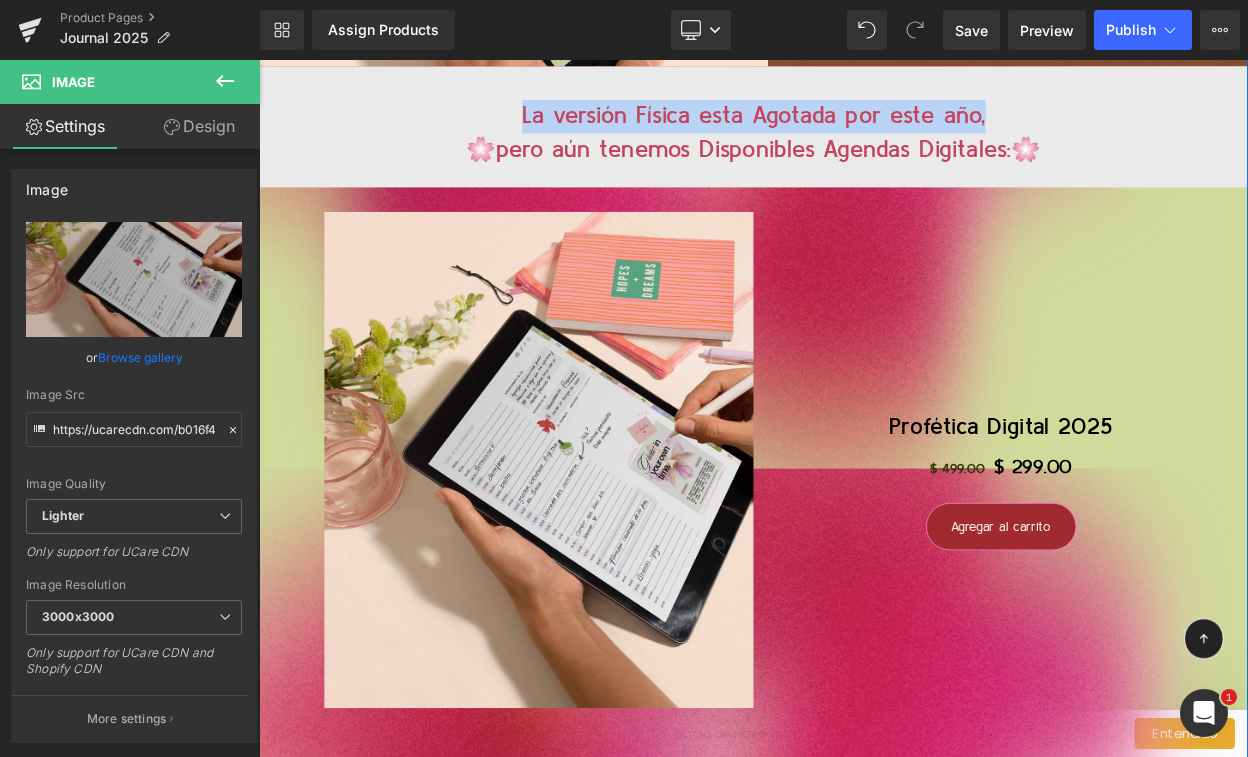 scroll, scrollTop: 3028, scrollLeft: 0, axis: vertical 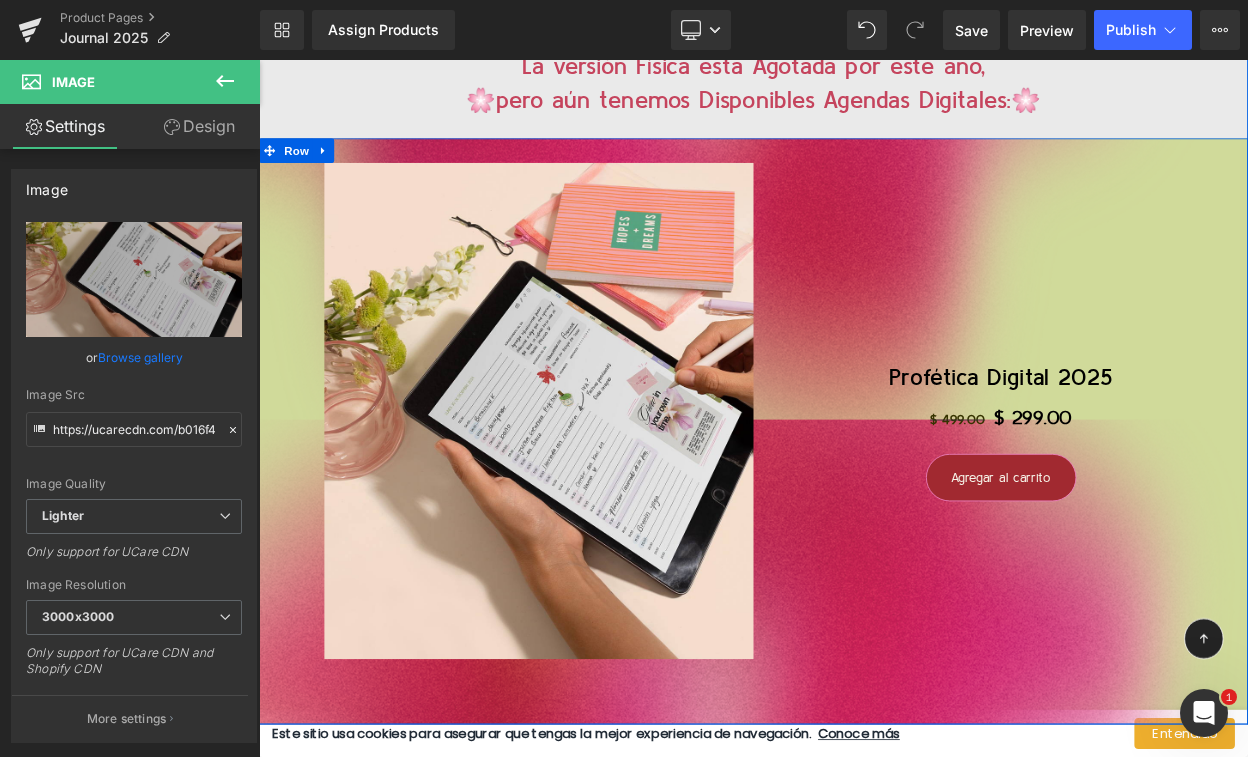 click on "no-track-quantity
(P) Stock Counter
Profética Digital 2025
(P) Title
$ 499.00
$ 299.00
(P) Price
Agregar al carrito
(P) Cart Button
Product" at bounding box center (1166, 514) 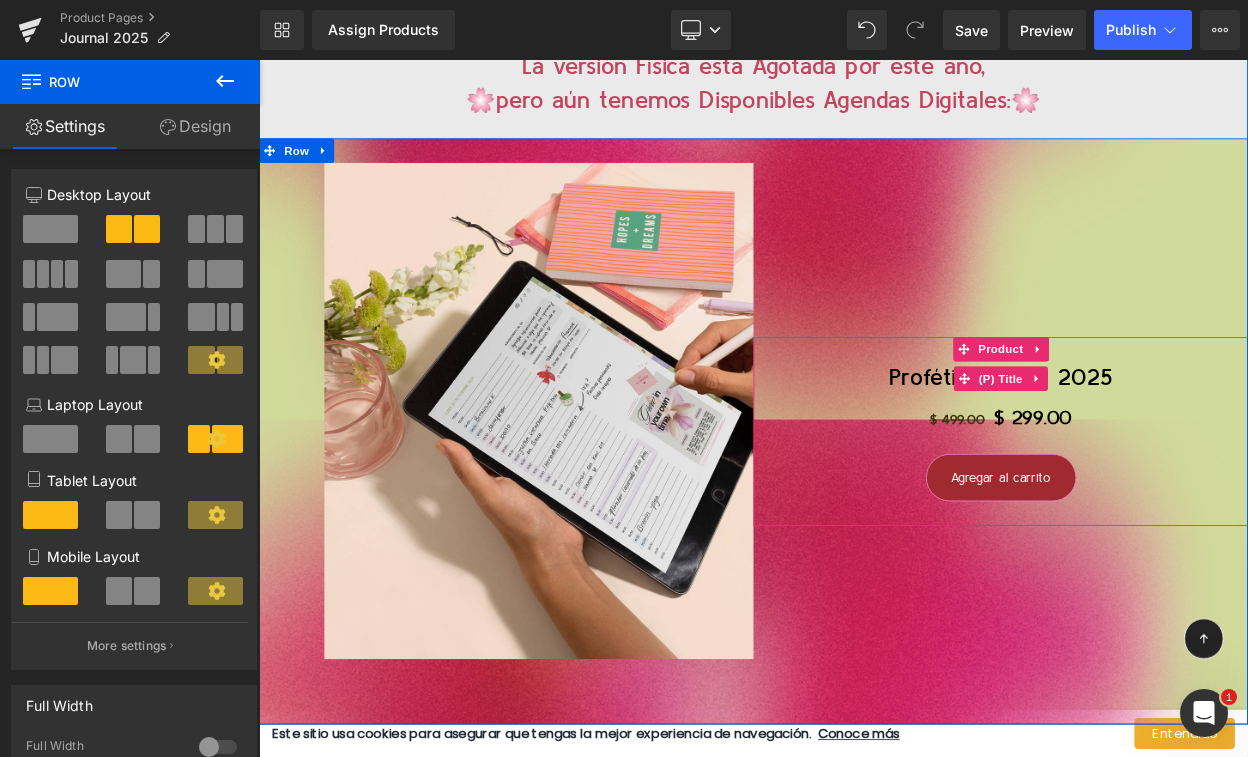click on "(P) Title" at bounding box center (1167, 450) 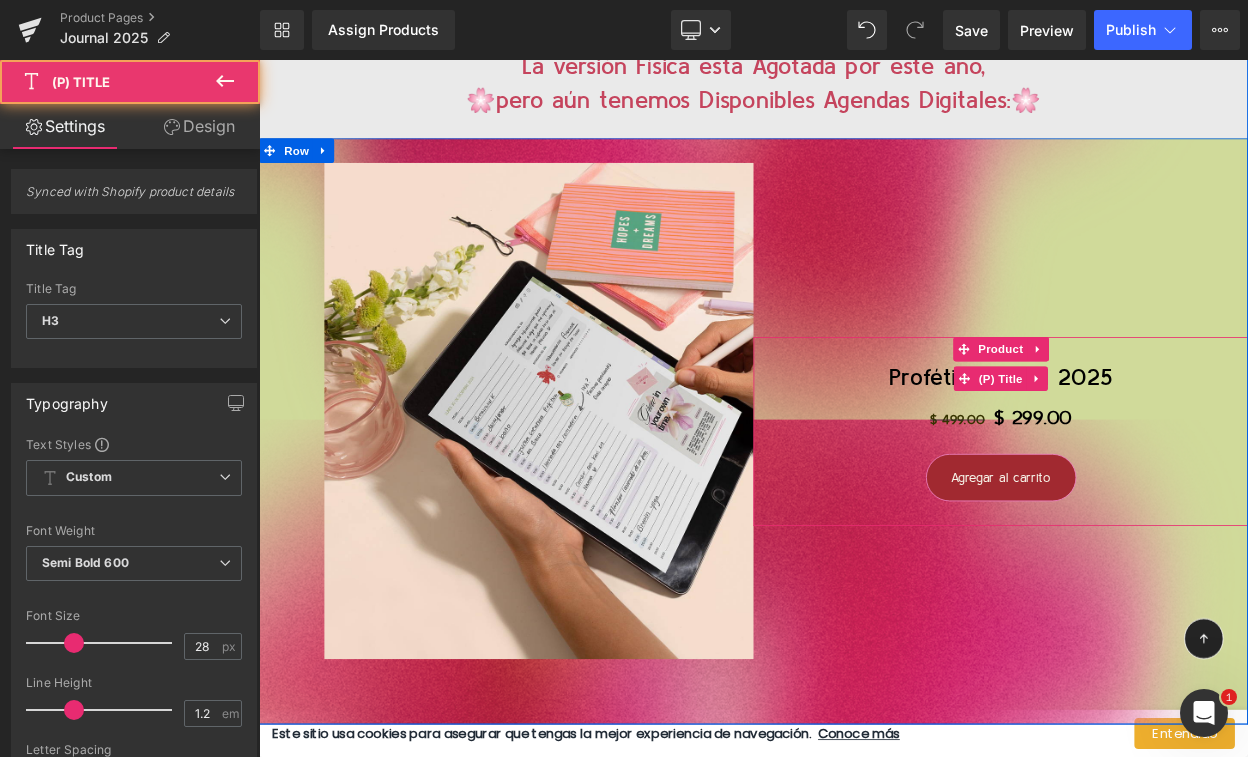 click on "Profética Digital 2025" at bounding box center [1166, 451] 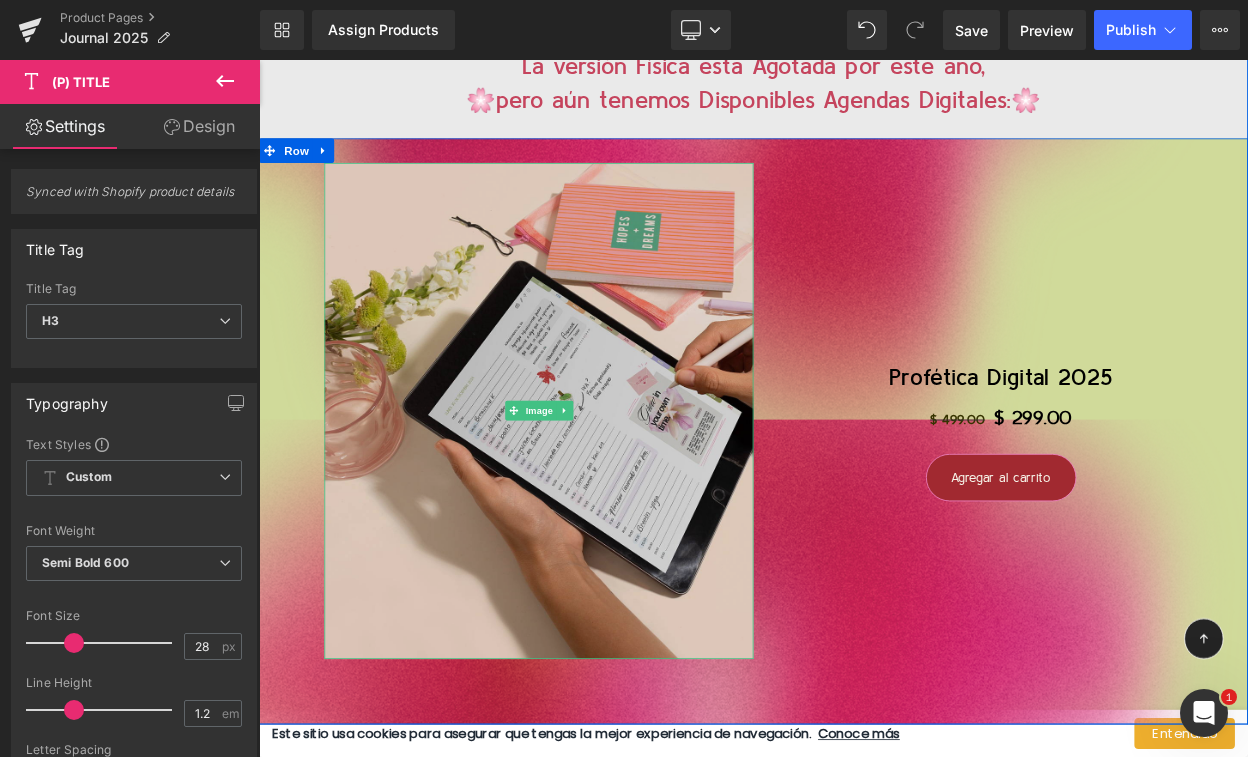 click at bounding box center [601, 489] 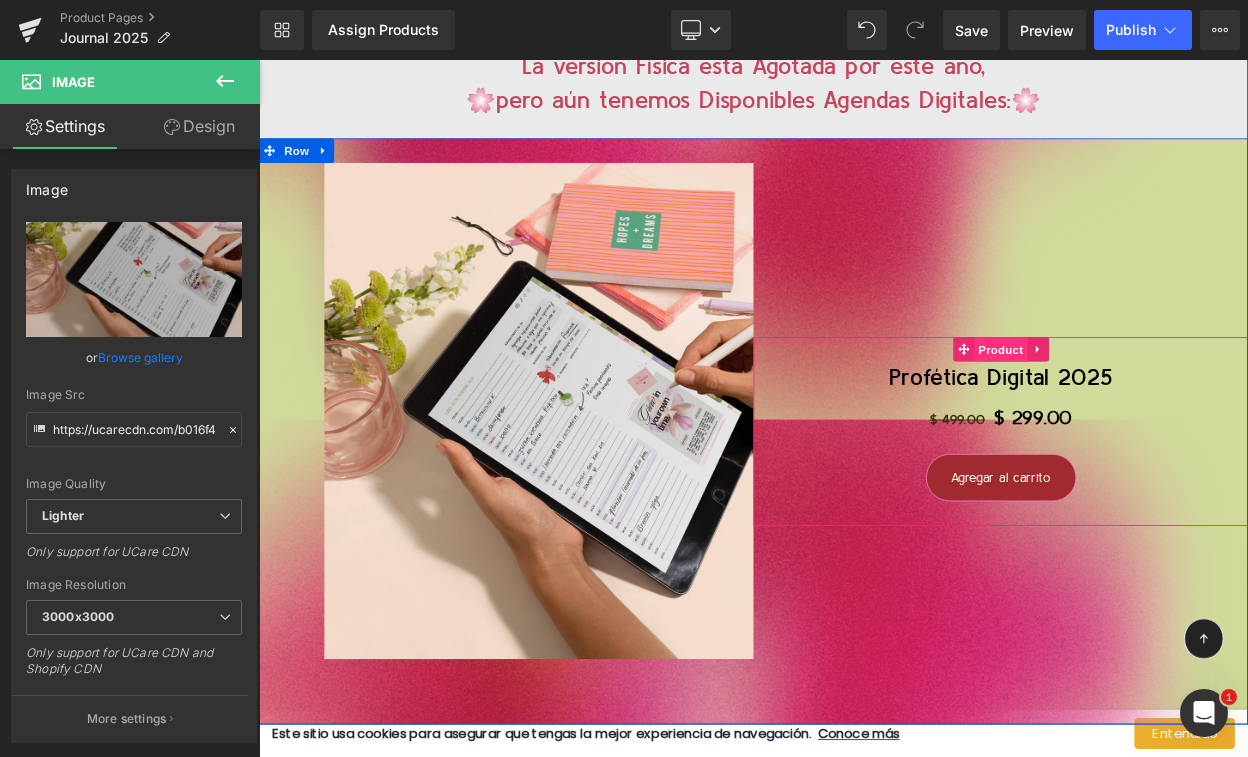 click on "Product" at bounding box center [1166, 415] 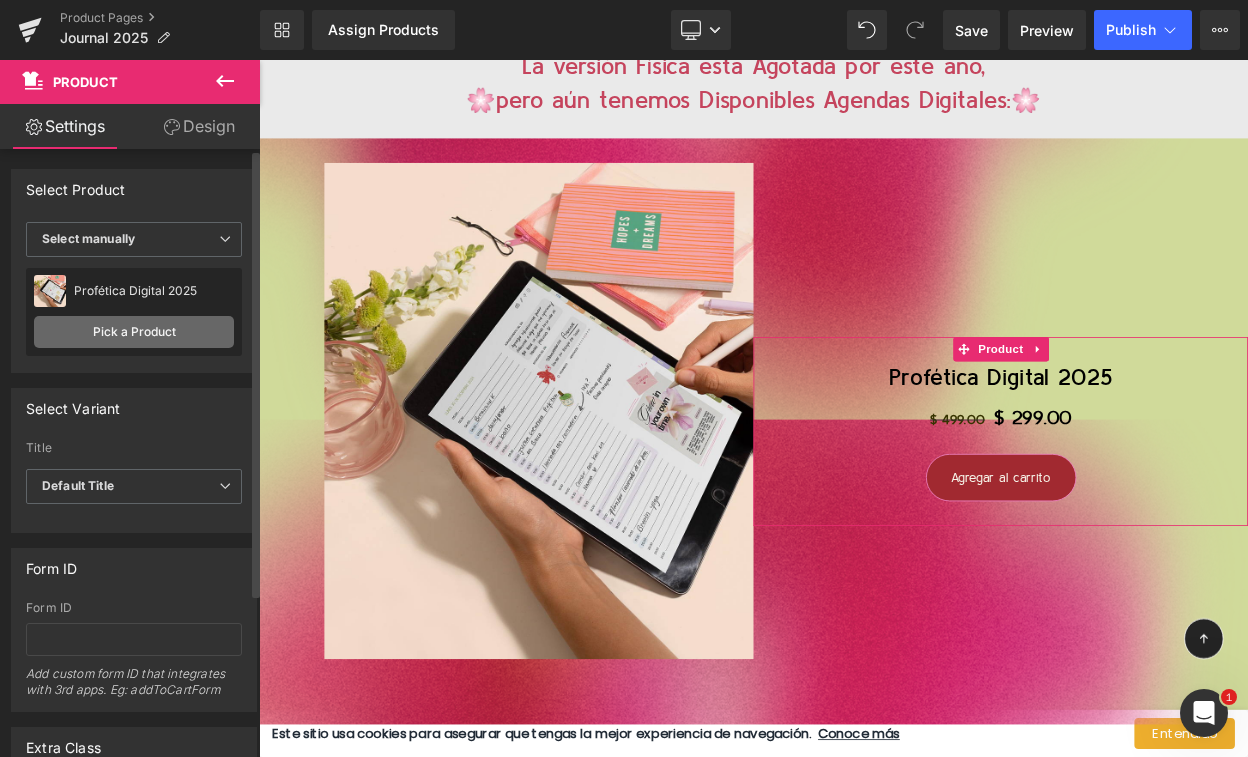 click on "Pick a Product" at bounding box center [134, 332] 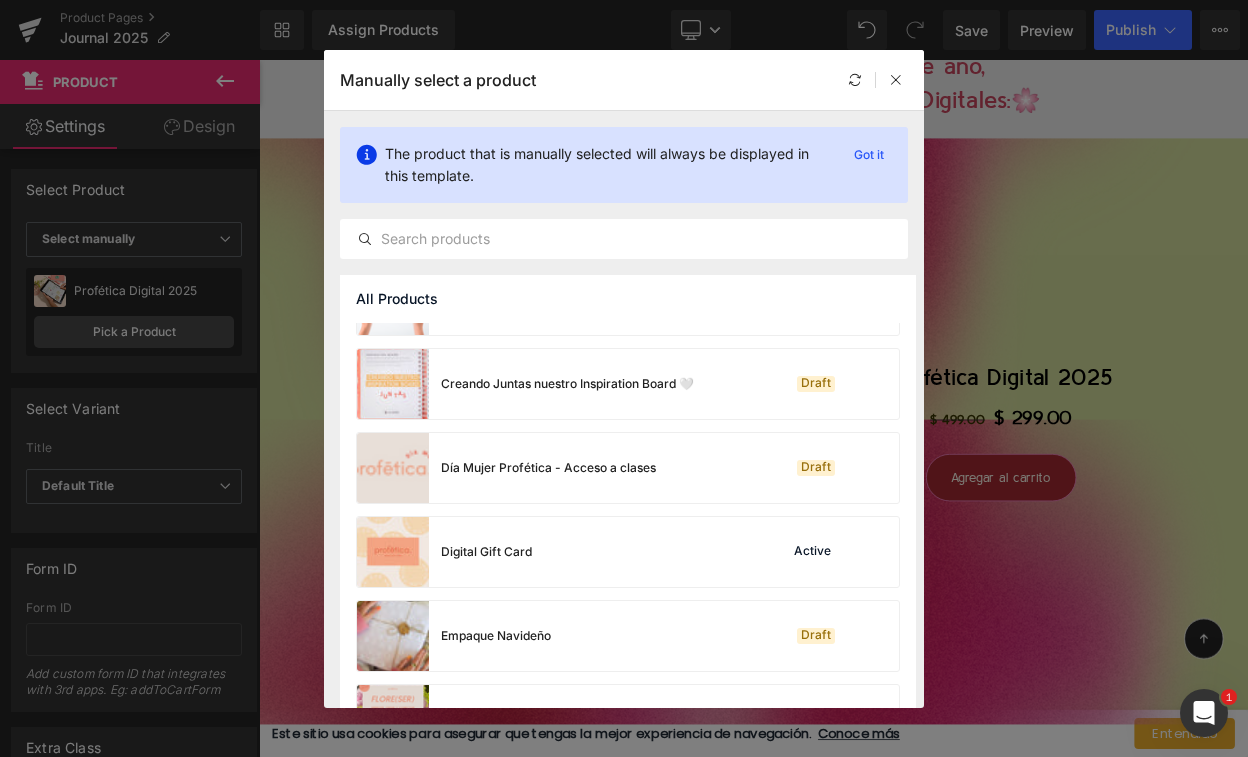 scroll, scrollTop: 503, scrollLeft: 0, axis: vertical 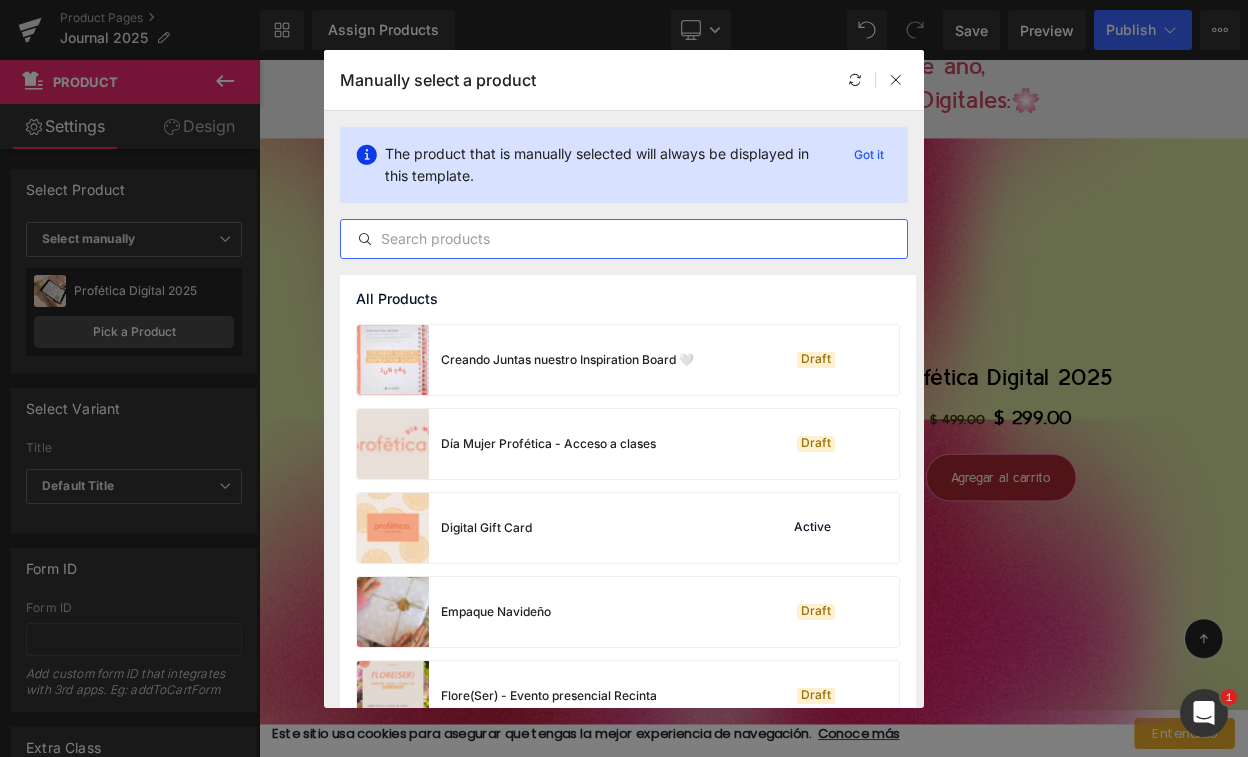 click at bounding box center [624, 239] 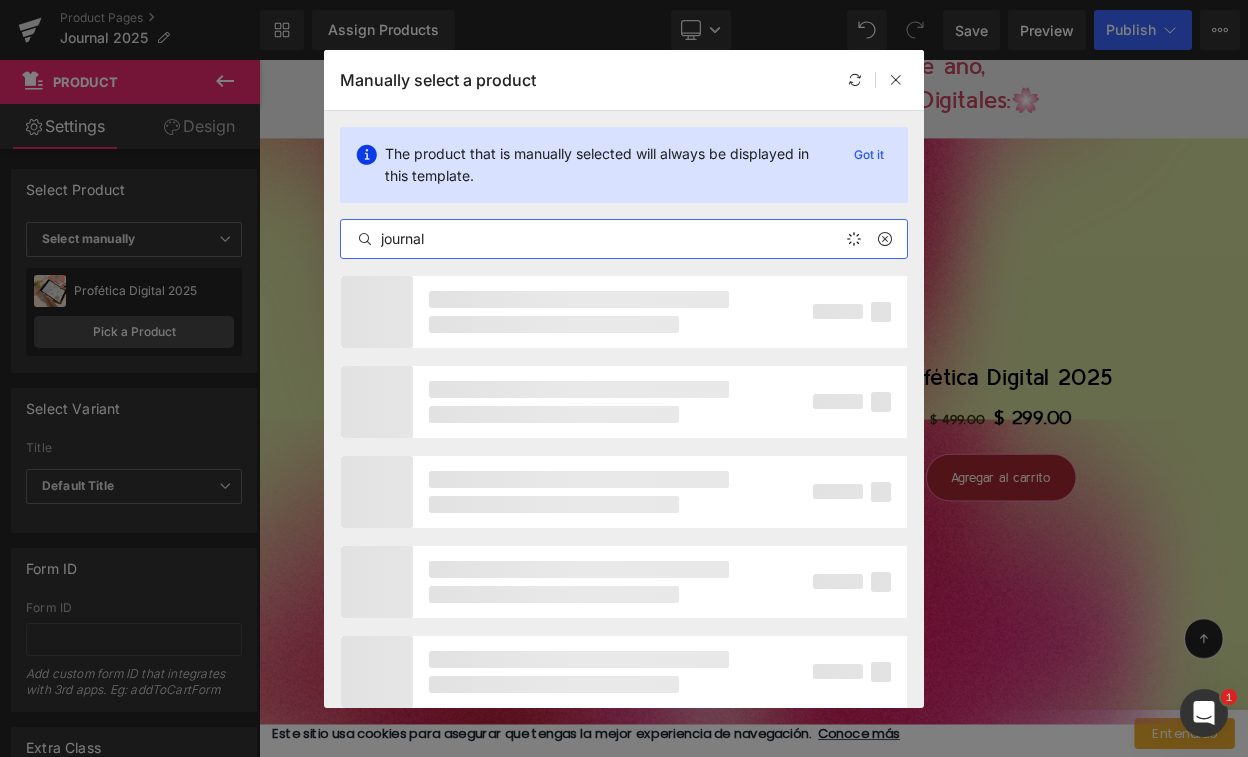type on "journal" 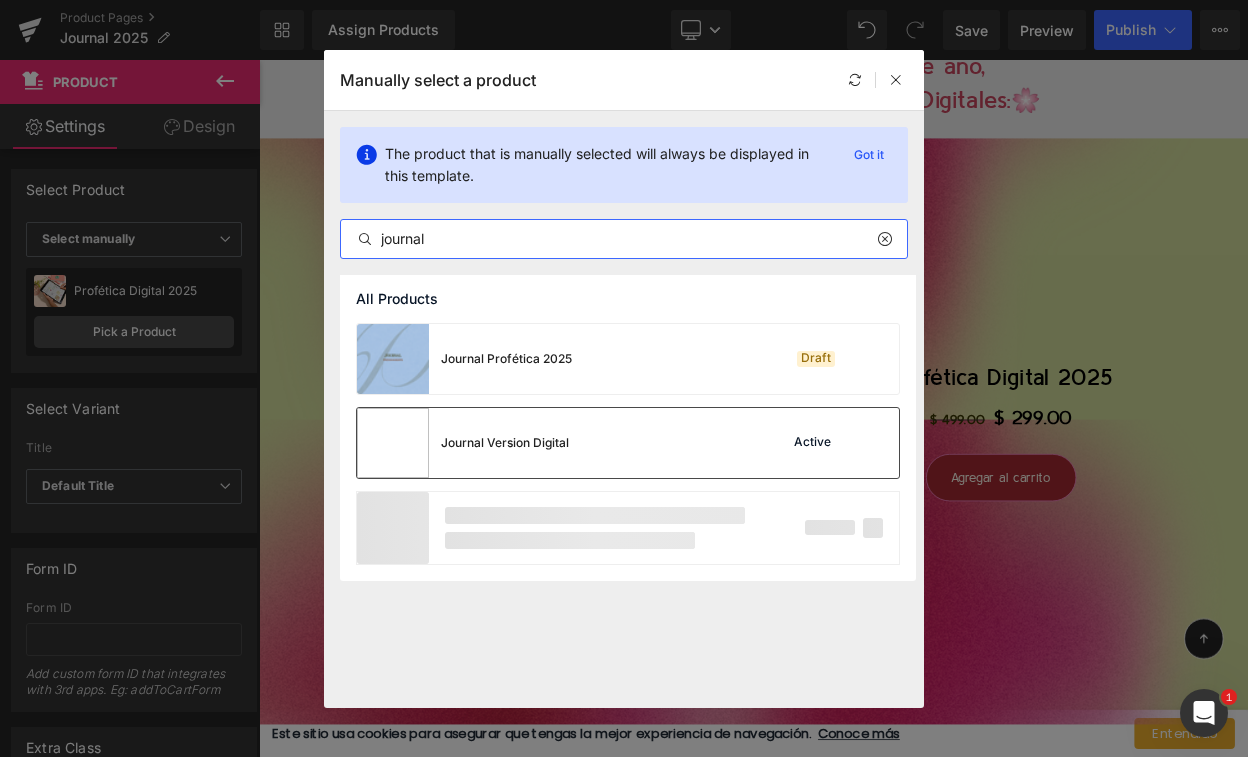 click on "Journal Version Digital Active" at bounding box center (628, 443) 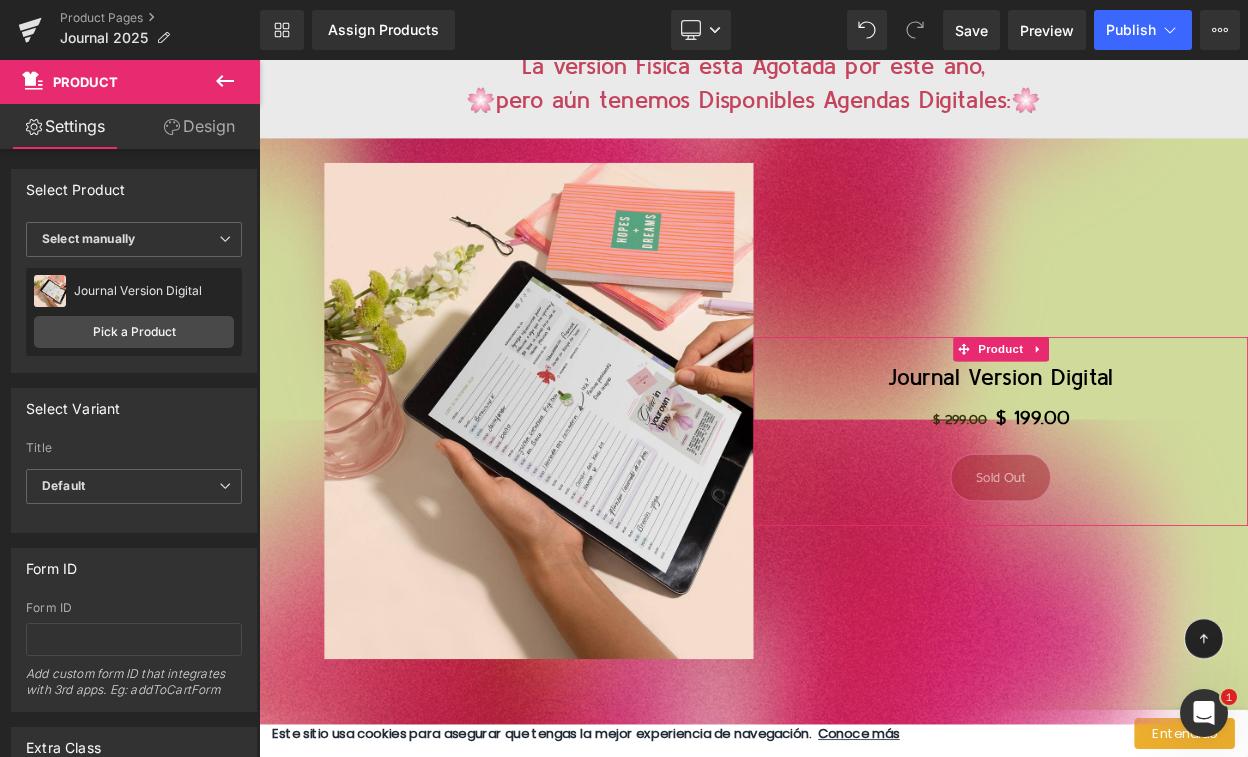 click on "Design" at bounding box center (199, 126) 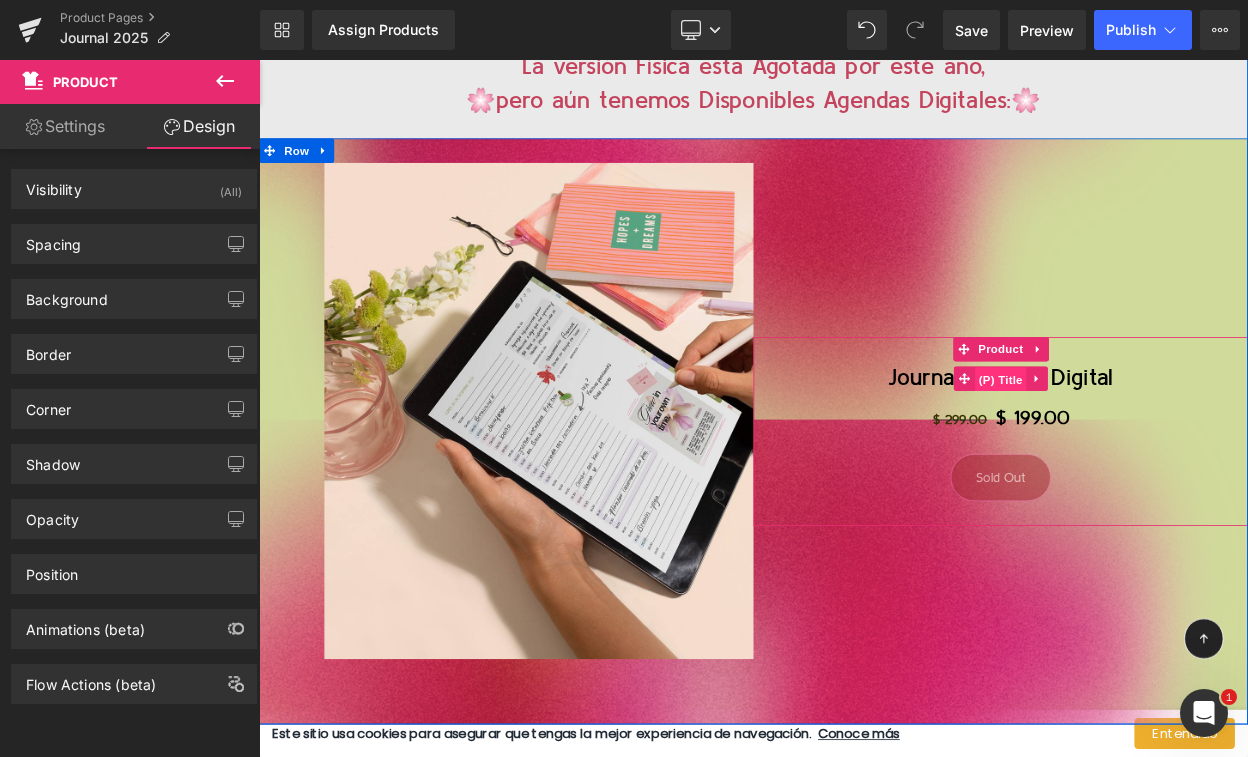 click on "(P) Title" at bounding box center [1167, 451] 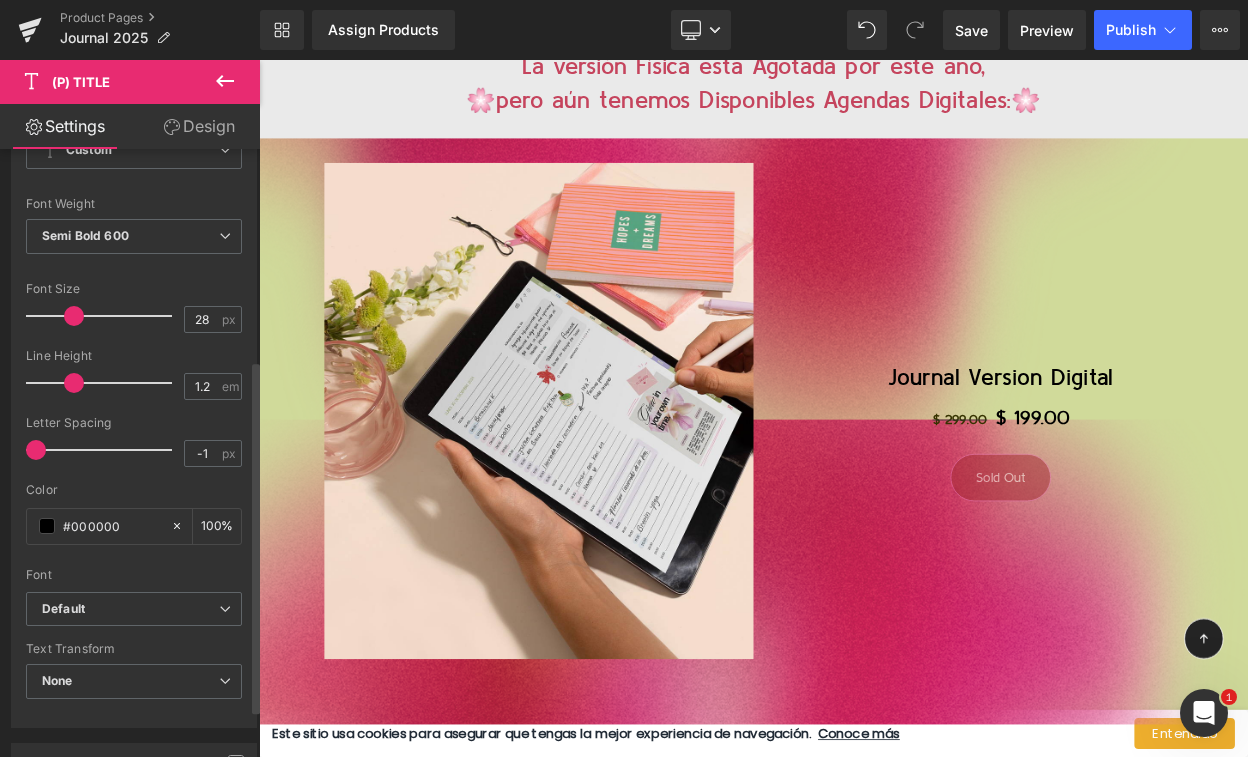 scroll, scrollTop: 367, scrollLeft: 0, axis: vertical 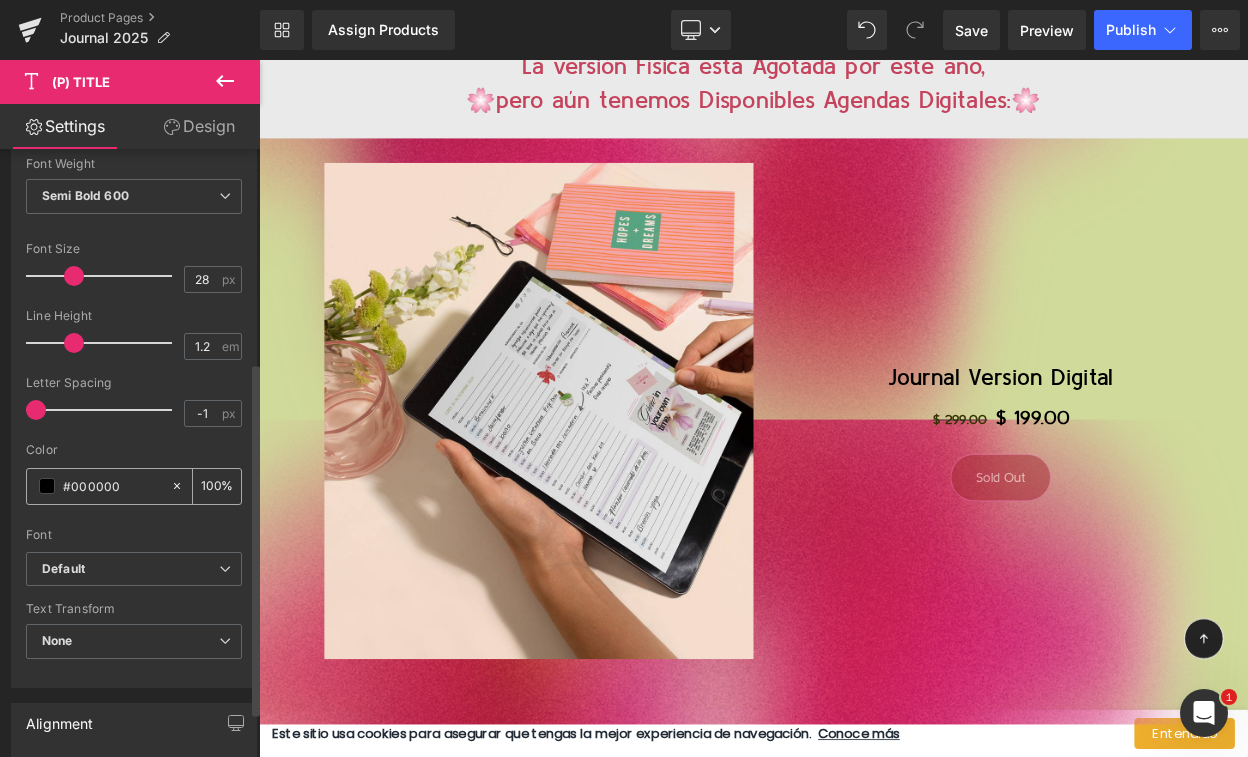 click on "#000000" at bounding box center (112, 486) 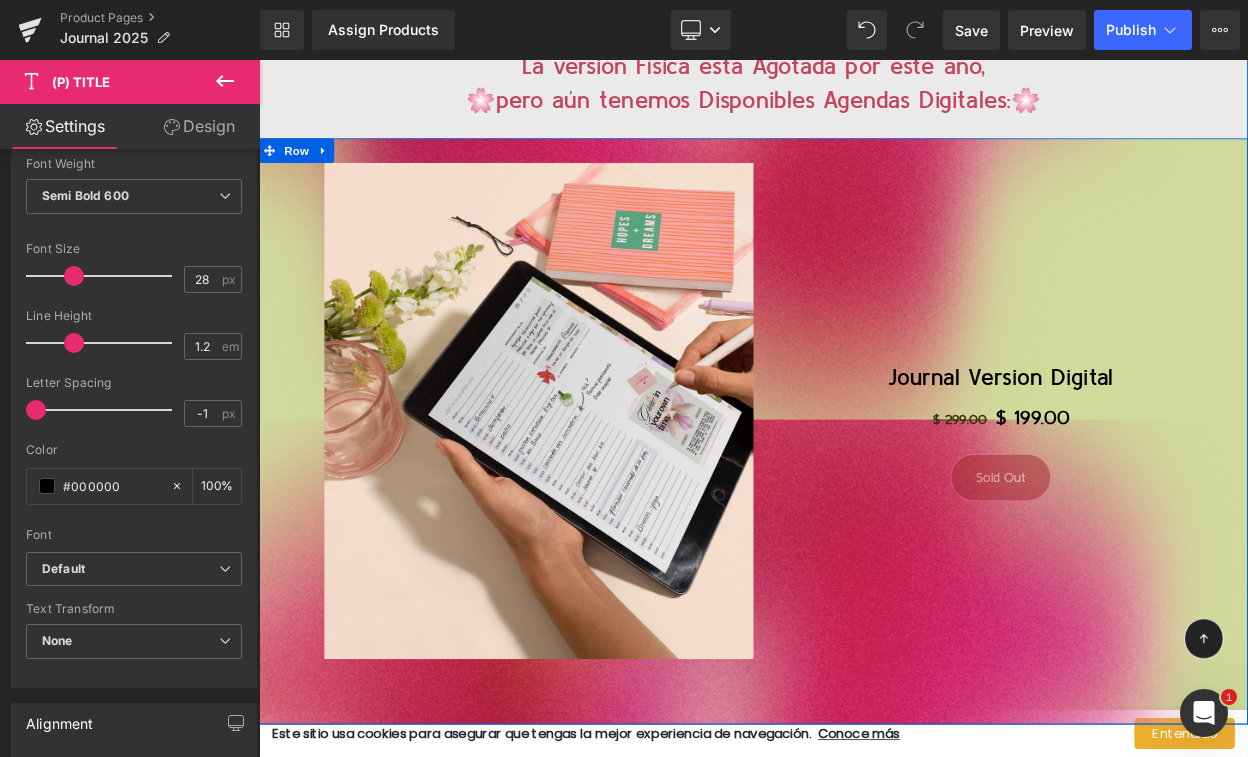 click on "Image" at bounding box center [561, 514] 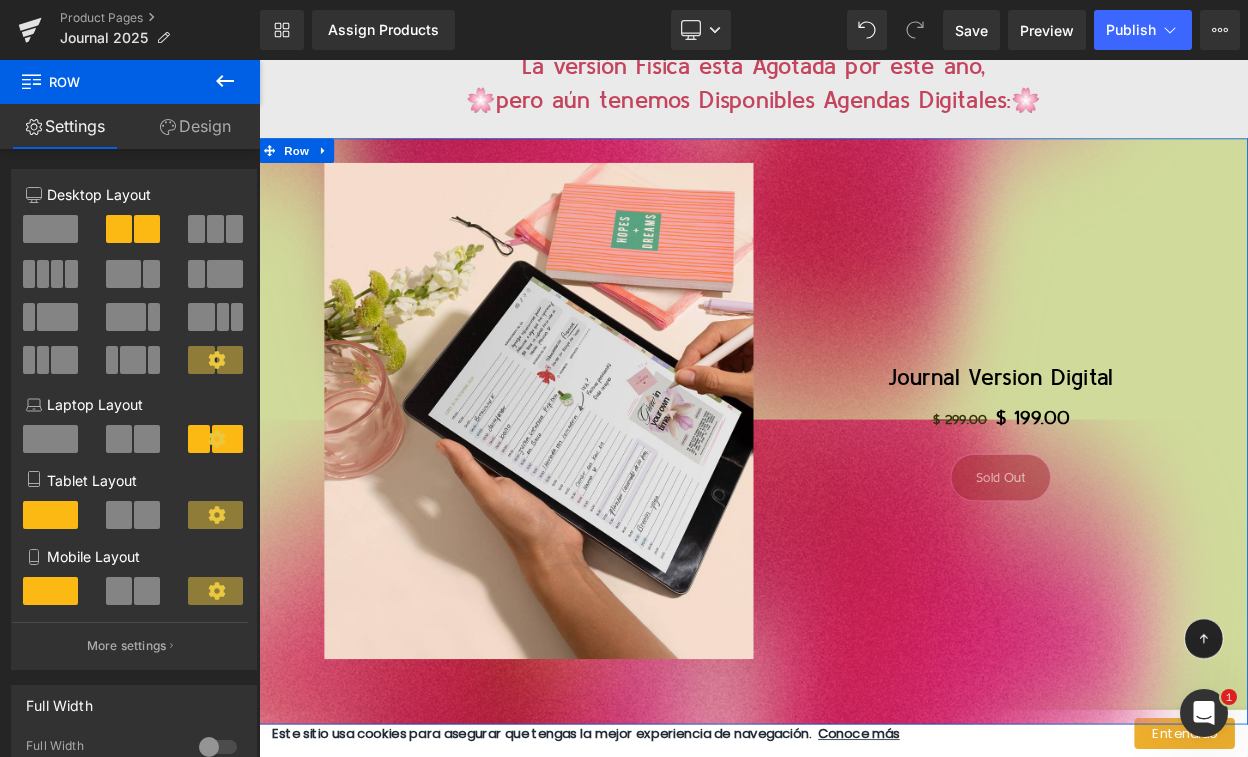 click on "Design" at bounding box center (195, 126) 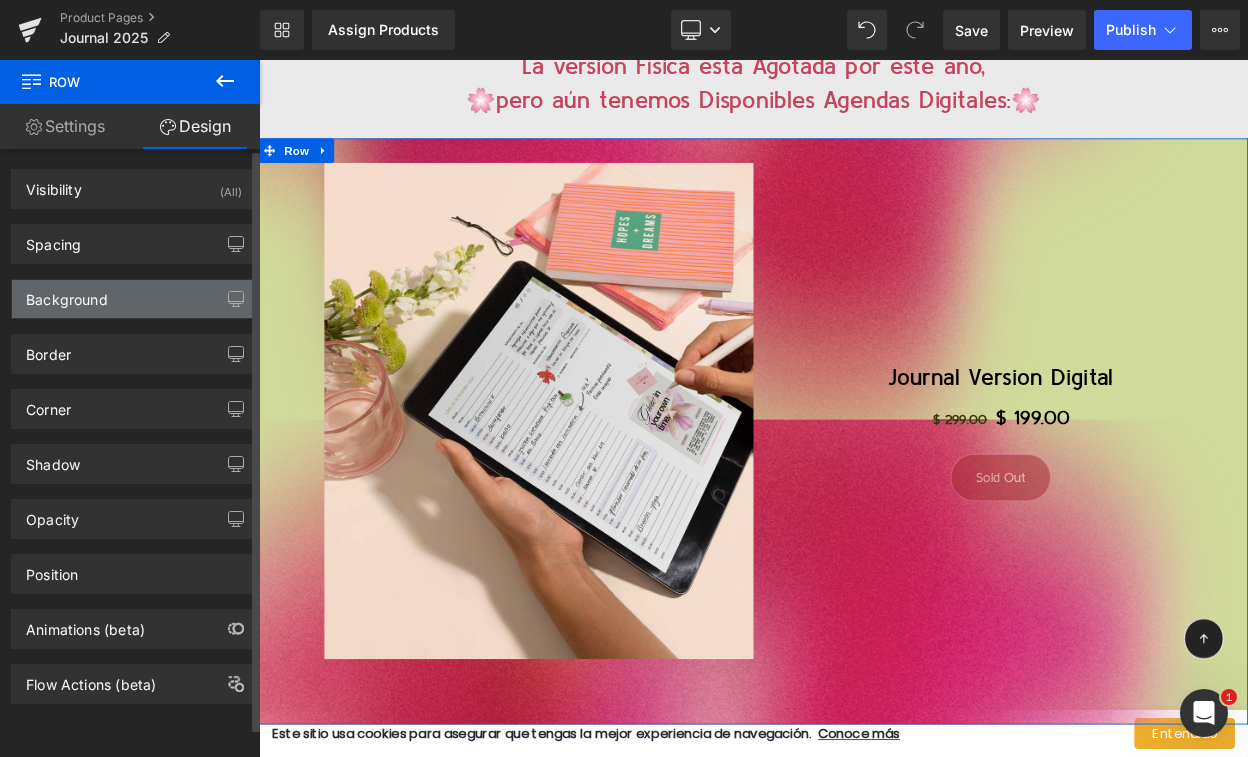 click on "Background" at bounding box center [134, 299] 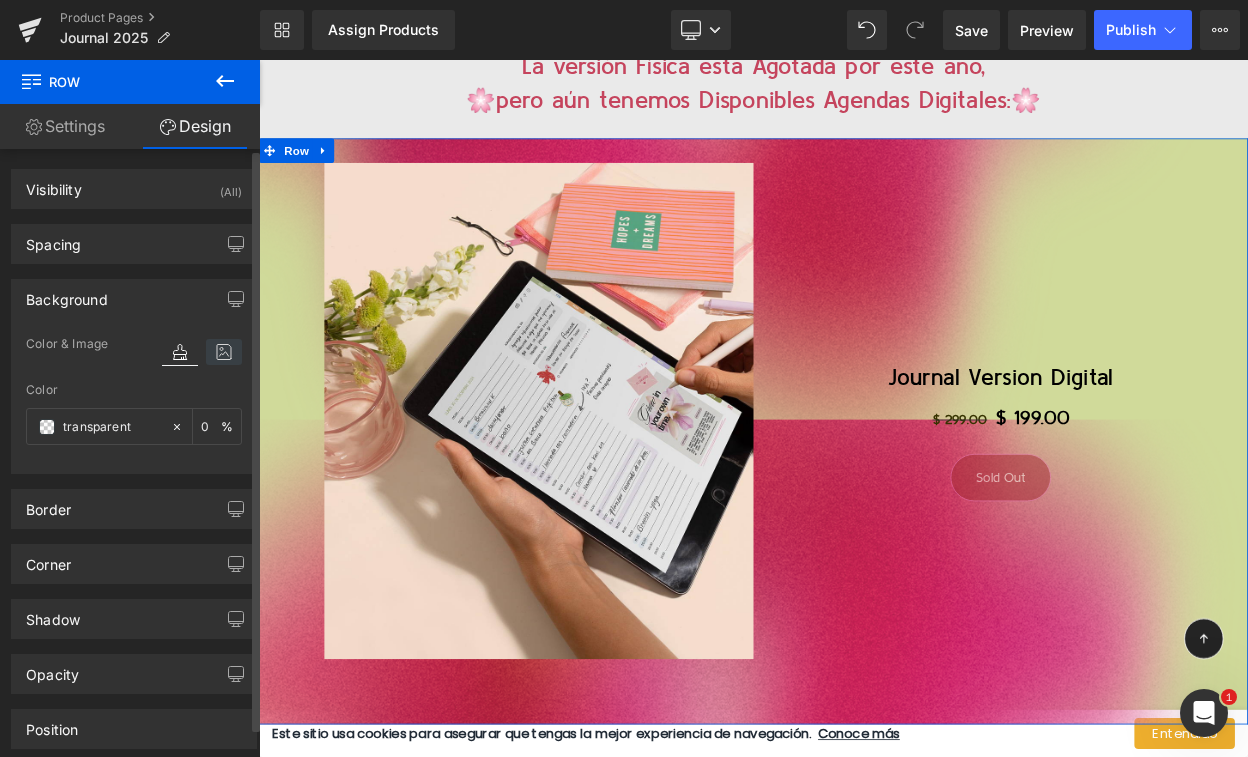 click at bounding box center [224, 352] 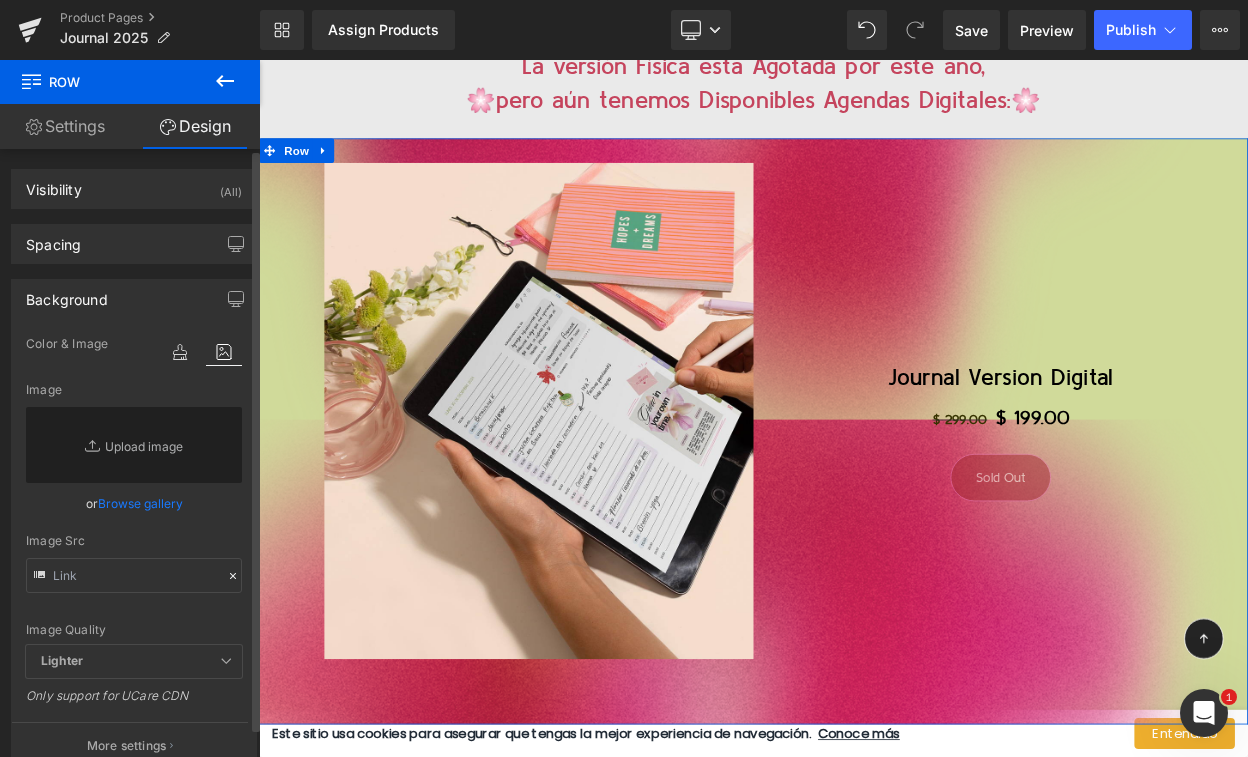 click on "Browse gallery" at bounding box center [140, 503] 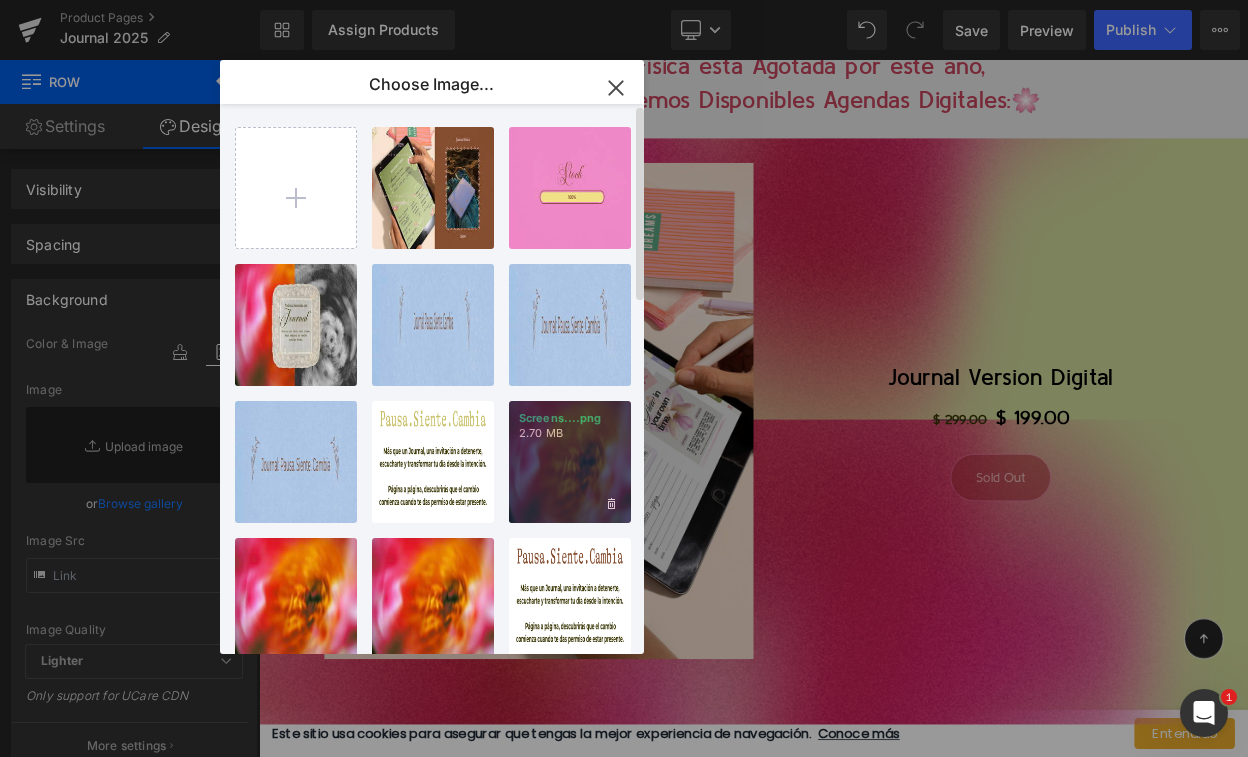 click on "Screens....png 2.70 MB" at bounding box center (570, 462) 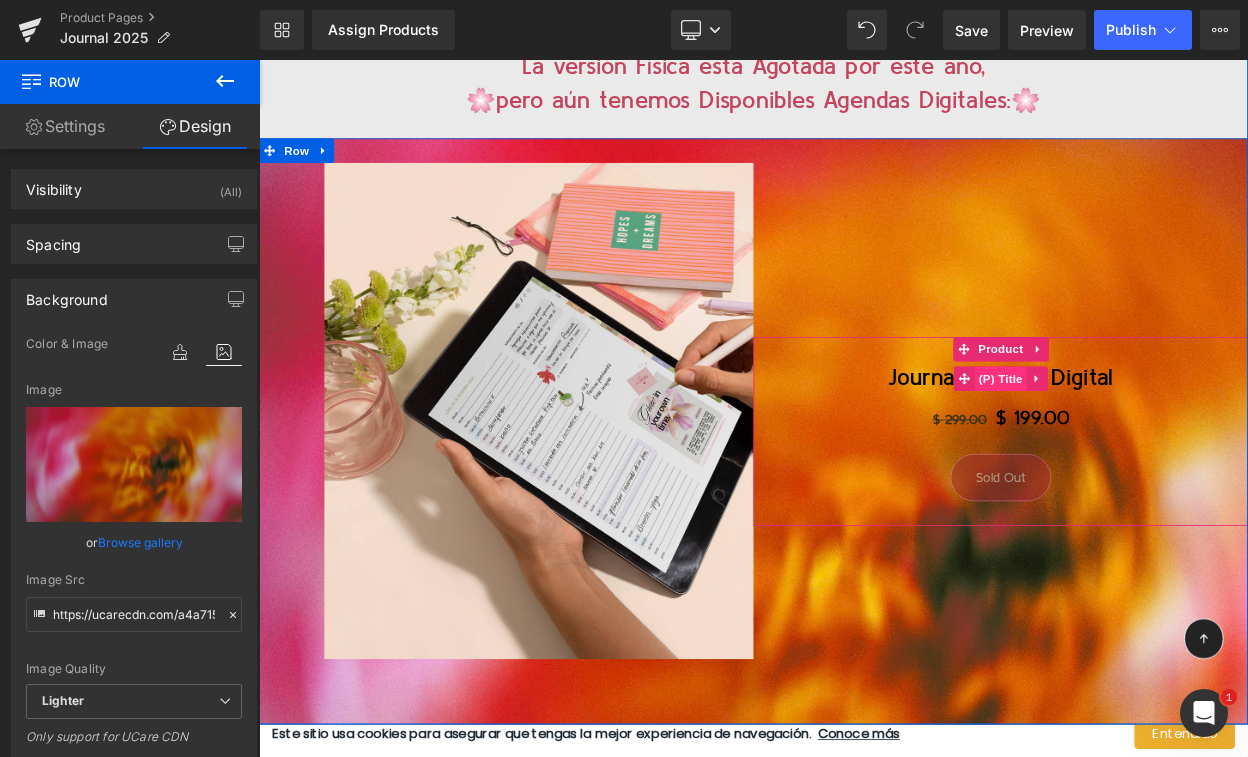 click on "(P) Title" at bounding box center [1167, 450] 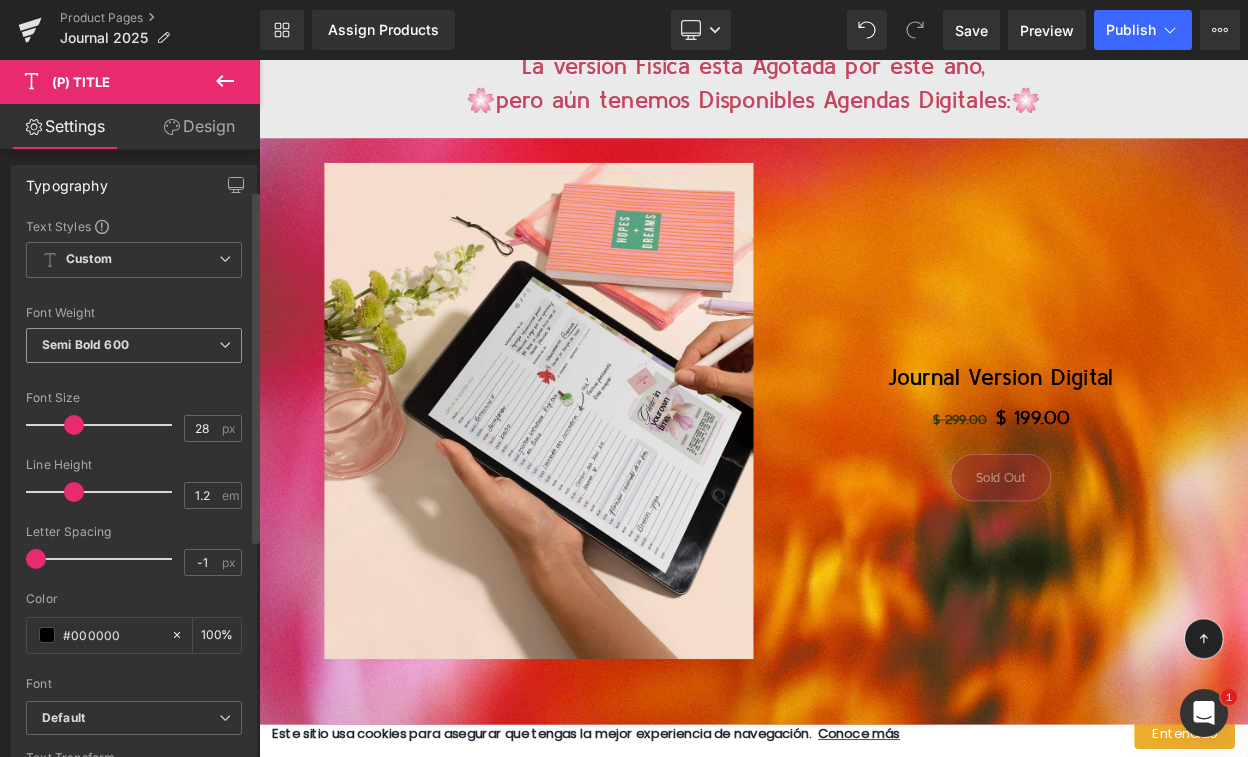 scroll, scrollTop: 271, scrollLeft: 0, axis: vertical 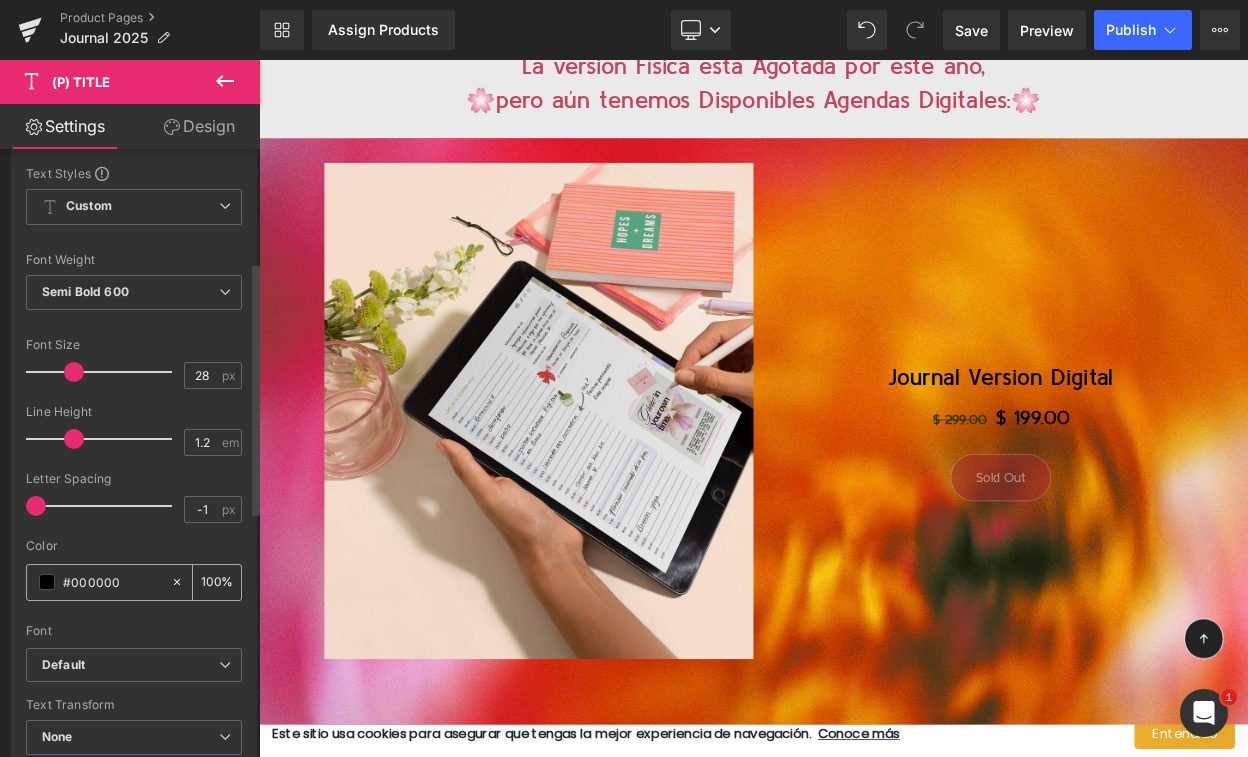 click on "#000000" at bounding box center (112, 582) 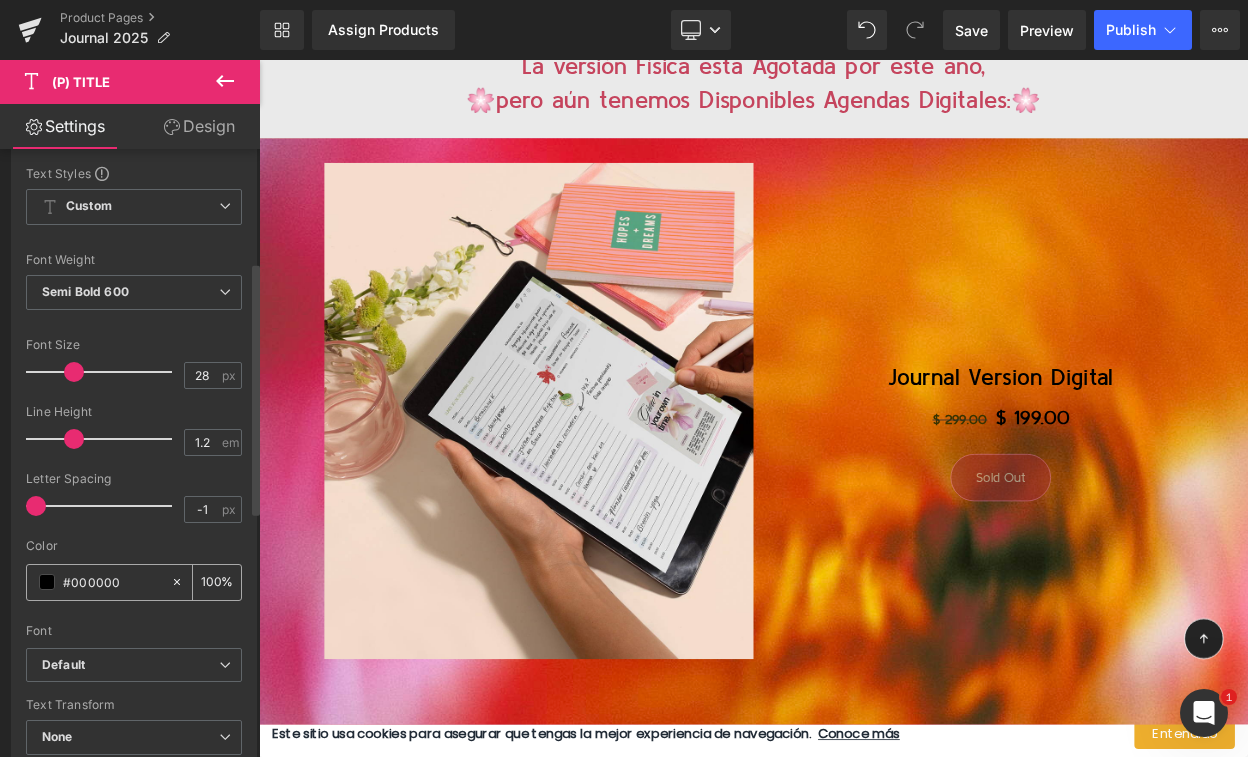 paste on "#3633" 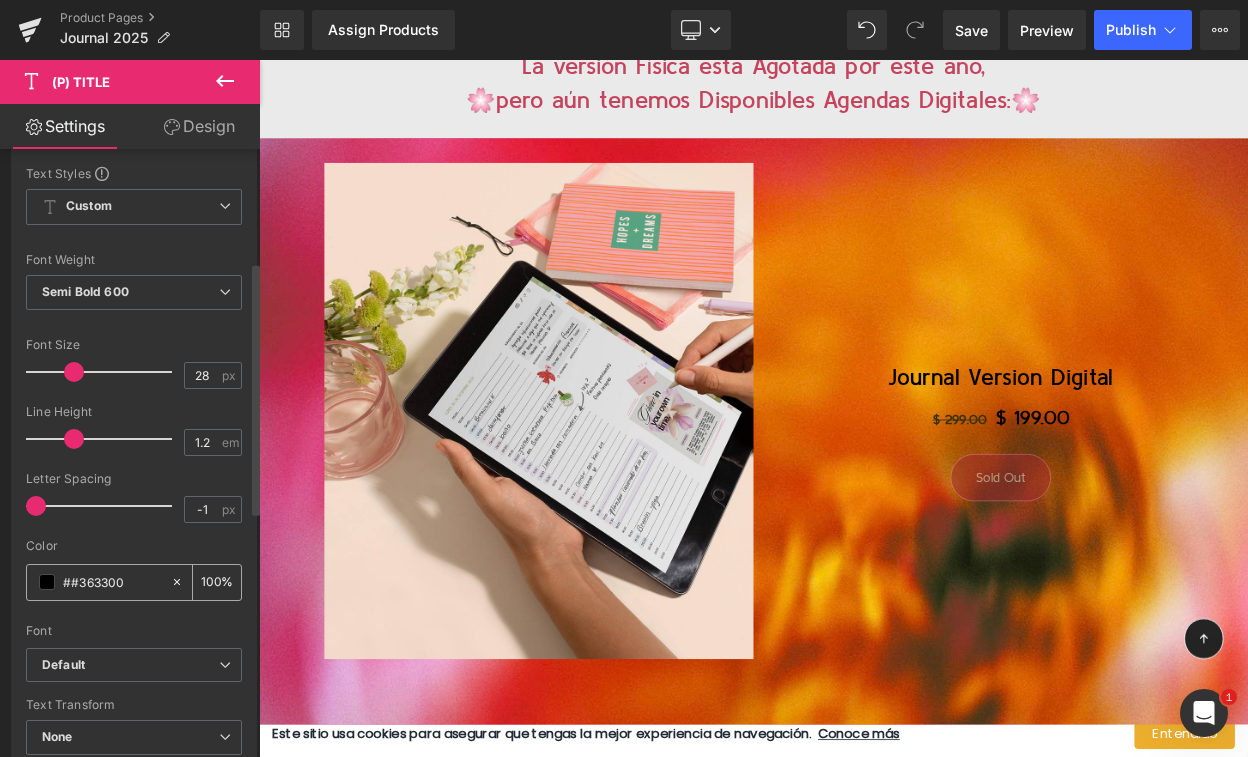 type on "0" 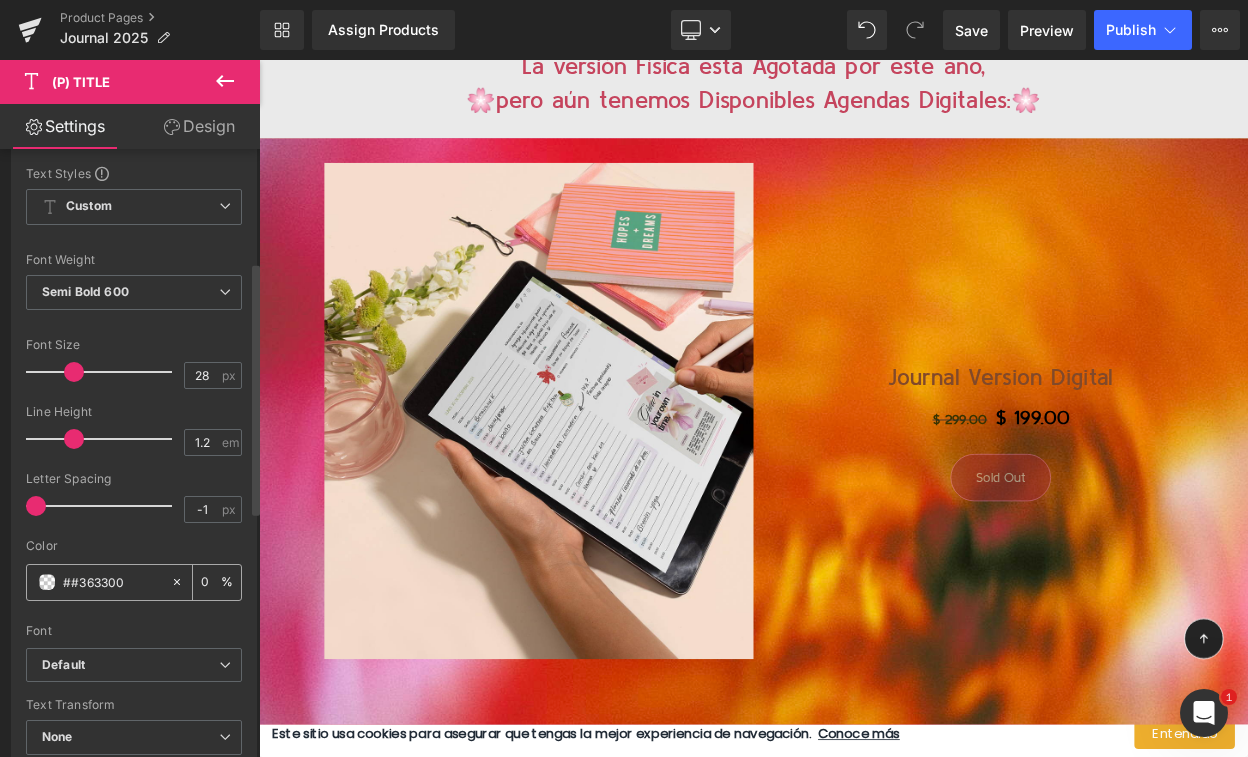 click on "##363300" at bounding box center [112, 582] 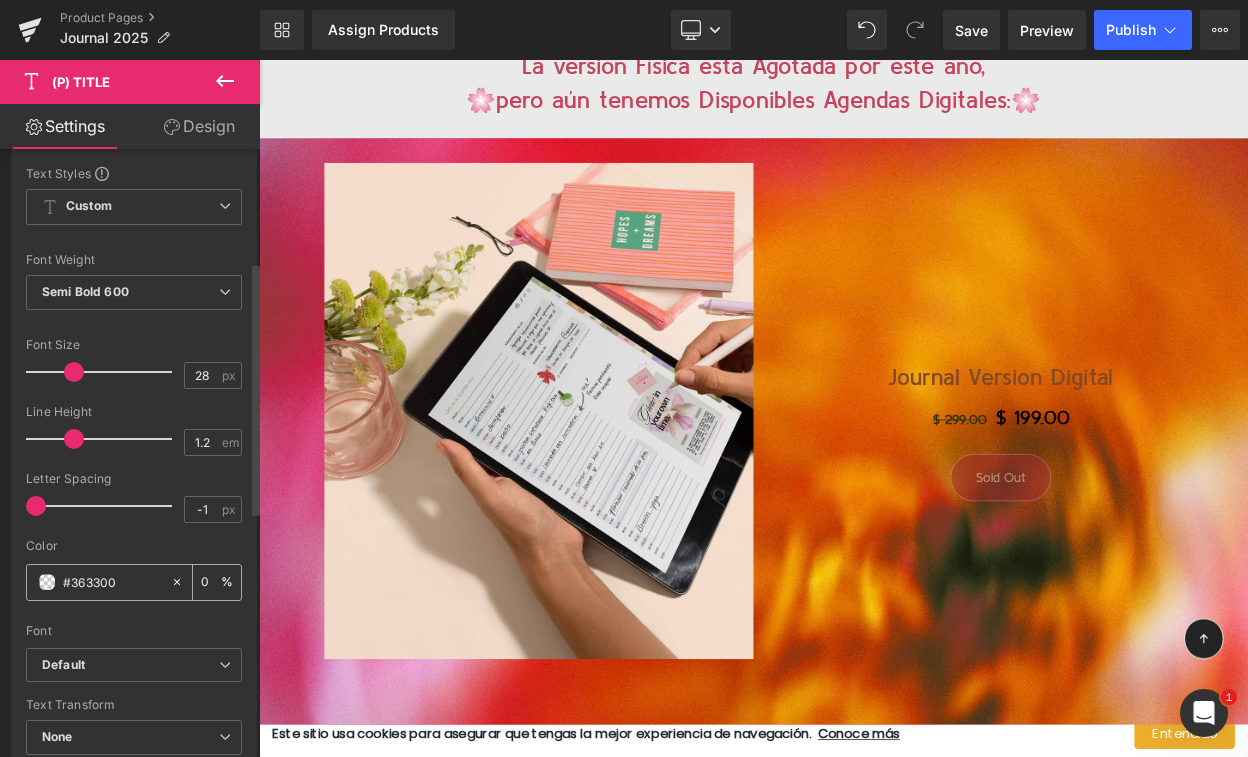 type on "100" 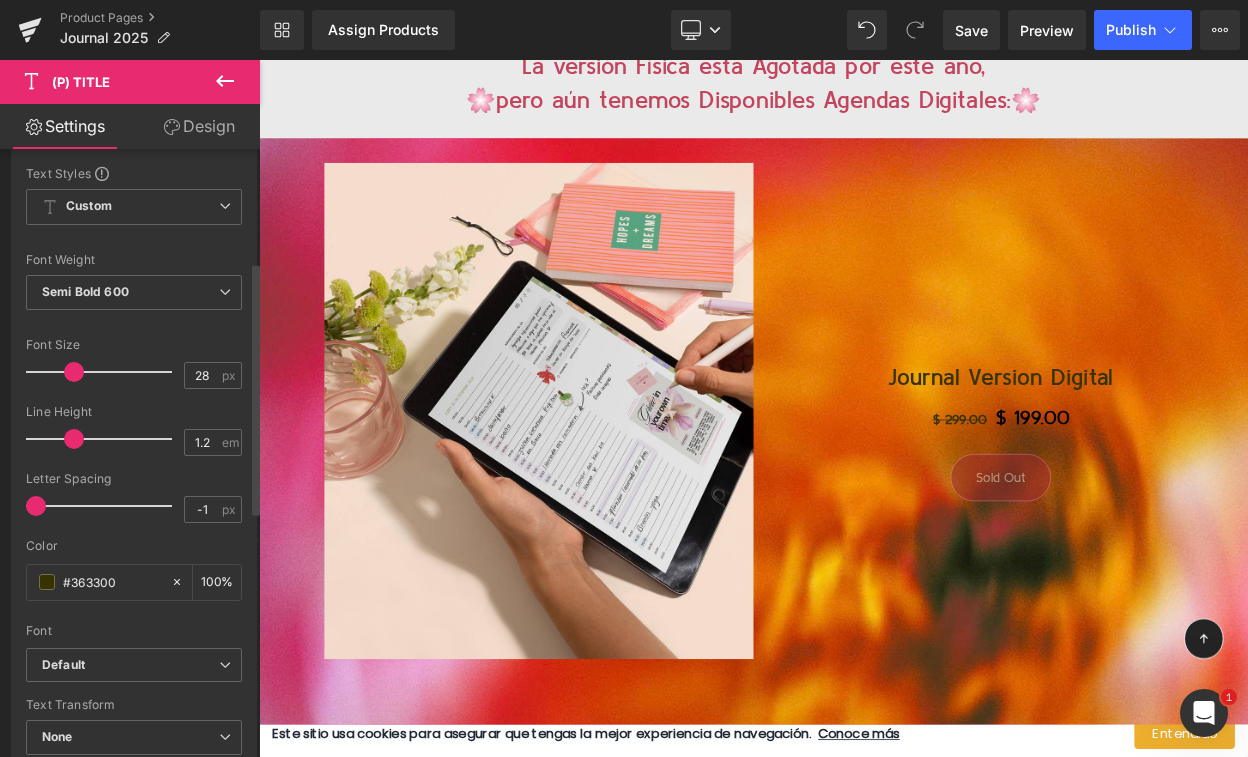 type on "#363300" 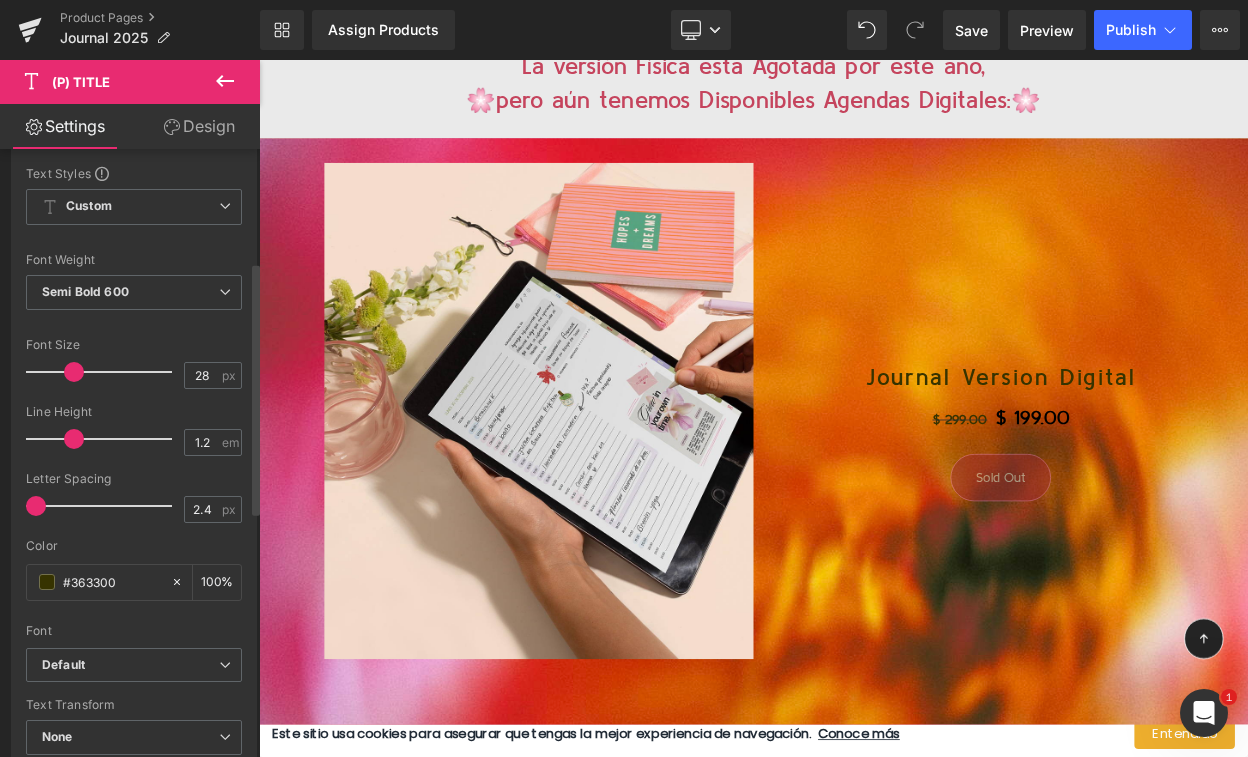 click at bounding box center (104, 506) 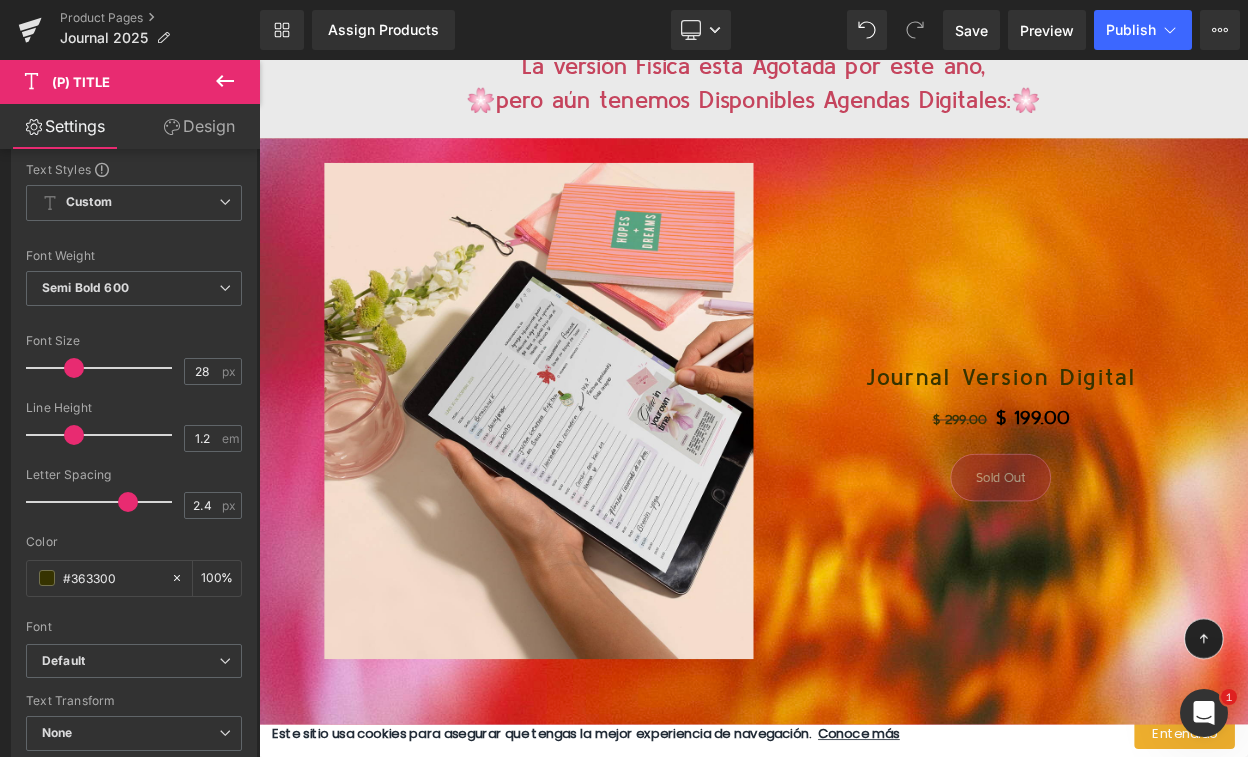 scroll, scrollTop: 267, scrollLeft: 0, axis: vertical 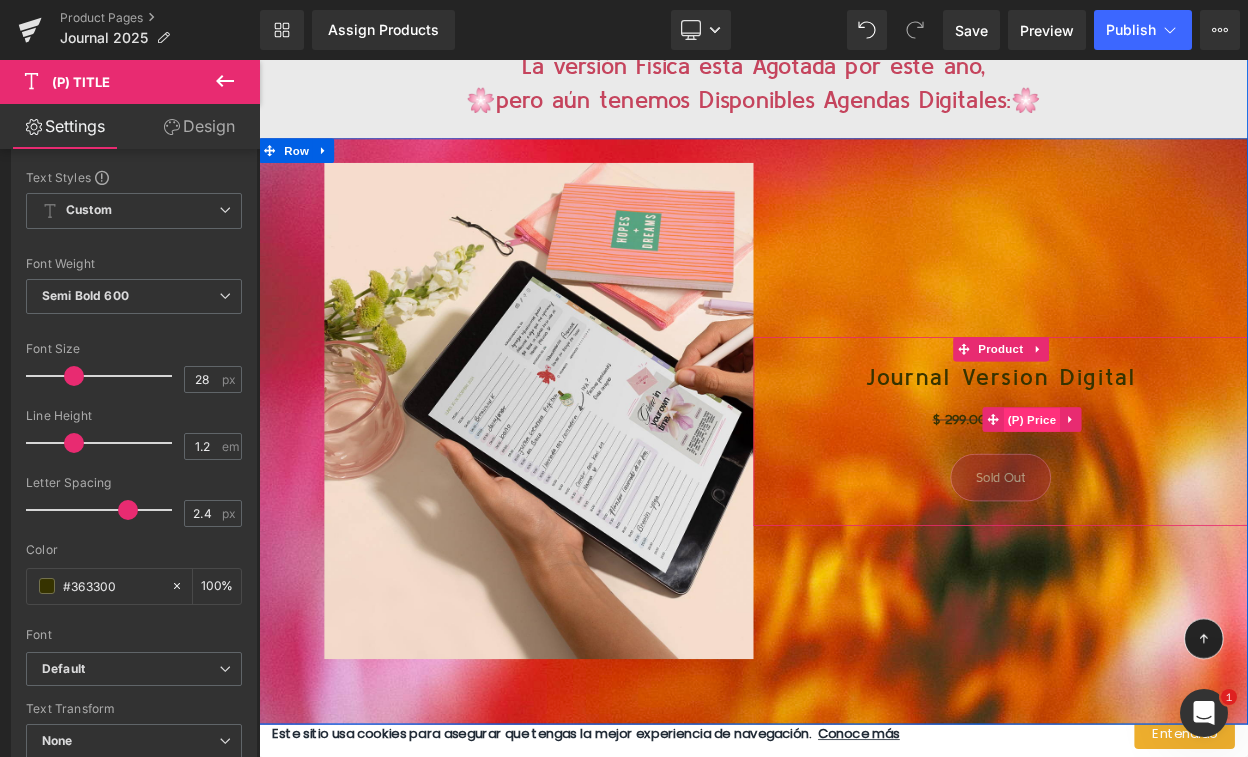 click on "(P) Price" at bounding box center [1205, 501] 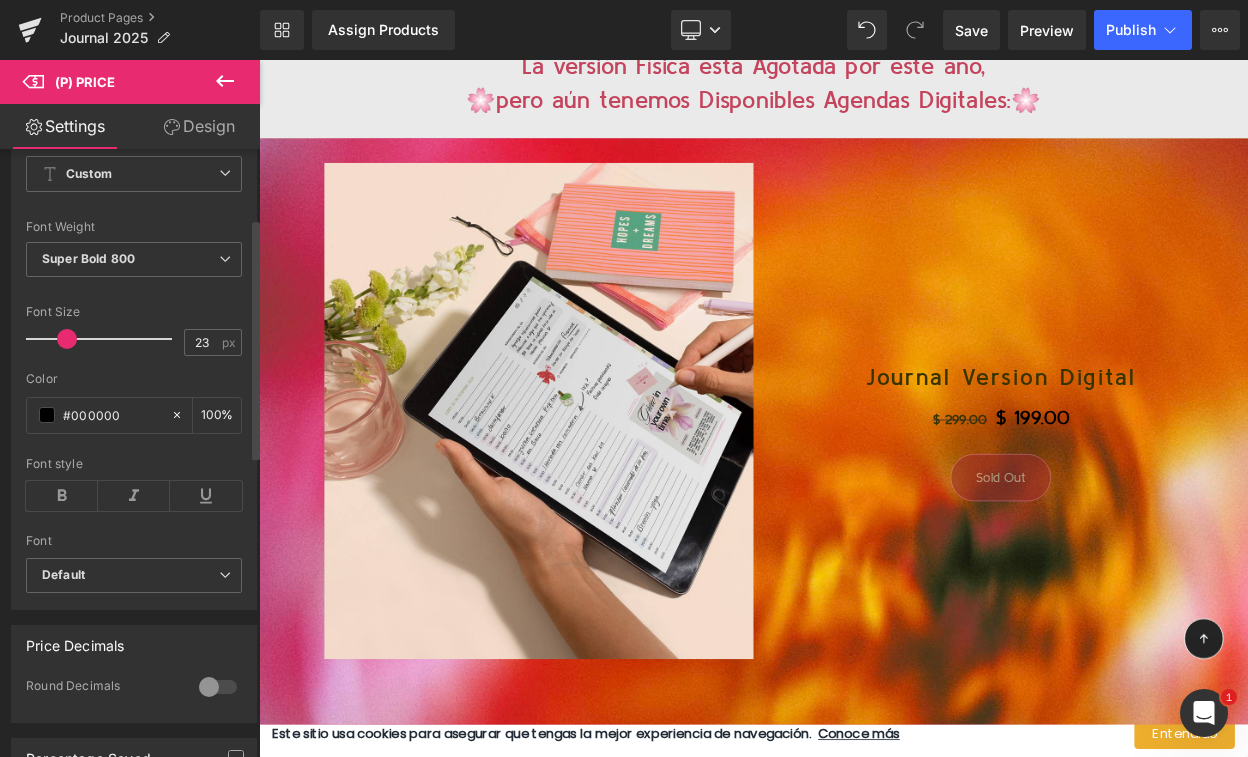 scroll, scrollTop: 387, scrollLeft: 0, axis: vertical 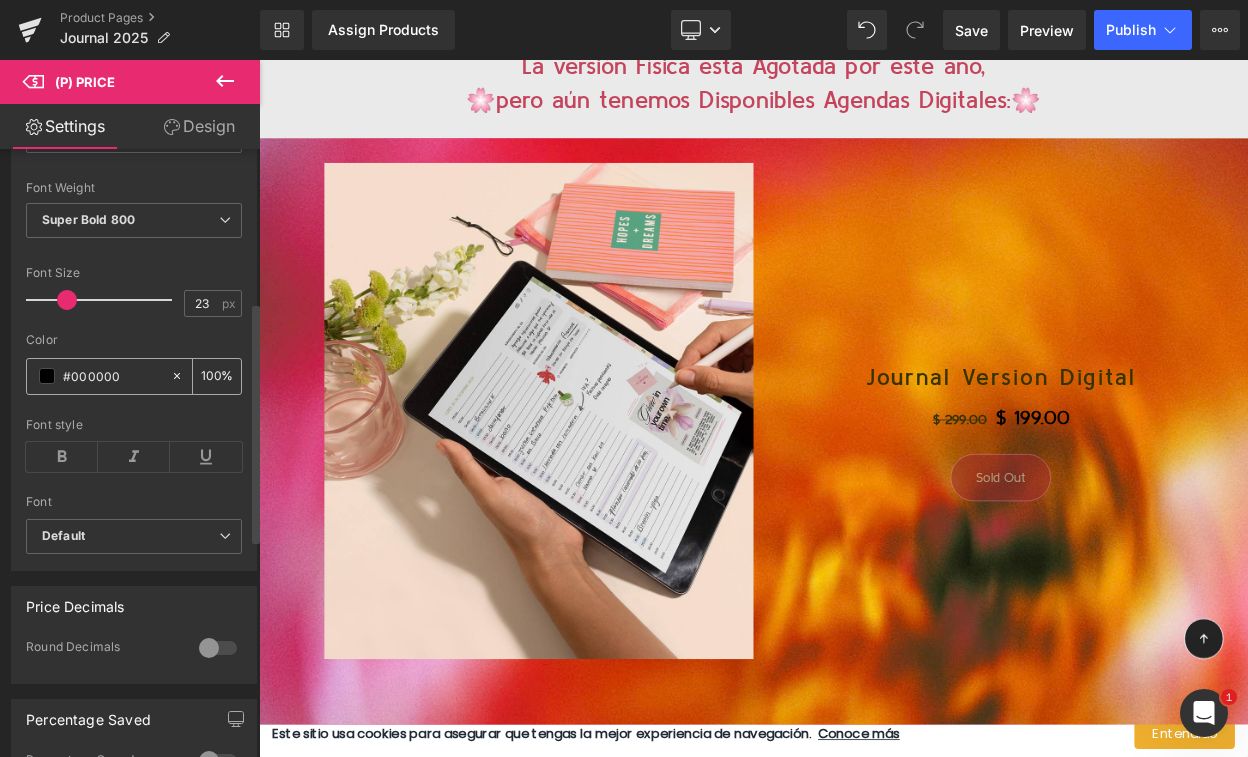 click on "#000000" at bounding box center (112, 376) 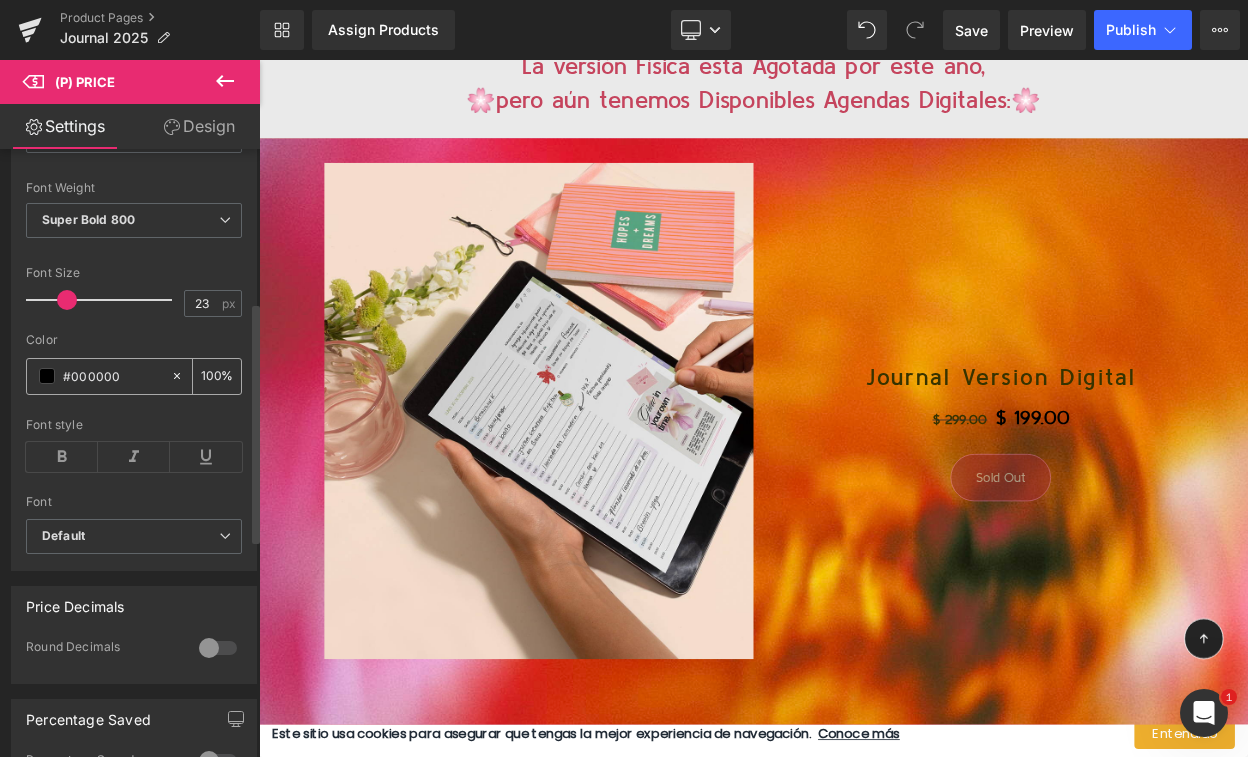 click on "#000000" at bounding box center (112, 376) 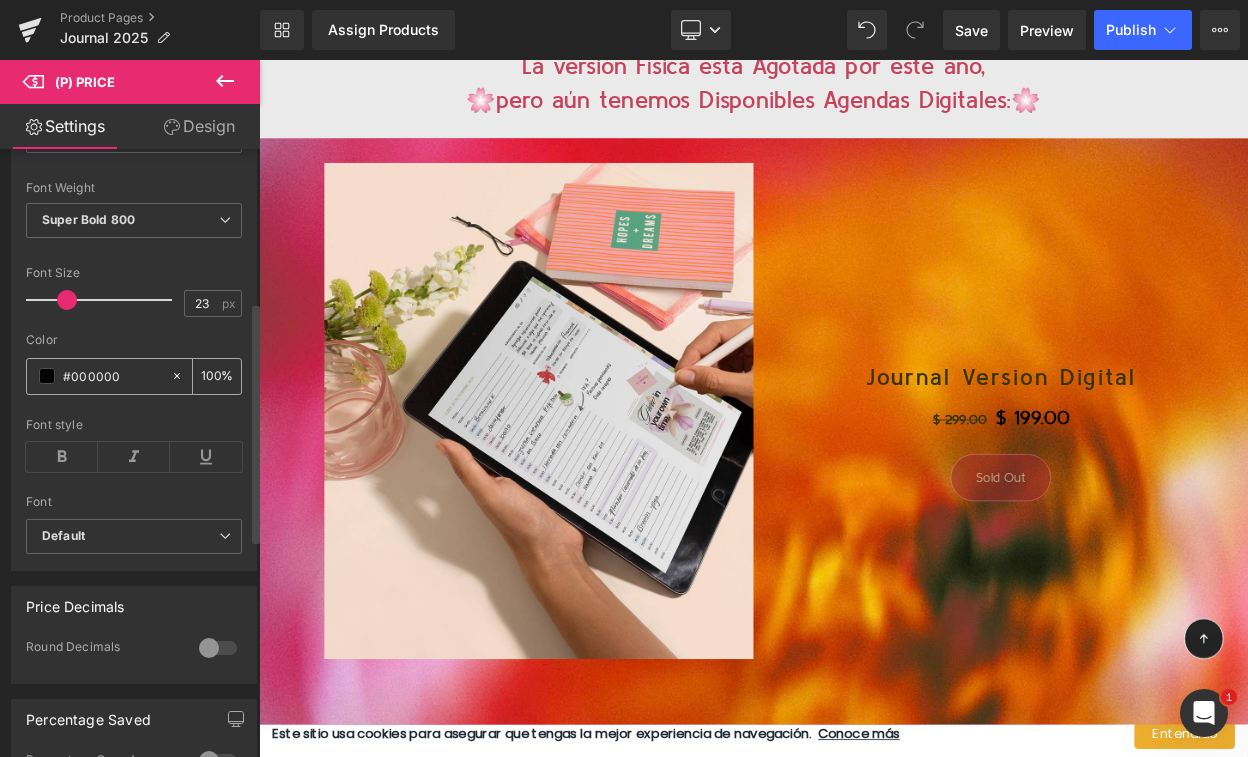 click on "#000000" at bounding box center [112, 376] 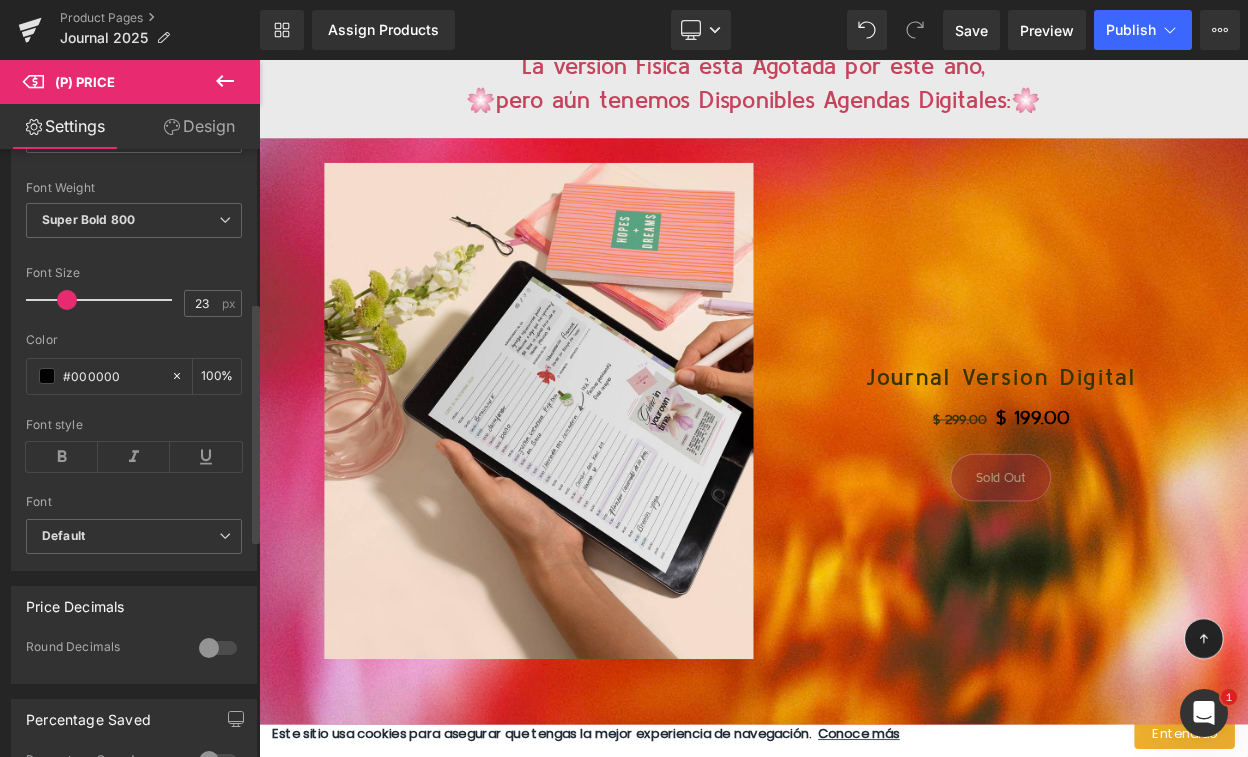 paste on "F0E087" 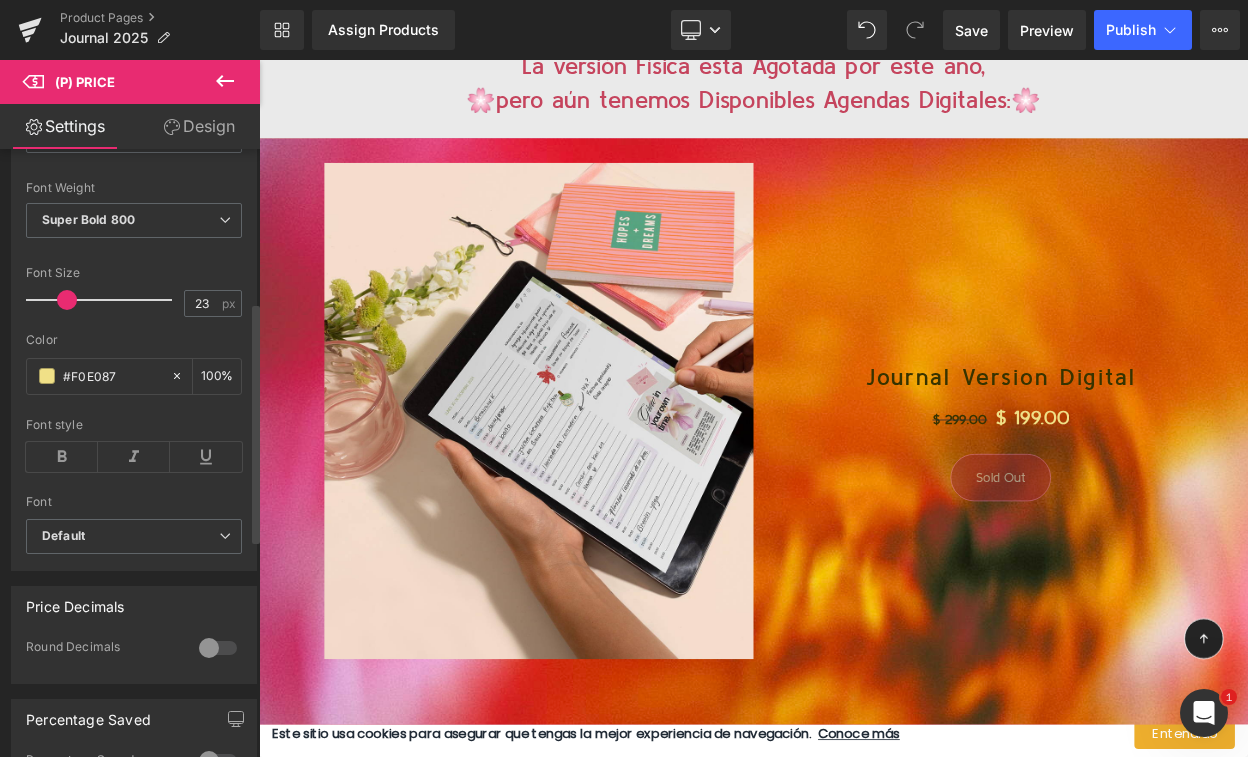 type on "#F0E087" 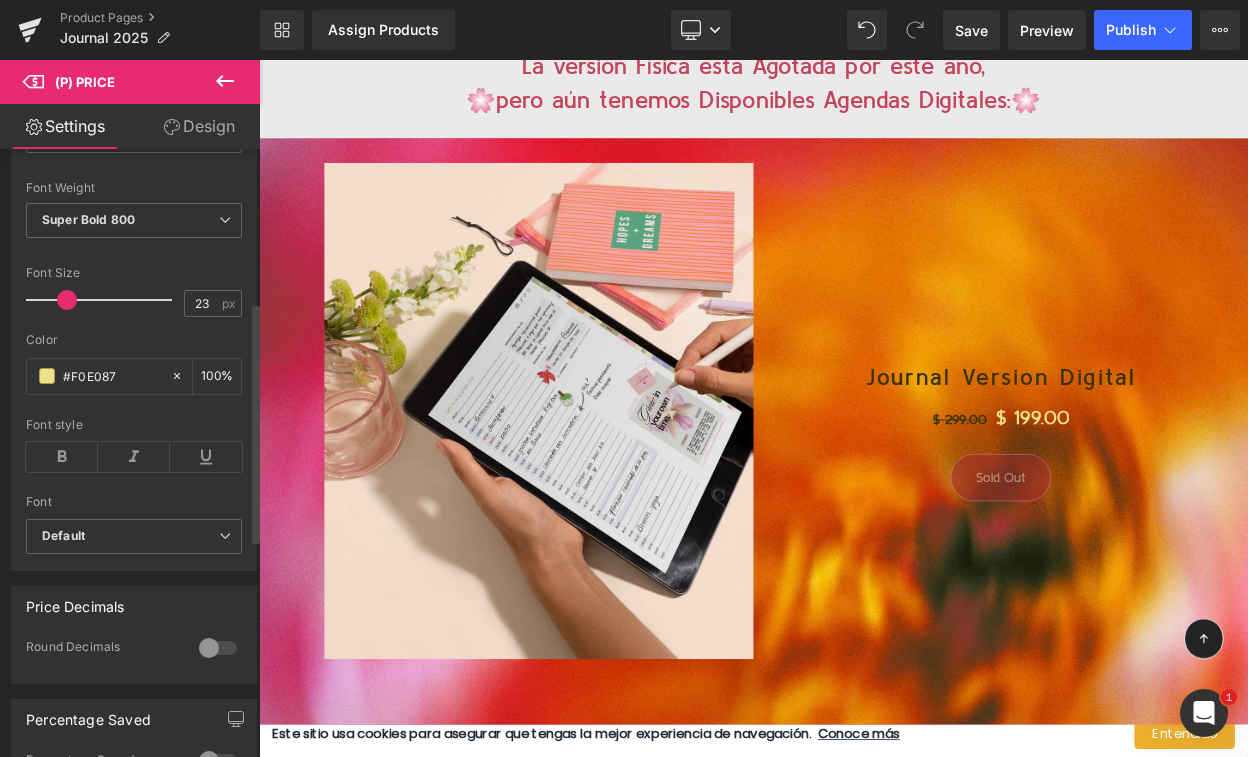 type on "67" 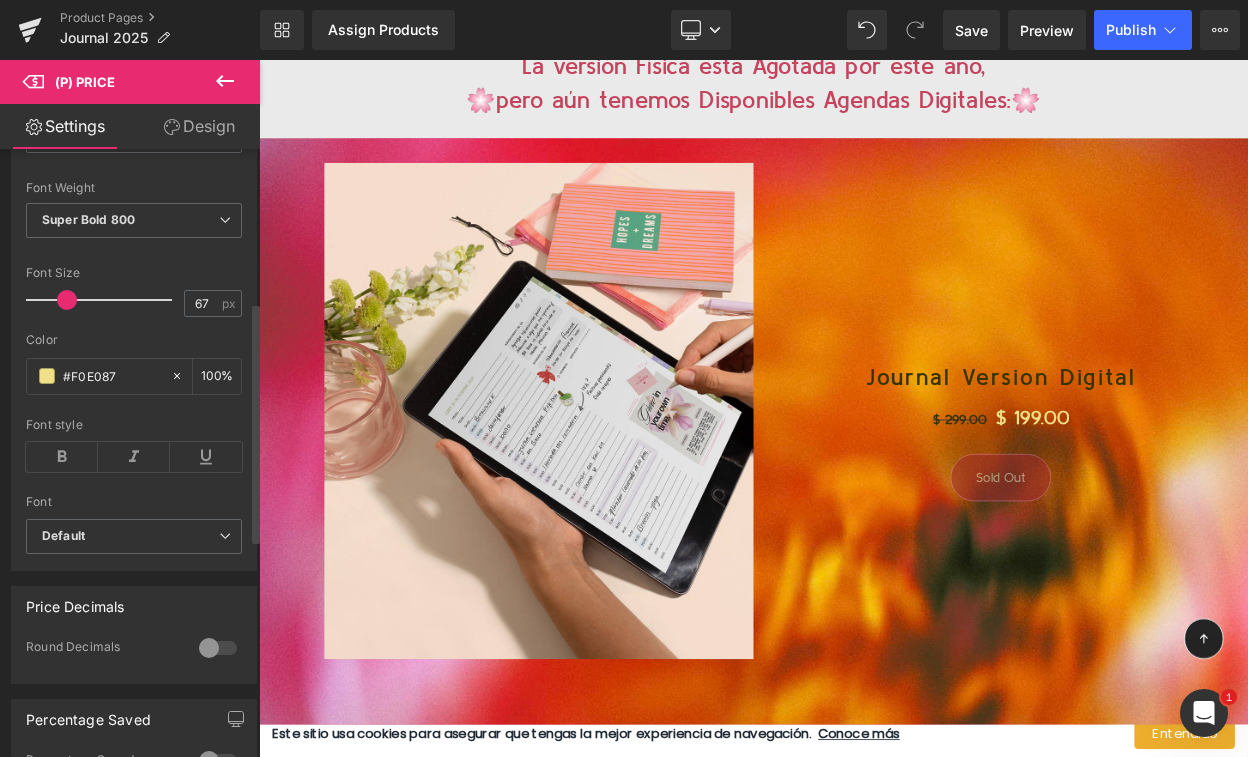 type on "#f0e087" 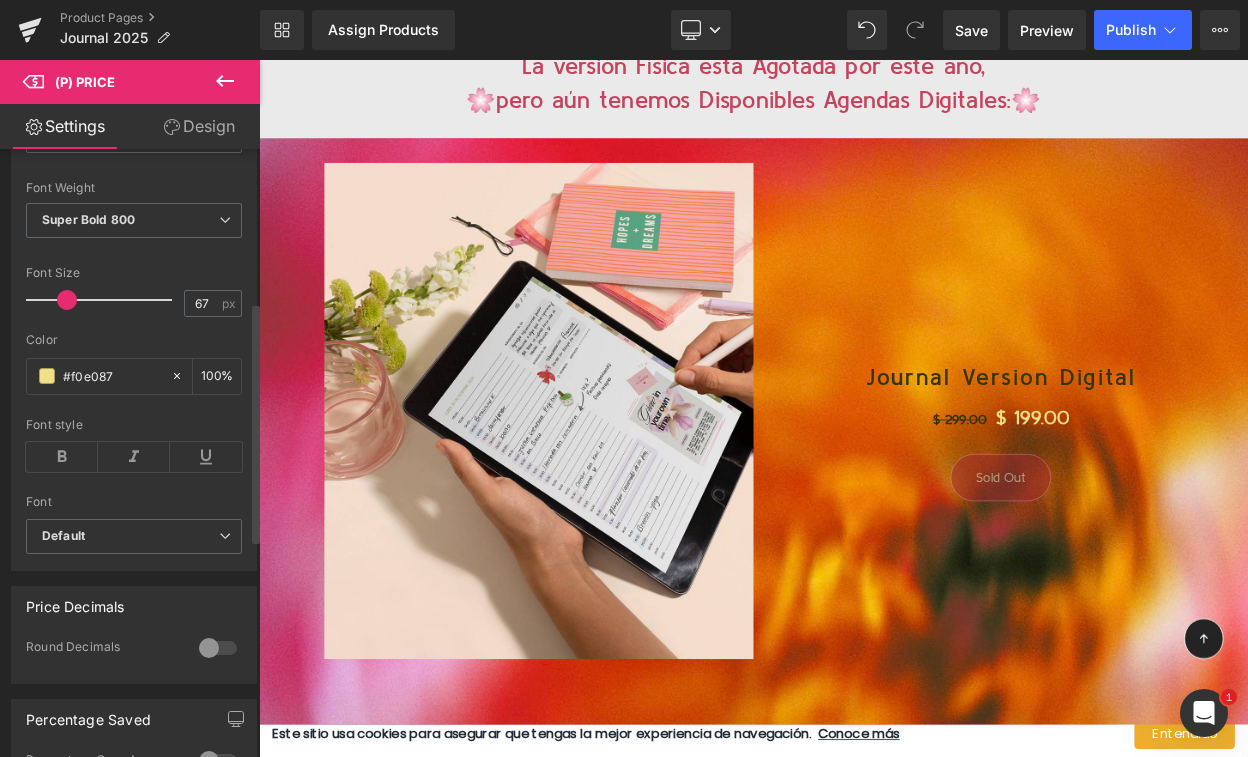 click at bounding box center (104, 300) 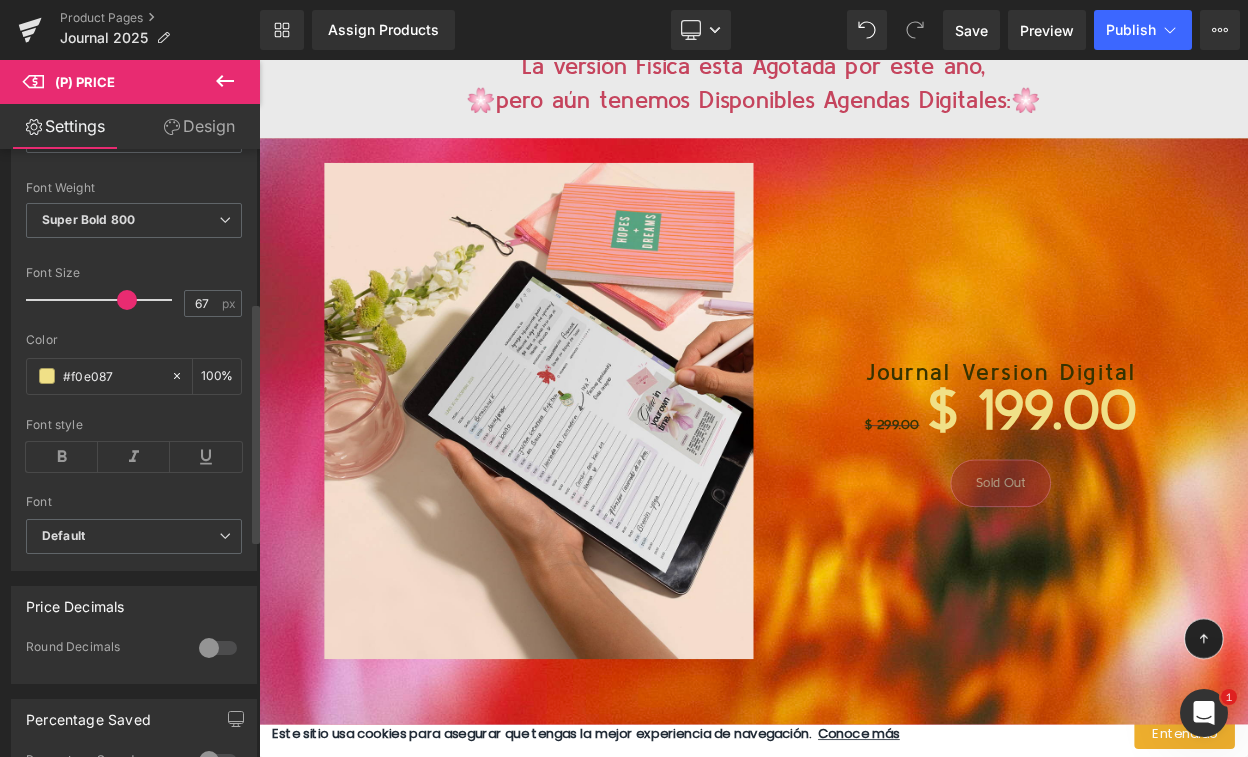 type on "23" 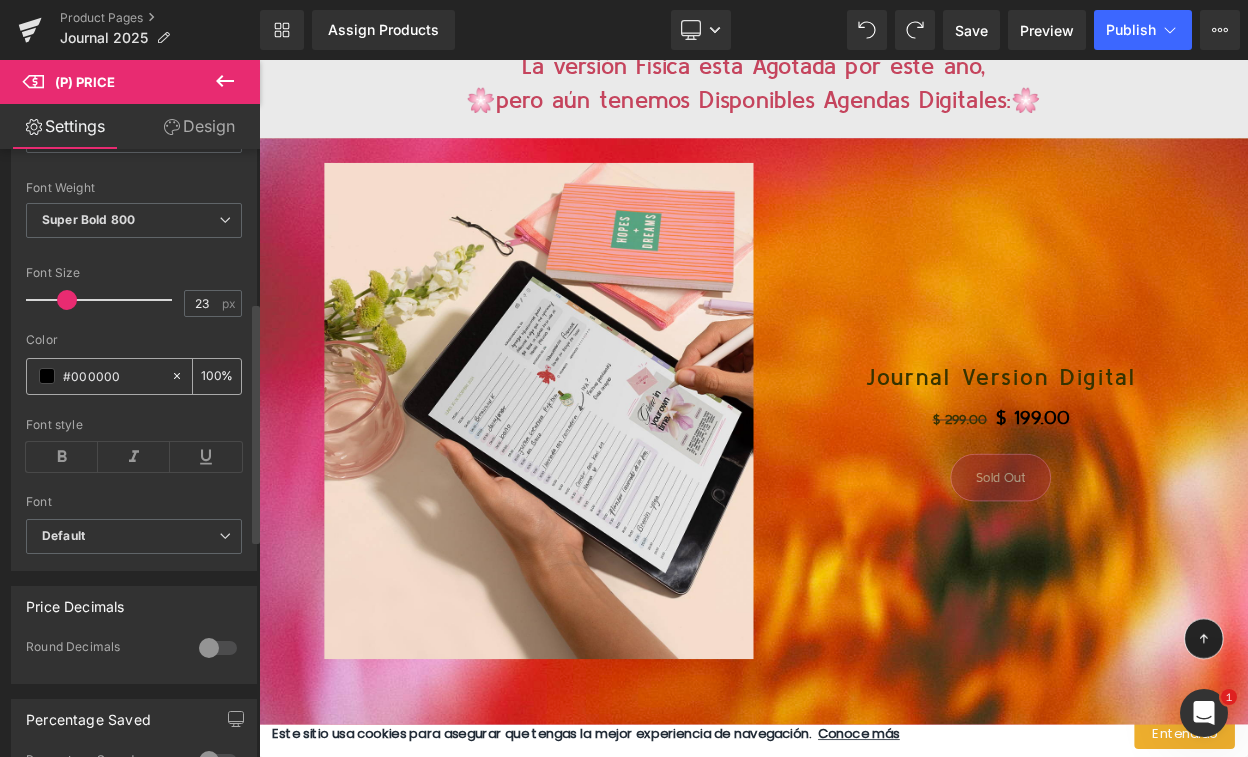 click on "#000000" at bounding box center (112, 376) 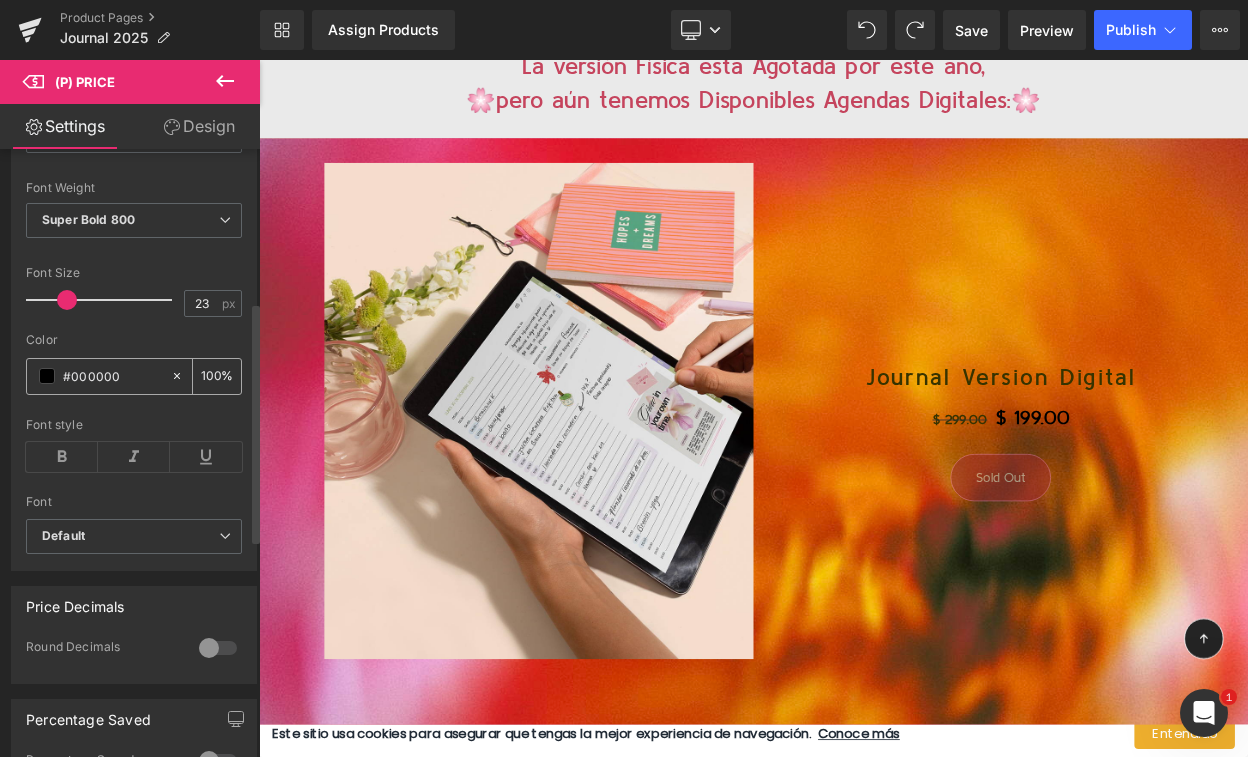 type on "##F0E087" 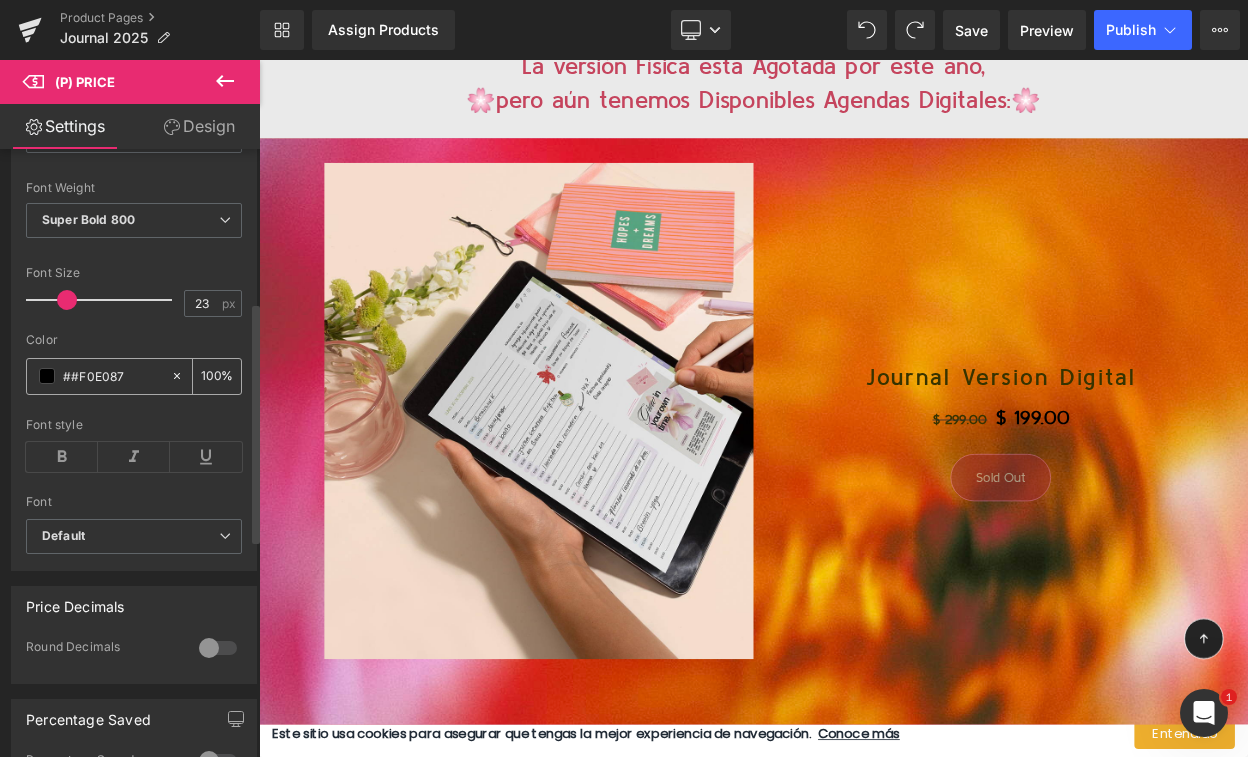type on "0" 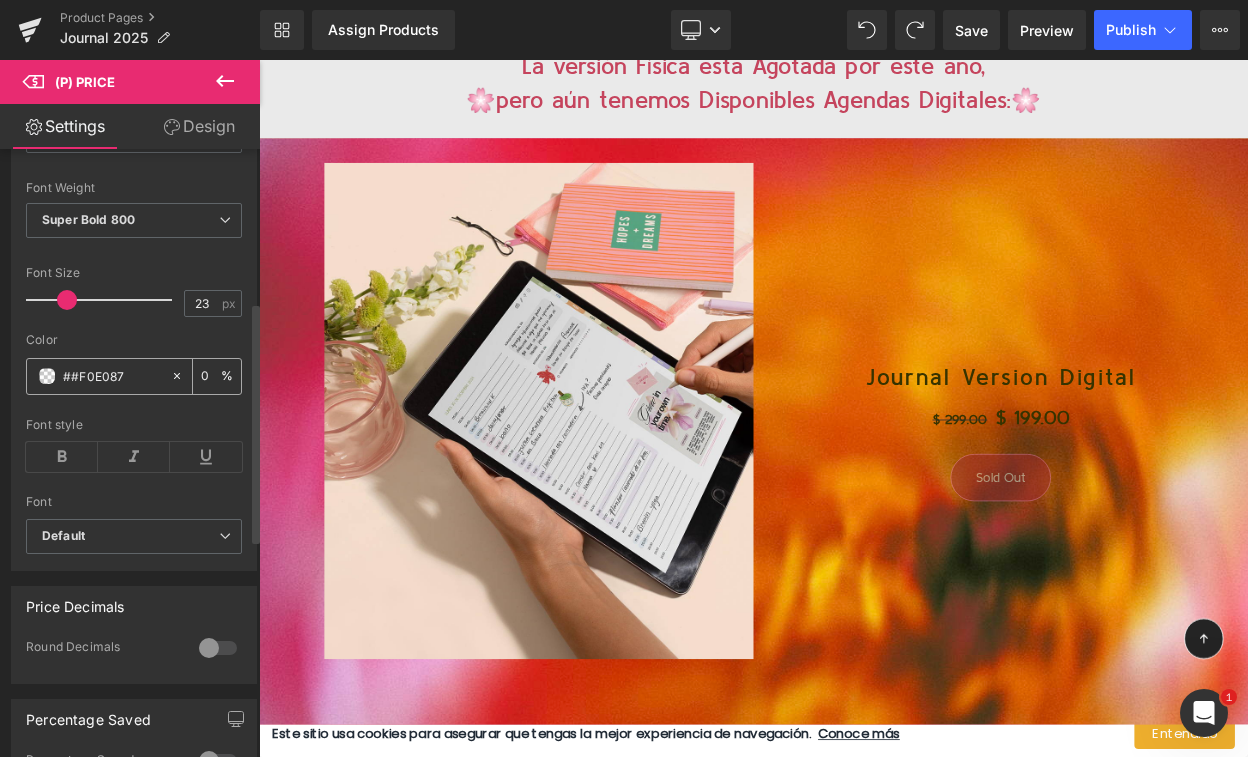 click on "##F0E087" at bounding box center (112, 376) 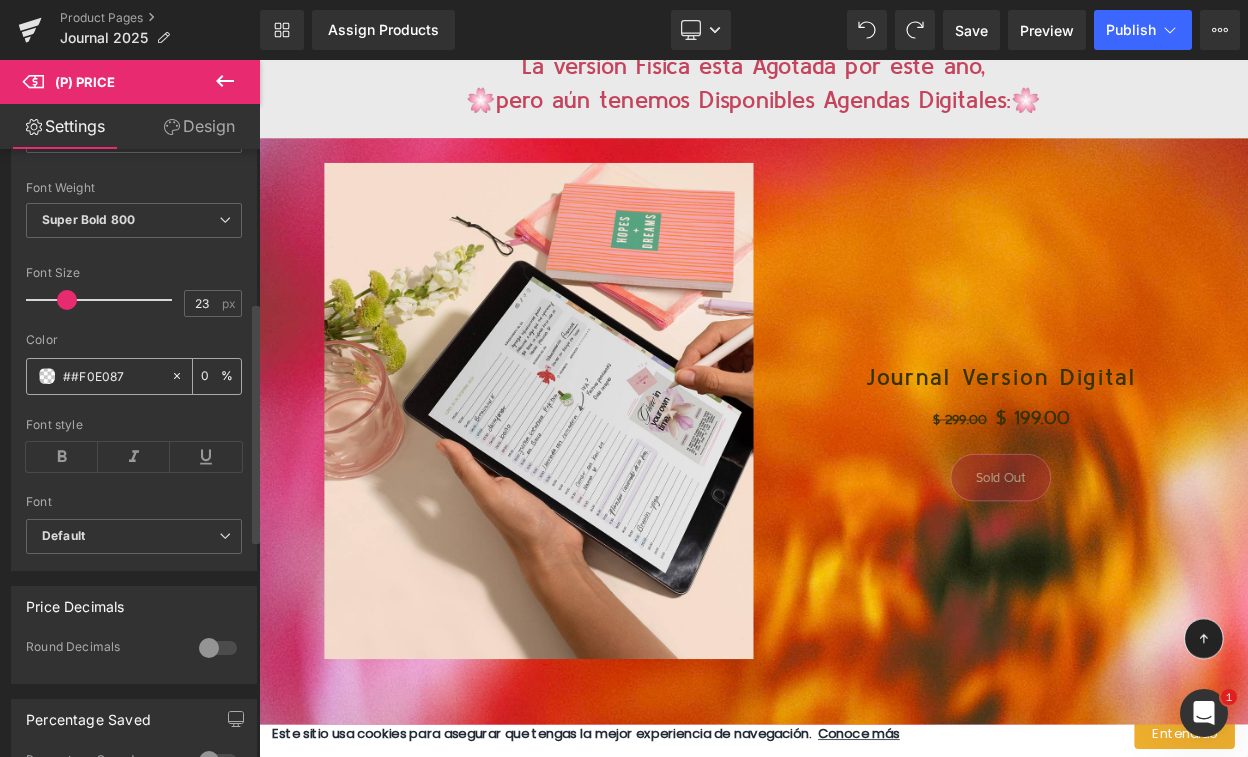 type on "#F0E087" 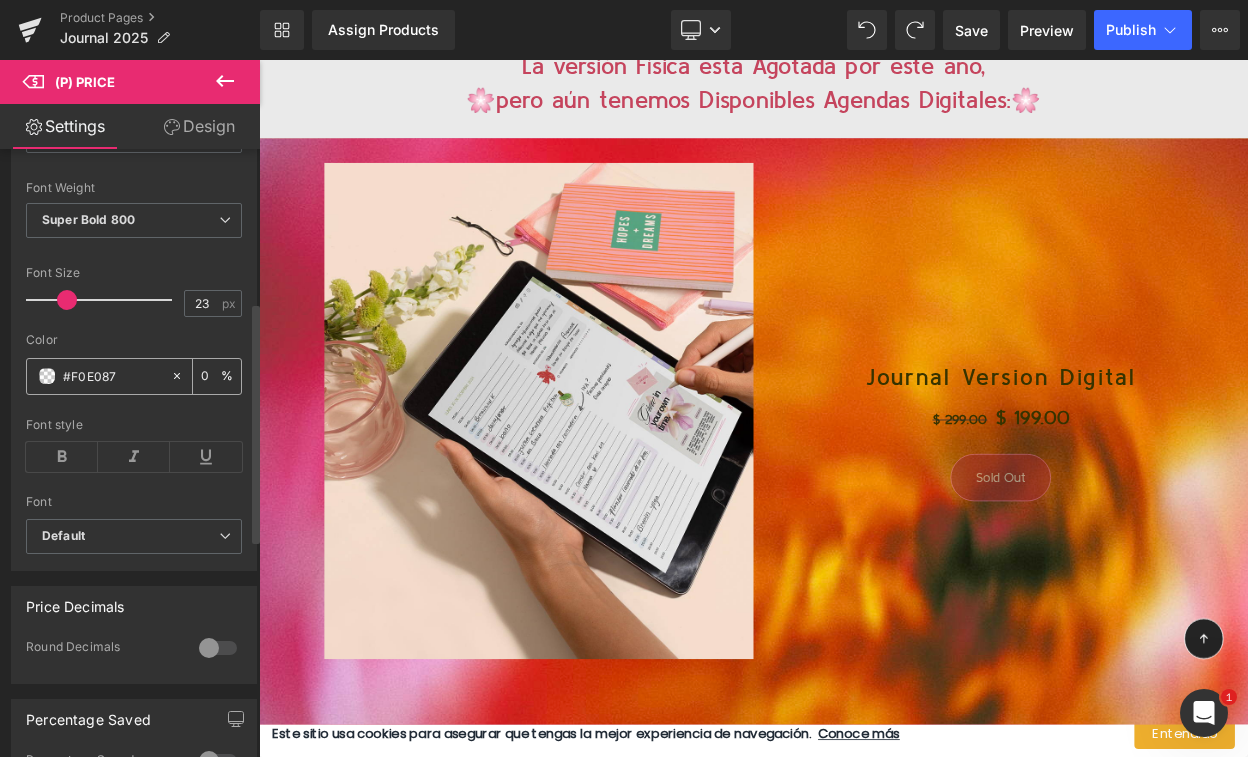 type on "100" 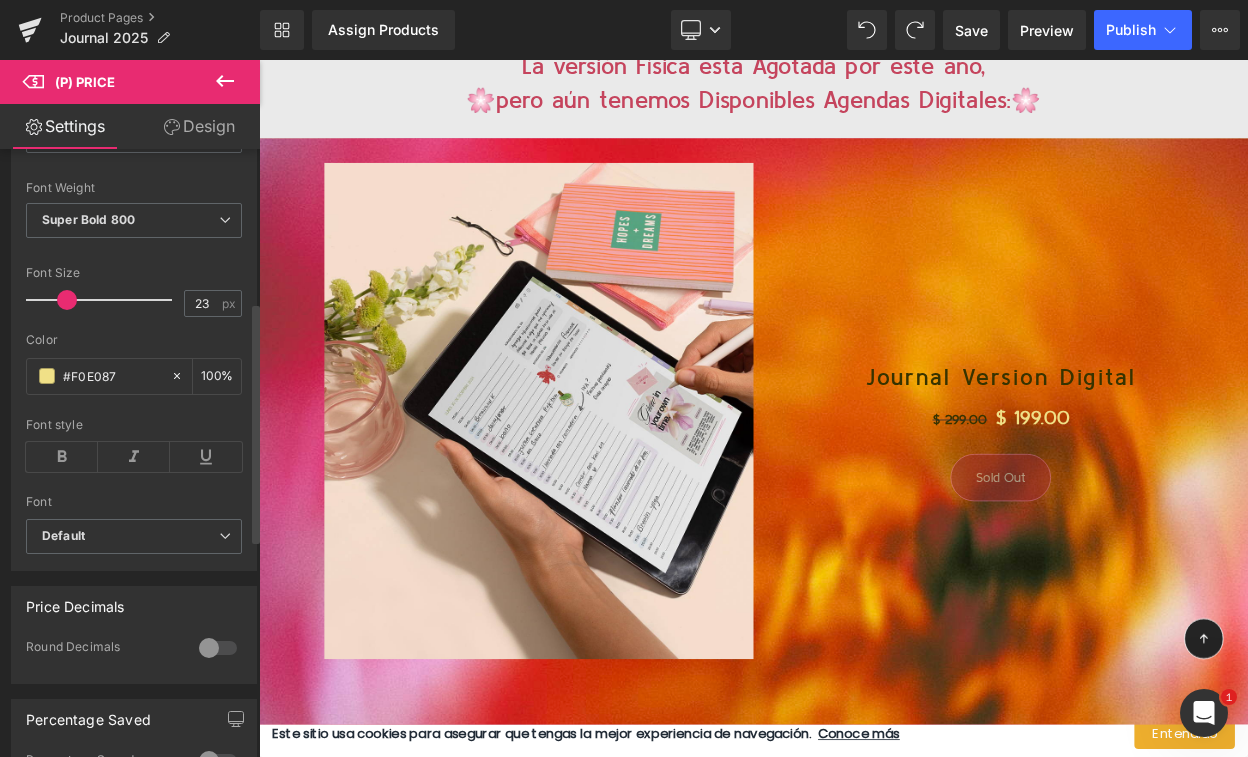 type on "#F0E087" 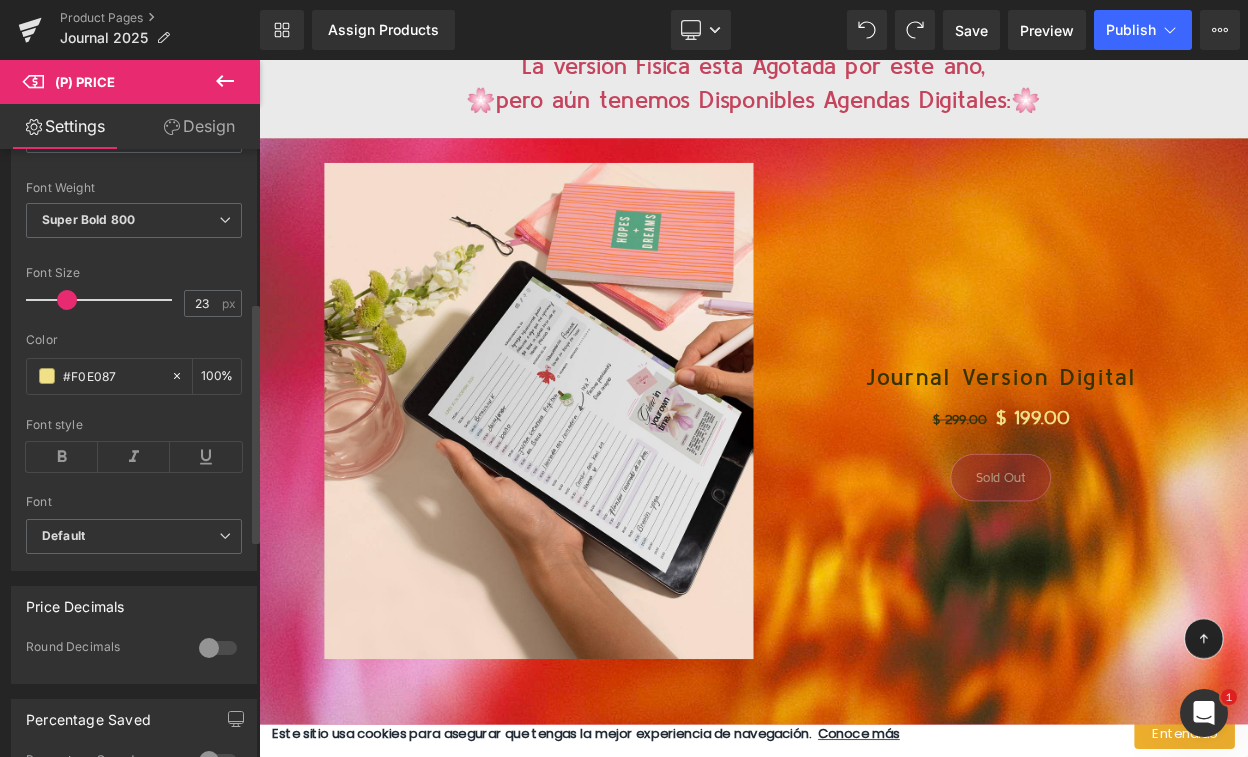 click on "Color" at bounding box center (134, 340) 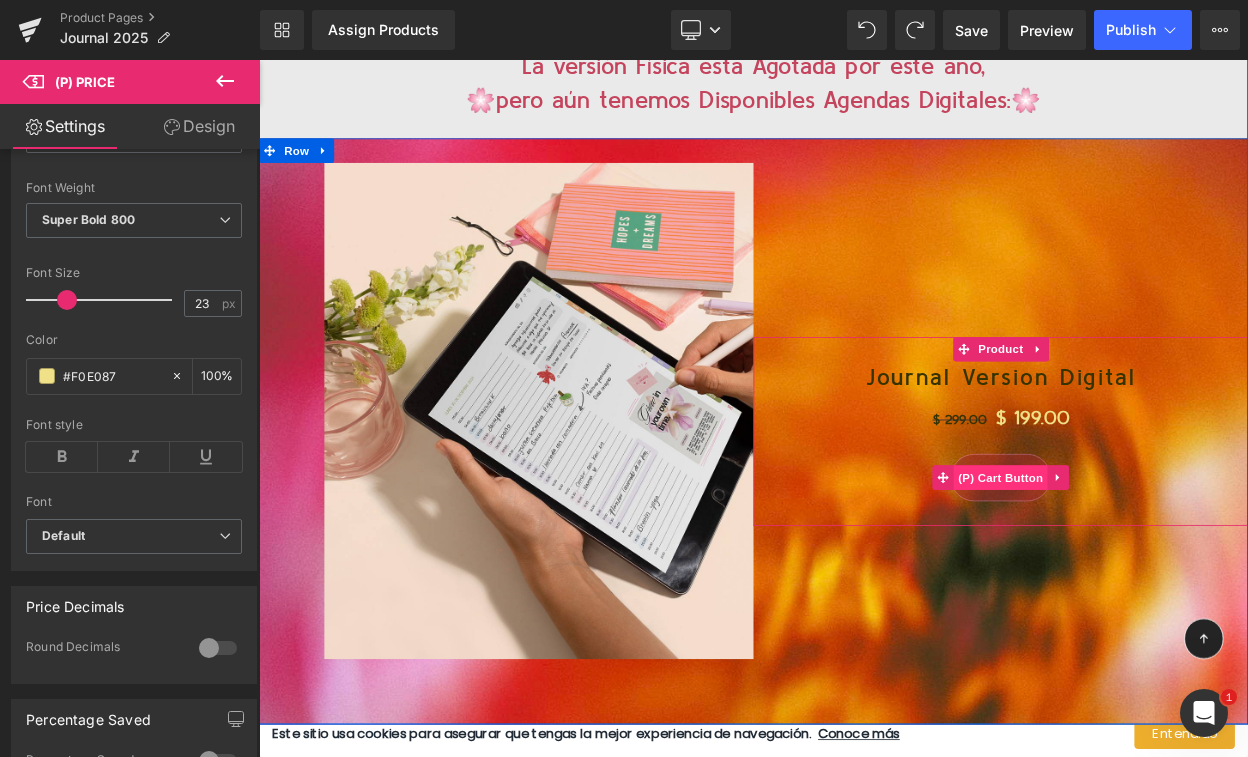 click on "(P) Cart Button" at bounding box center [1166, 571] 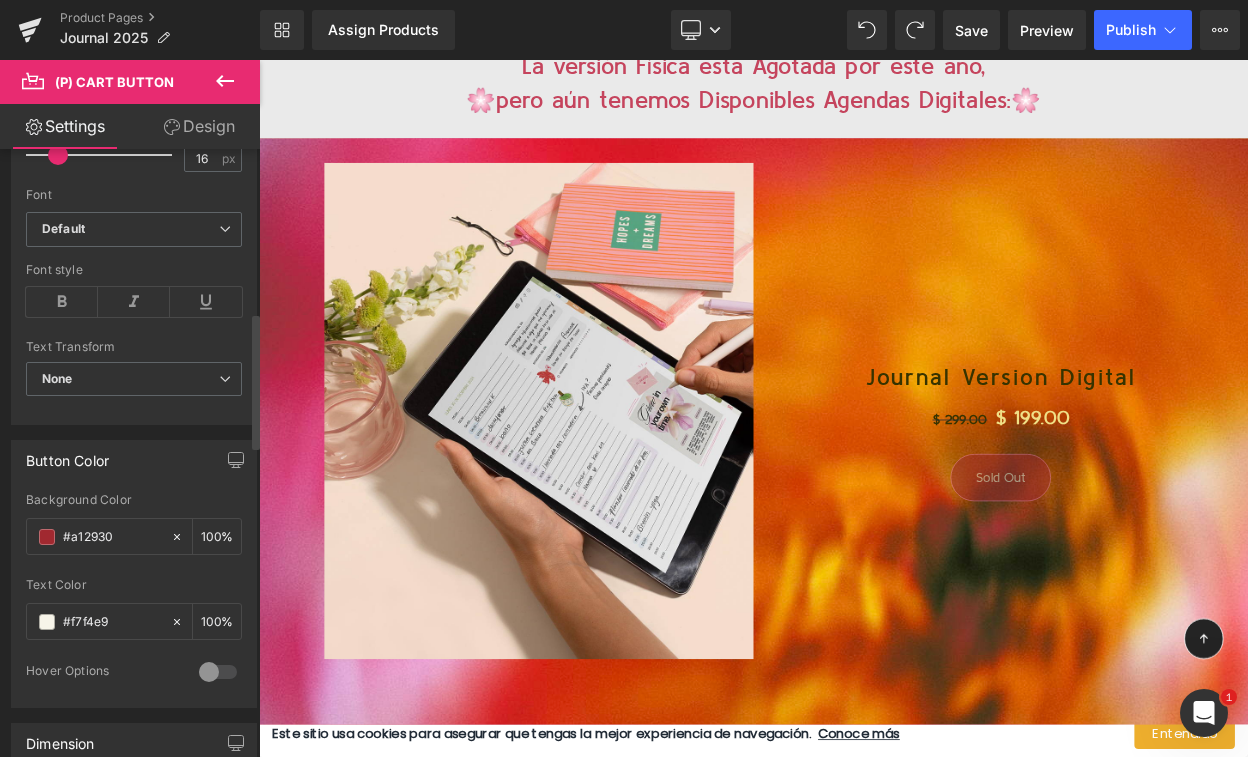 scroll, scrollTop: 765, scrollLeft: 0, axis: vertical 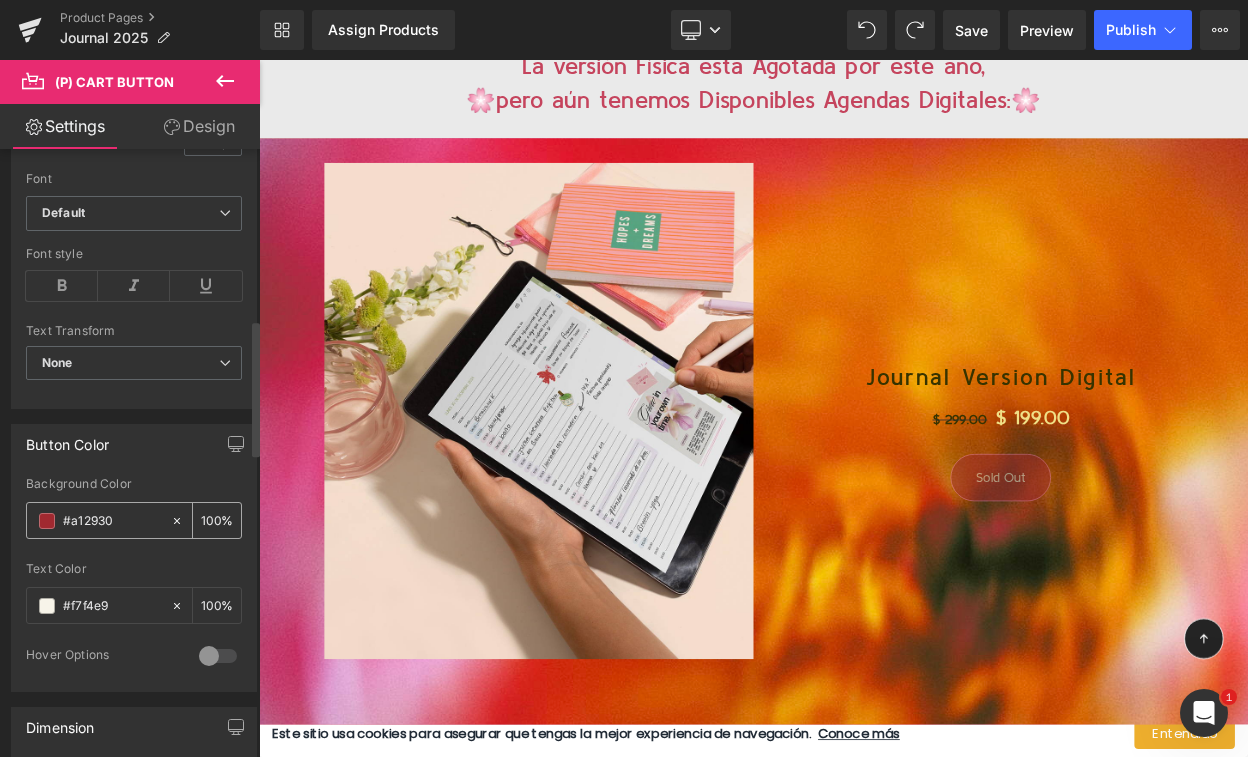 click on "#a12930" at bounding box center (112, 521) 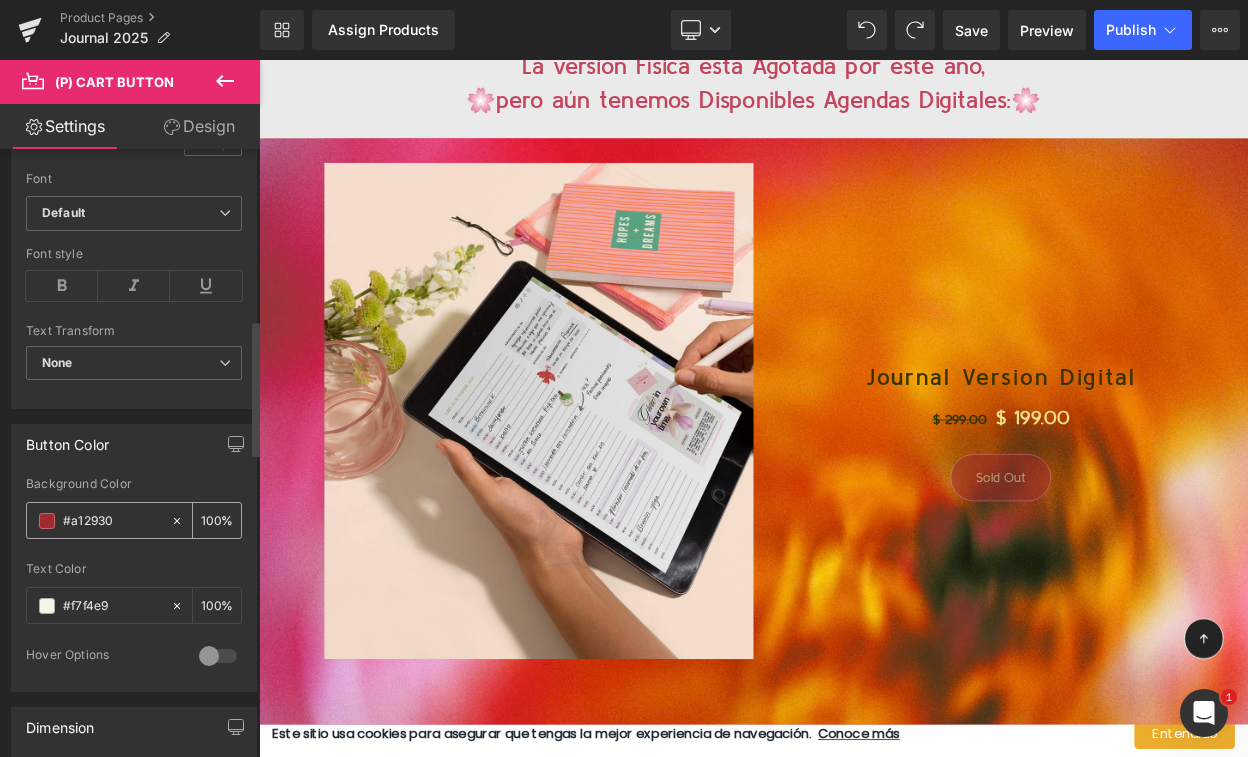 click on "#a12930" at bounding box center [112, 521] 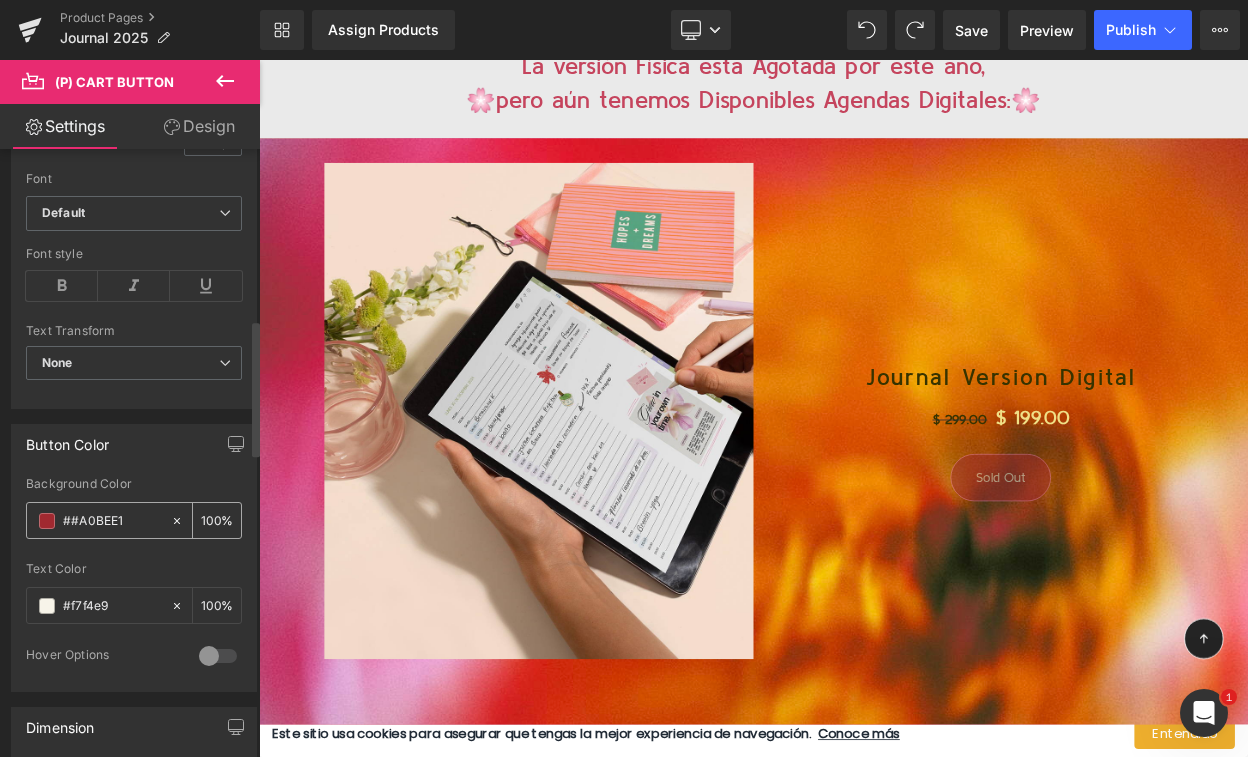 type on "0" 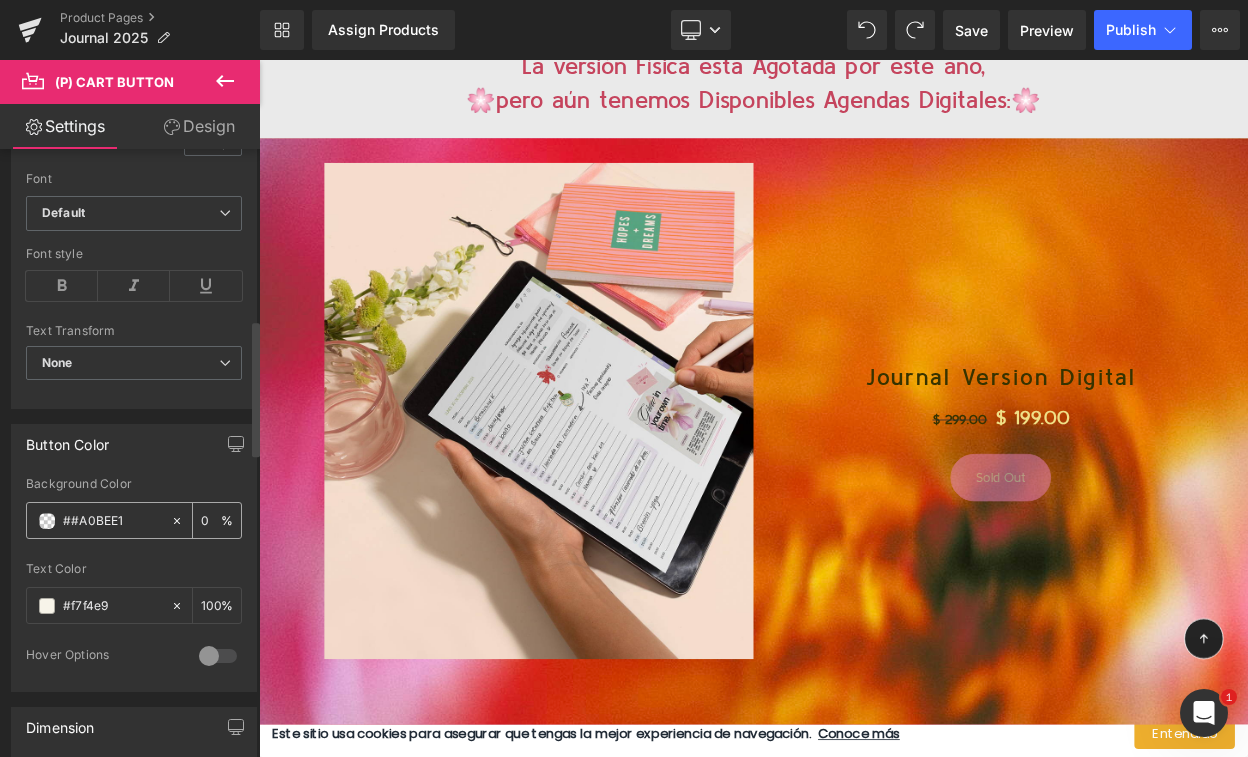 click on "##A0BEE1" at bounding box center [112, 521] 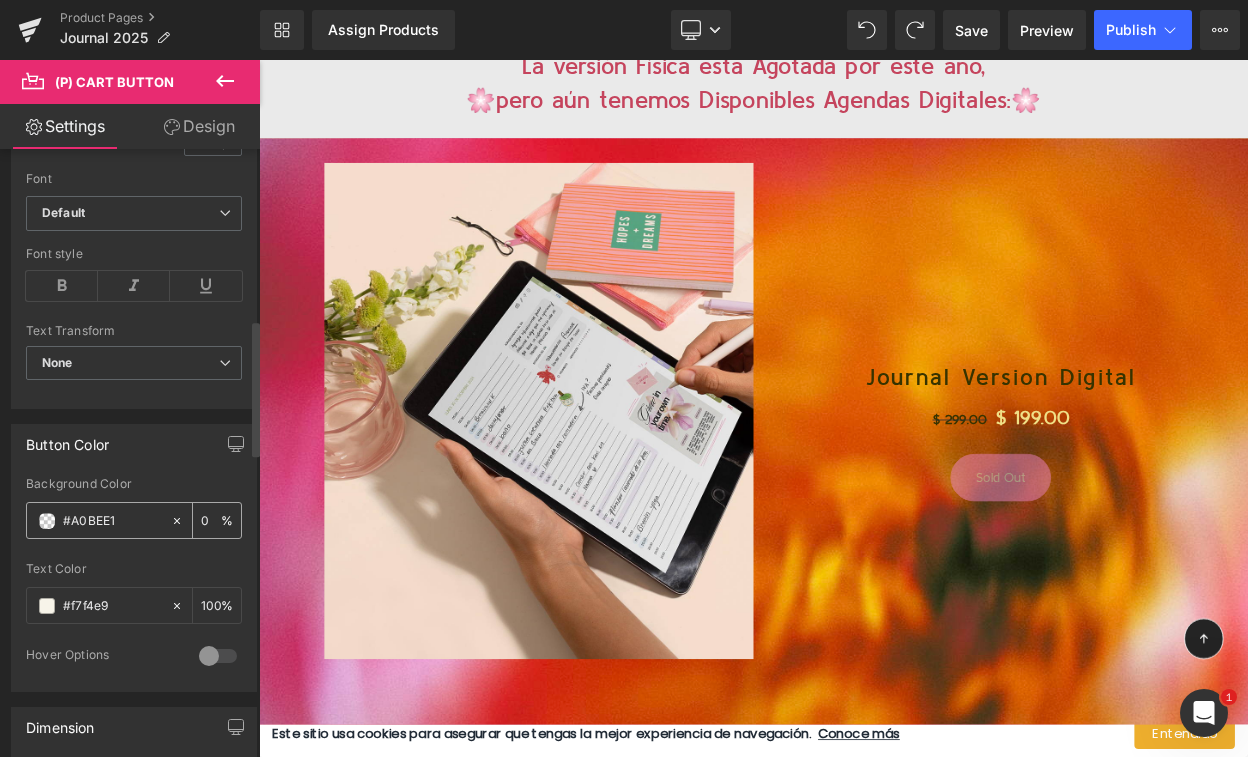 type on "100" 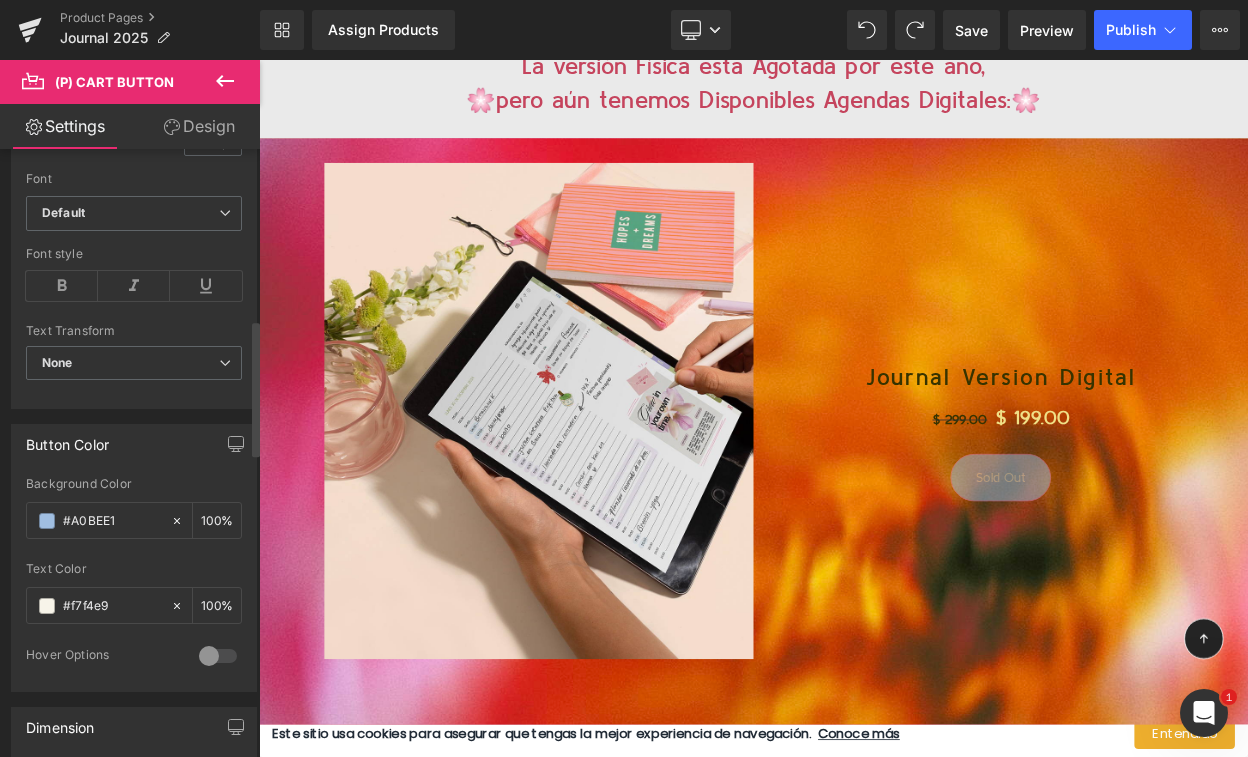 type on "#a0bee1" 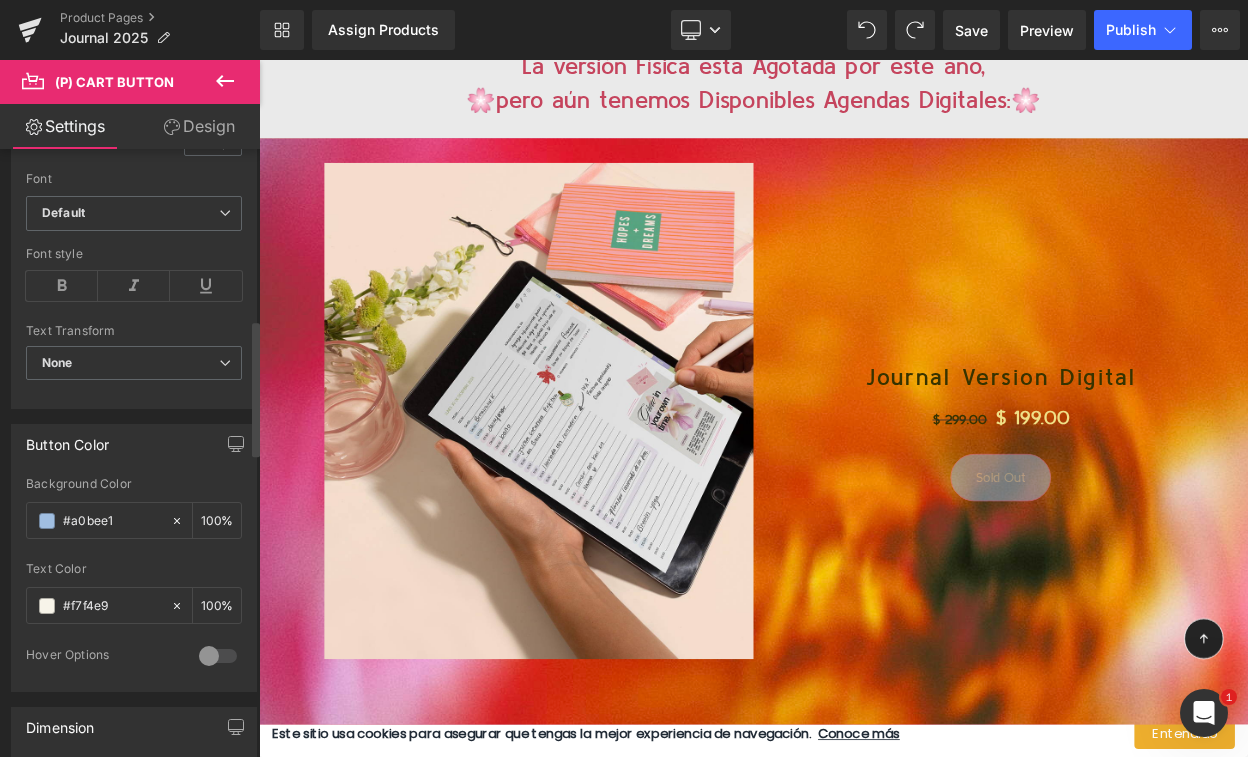 click on "Button Color" at bounding box center [134, 444] 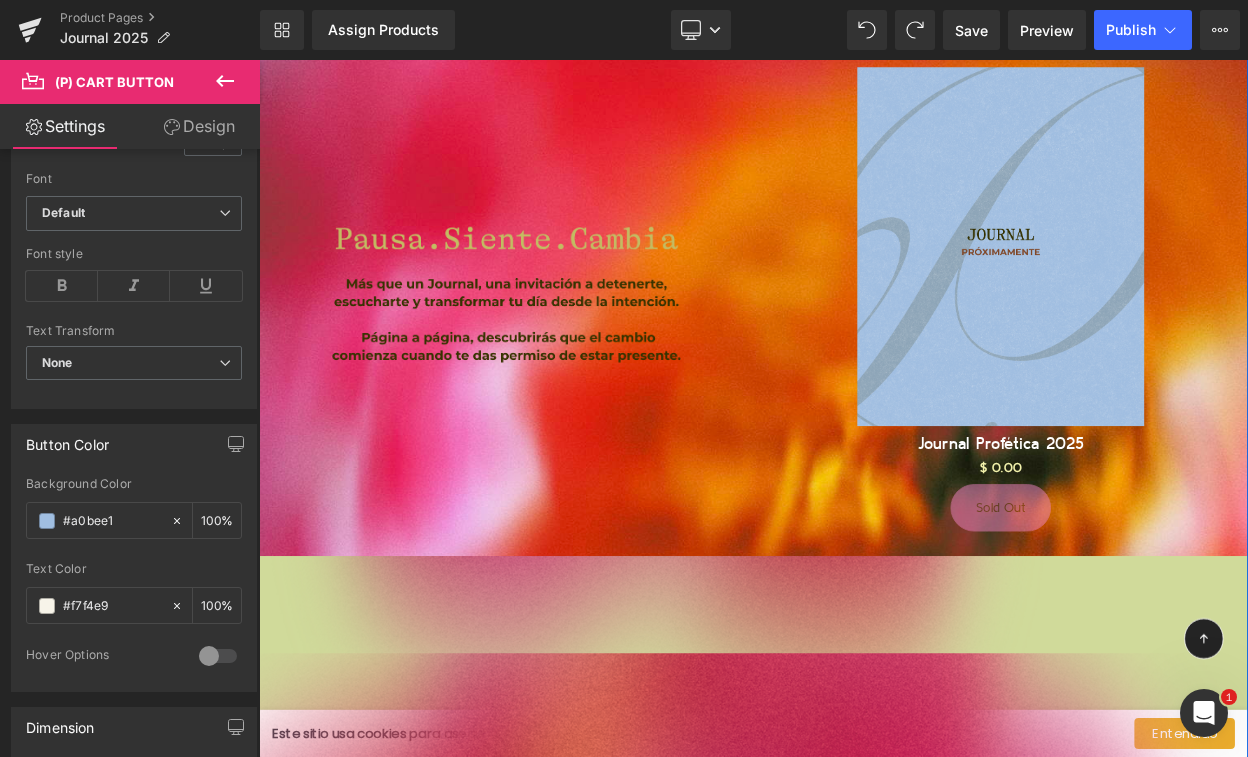 scroll, scrollTop: 1141, scrollLeft: 0, axis: vertical 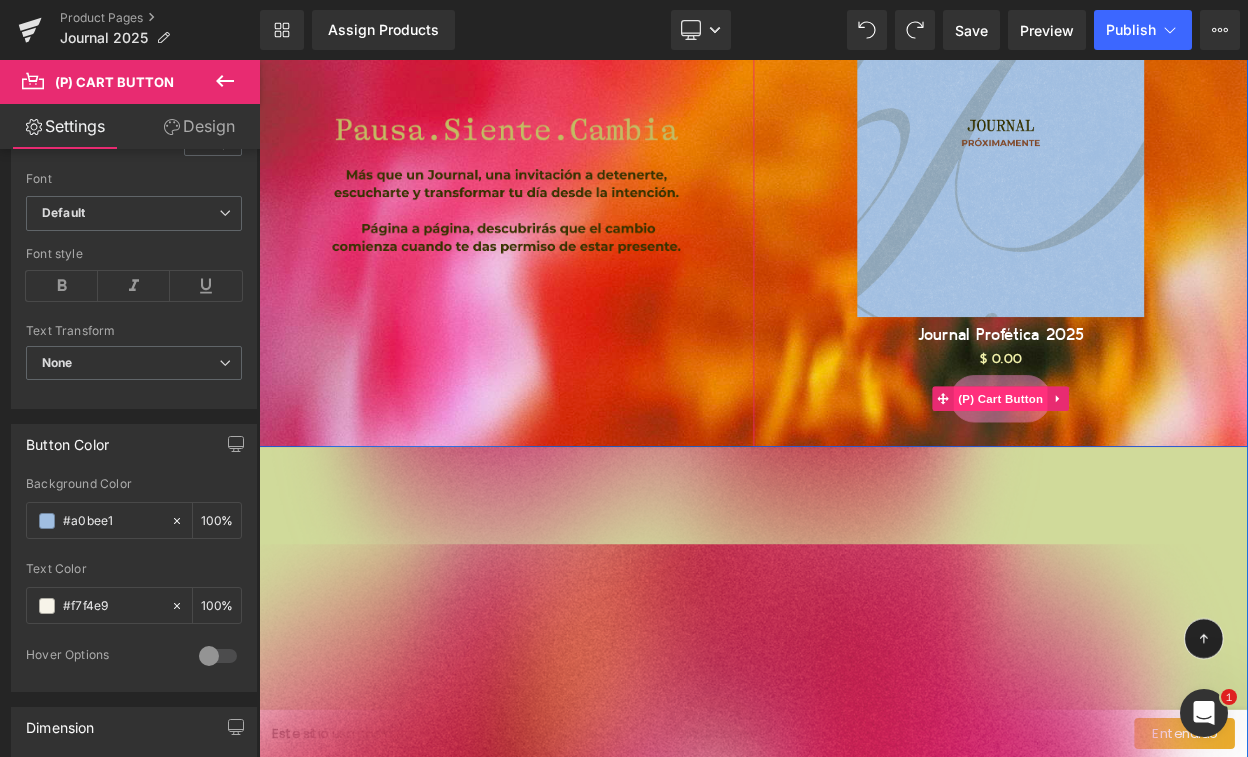 click on "(P) Cart Button" at bounding box center [1166, 475] 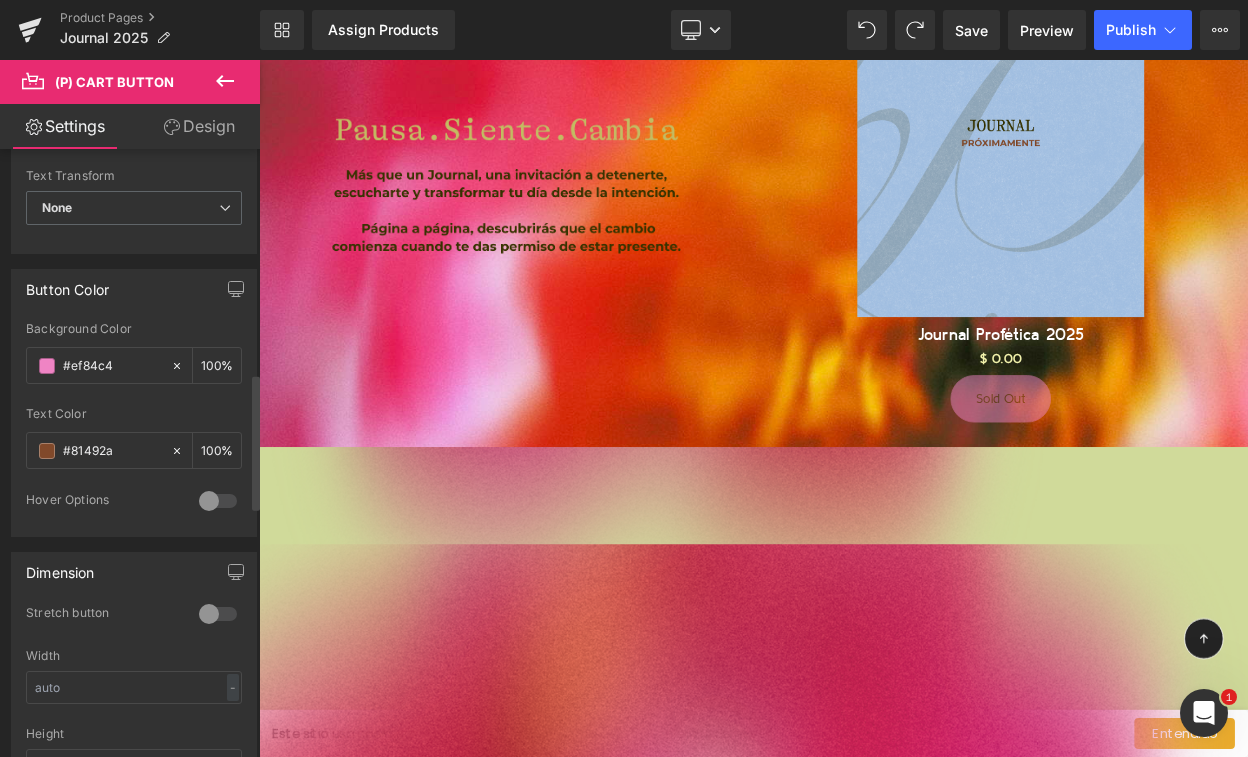 scroll, scrollTop: 1006, scrollLeft: 0, axis: vertical 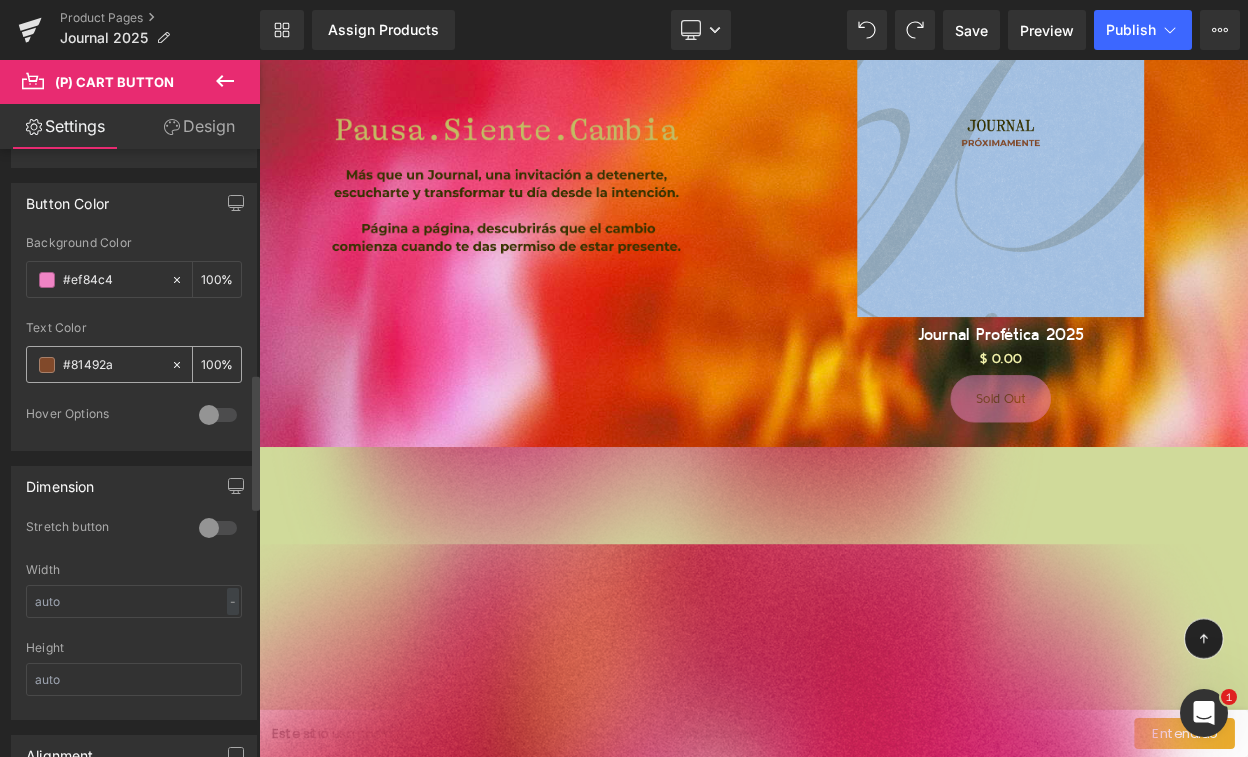 click on "#81492a" at bounding box center [112, 365] 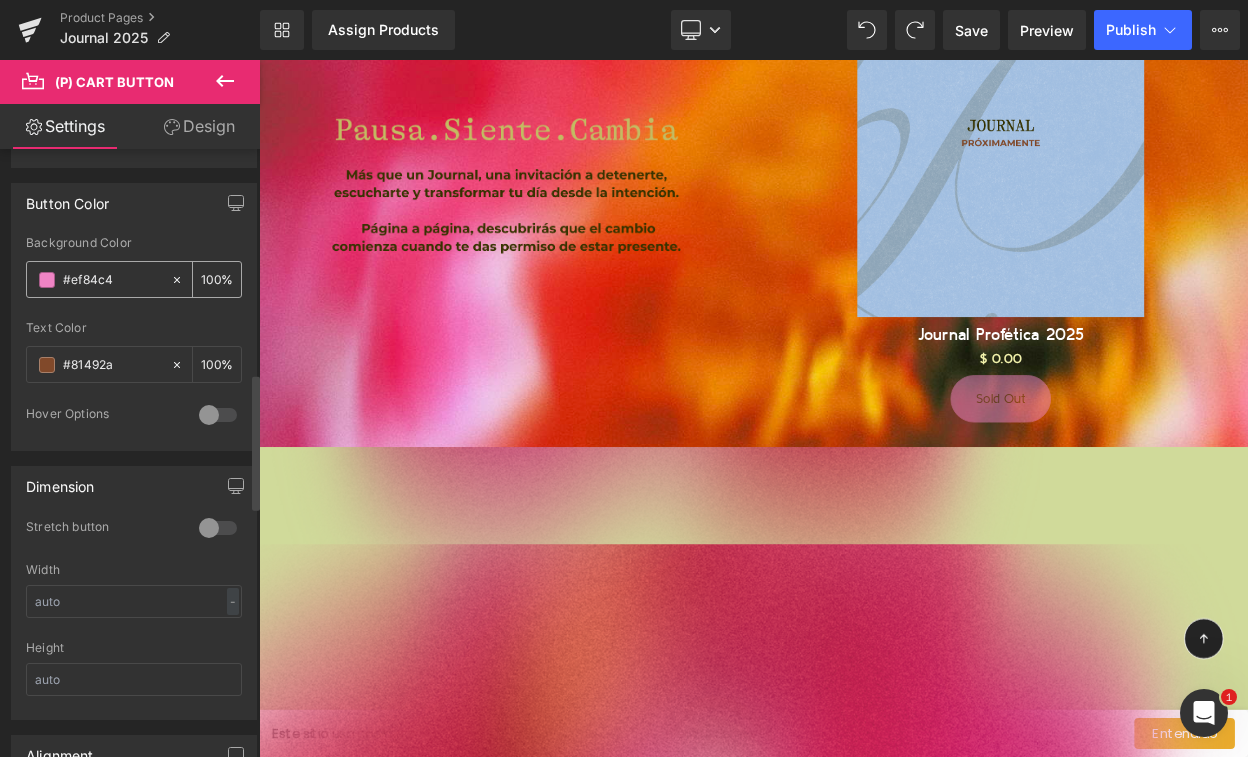 click on "#ef84c4" at bounding box center (112, 280) 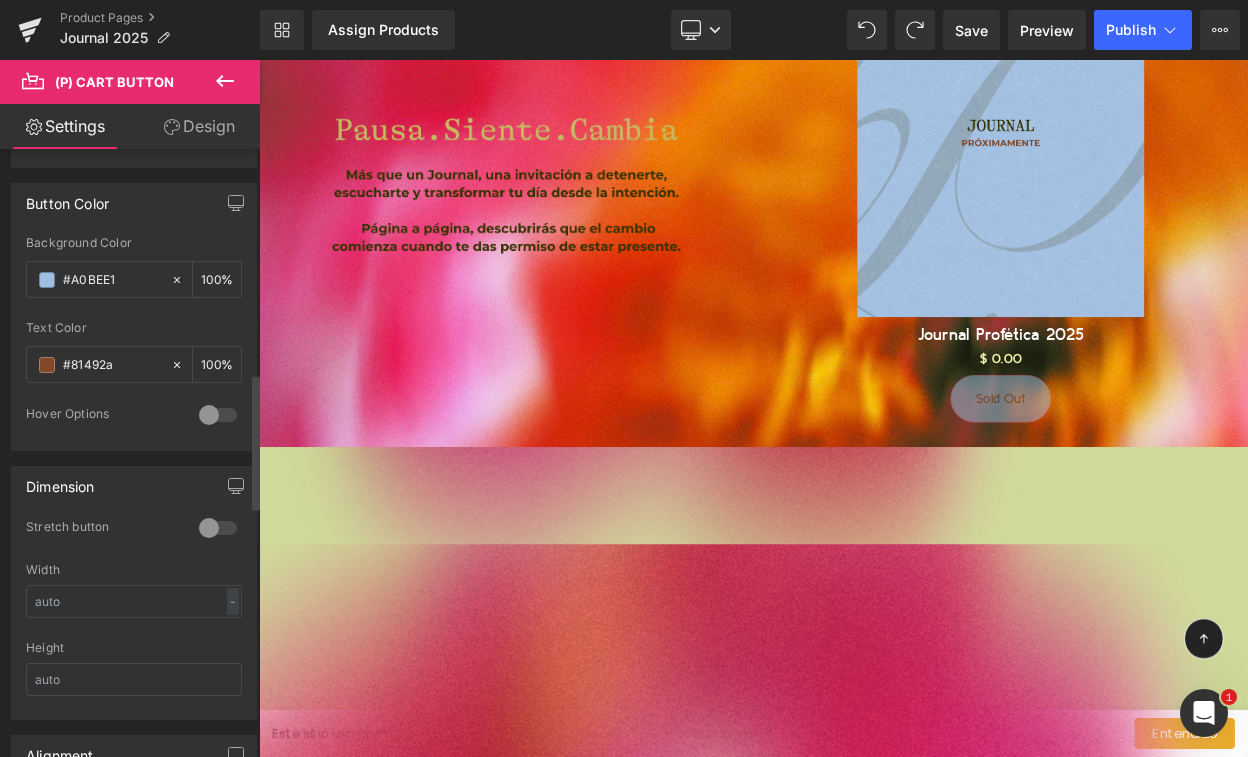 type on "#ef84c4" 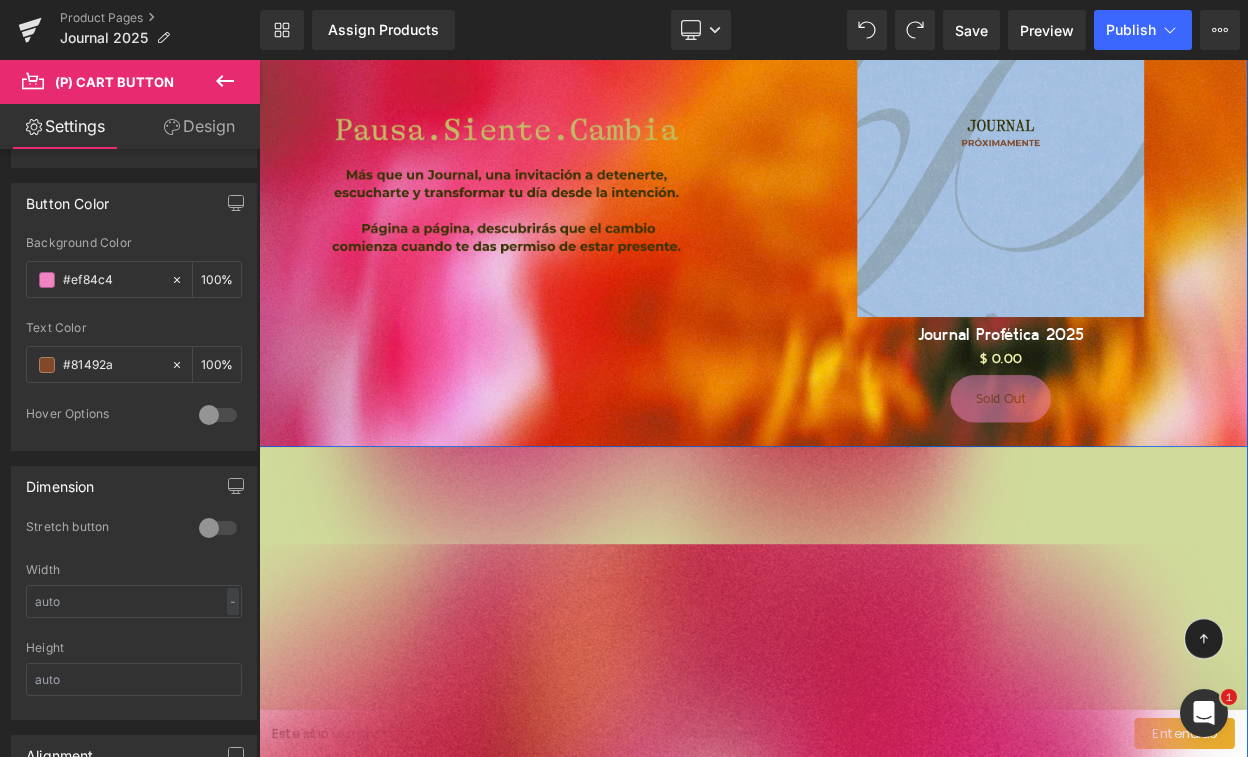 click on "Image" at bounding box center (561, 220) 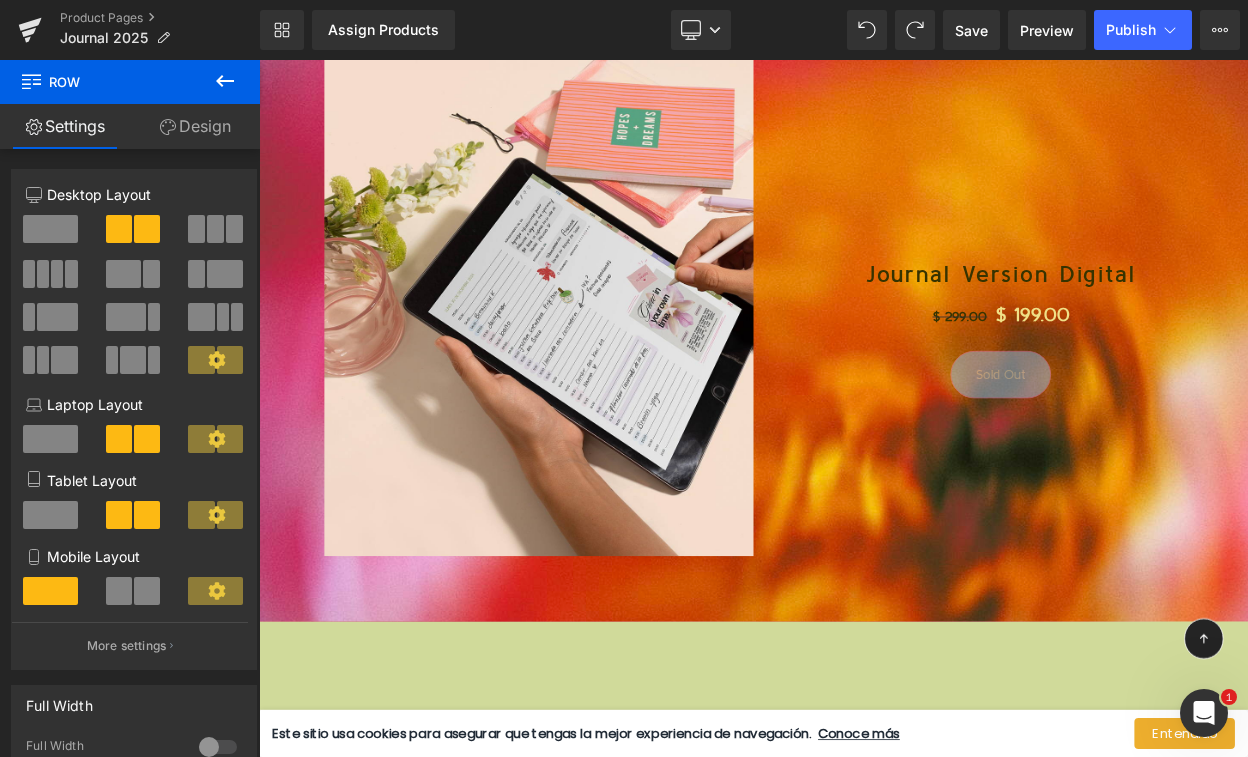 scroll, scrollTop: 3144, scrollLeft: 0, axis: vertical 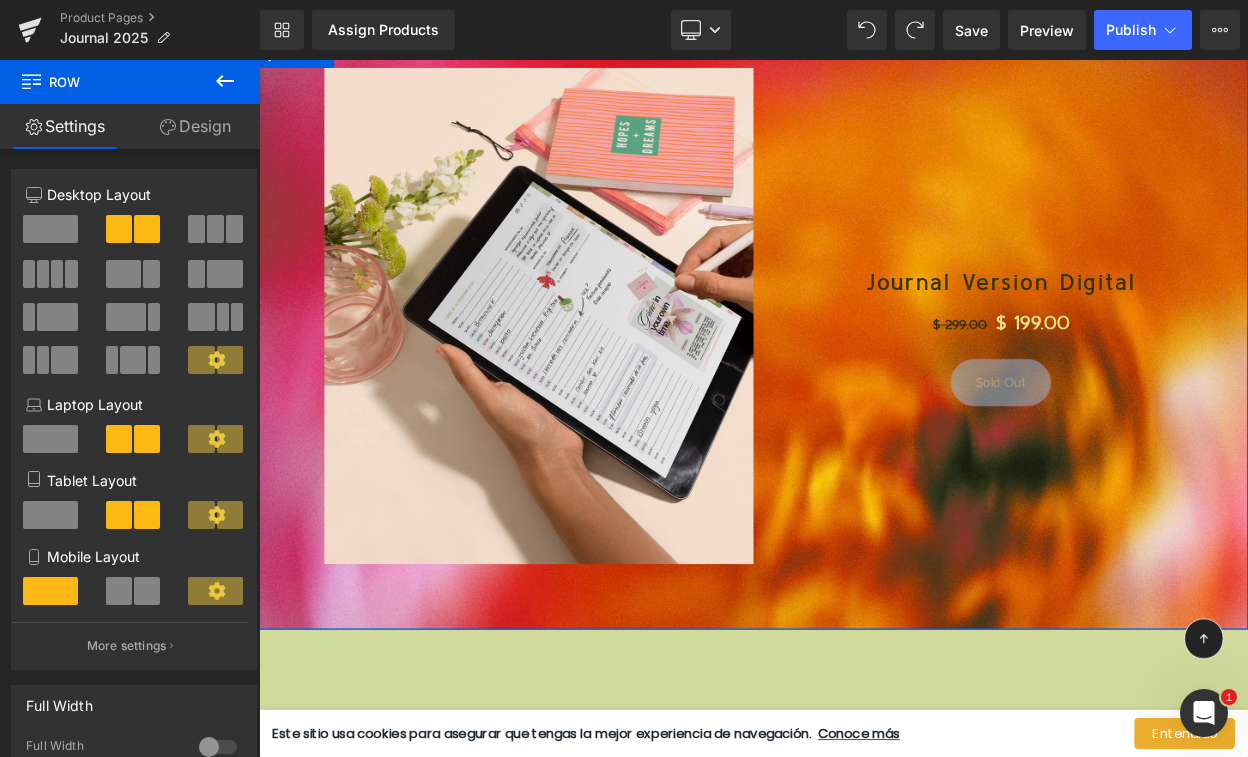 click on "0
(P) Stock Counter
Journal Version Digital
(P) Title
$ 299.00
$ 199.00
(P) Price
Sold Out
(P) Cart Button
Product" at bounding box center (1166, 398) 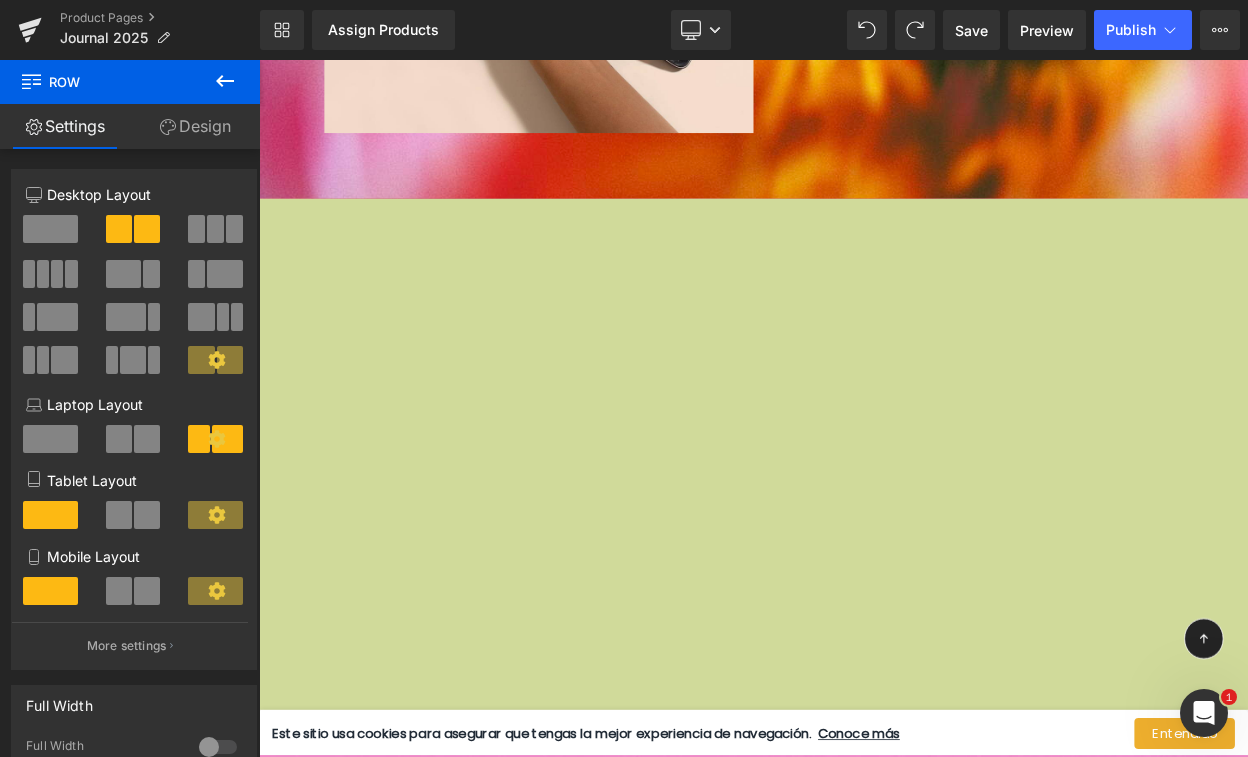 scroll, scrollTop: 3718, scrollLeft: 0, axis: vertical 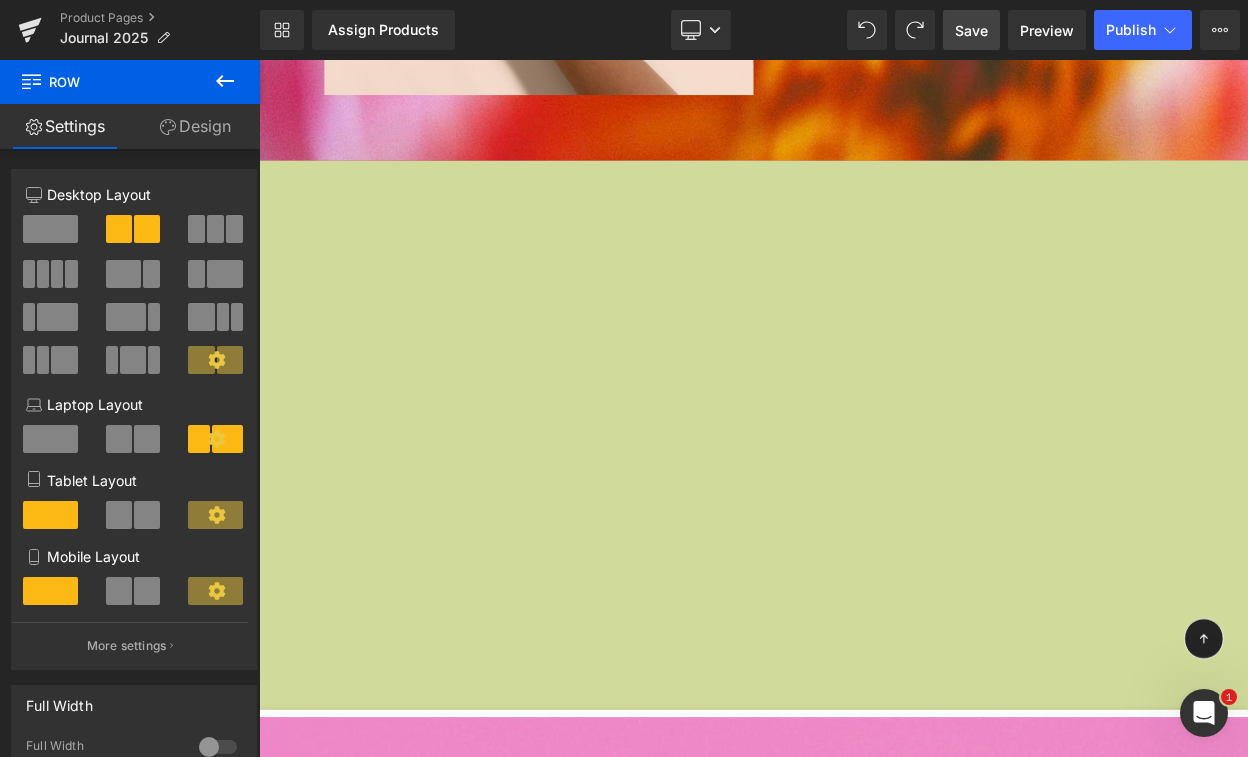 click on "Save" at bounding box center (971, 30) 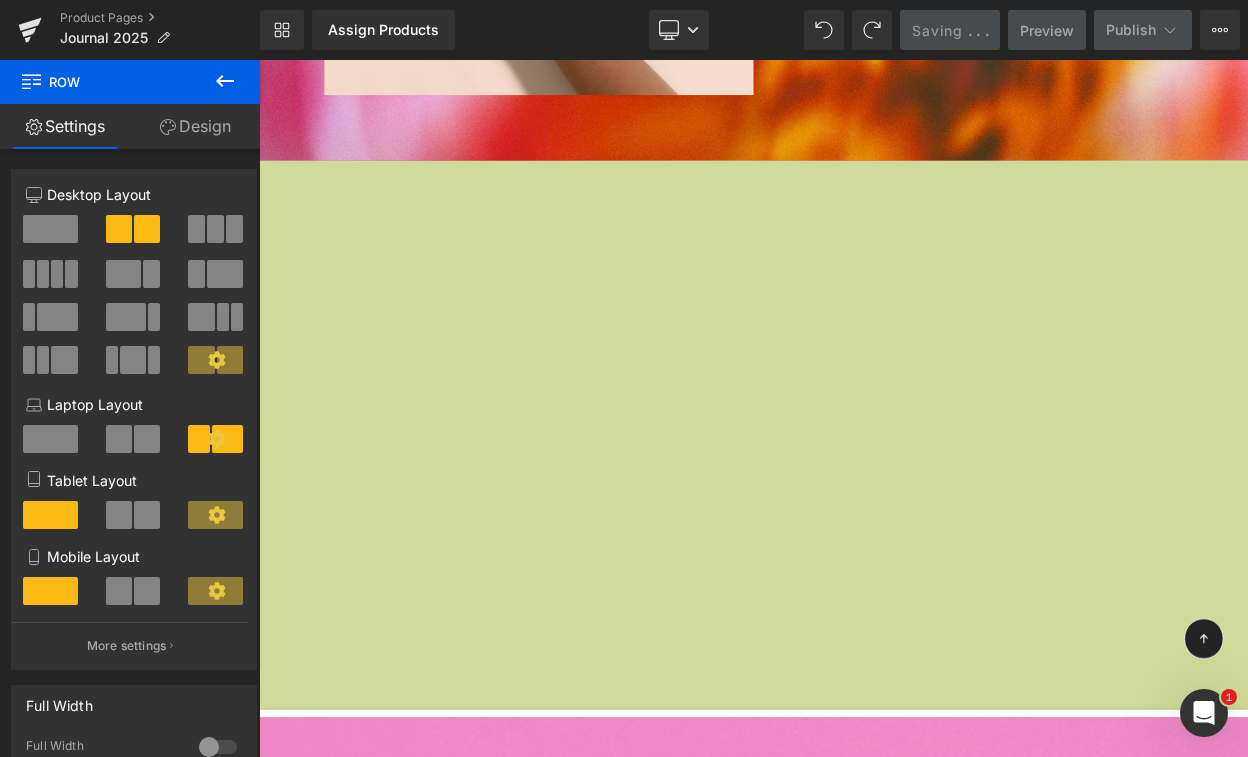 click 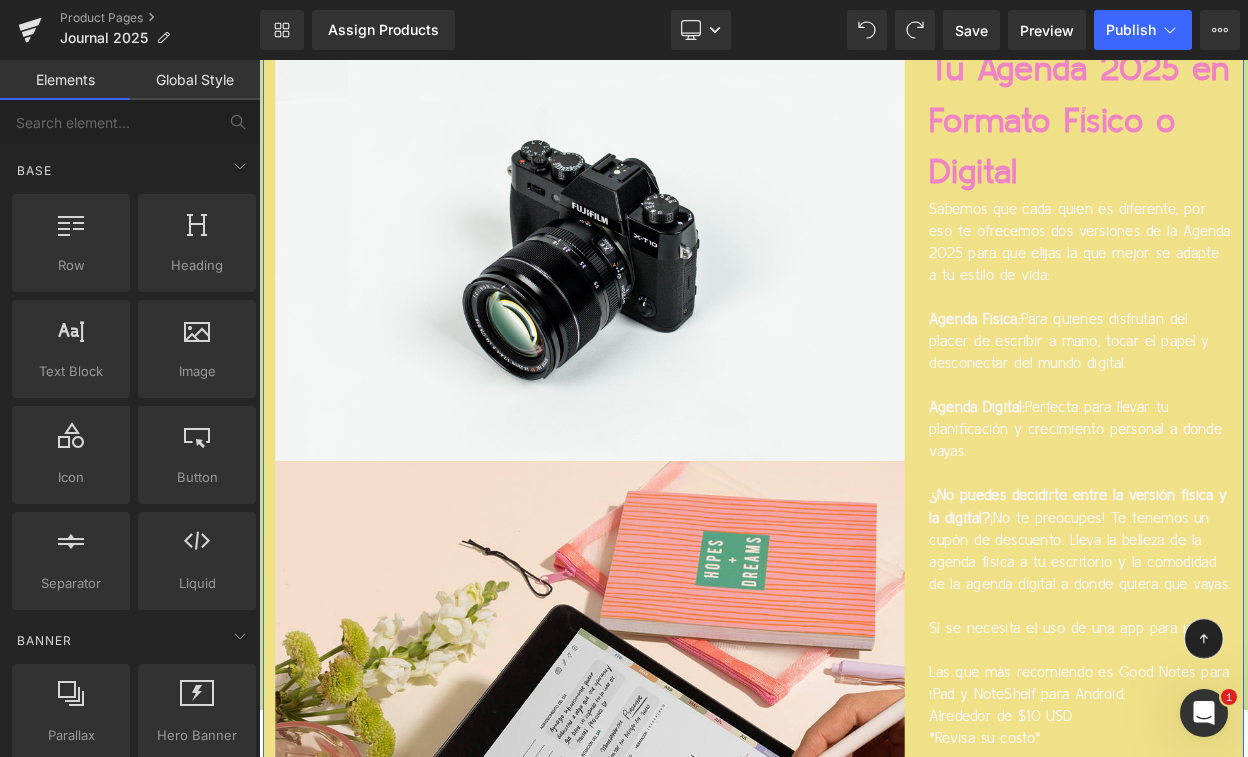 scroll, scrollTop: 5260, scrollLeft: 0, axis: vertical 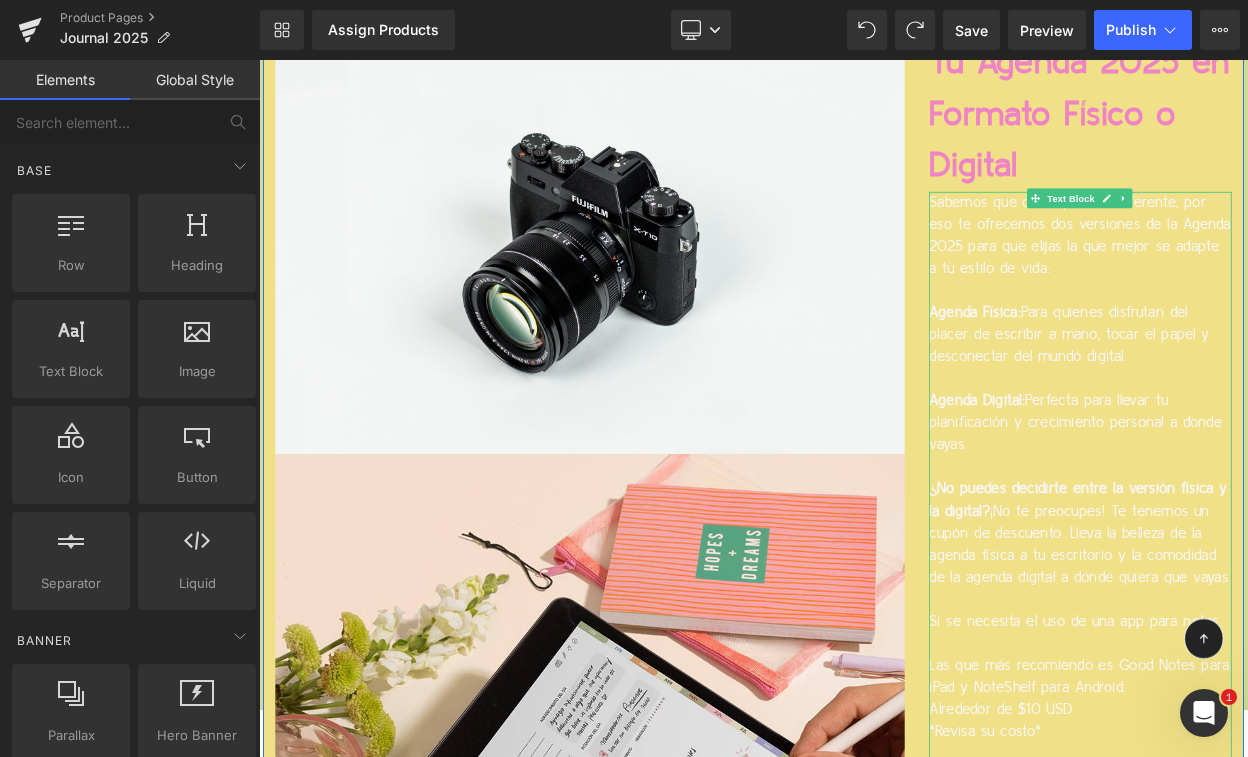 click at bounding box center (1264, 342) 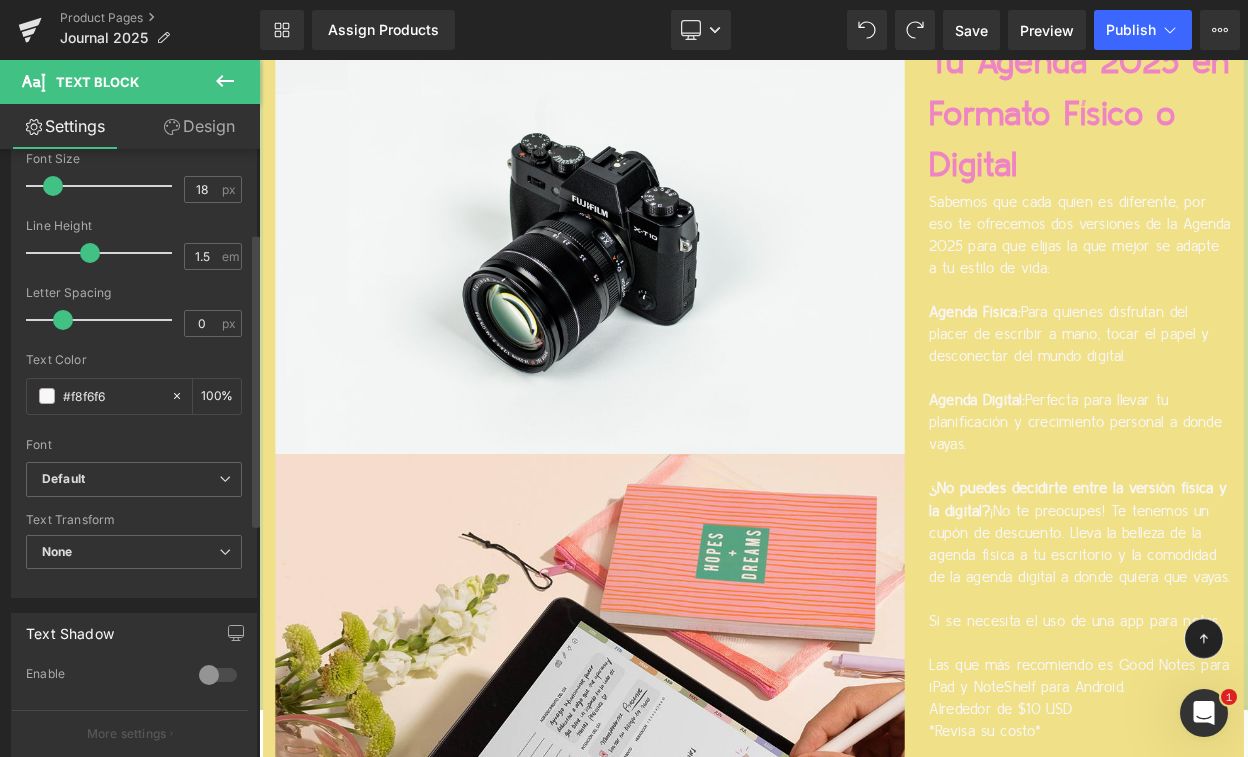 scroll, scrollTop: 314, scrollLeft: 0, axis: vertical 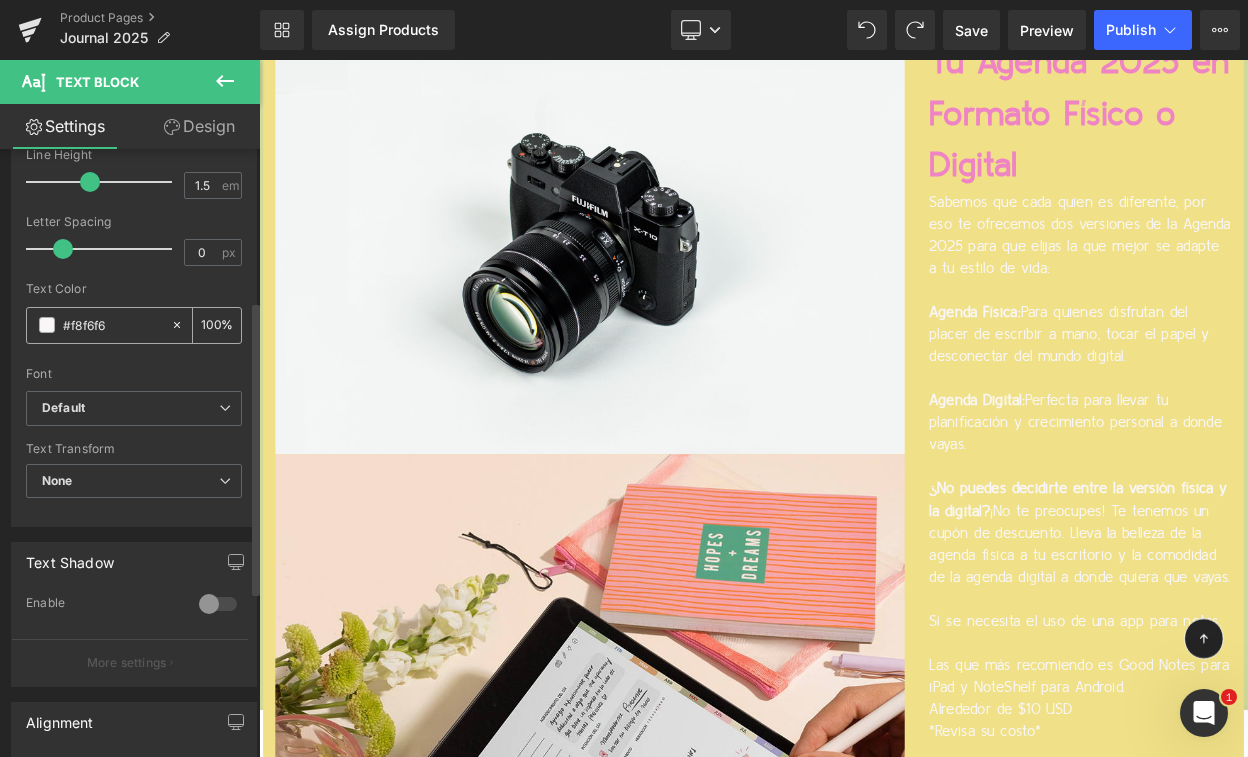 click on "#f8f6f6" at bounding box center [112, 325] 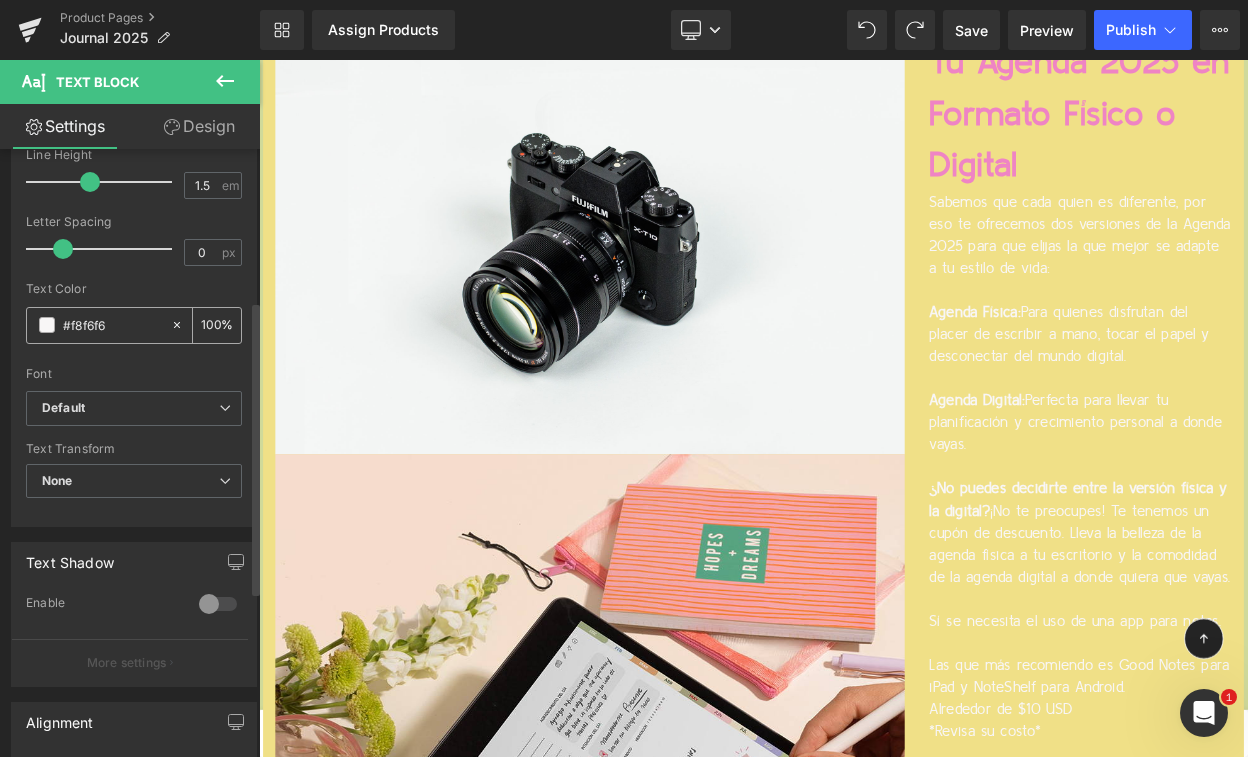 click on "#f8f6f6" at bounding box center (112, 325) 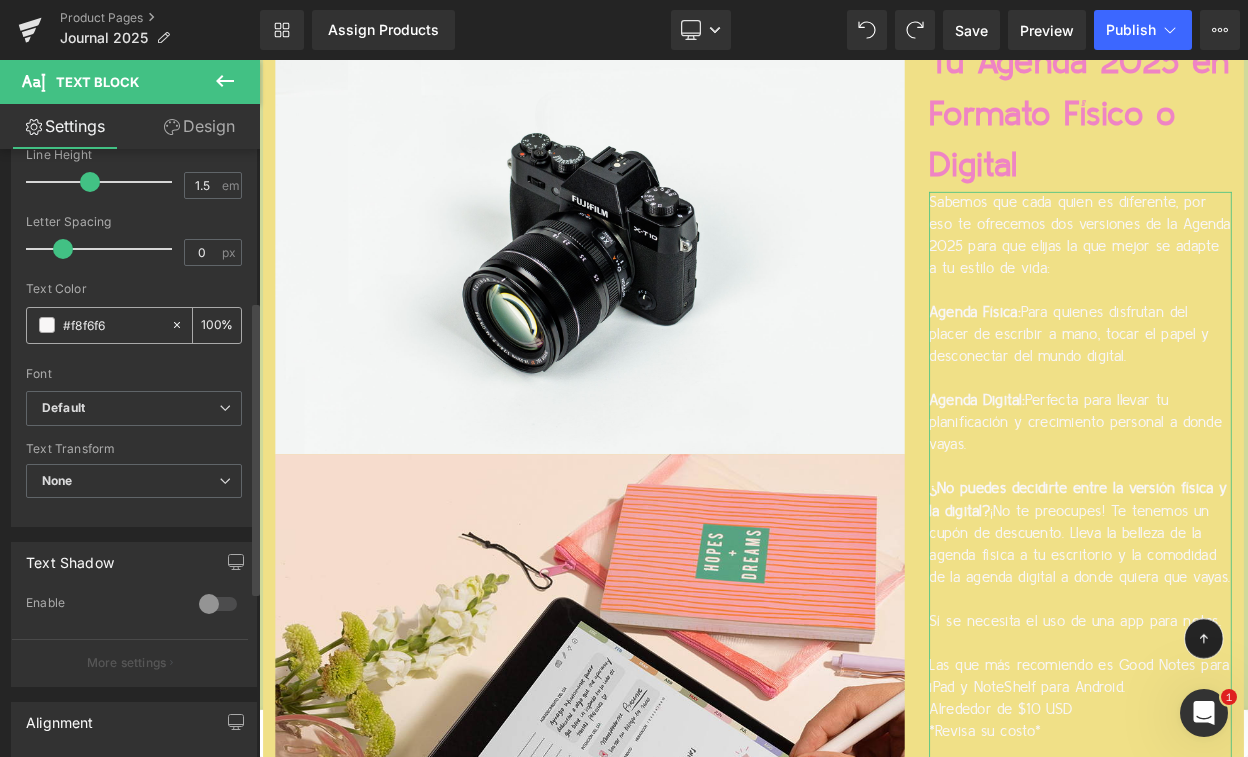 paste on "#81492A" 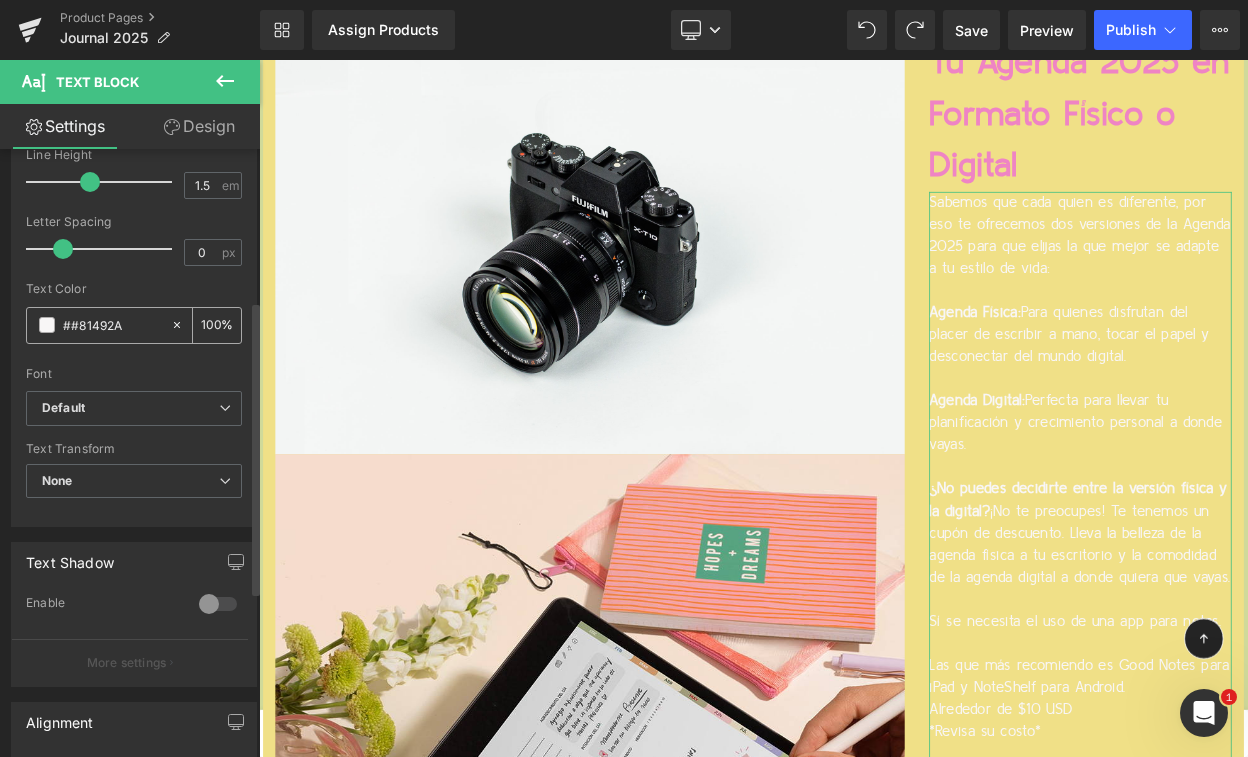 type on "0" 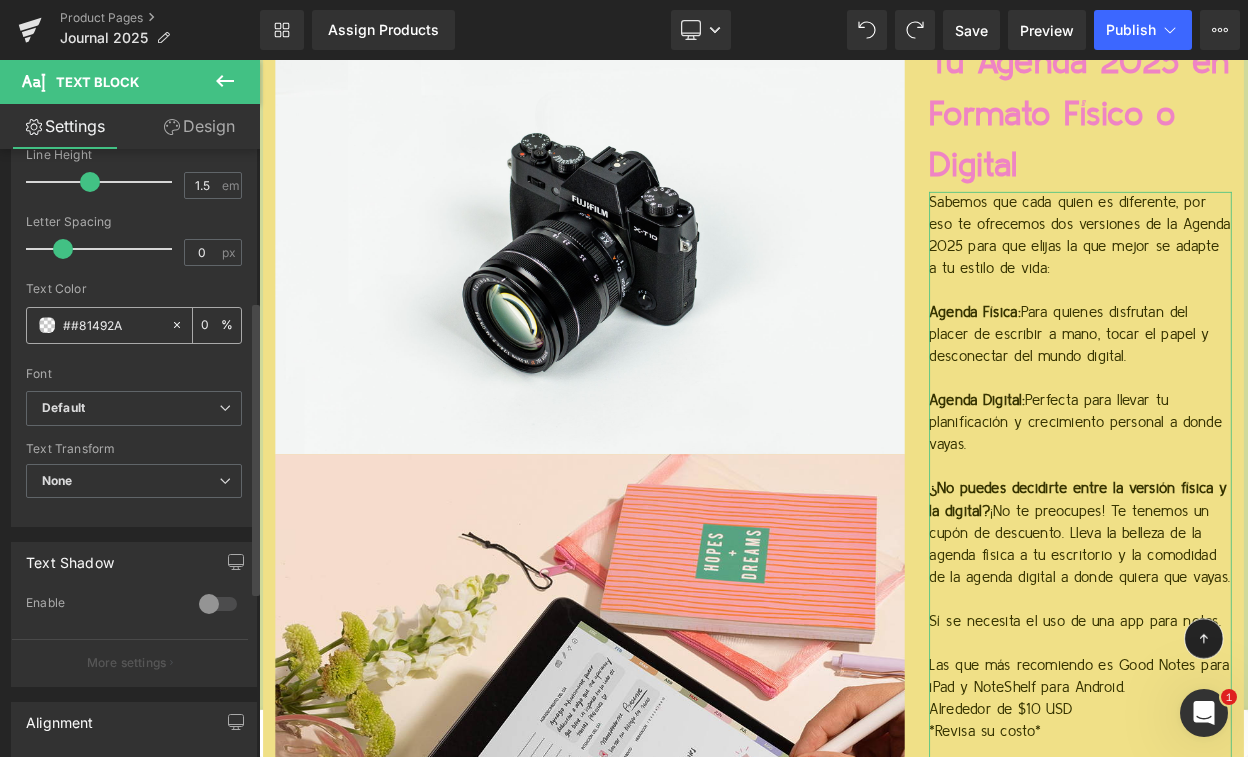 click on "##81492A" at bounding box center (112, 325) 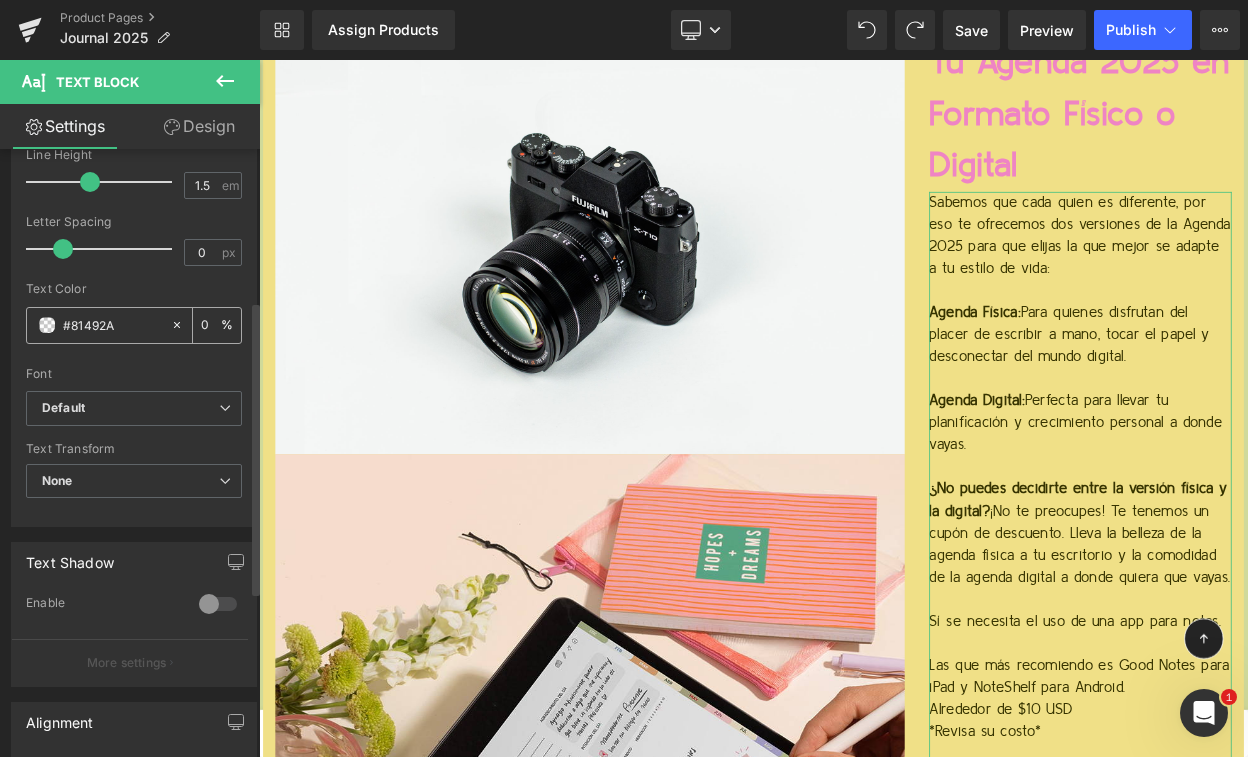 type on "100" 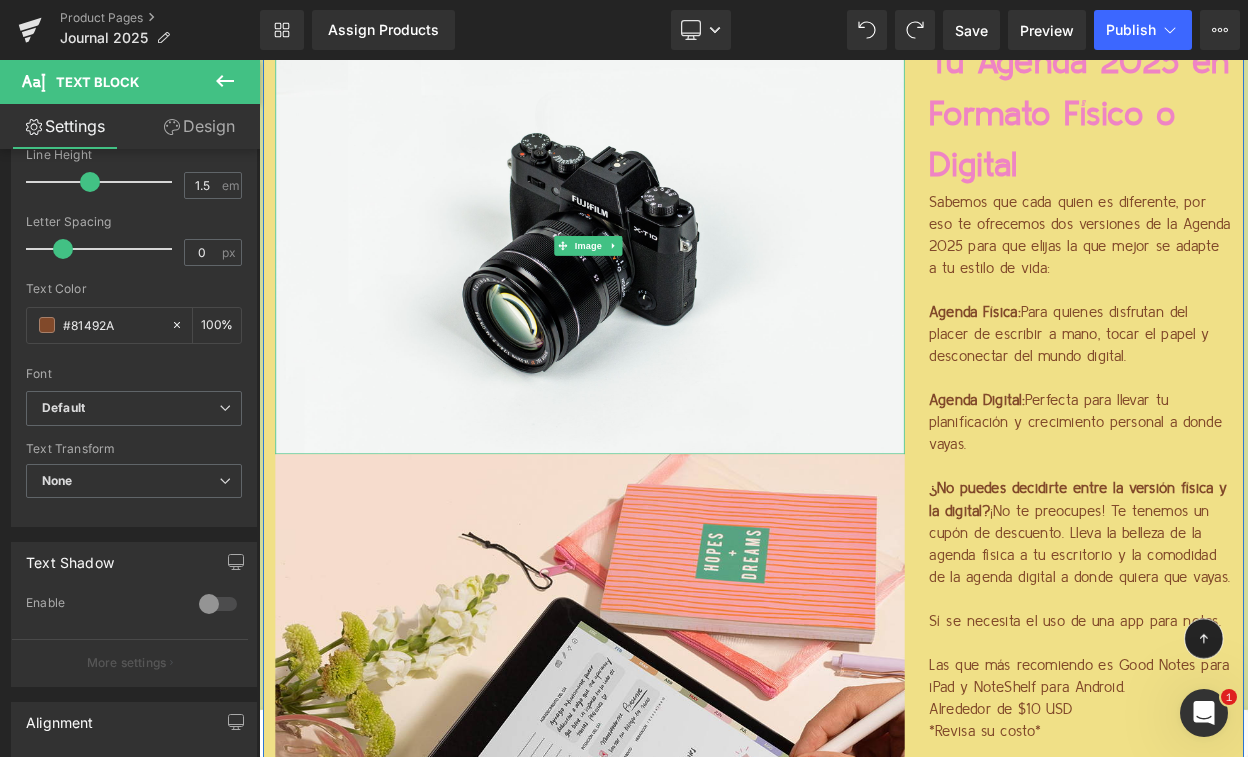 click on "Formato Físico o Digital" at bounding box center [1264, 158] 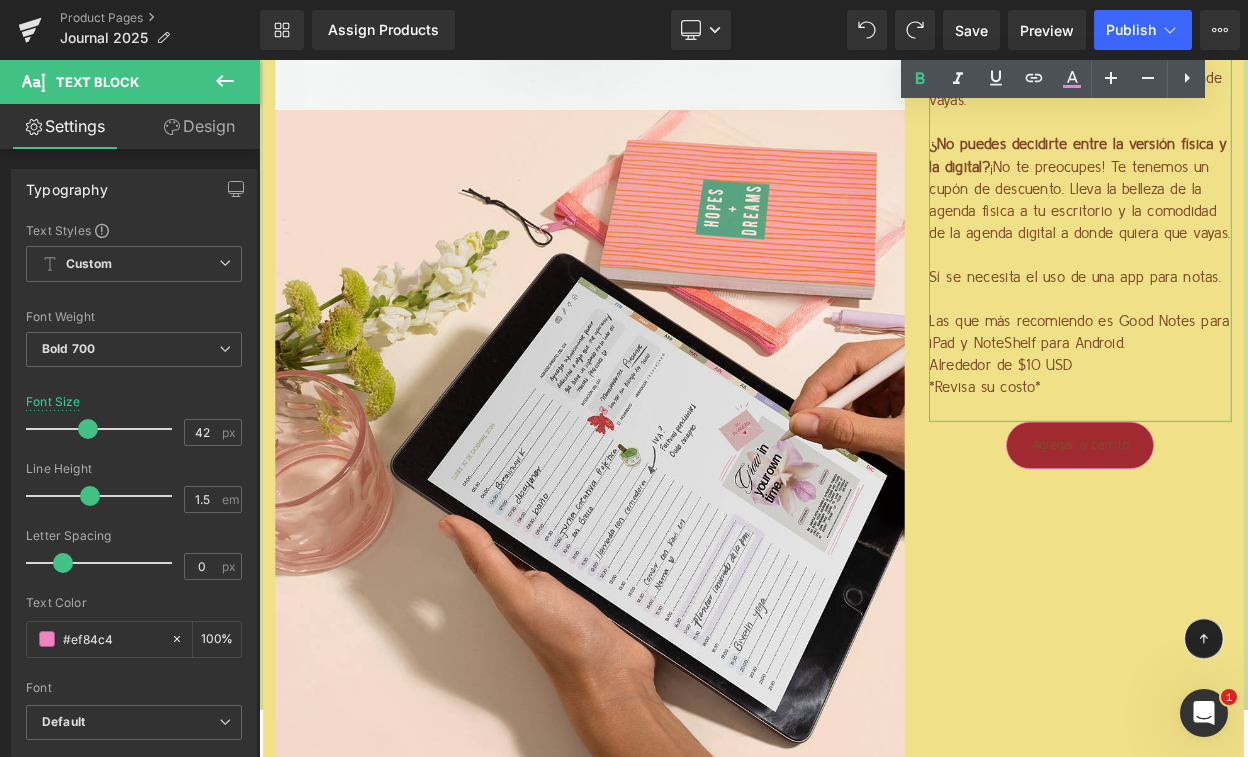 scroll, scrollTop: 5703, scrollLeft: 0, axis: vertical 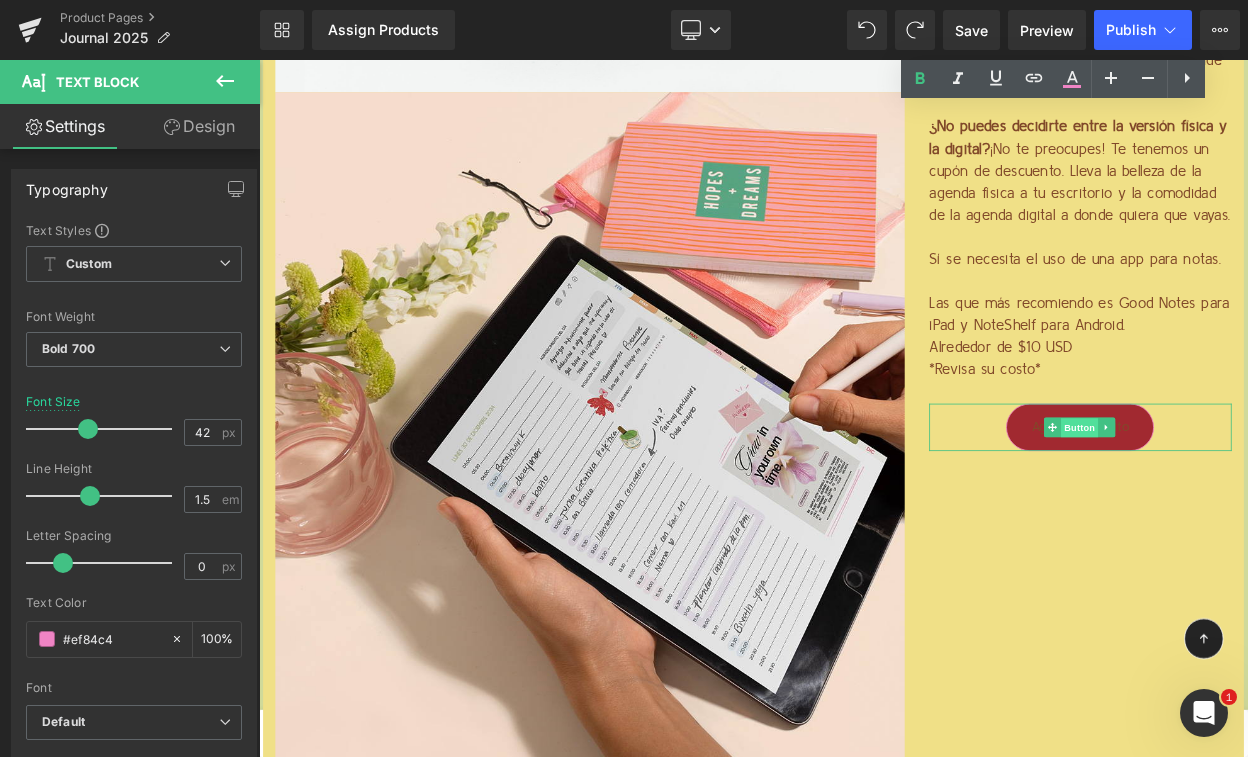 click on "Button" at bounding box center [1263, 510] 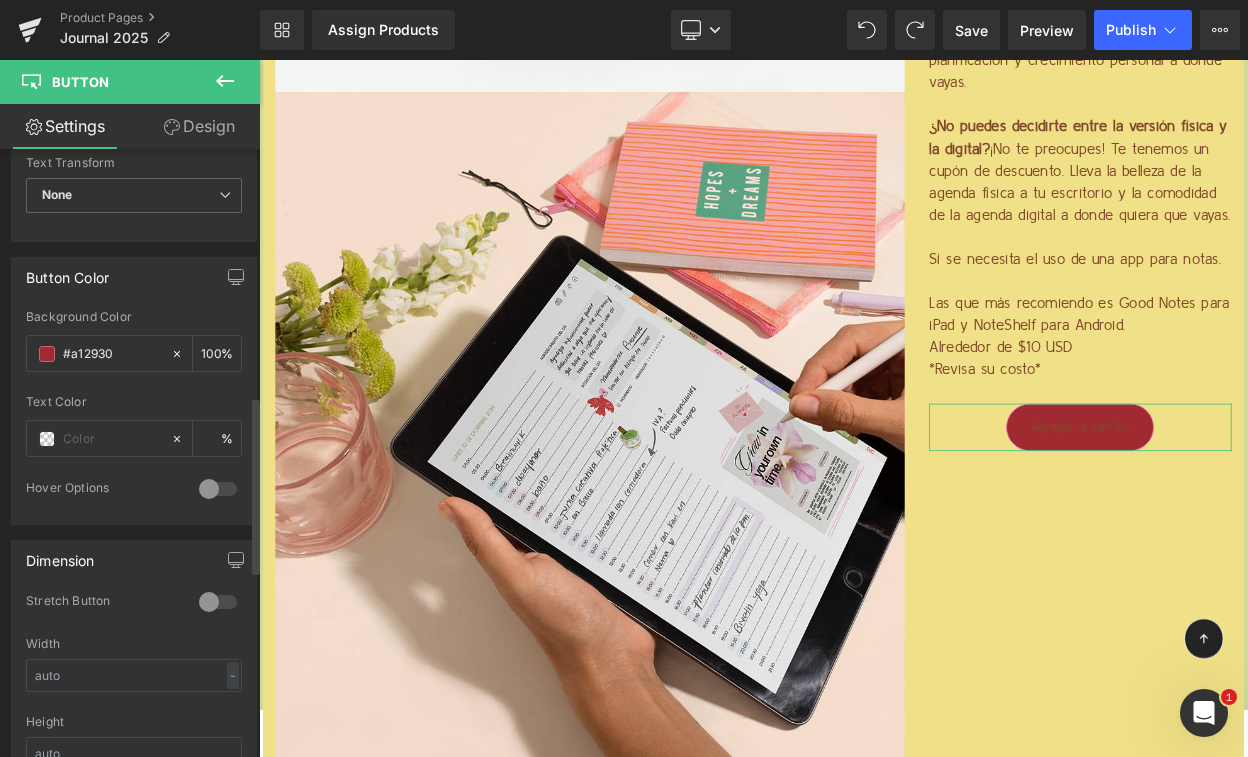 scroll, scrollTop: 851, scrollLeft: 0, axis: vertical 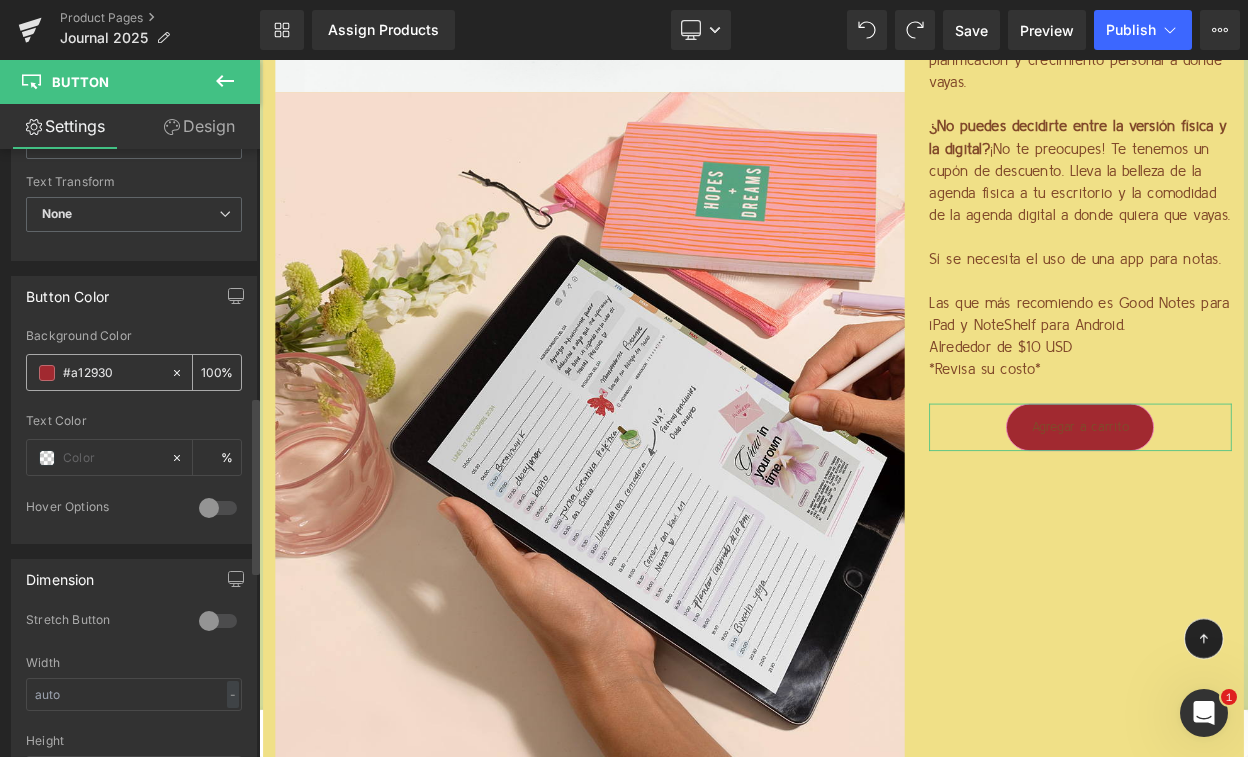click on "#a12930" at bounding box center (112, 373) 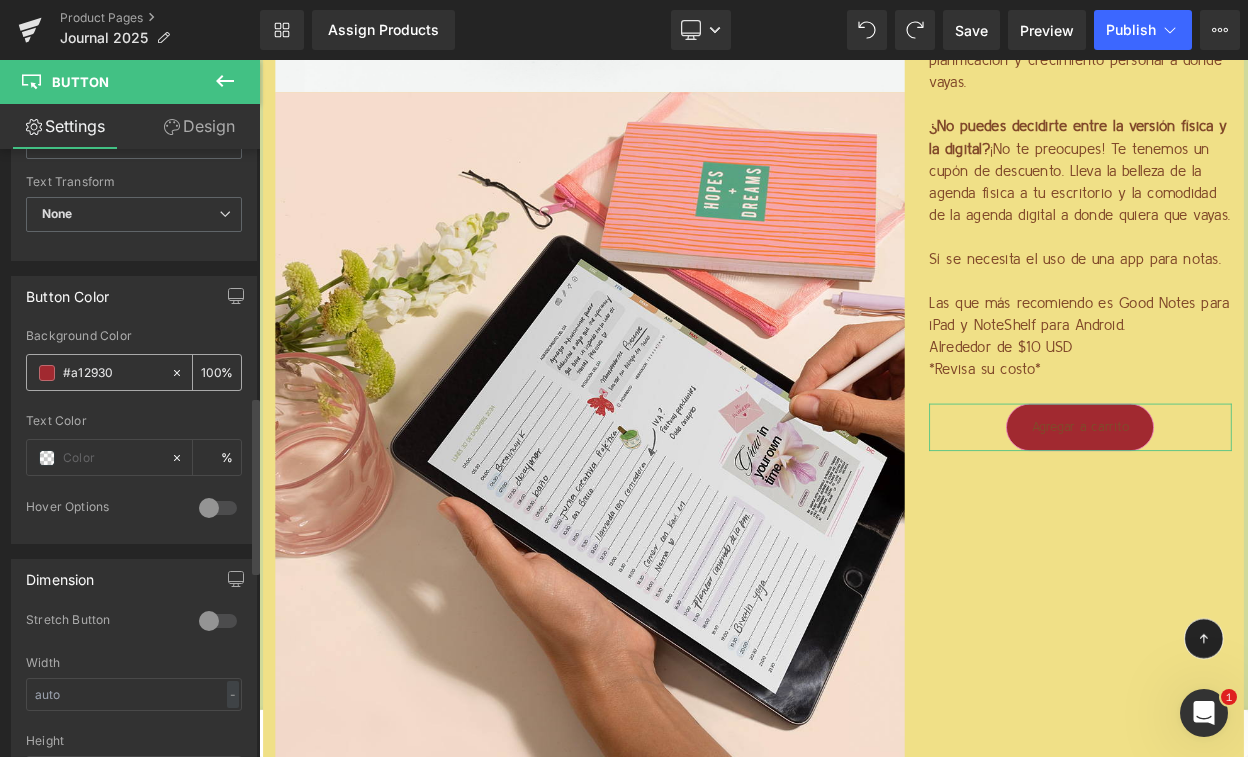 click on "#a12930" at bounding box center [112, 373] 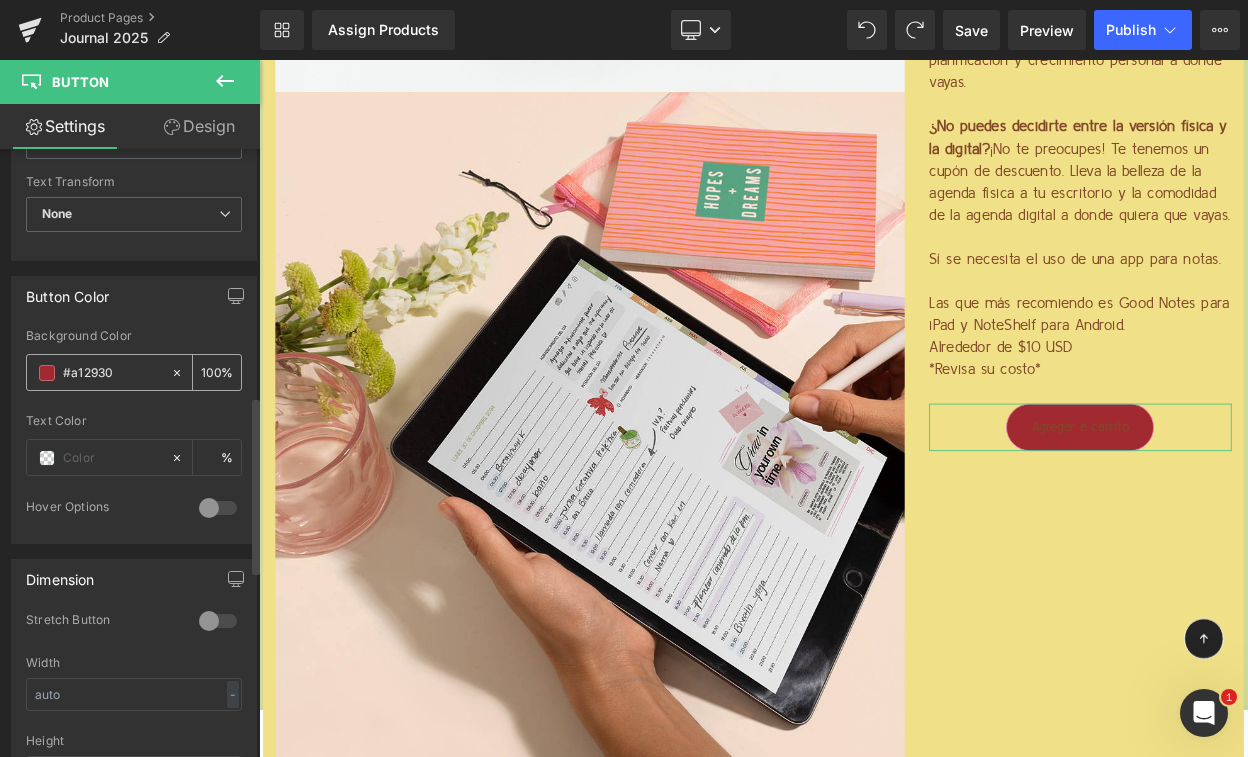 paste on "A0BEE1" 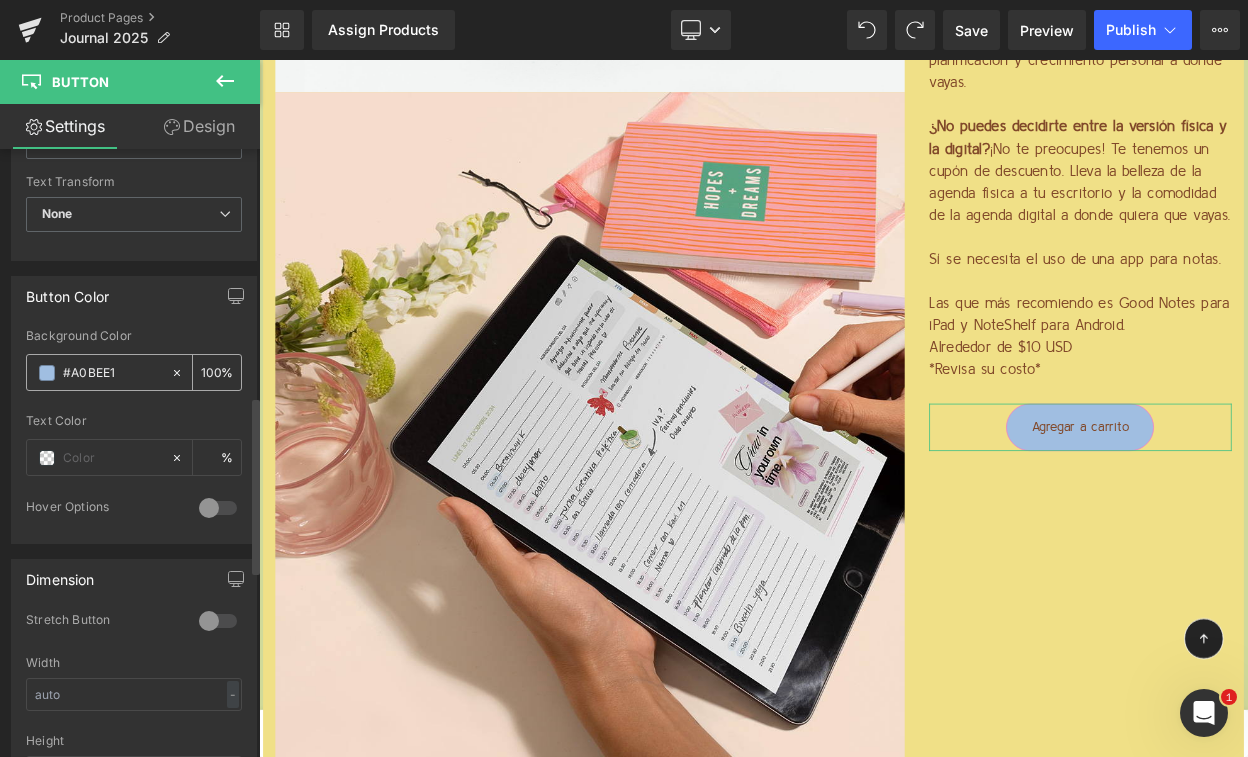 click on "#A0BEE1" at bounding box center [112, 373] 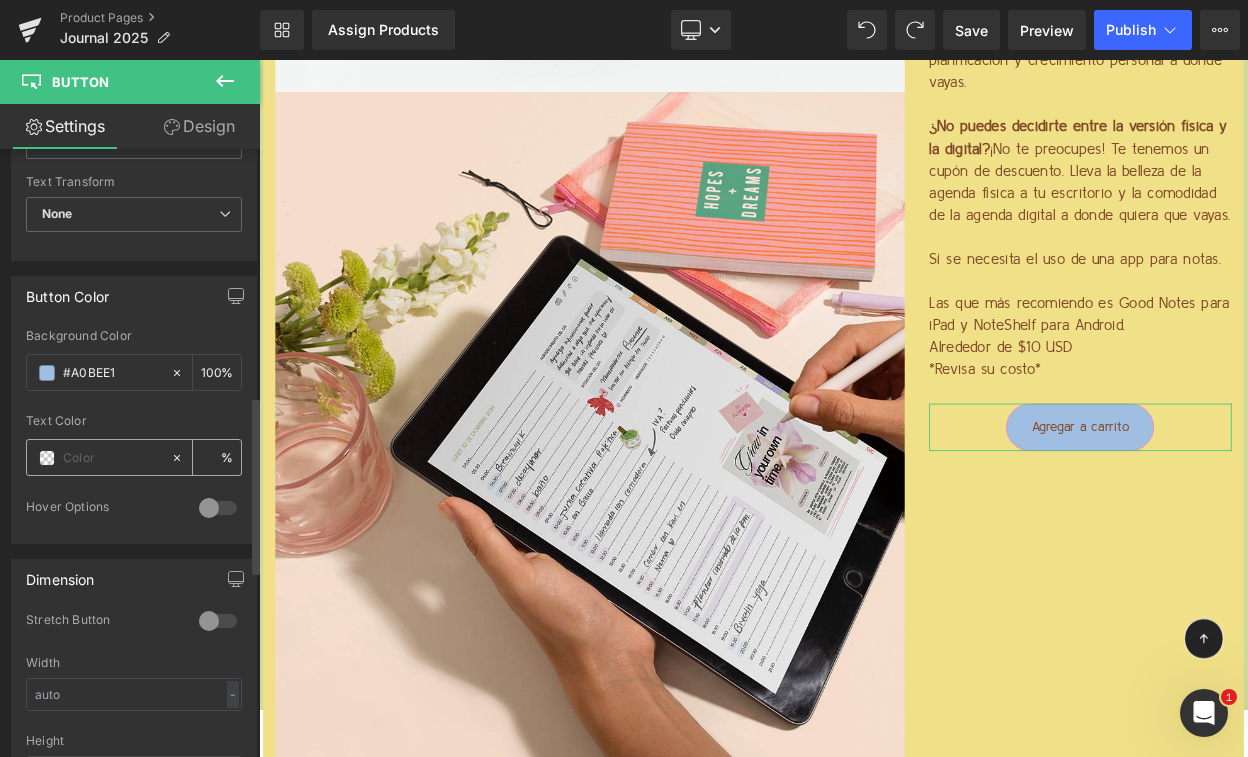 click at bounding box center [112, 458] 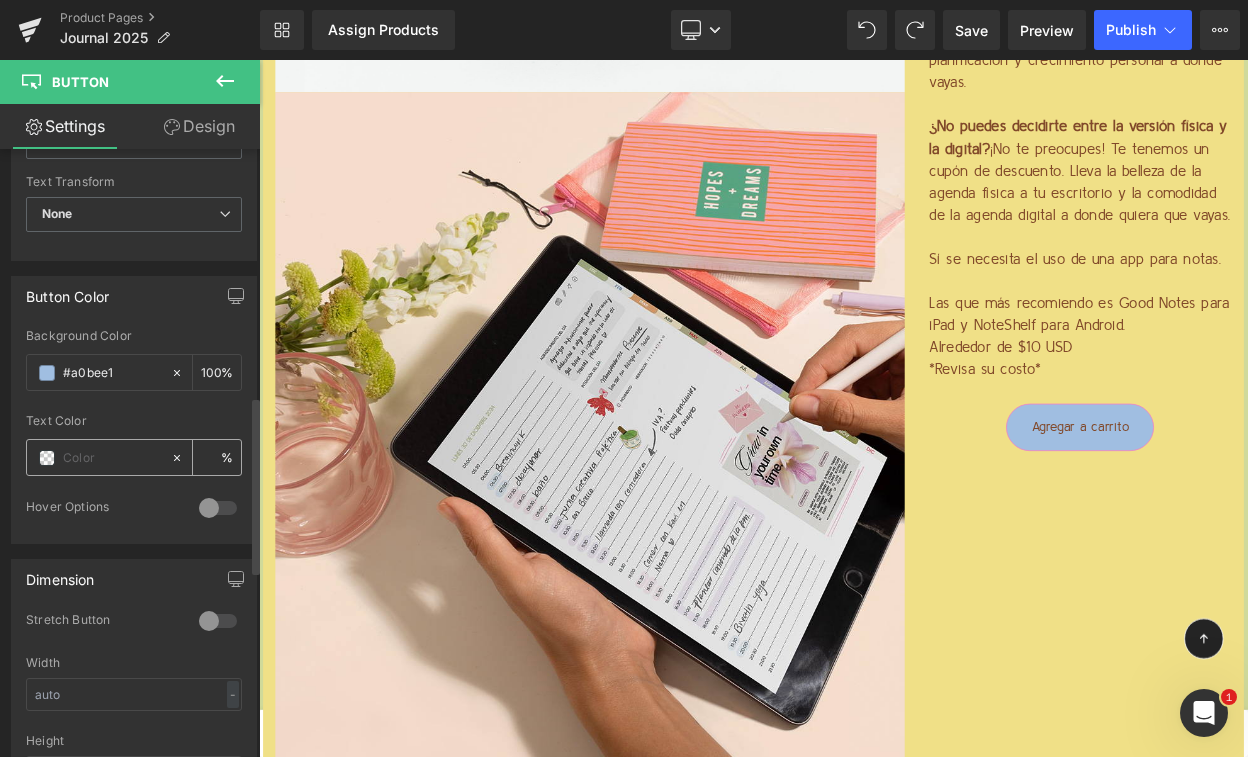 type on "0" 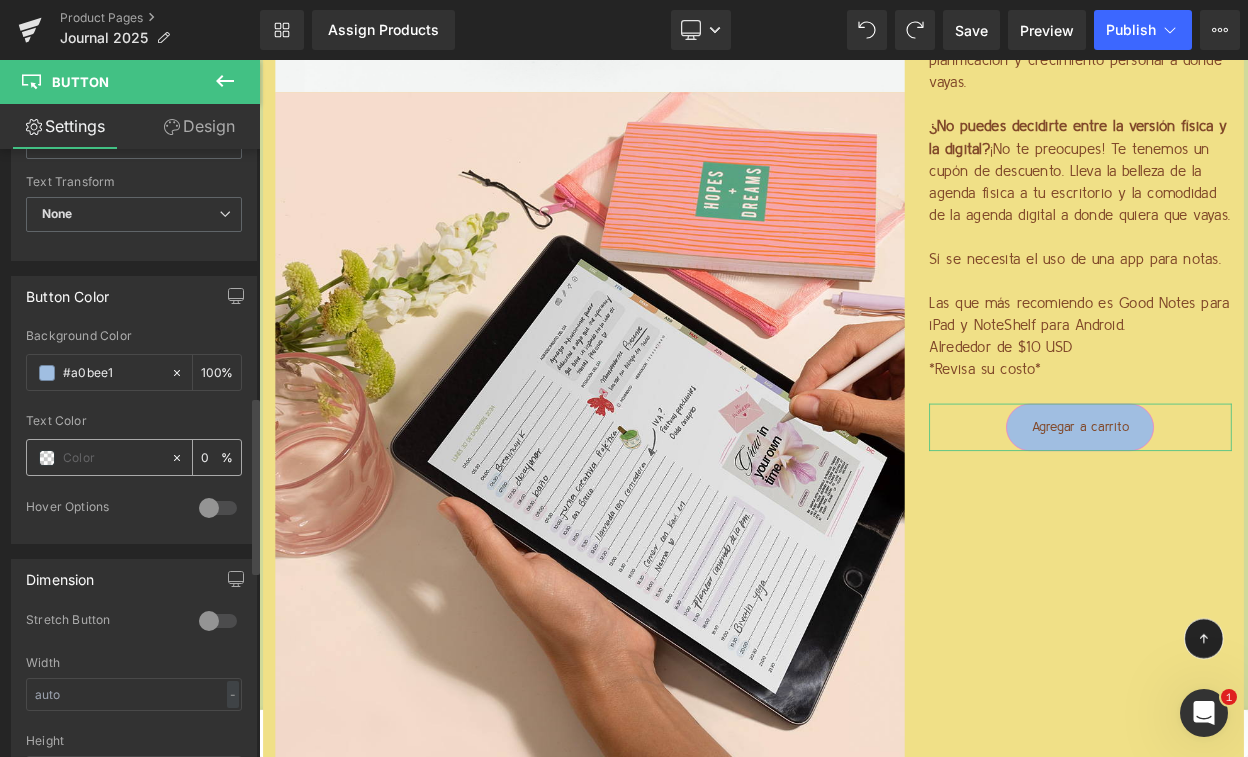 paste on "#81492A" 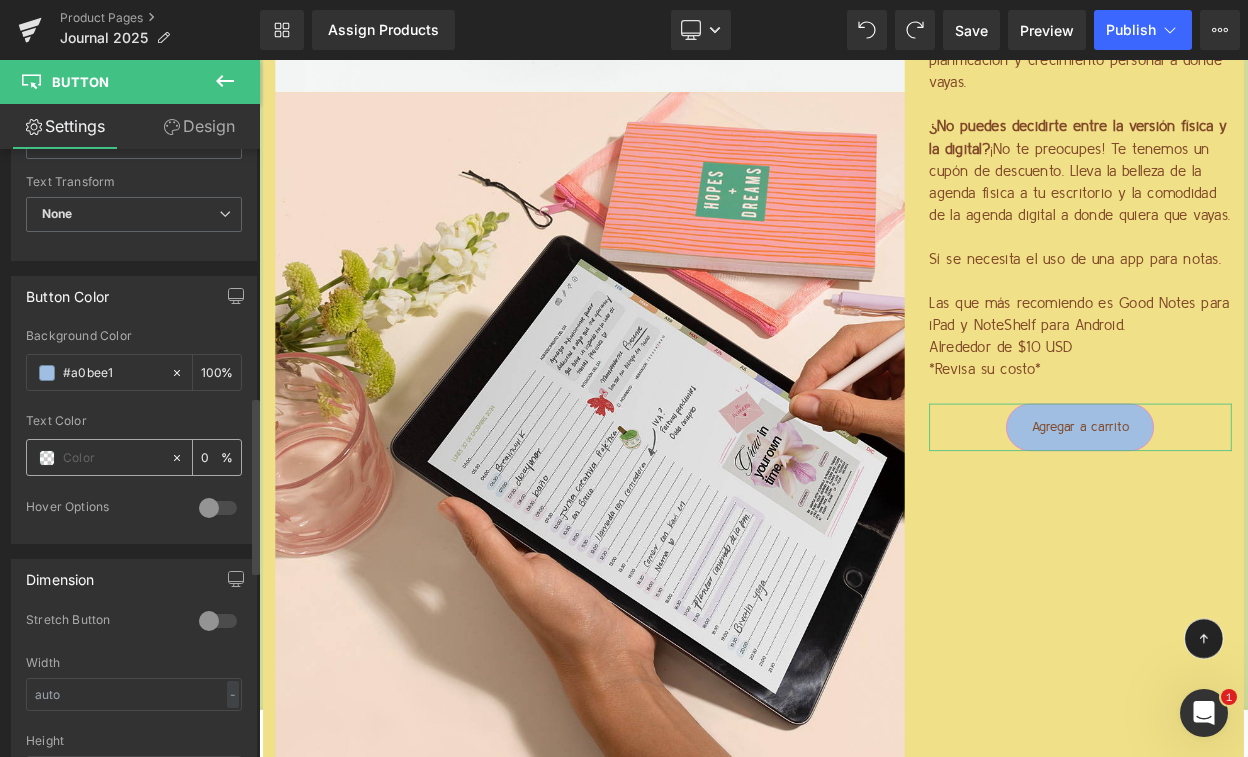 type on "#81492A" 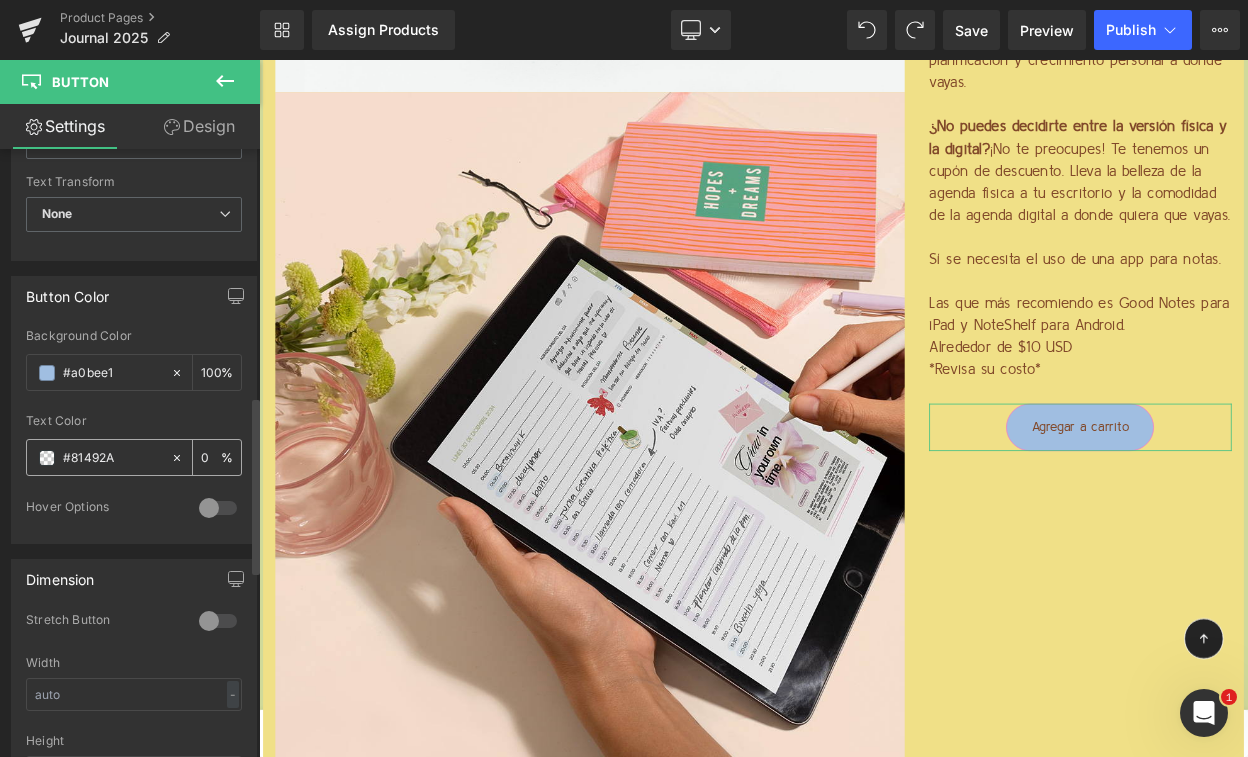 type on "100" 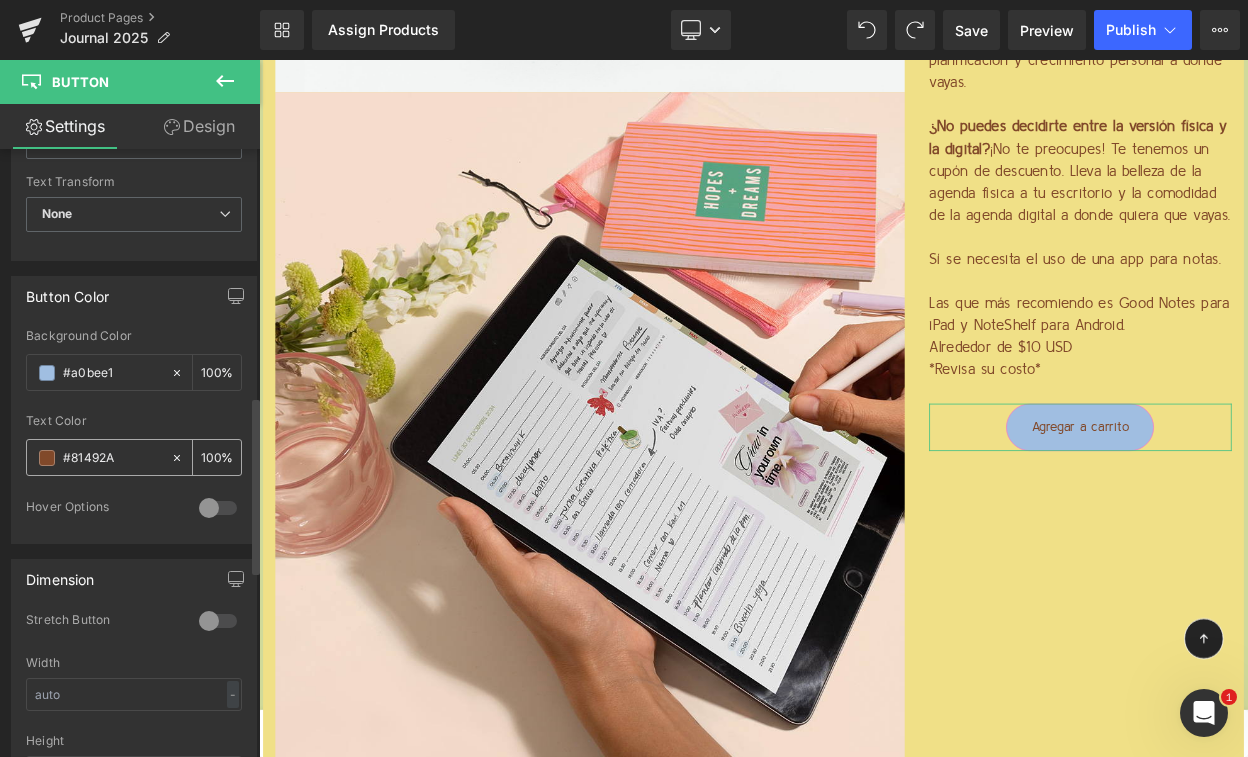 click on "#81492A" at bounding box center [112, 458] 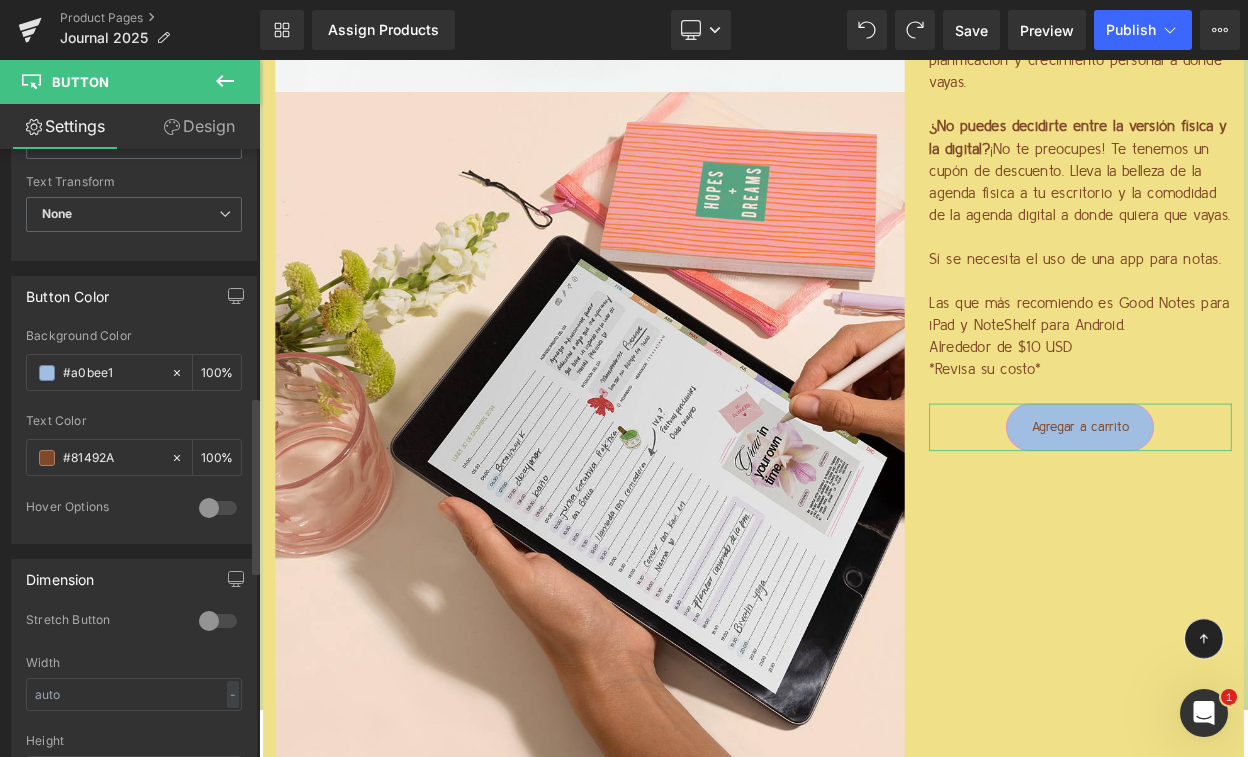 type on "#81492a" 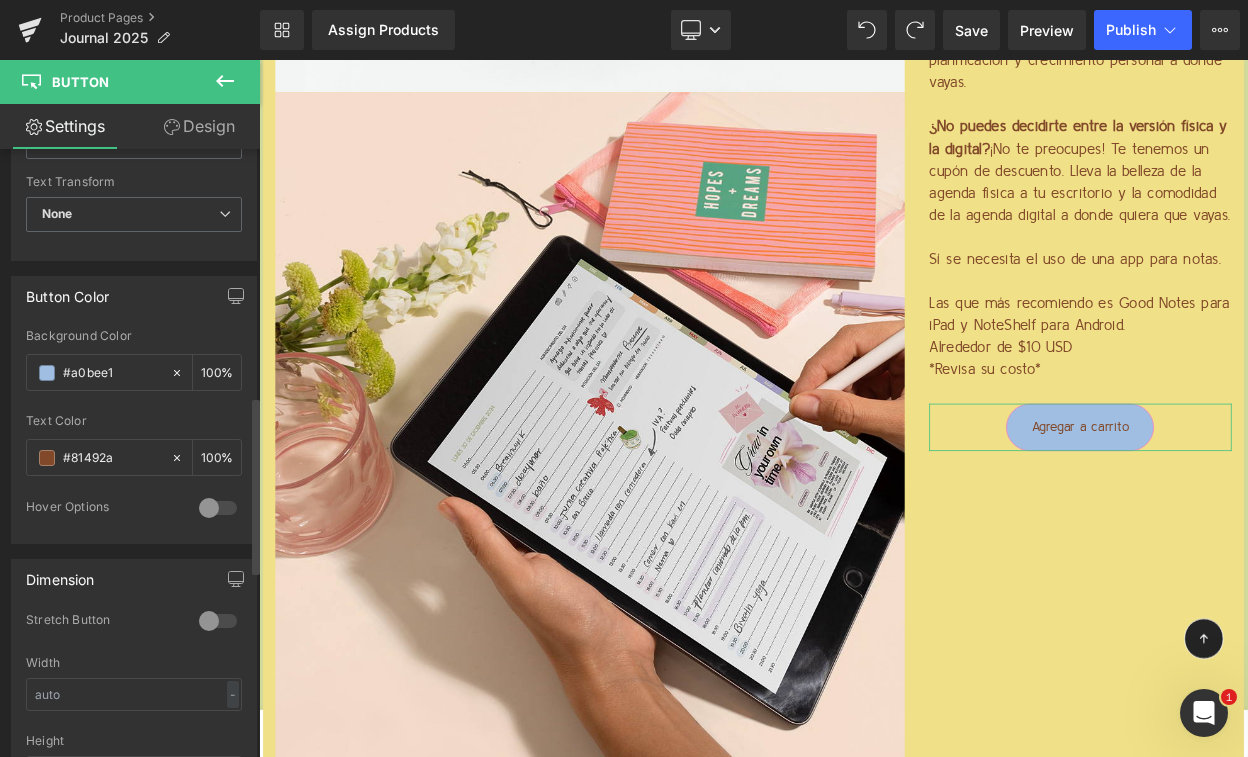 click at bounding box center (134, 407) 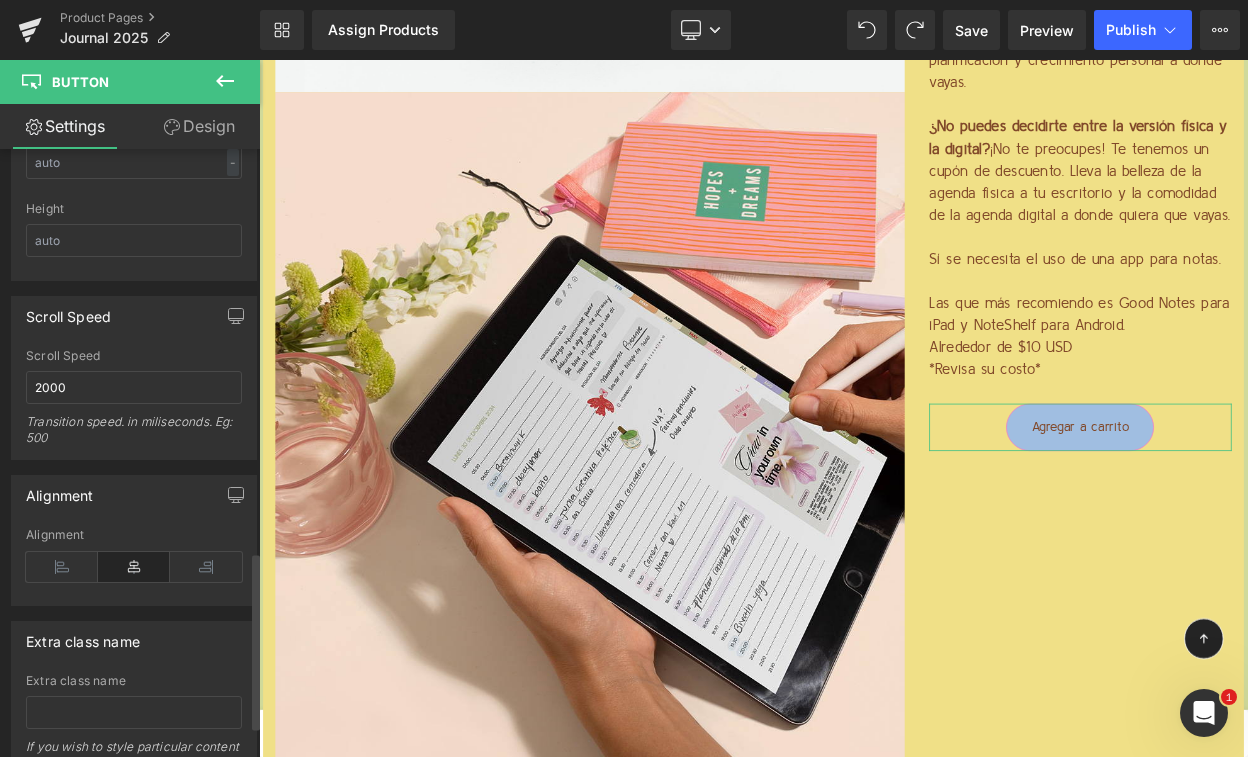 scroll, scrollTop: 1496, scrollLeft: 0, axis: vertical 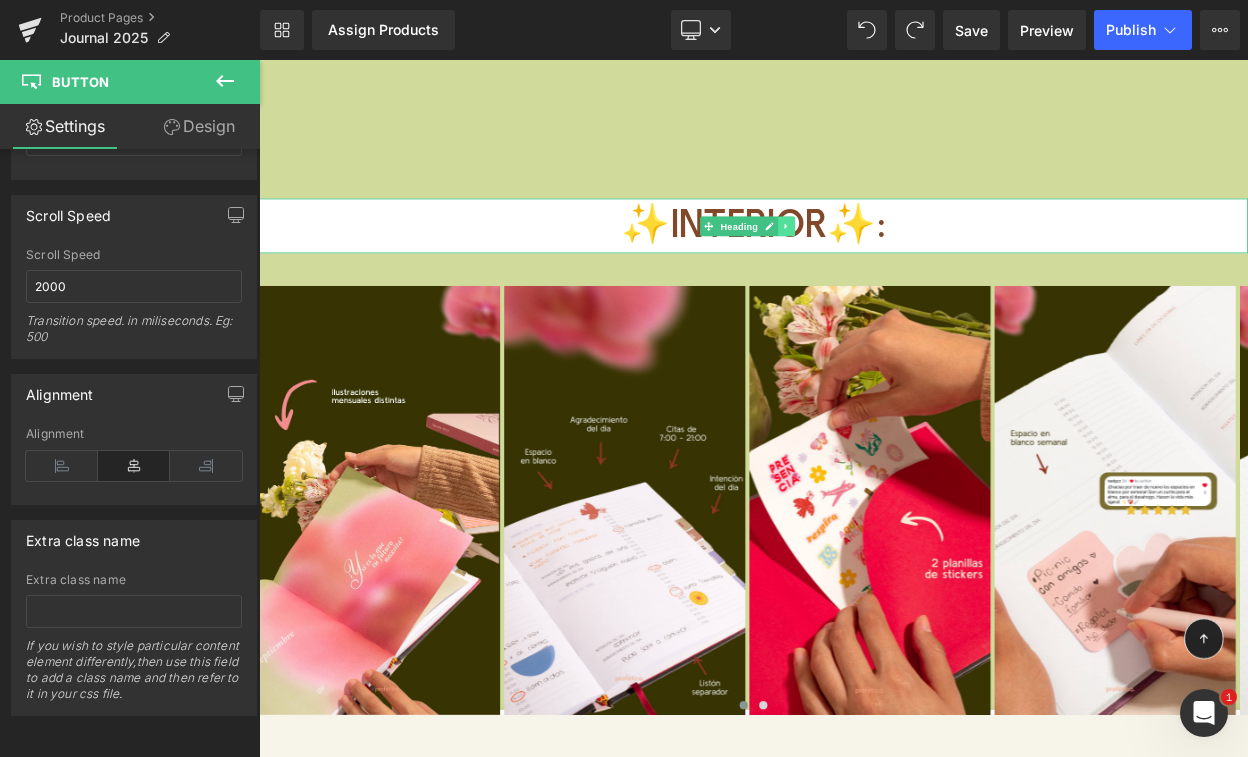 click 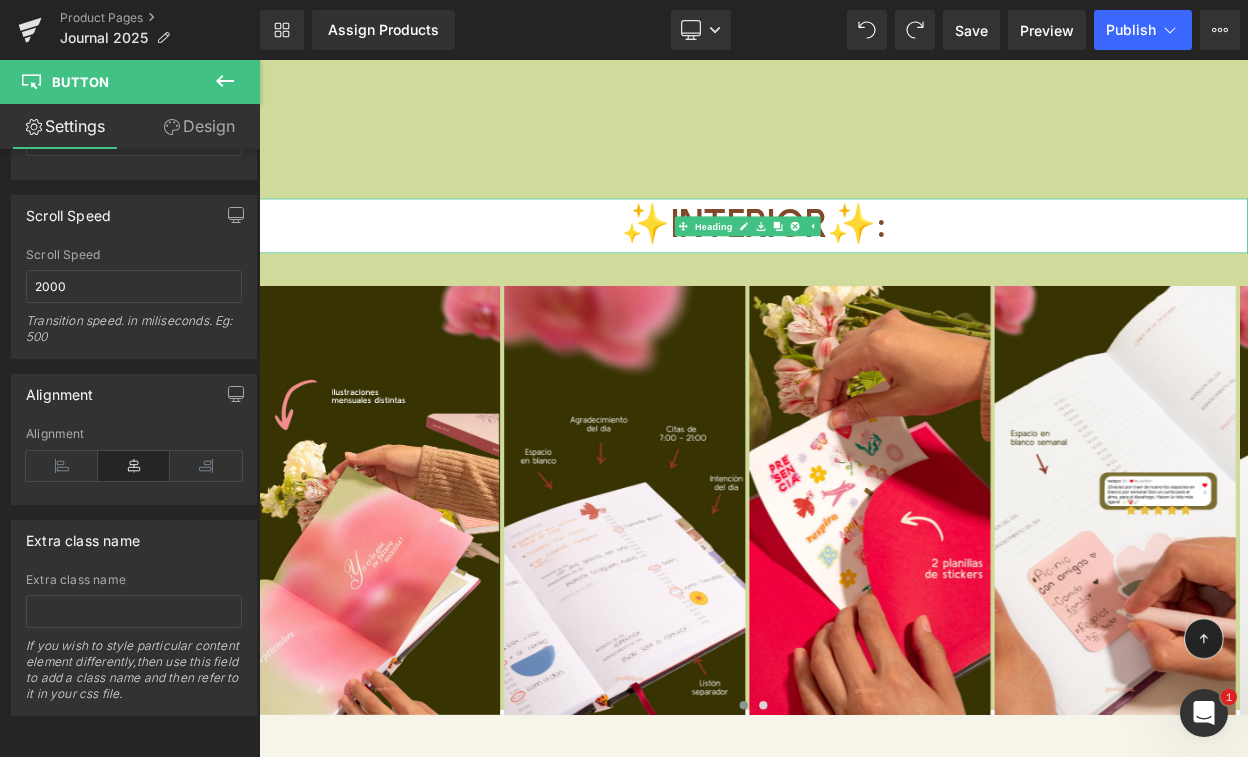click on "✨INTERIOR✨:" at bounding box center (864, 263) 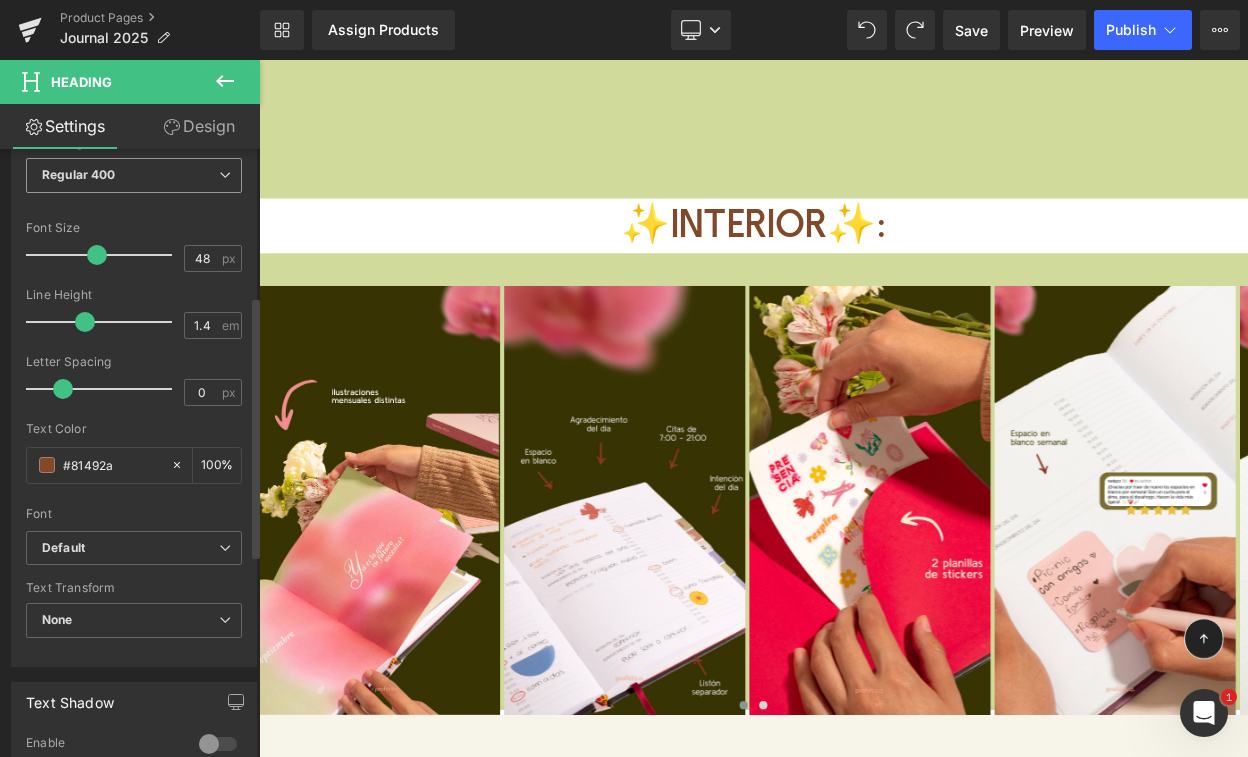 scroll, scrollTop: 389, scrollLeft: 0, axis: vertical 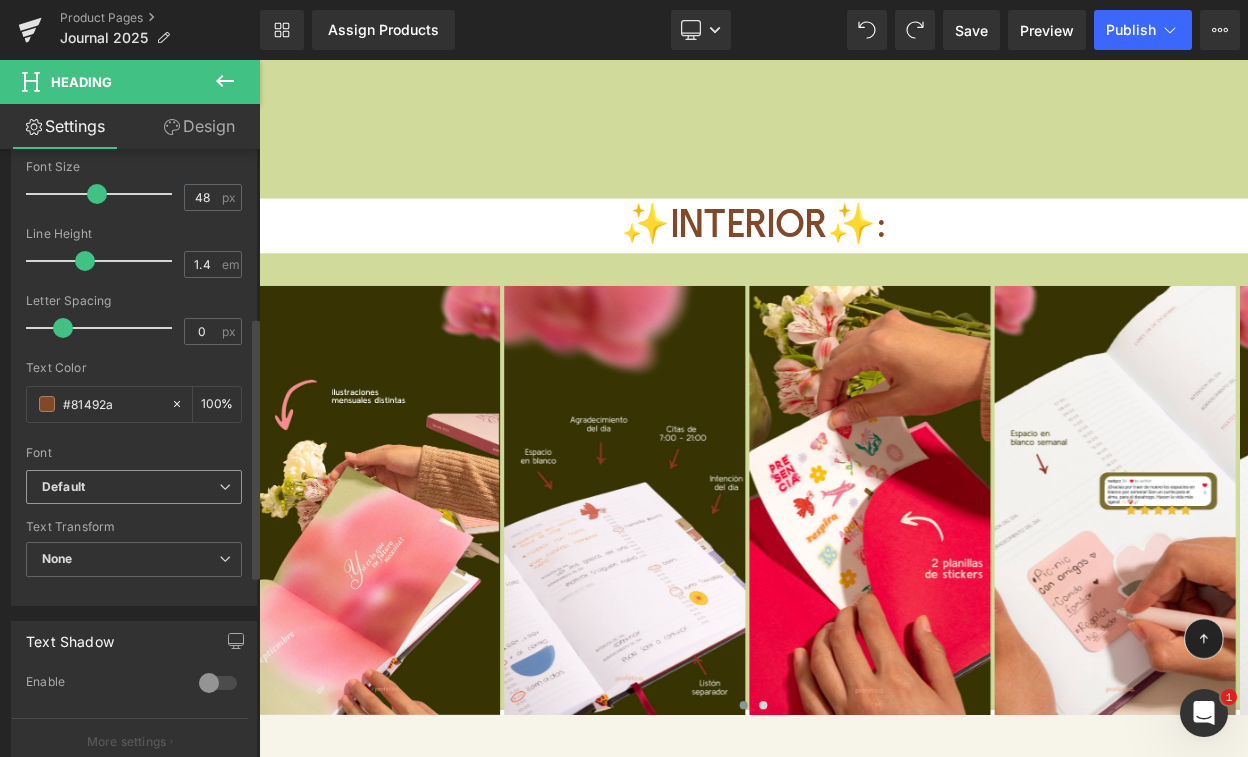 click on "Default" at bounding box center (130, 487) 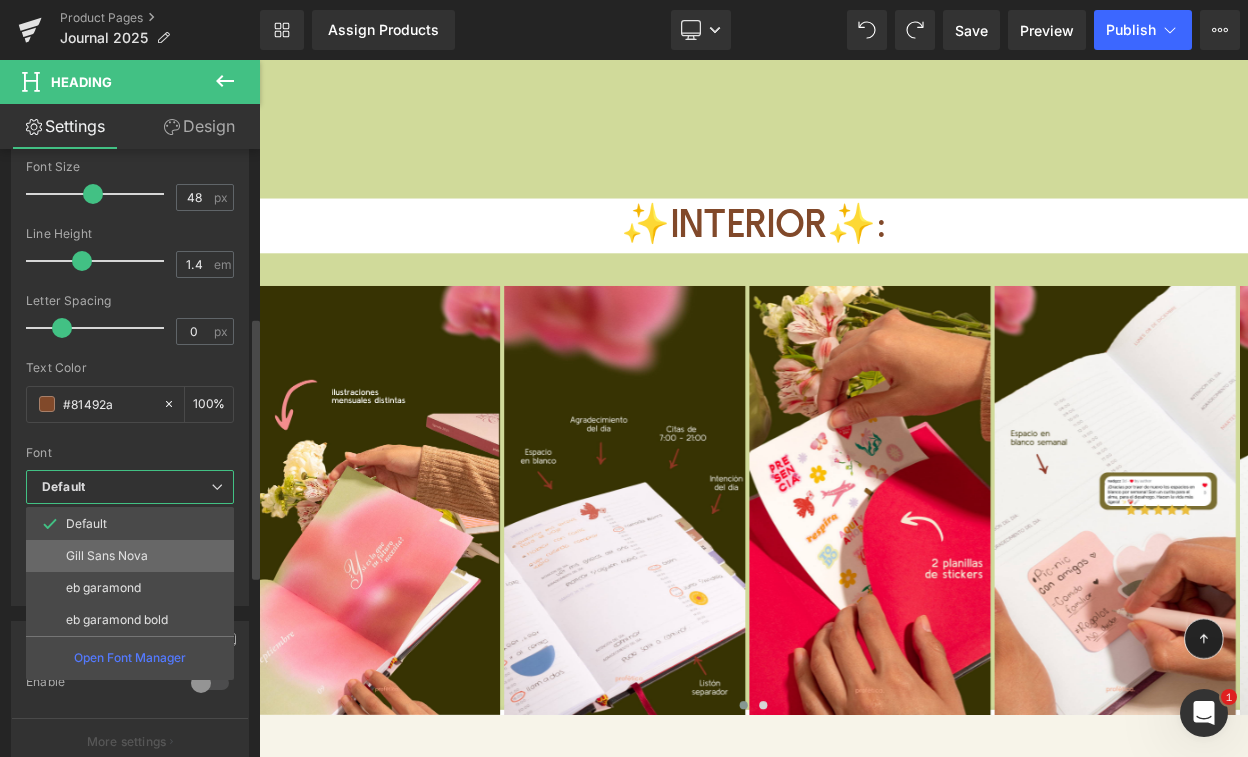 click on "Gill Sans Nova" at bounding box center (107, 556) 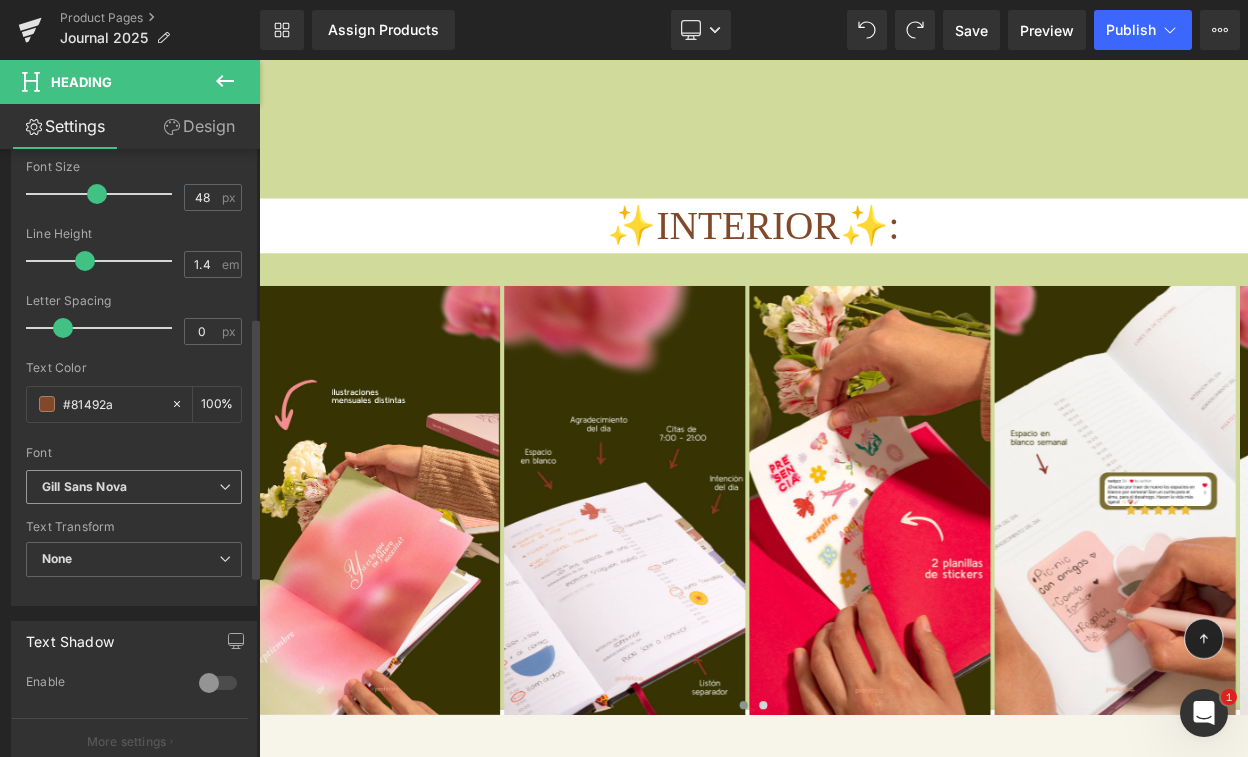 click on "Gill Sans Nova" at bounding box center [84, 487] 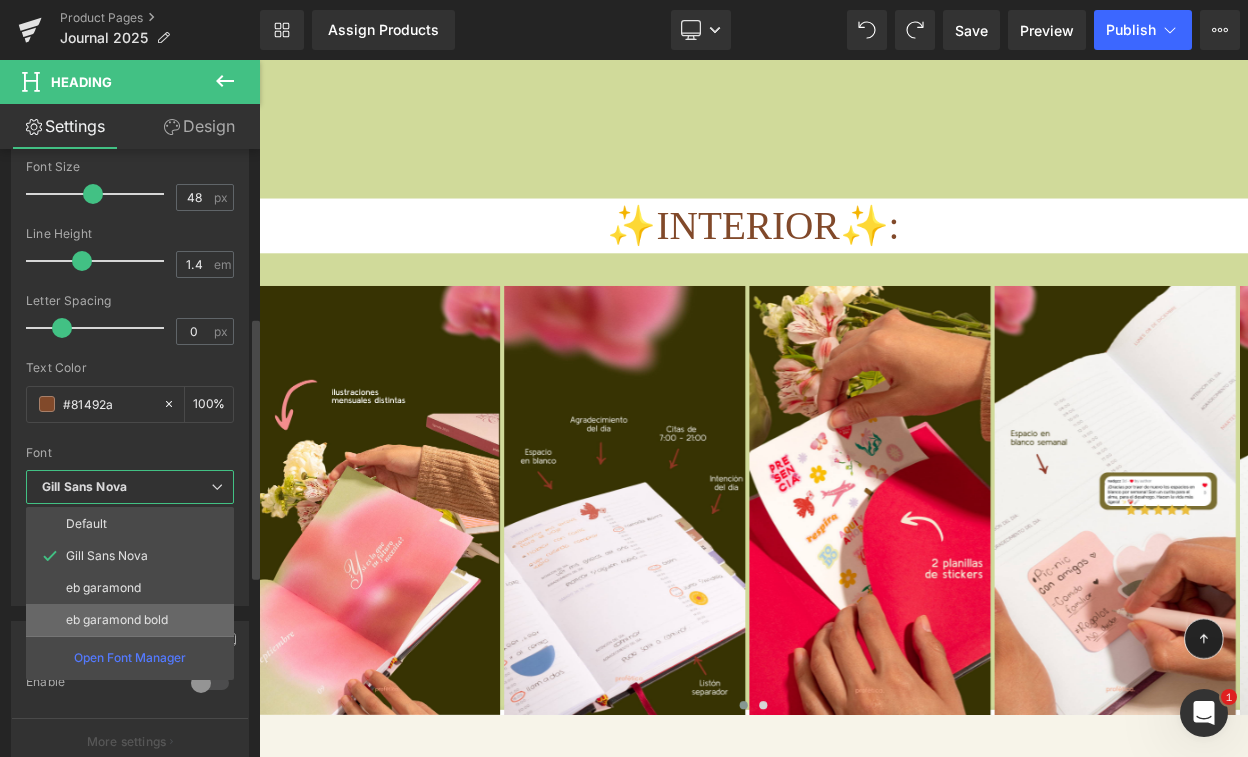 click on "eb garamond bold" at bounding box center [117, 620] 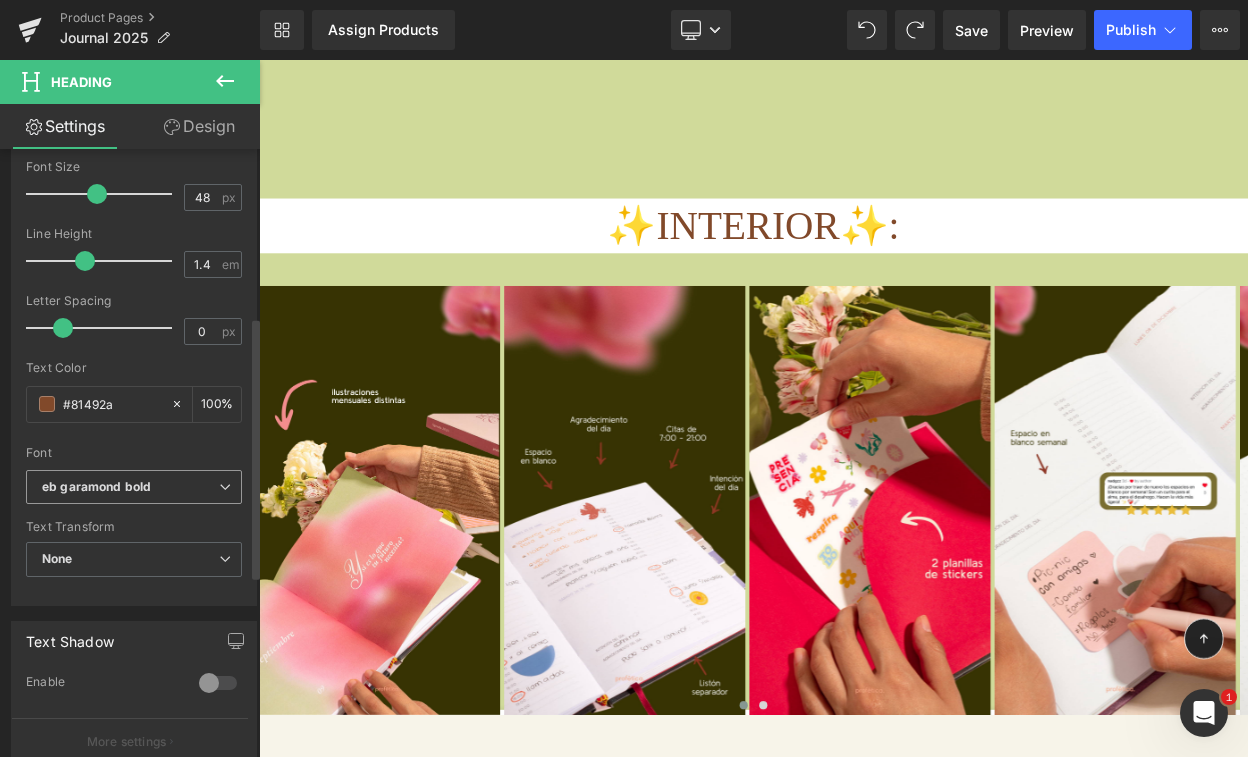 click on "eb garamond bold" at bounding box center [96, 487] 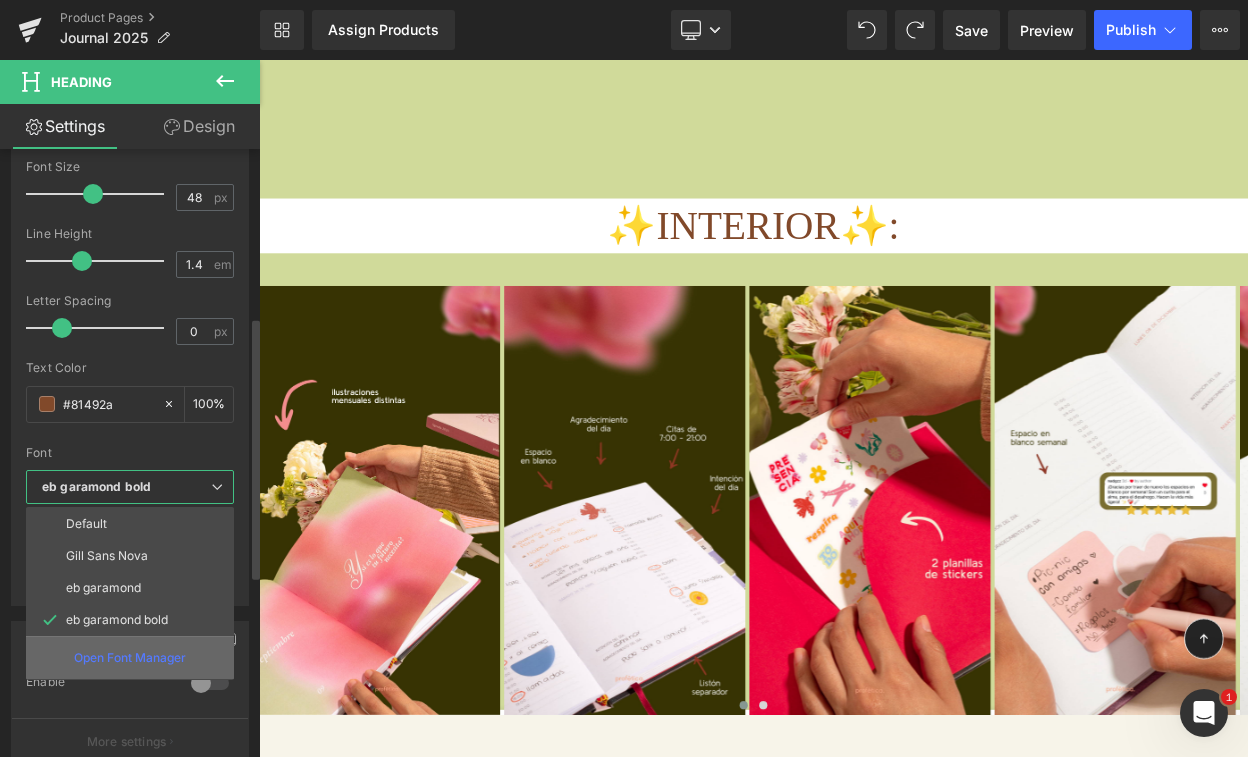 click on "Open Font Manager" at bounding box center (130, 658) 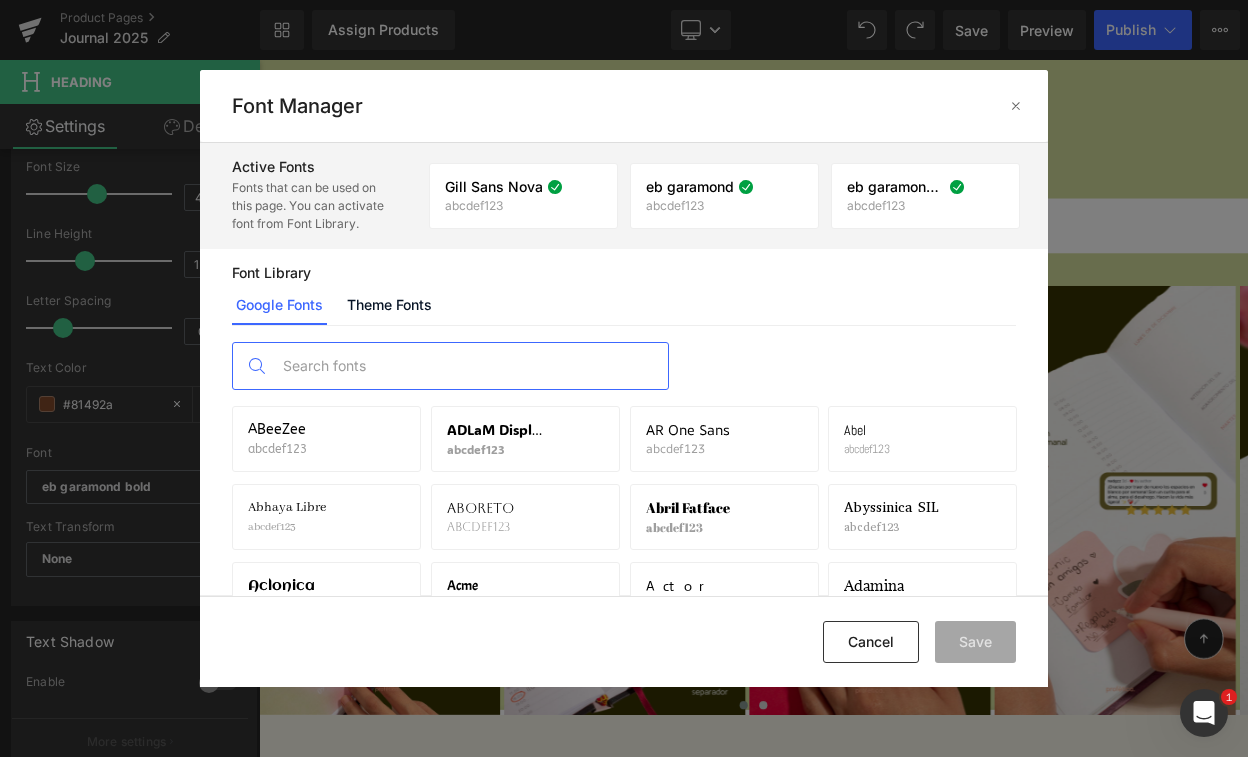 click at bounding box center [470, 366] 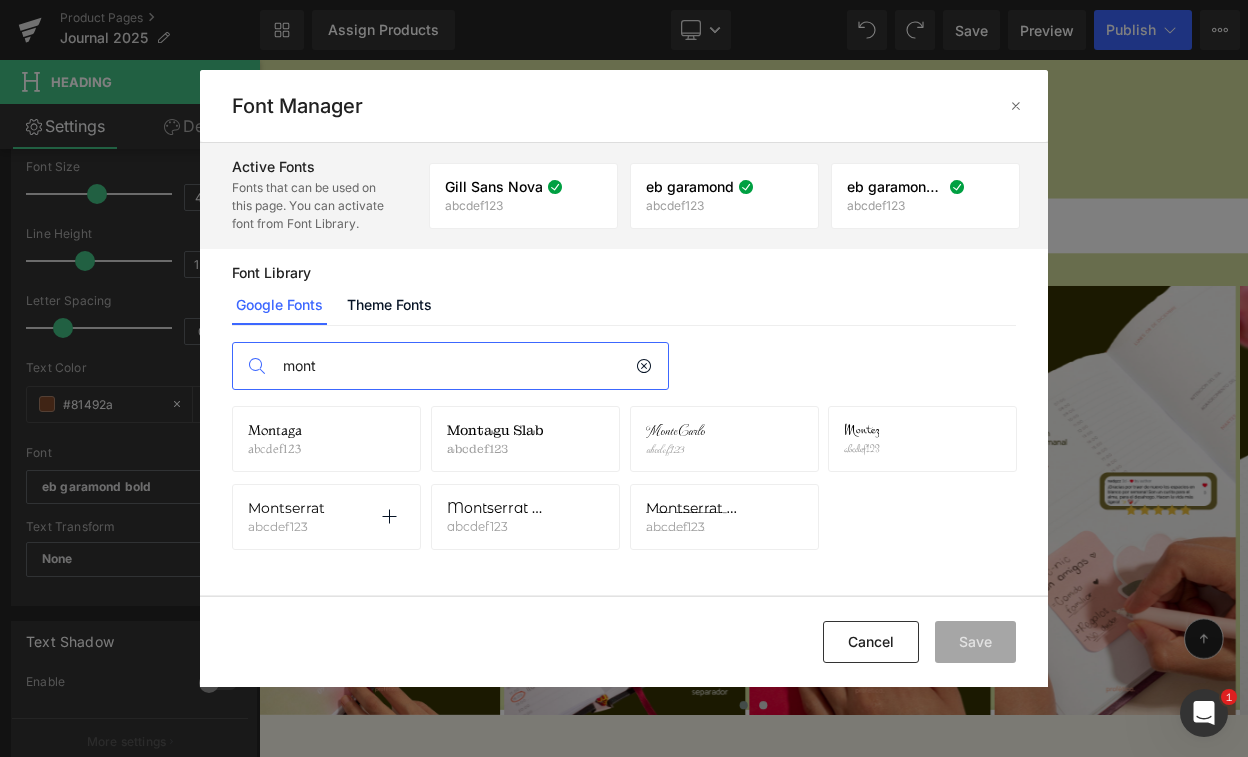 type on "mont" 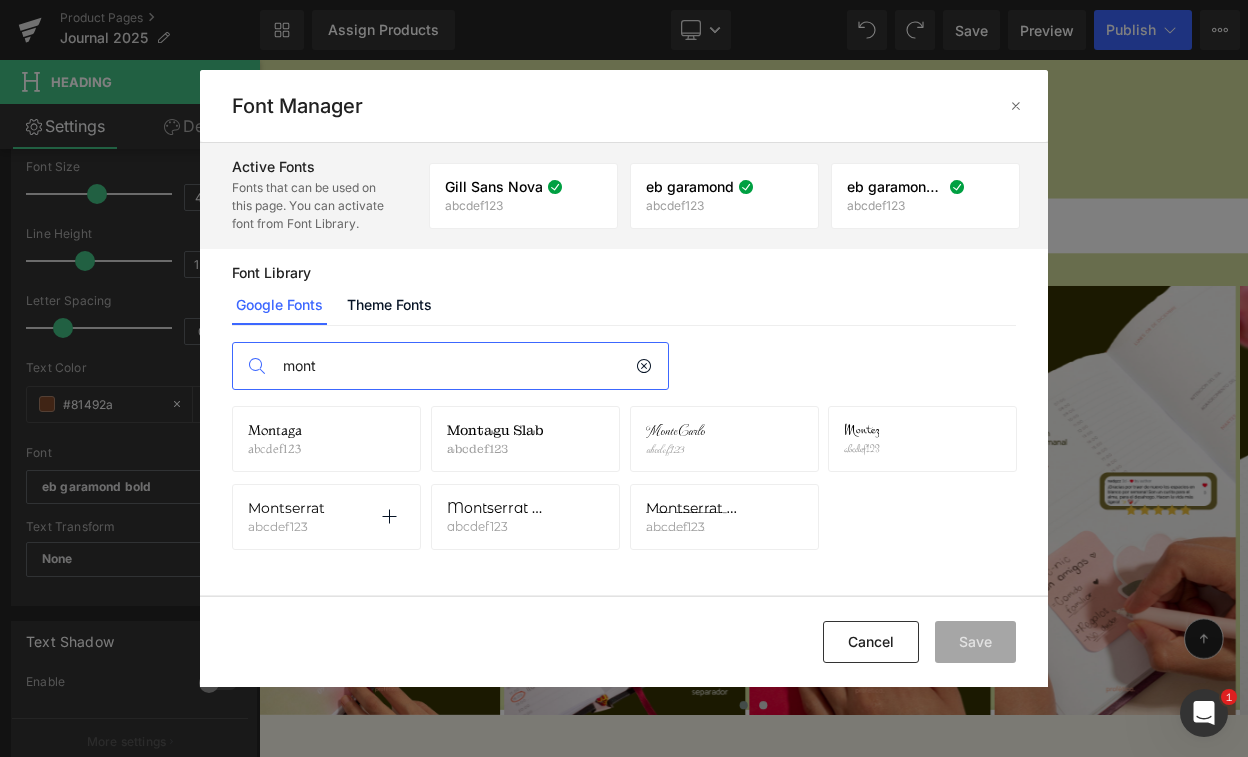 click on "Montserrat abcdef123 Activate font" at bounding box center [326, 517] 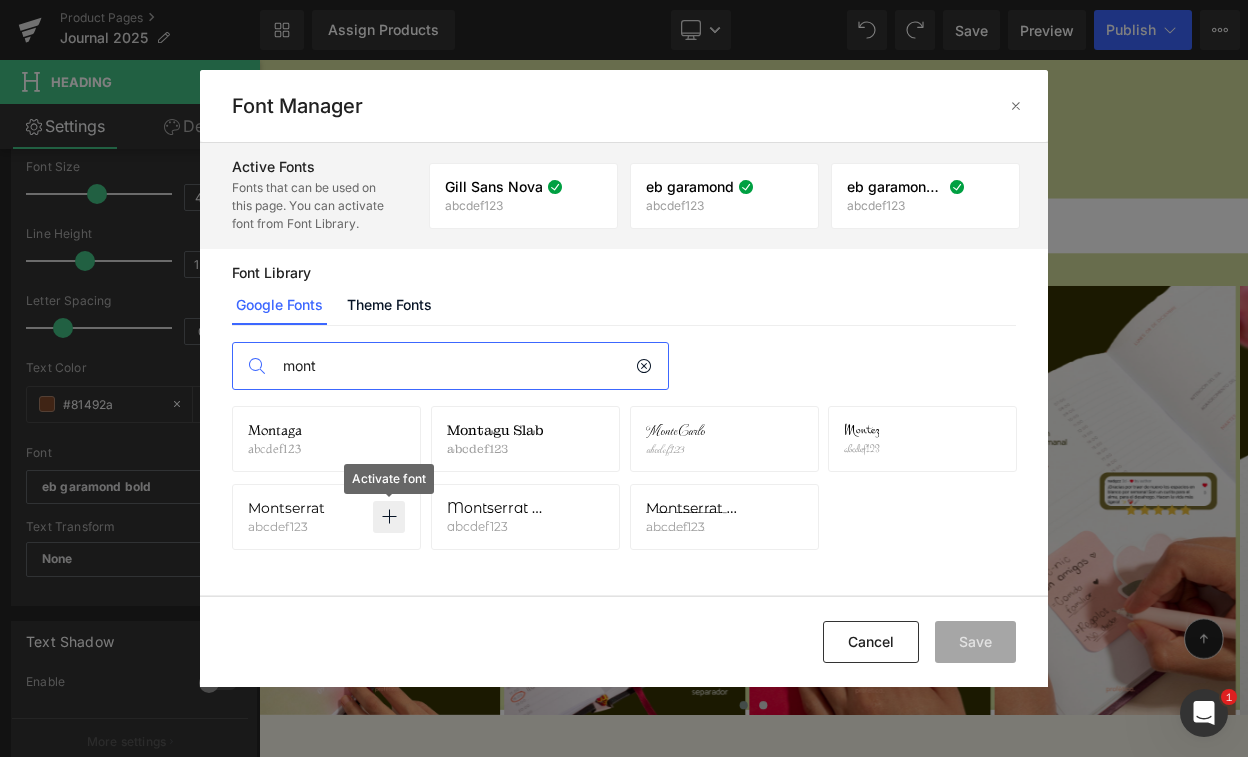 click at bounding box center (389, 517) 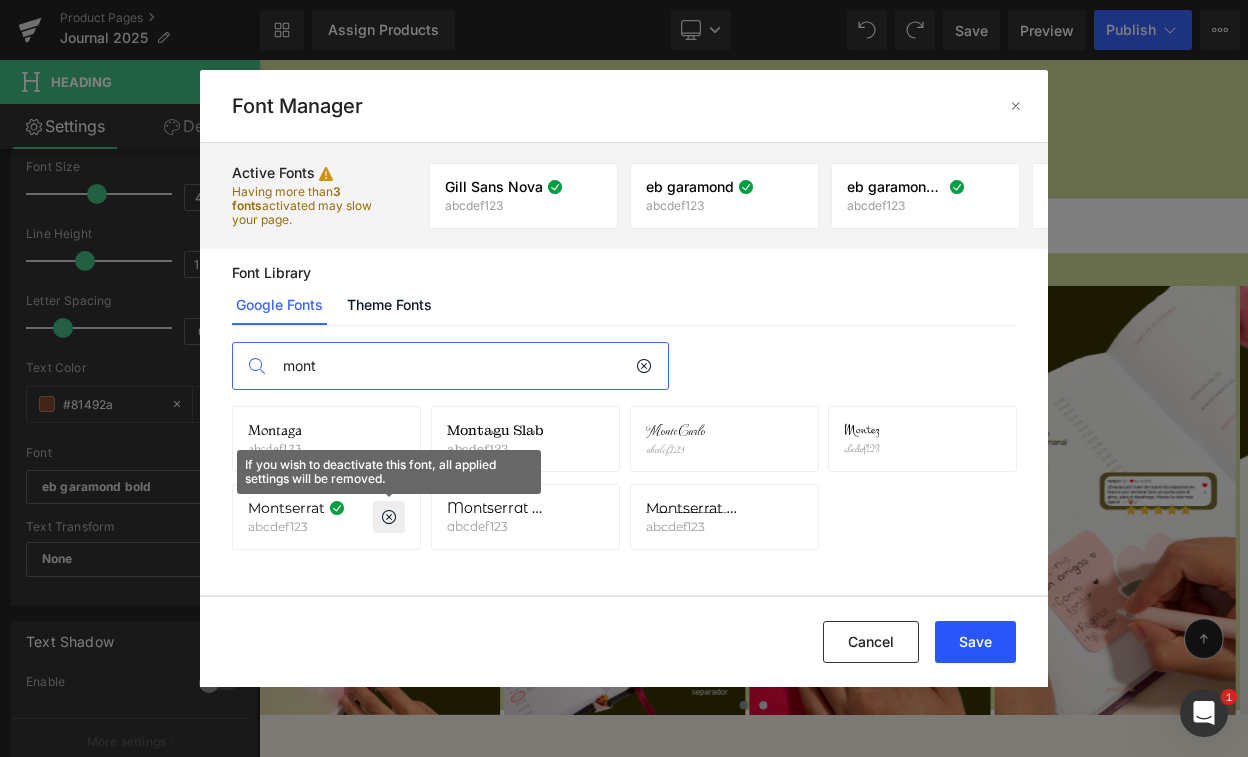 click on "Save" at bounding box center (975, 642) 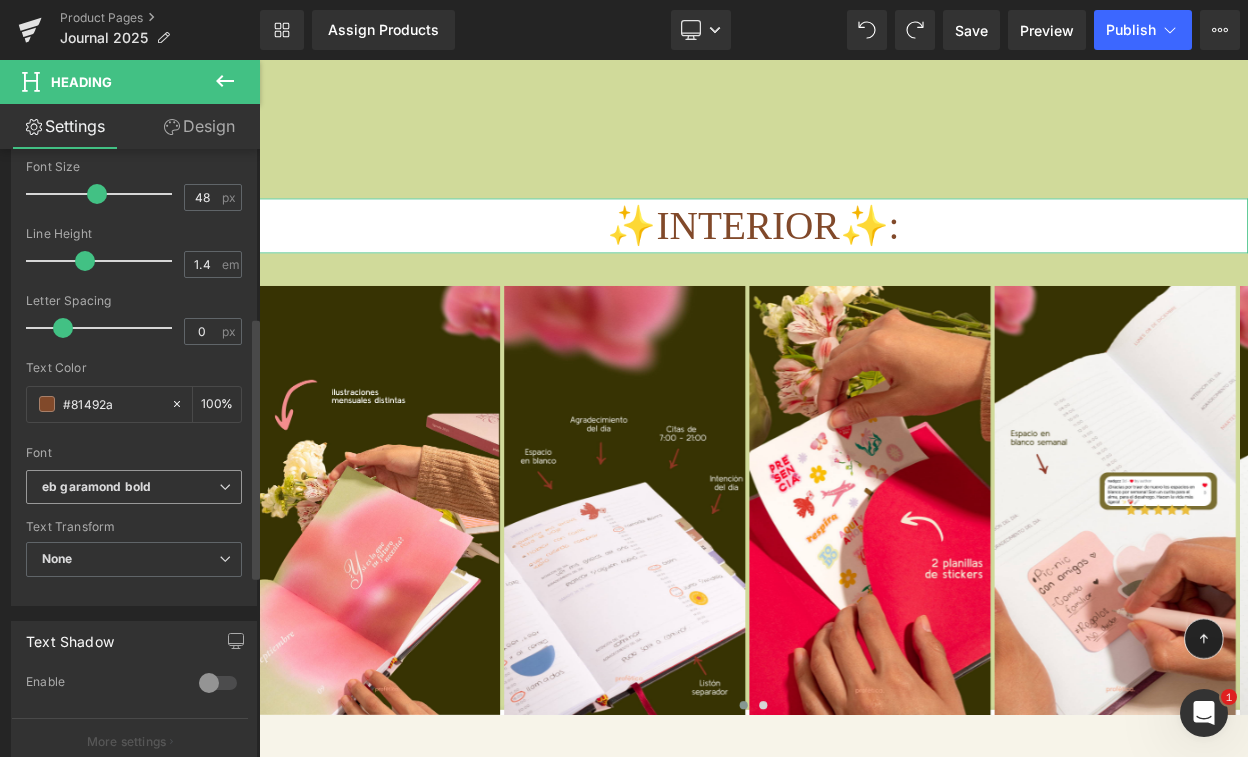 click on "eb garamond bold" at bounding box center [130, 487] 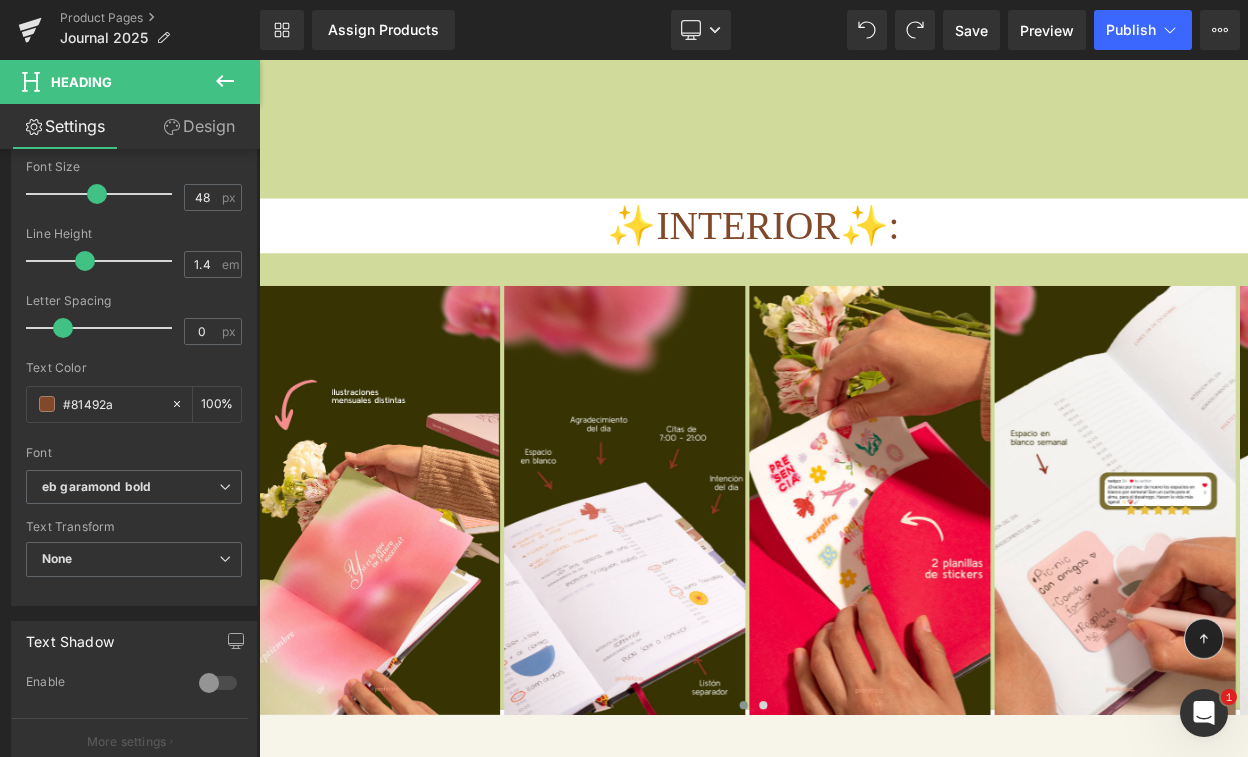 click on "La preventa de tu Journal termina en: Heading
30 Días
10 Horas
33 Minutos
59 Segundos
Countdown Timer         Image         Image         Image
Sale Off
(P) Image
Journal Profética 2025
(P) Title
$ 0
$ 0.00
(P) Price
Sold Out
(P) Cart Button
Product         Row
Youtube         Image         🌸 Heading" at bounding box center (864, 2737) 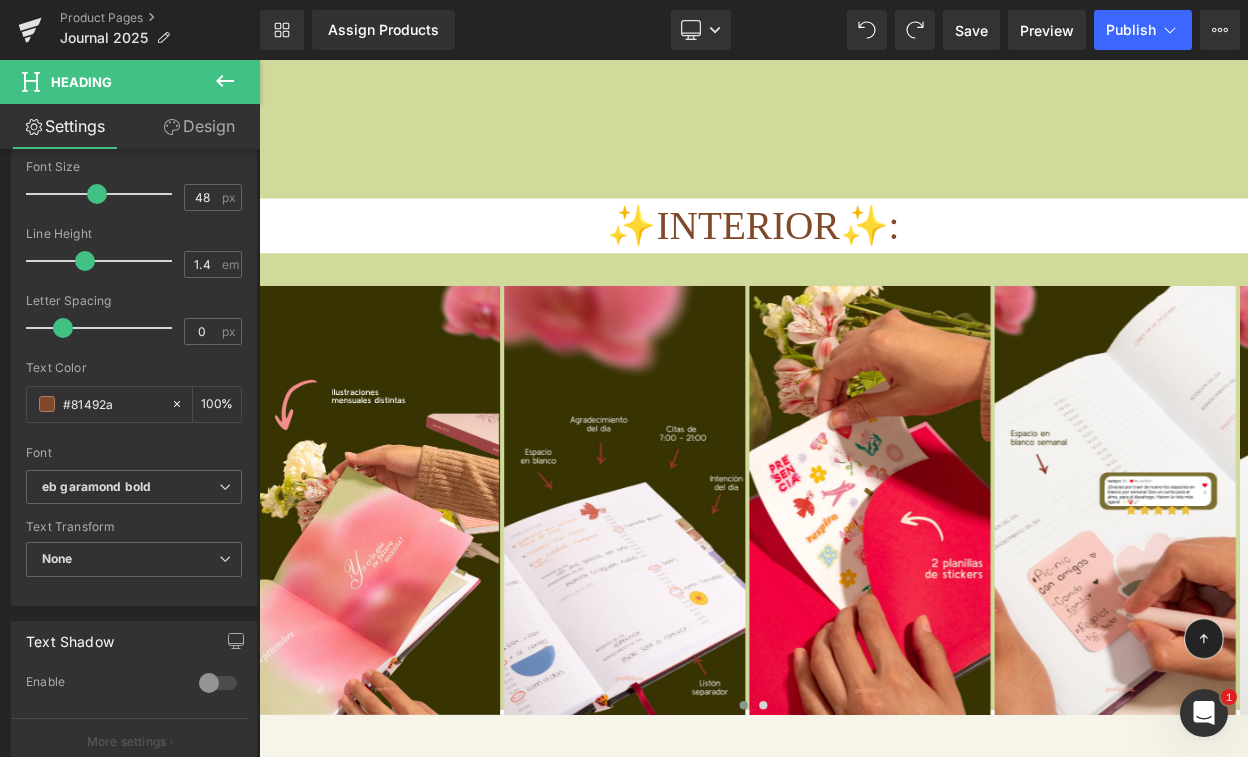 click on "✨INTERIOR✨: Heading" at bounding box center [864, 263] 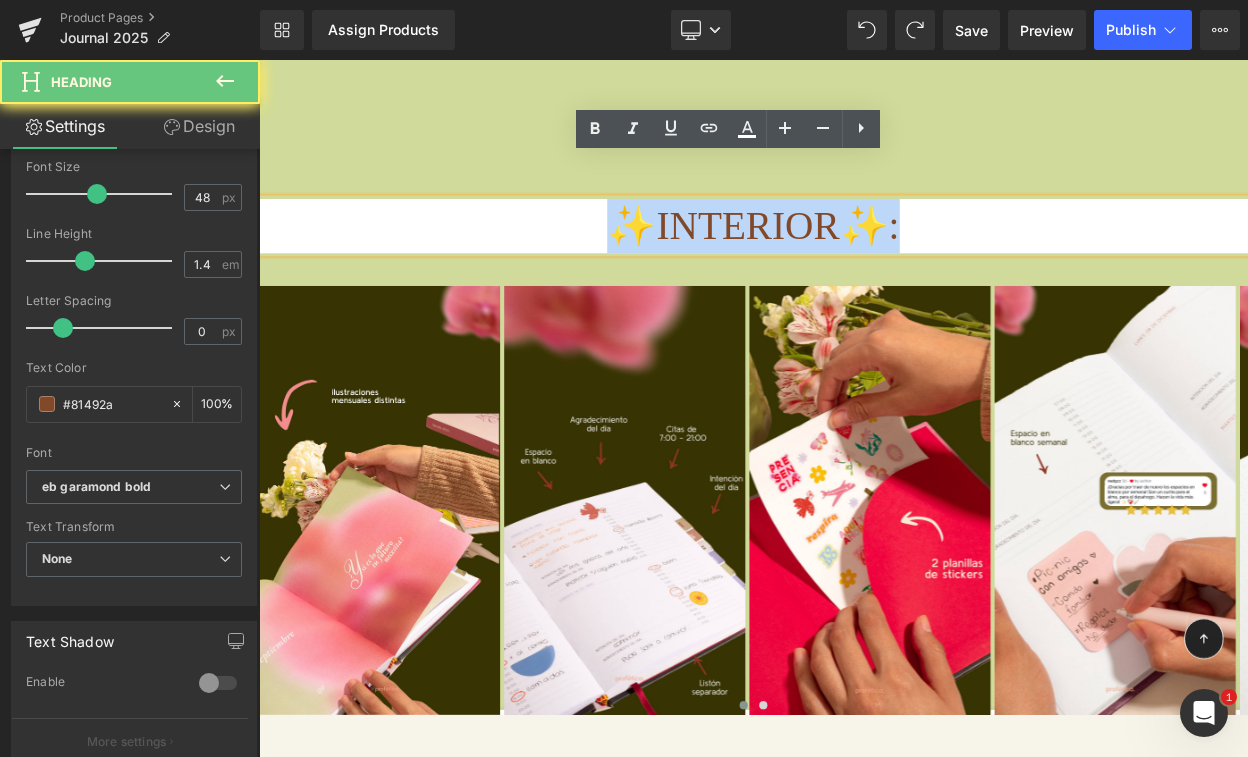 click on "✨INTERIOR✨:" at bounding box center [864, 263] 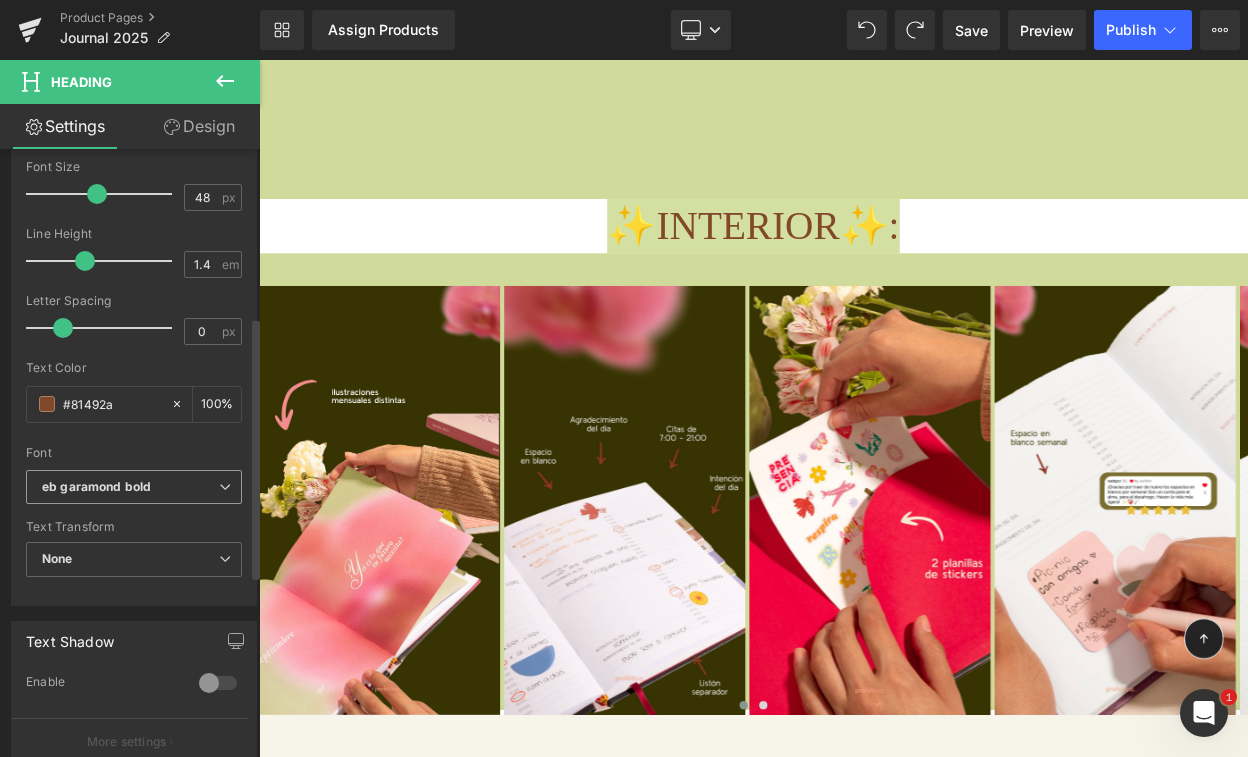 click on "eb garamond bold" at bounding box center [96, 487] 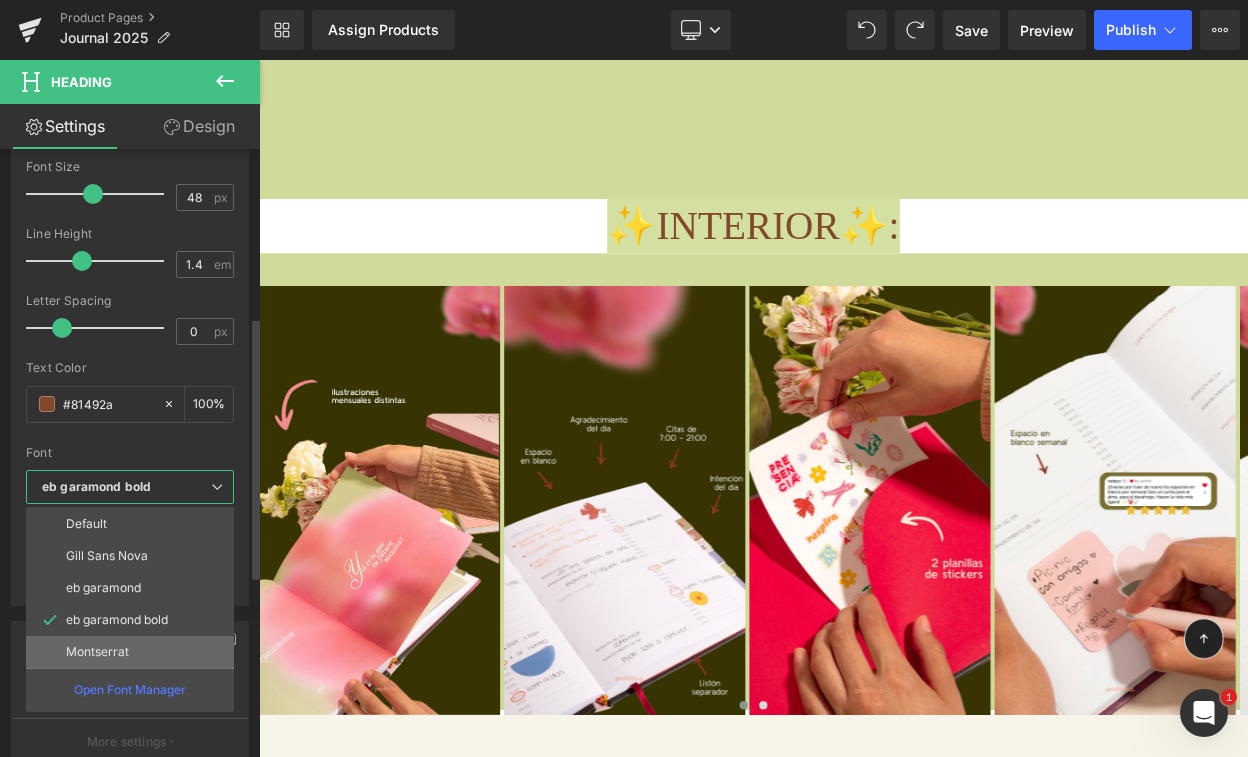 click on "Montserrat" at bounding box center [97, 652] 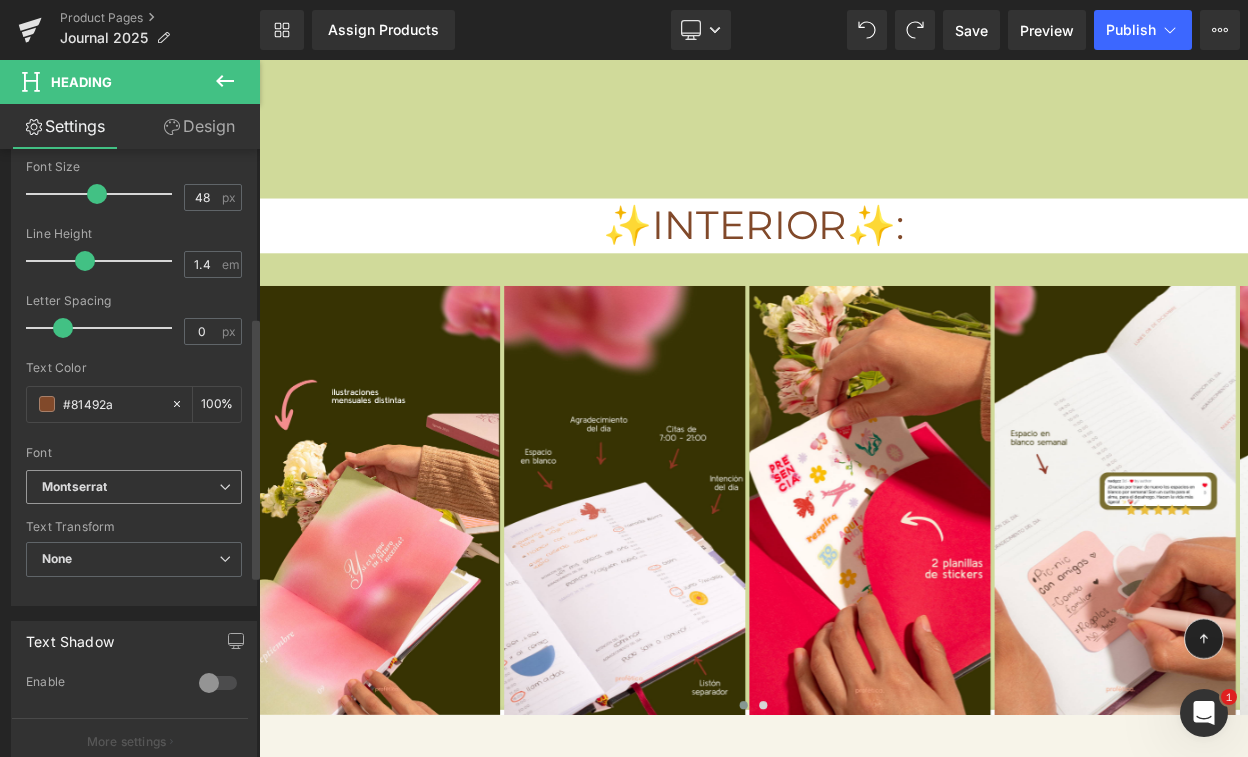 click on "Montserrat" at bounding box center (130, 487) 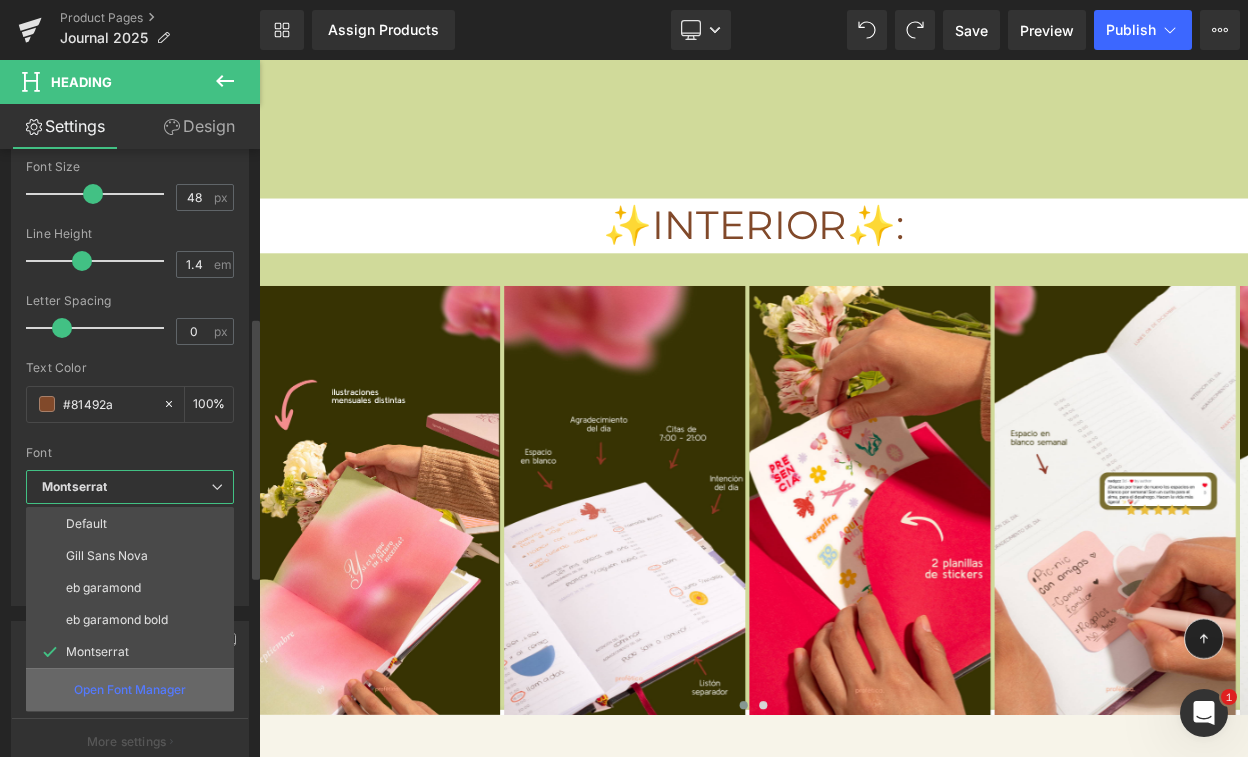 click on "Open Font Manager" at bounding box center [130, 690] 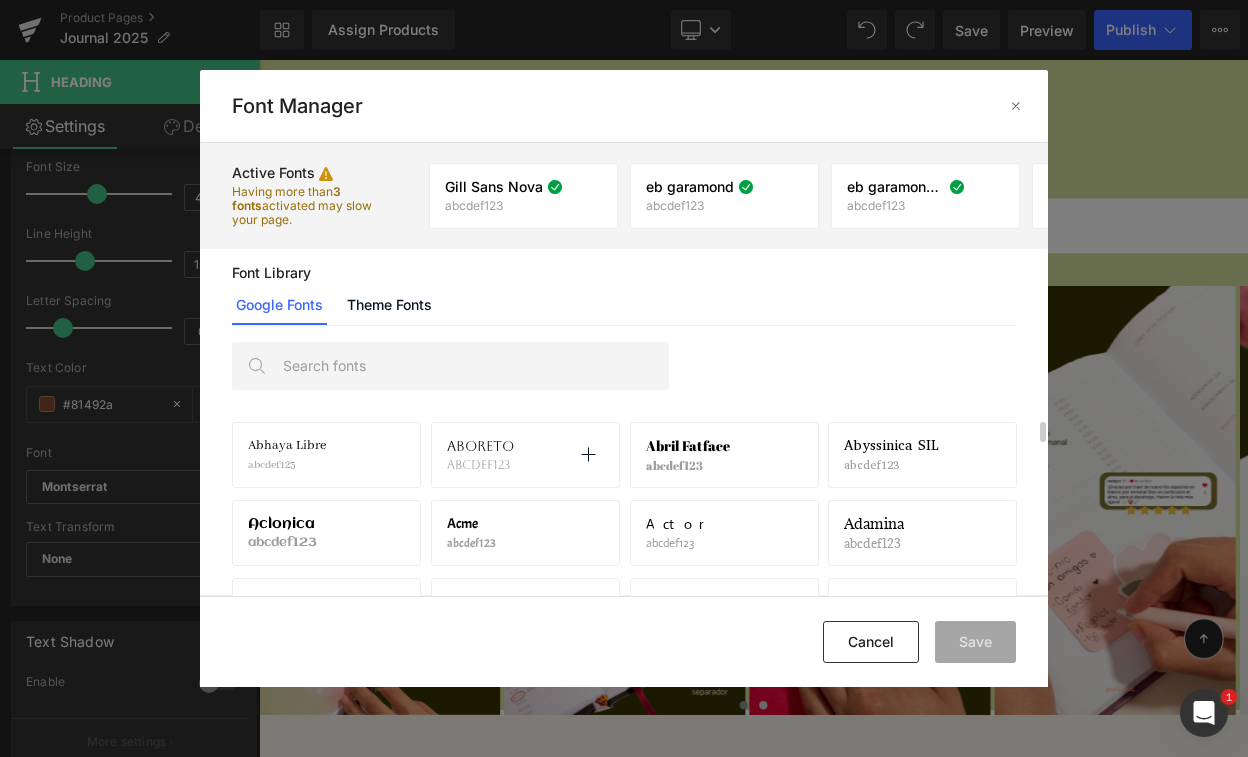 scroll, scrollTop: 83, scrollLeft: 0, axis: vertical 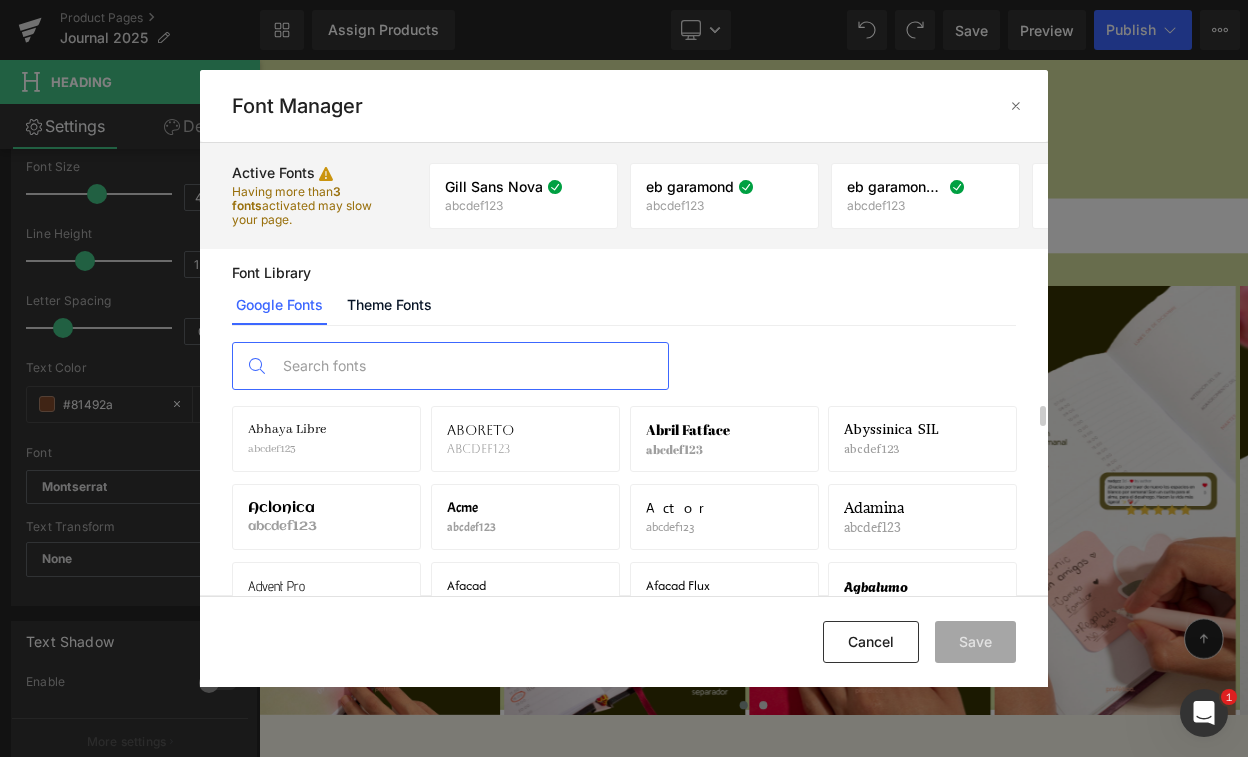 click at bounding box center [470, 366] 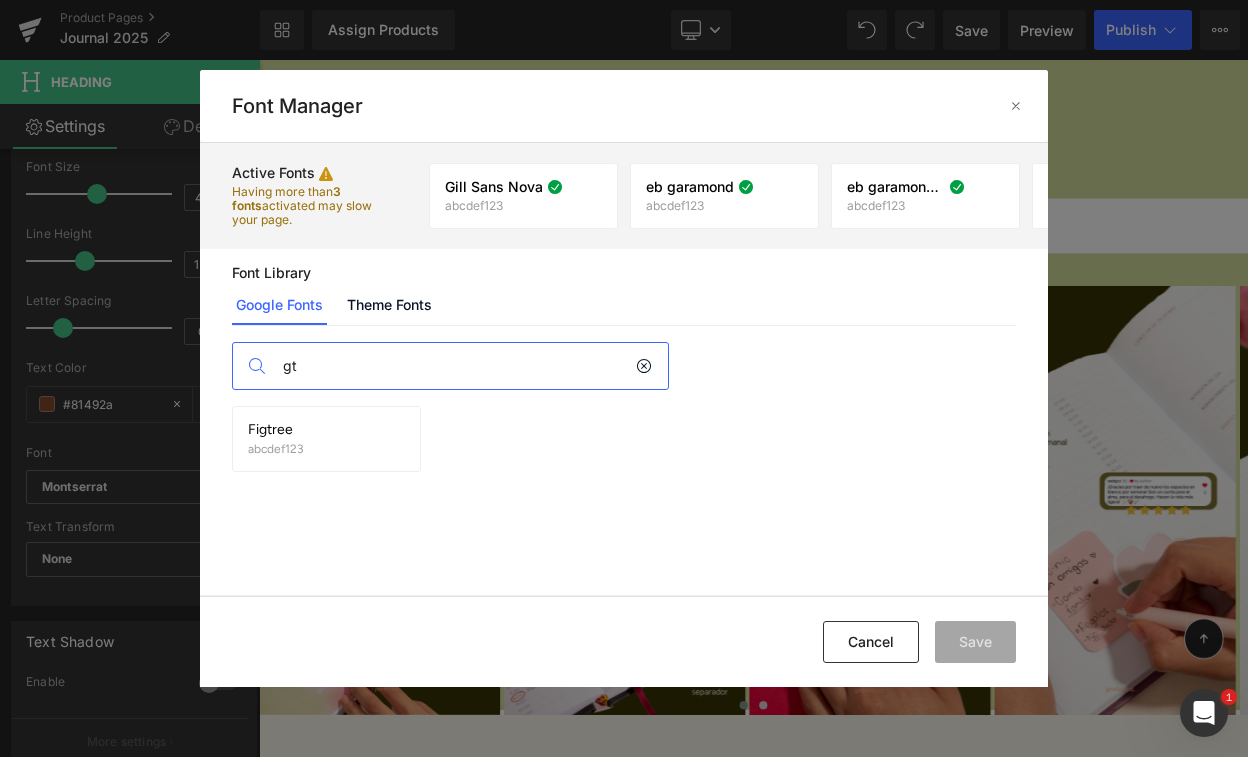 scroll, scrollTop: 0, scrollLeft: 0, axis: both 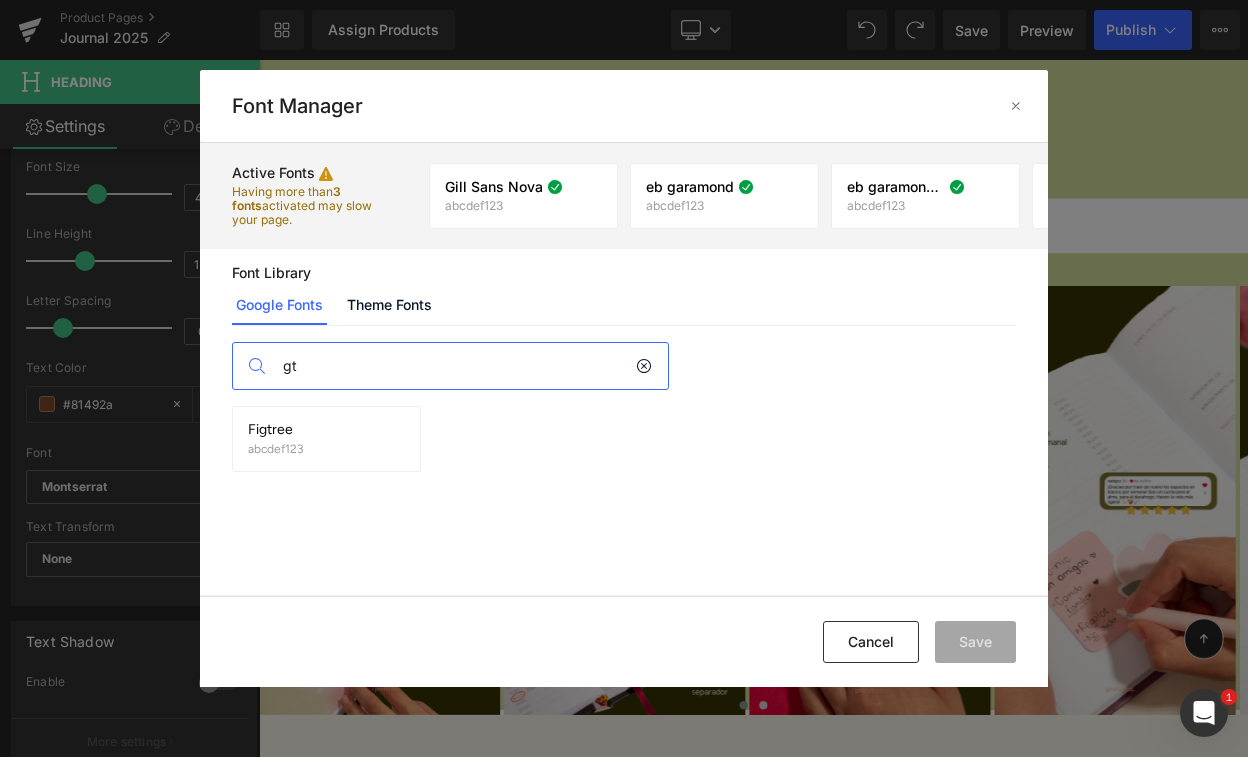 type on "g" 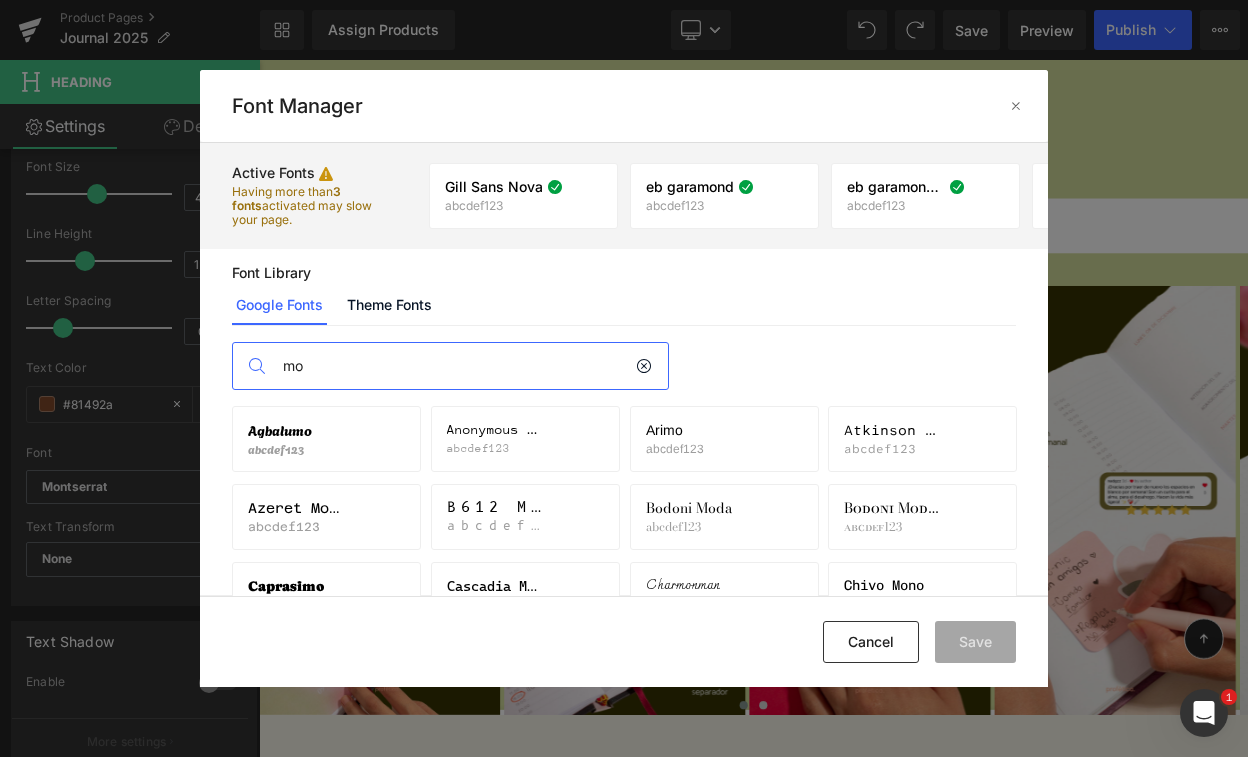 type on "m" 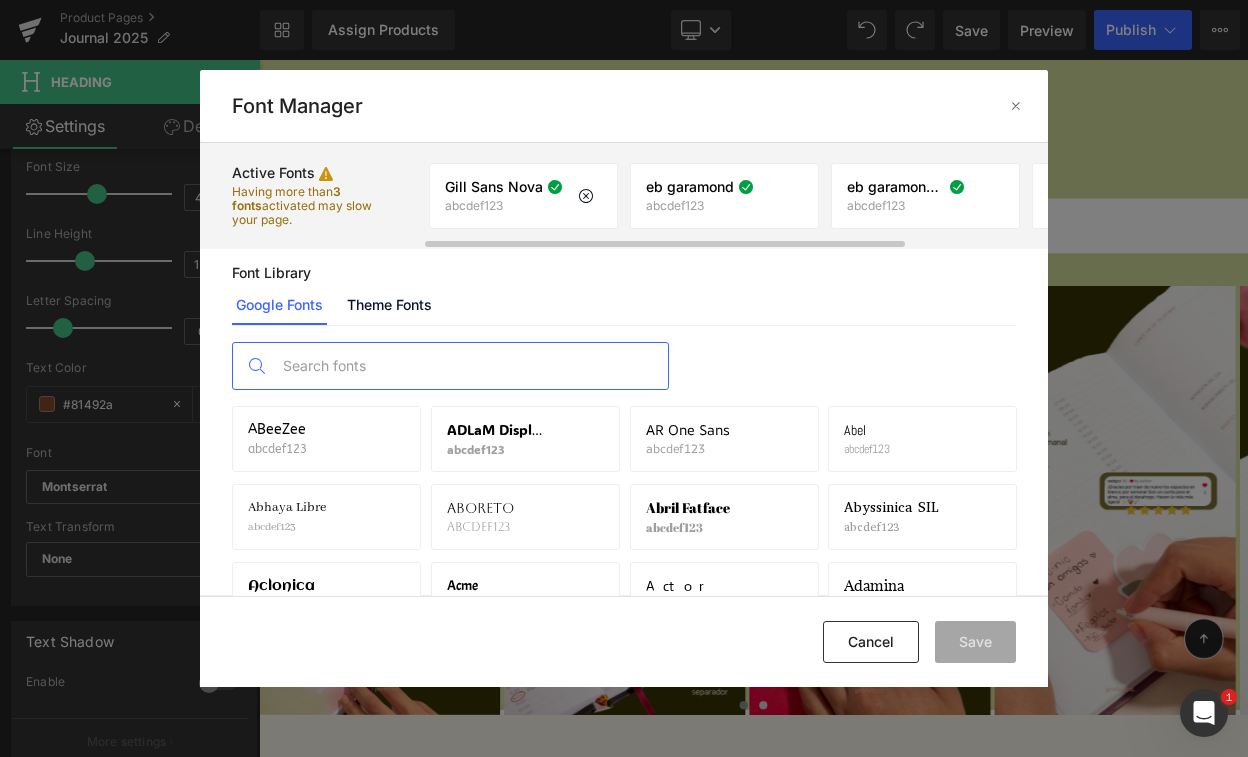 type 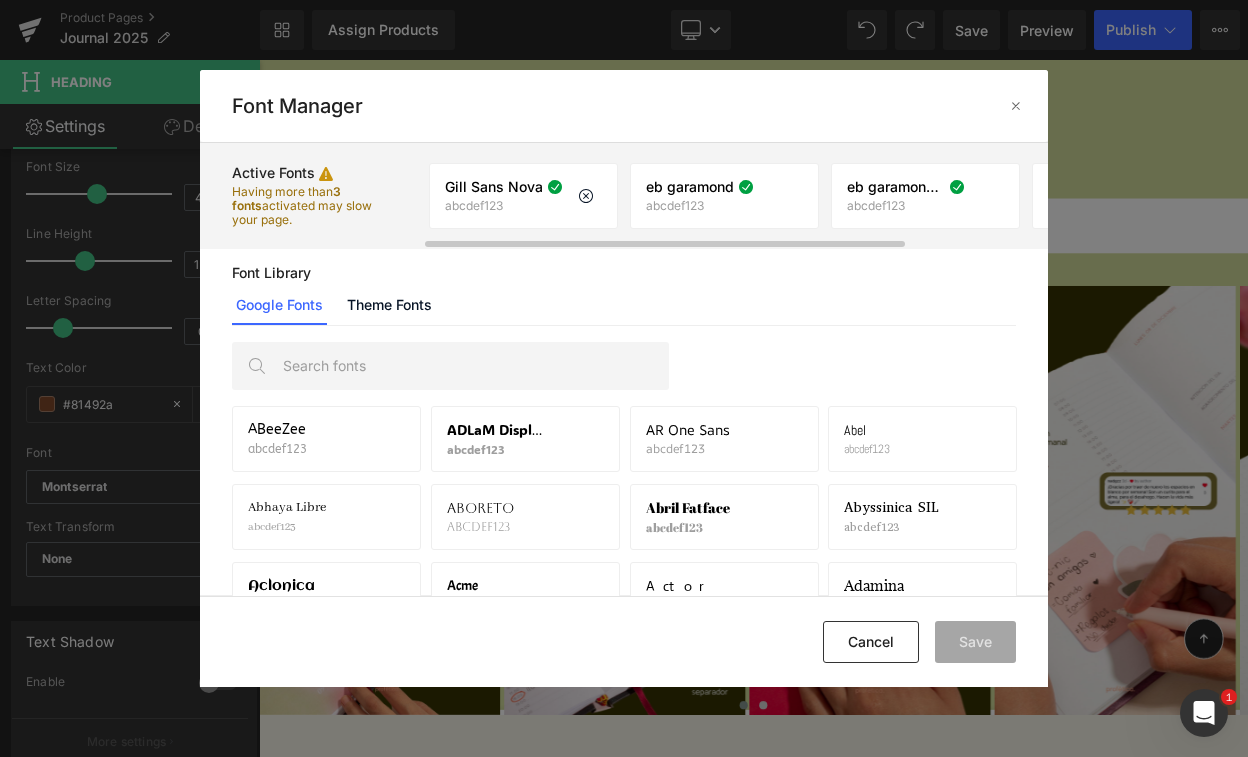 click on "Gill Sans Nova abcdef123" at bounding box center (504, 196) 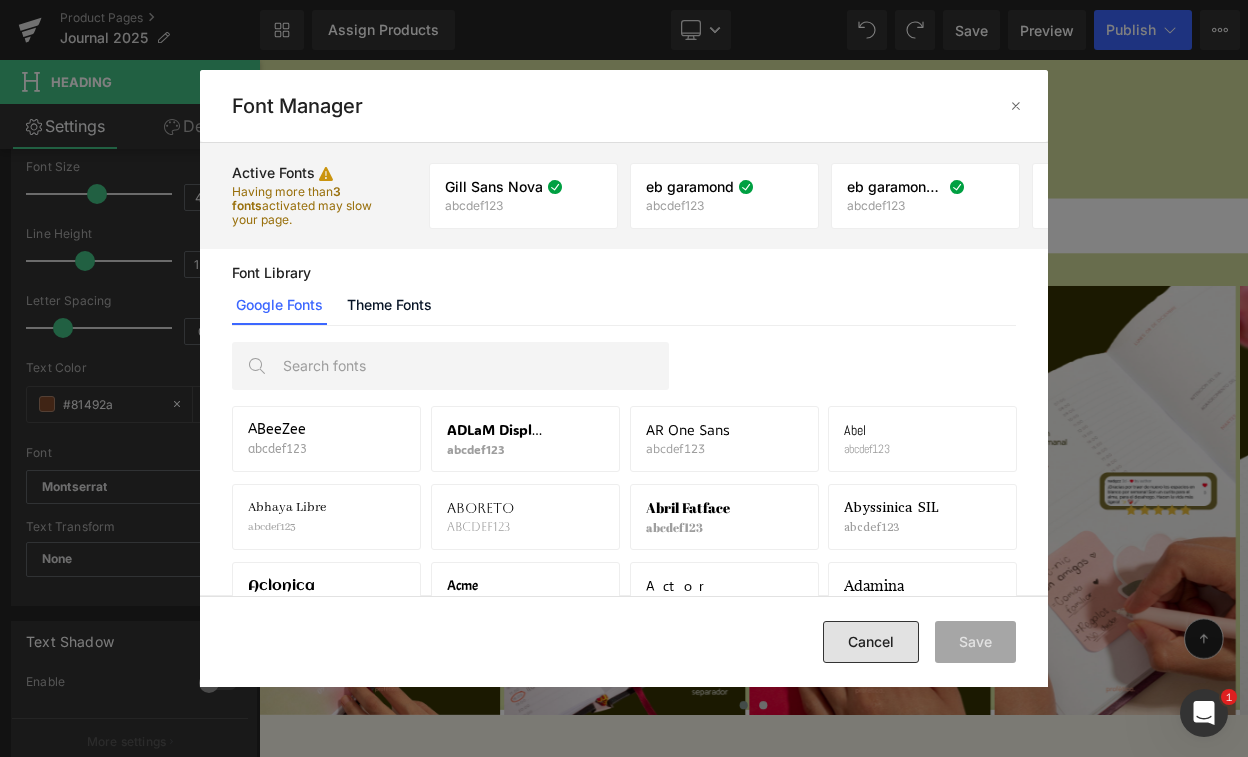 click on "Cancel" at bounding box center (871, 642) 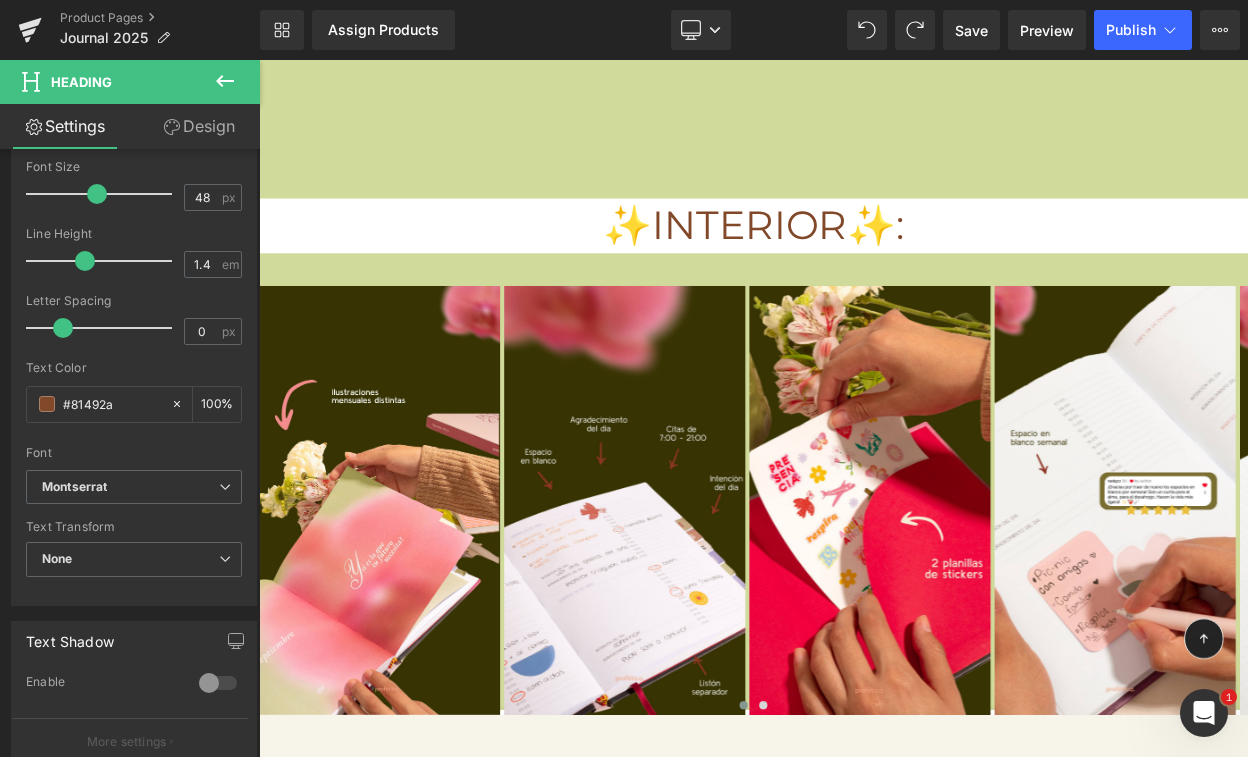 click on "Heading" at bounding box center [846, 264] 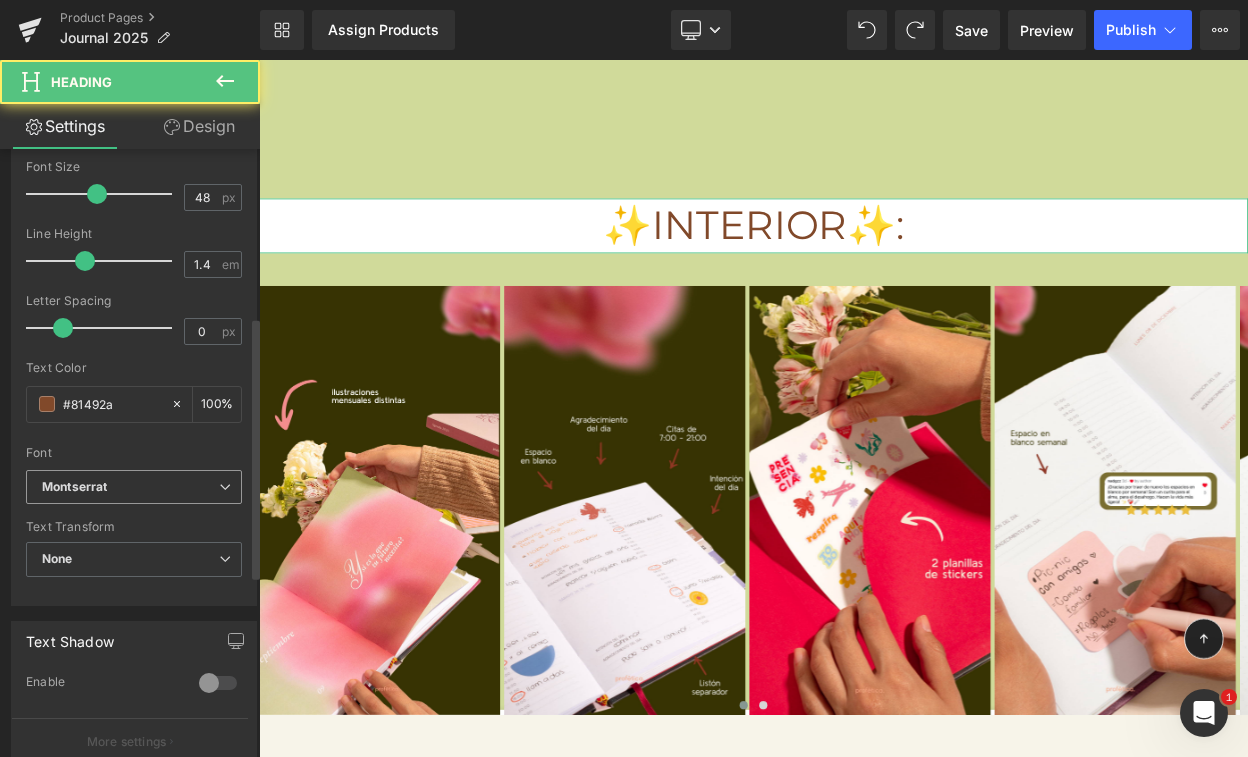 click on "Montserrat" at bounding box center [130, 487] 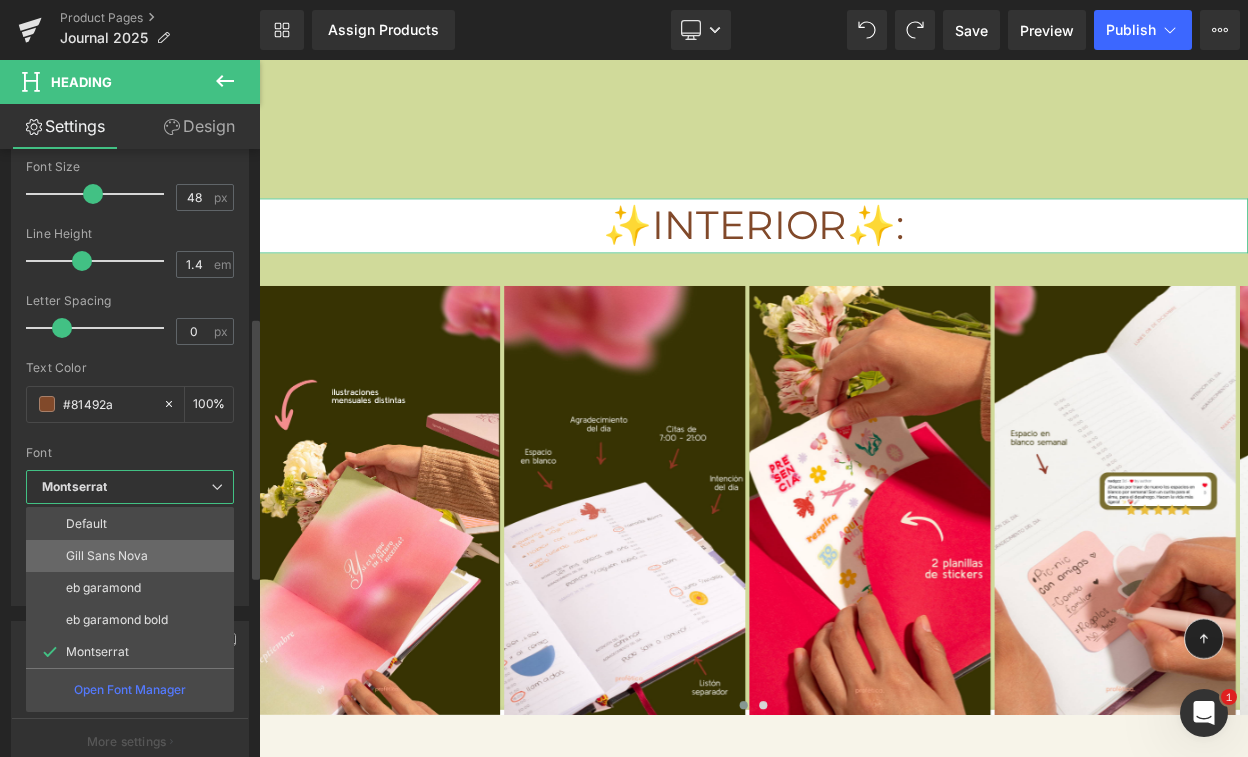 click on "Gill Sans Nova" at bounding box center (107, 556) 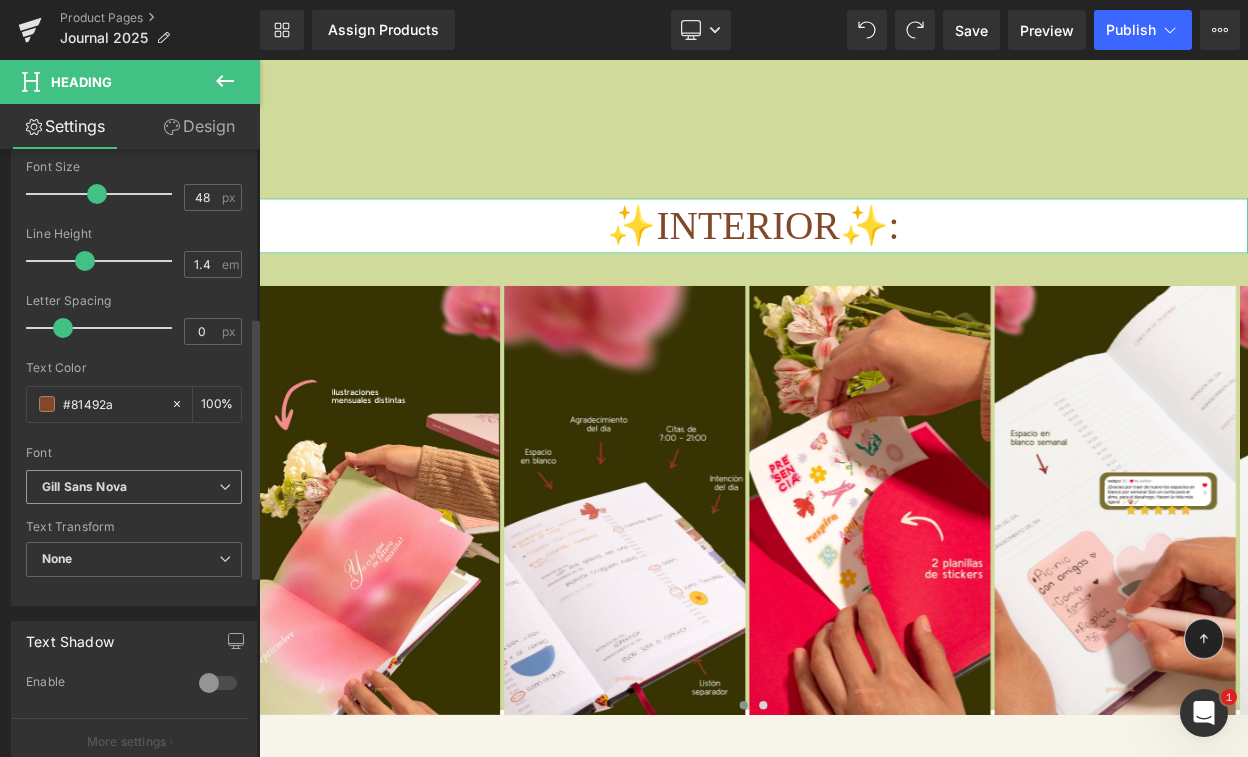 click on "Gill Sans Nova" at bounding box center [134, 487] 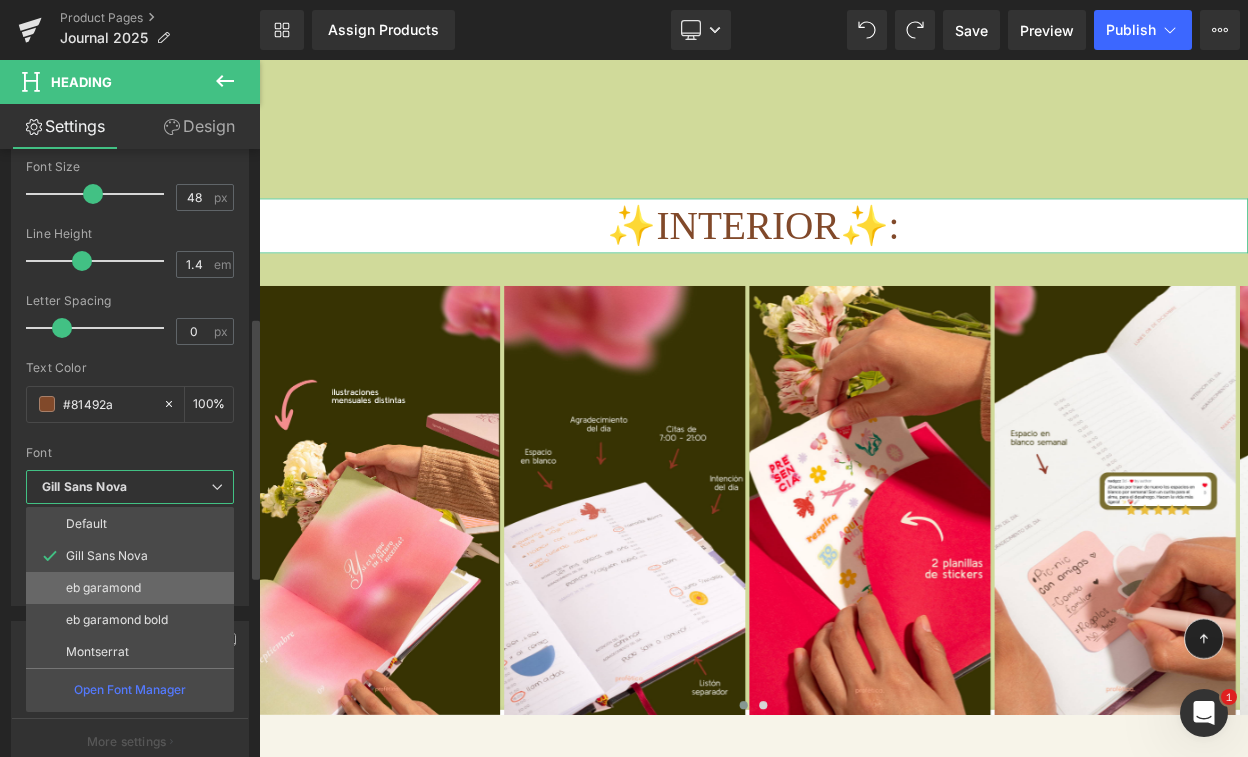 click on "eb garamond" at bounding box center (130, 588) 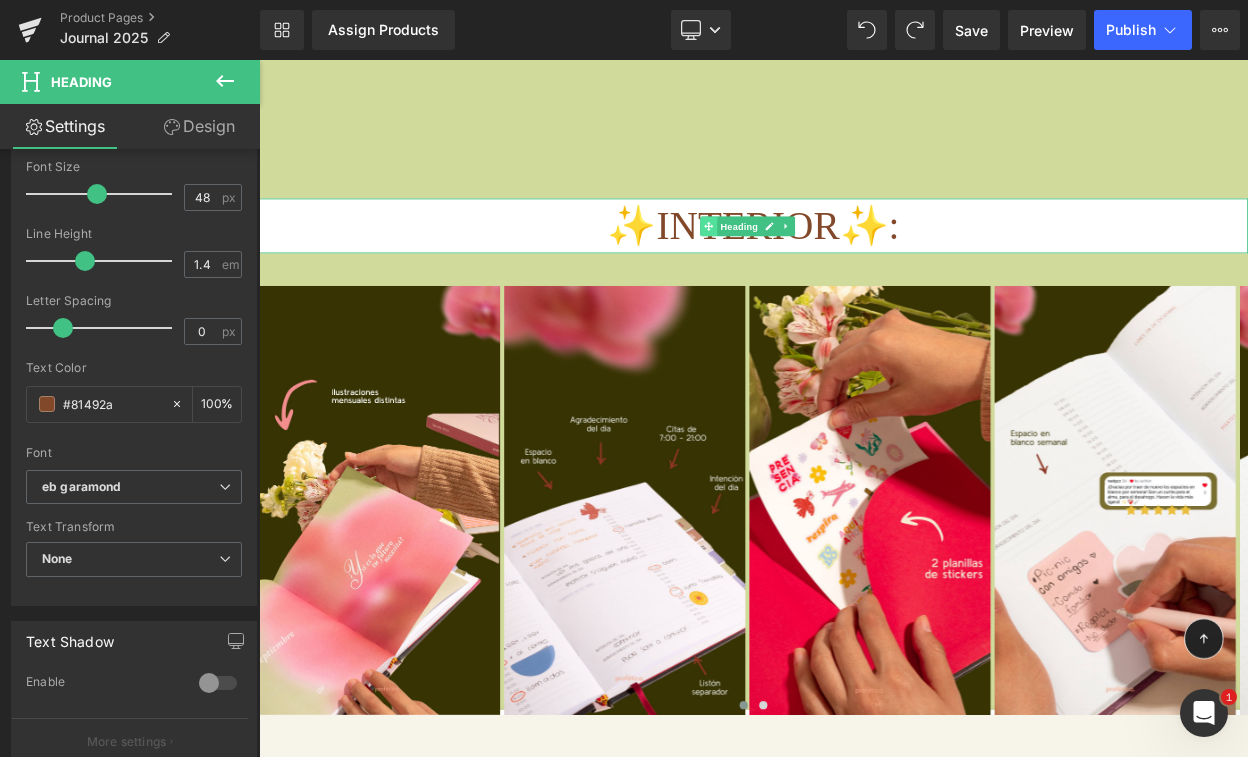 click at bounding box center [808, 264] 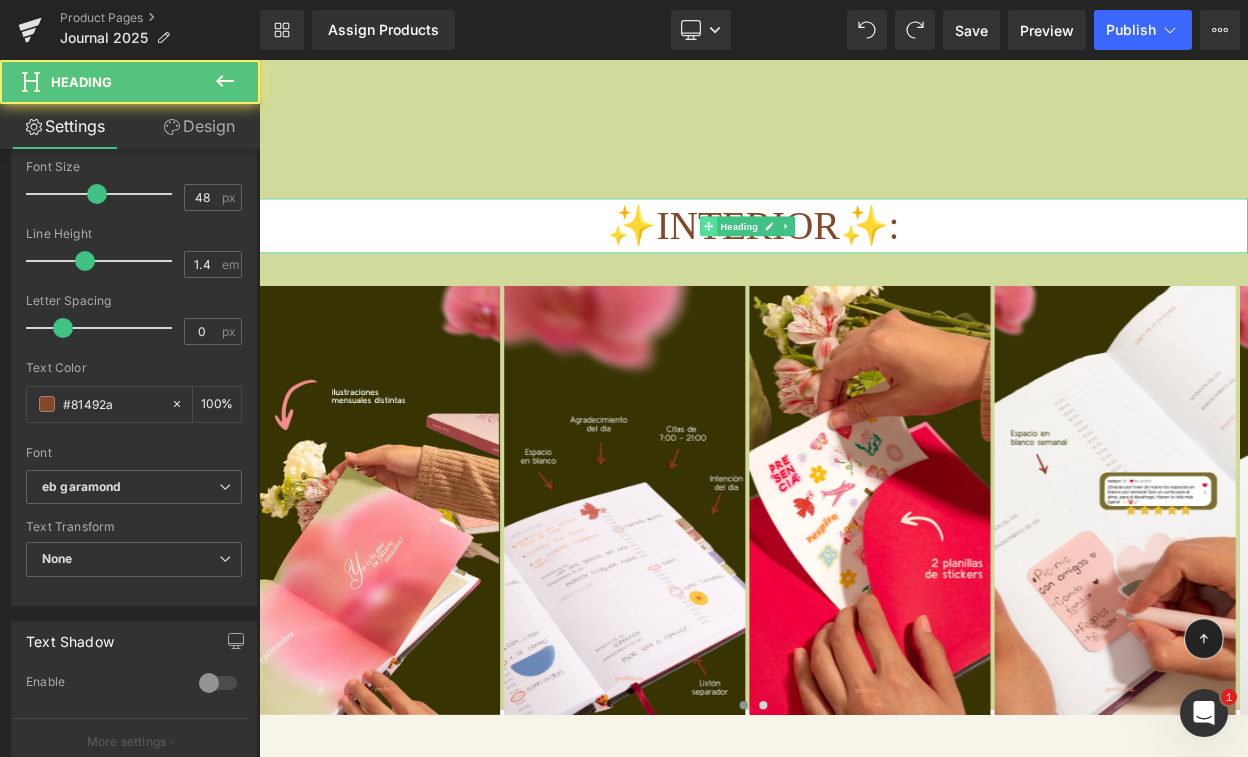 click at bounding box center [808, 264] 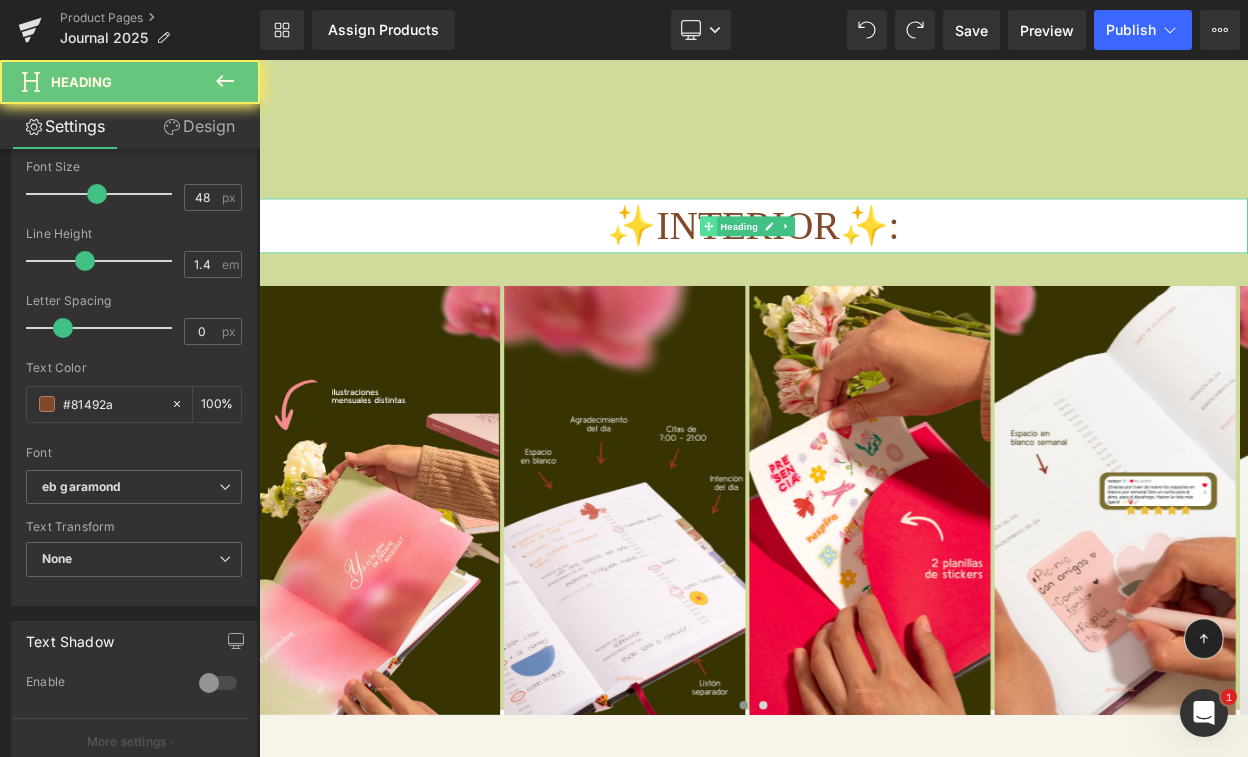 click at bounding box center [808, 264] 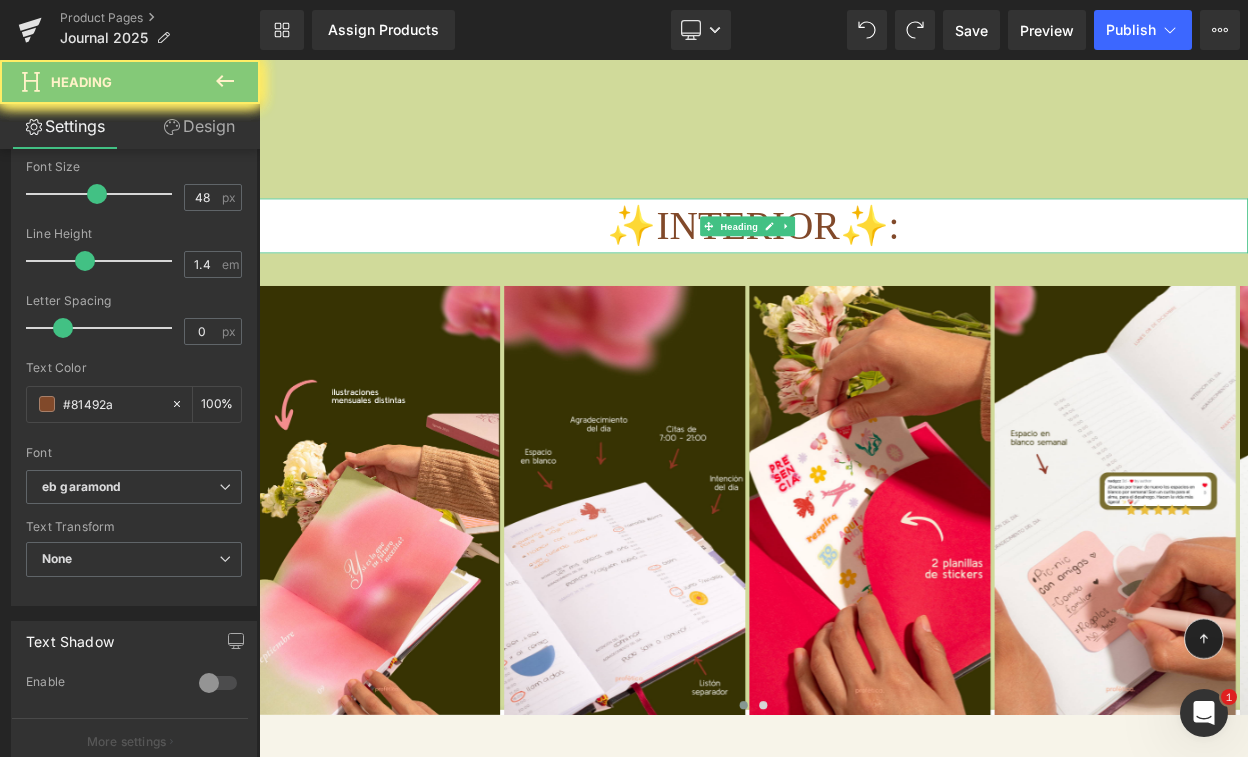 click on "✨INTERIOR✨:" at bounding box center (864, 263) 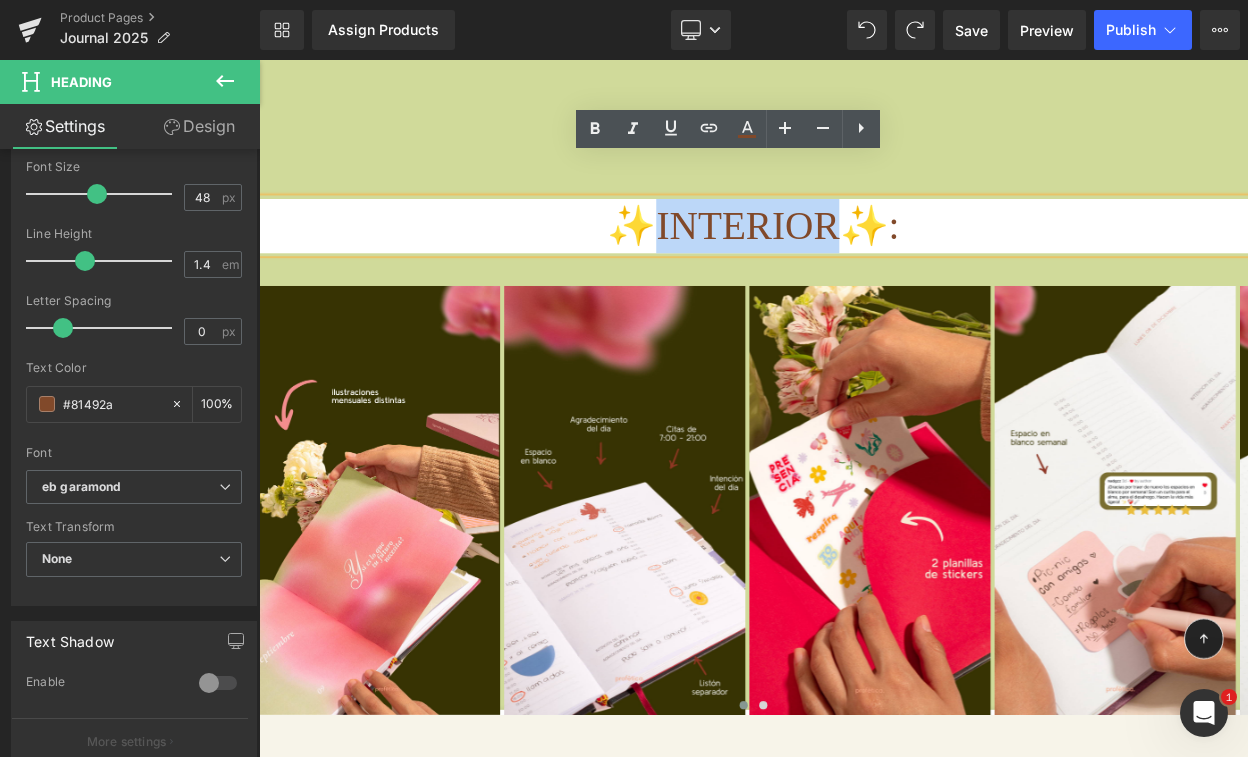 click on "✨INTERIOR✨:" at bounding box center [864, 263] 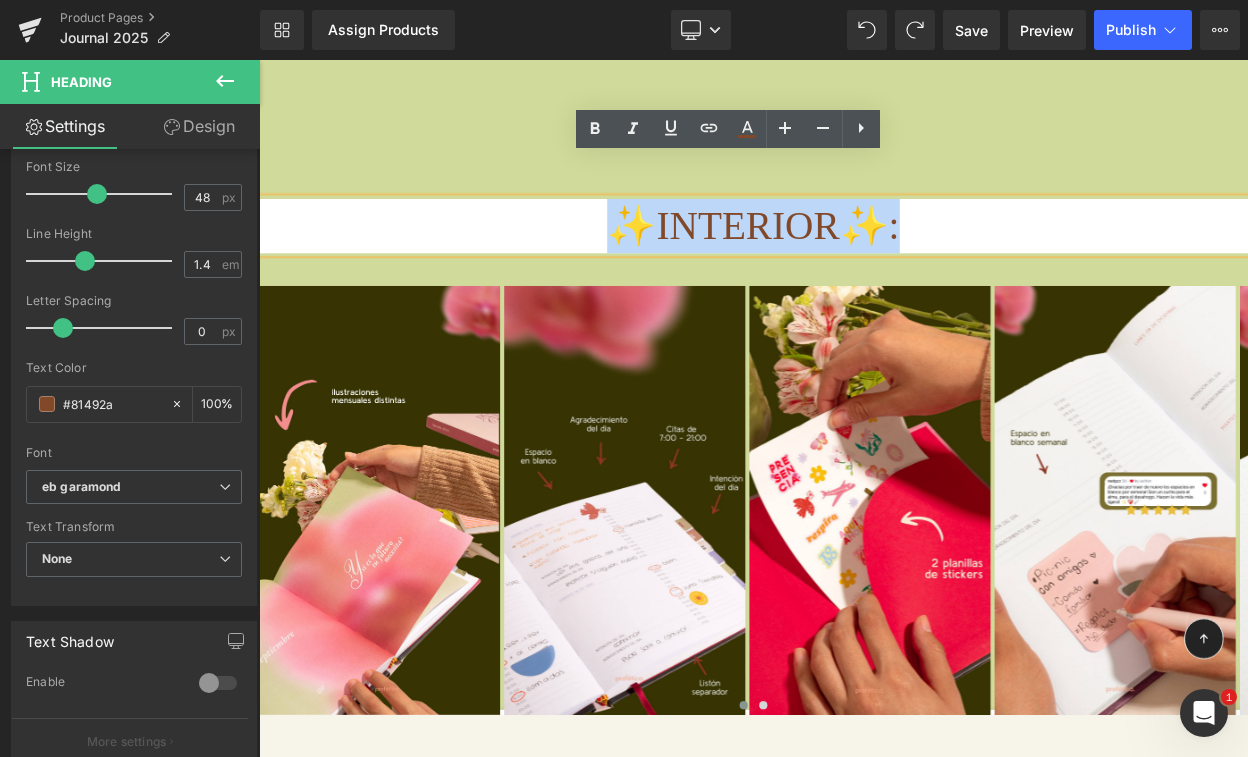 click on "✨INTERIOR✨:" at bounding box center (864, 263) 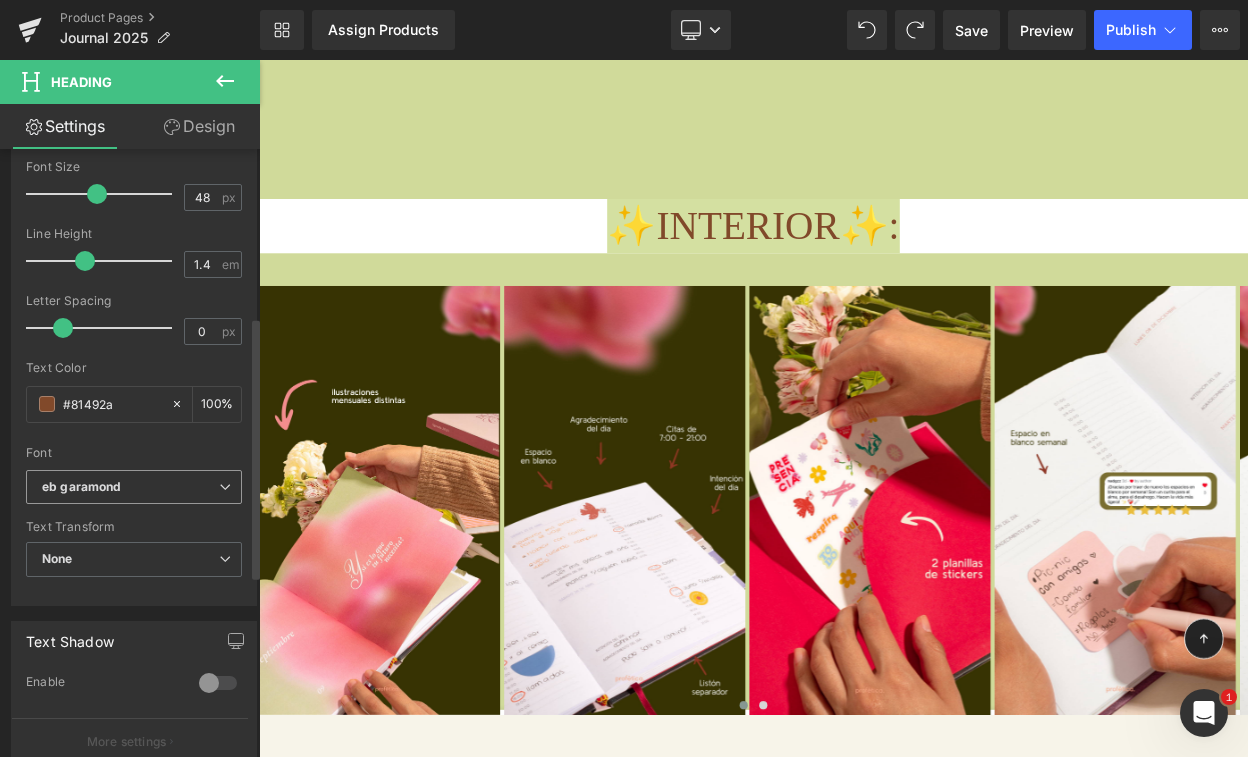 click on "eb garamond" at bounding box center [134, 487] 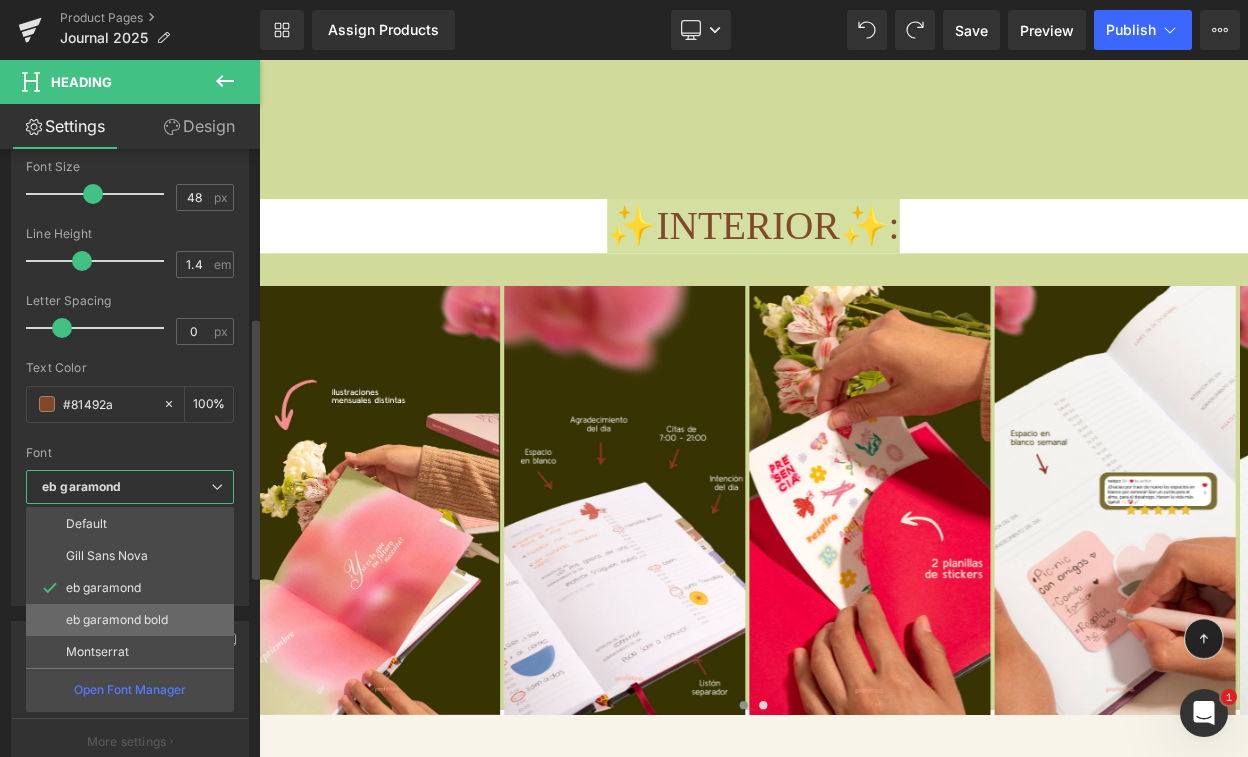 click on "eb garamond bold" at bounding box center [117, 620] 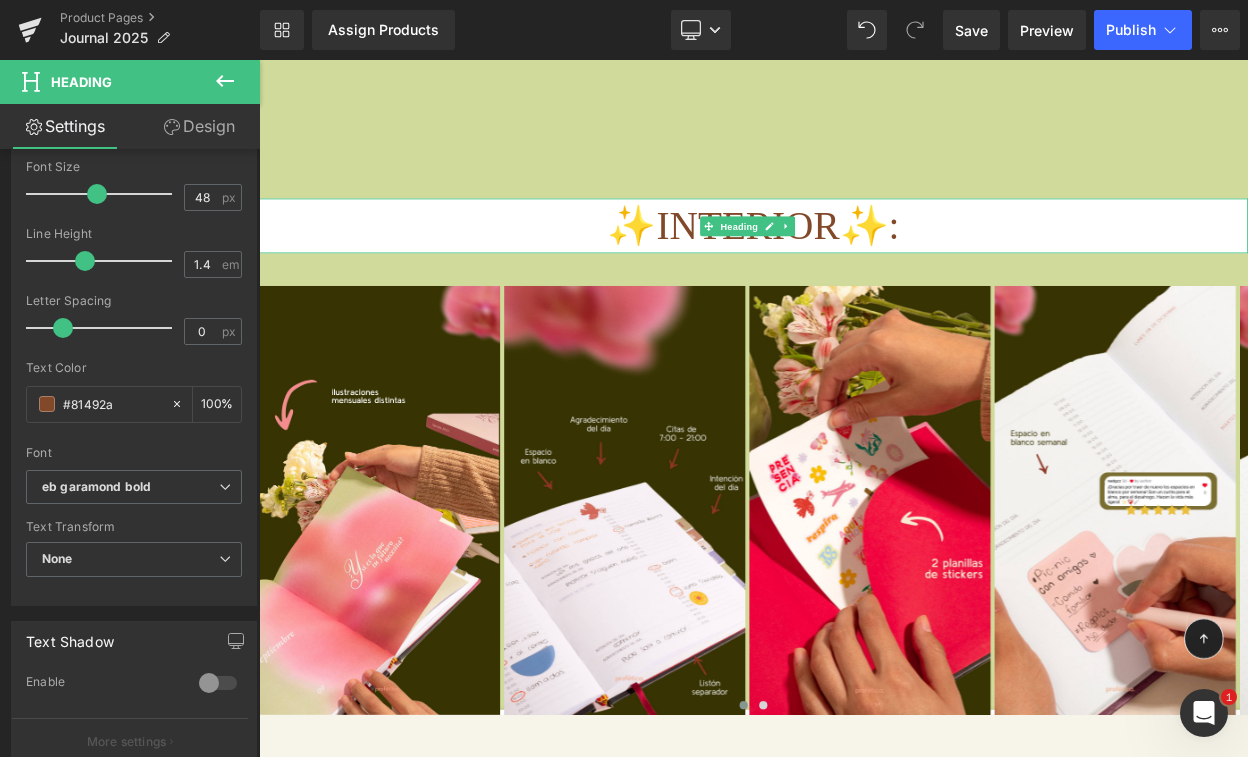 click on "✨INTERIOR✨:" at bounding box center [864, 263] 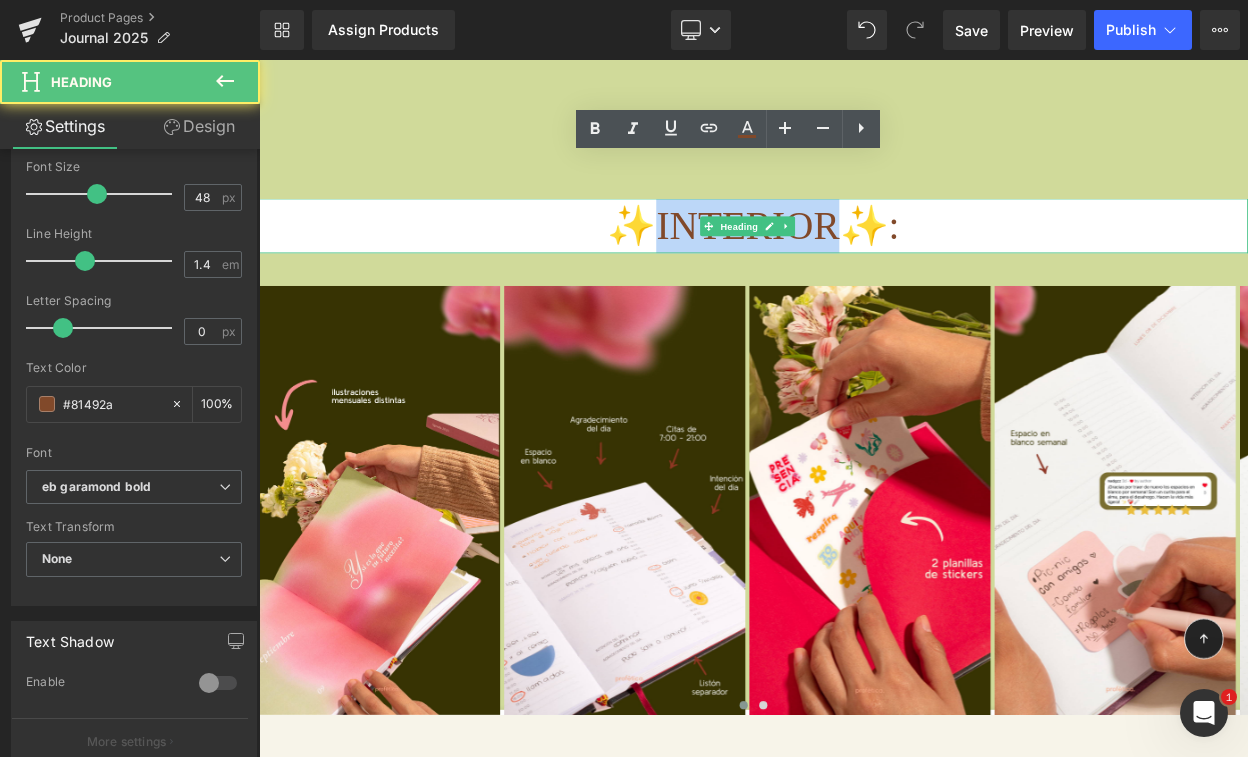 click on "✨INTERIOR✨:" at bounding box center [864, 263] 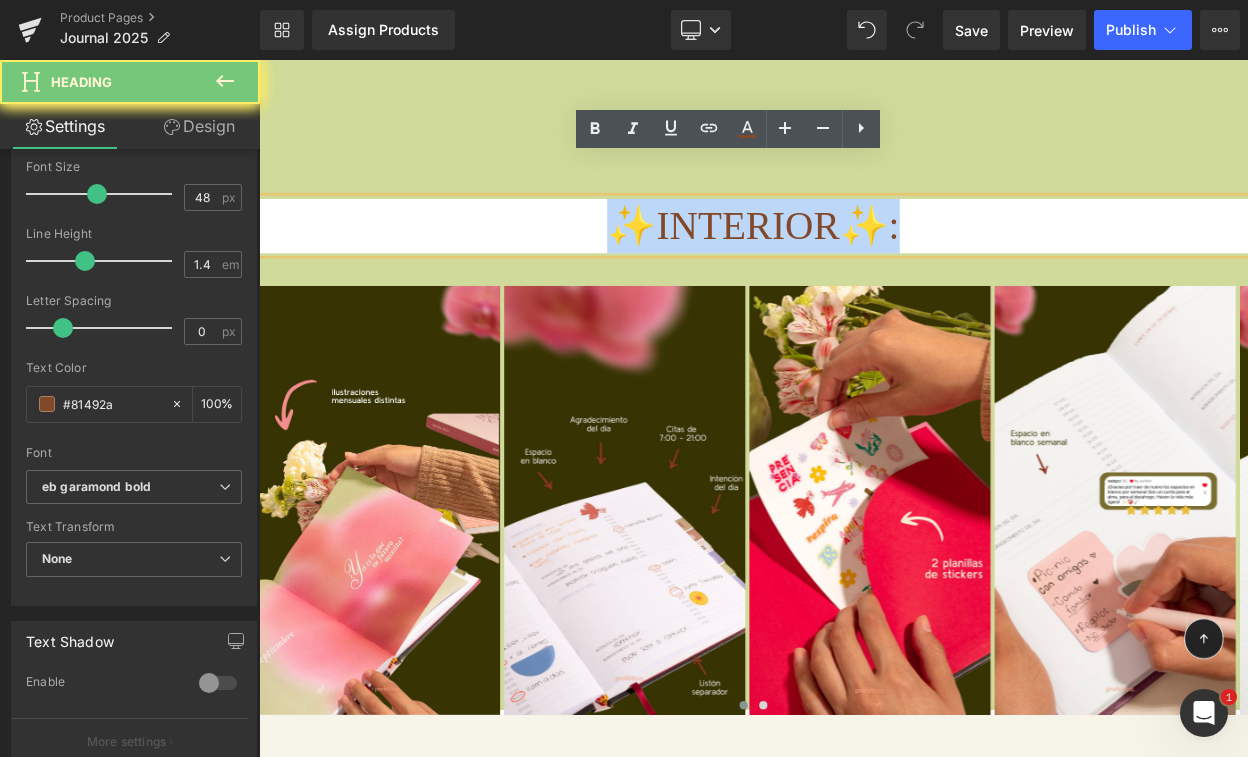 click on "✨INTERIOR✨:" at bounding box center [864, 263] 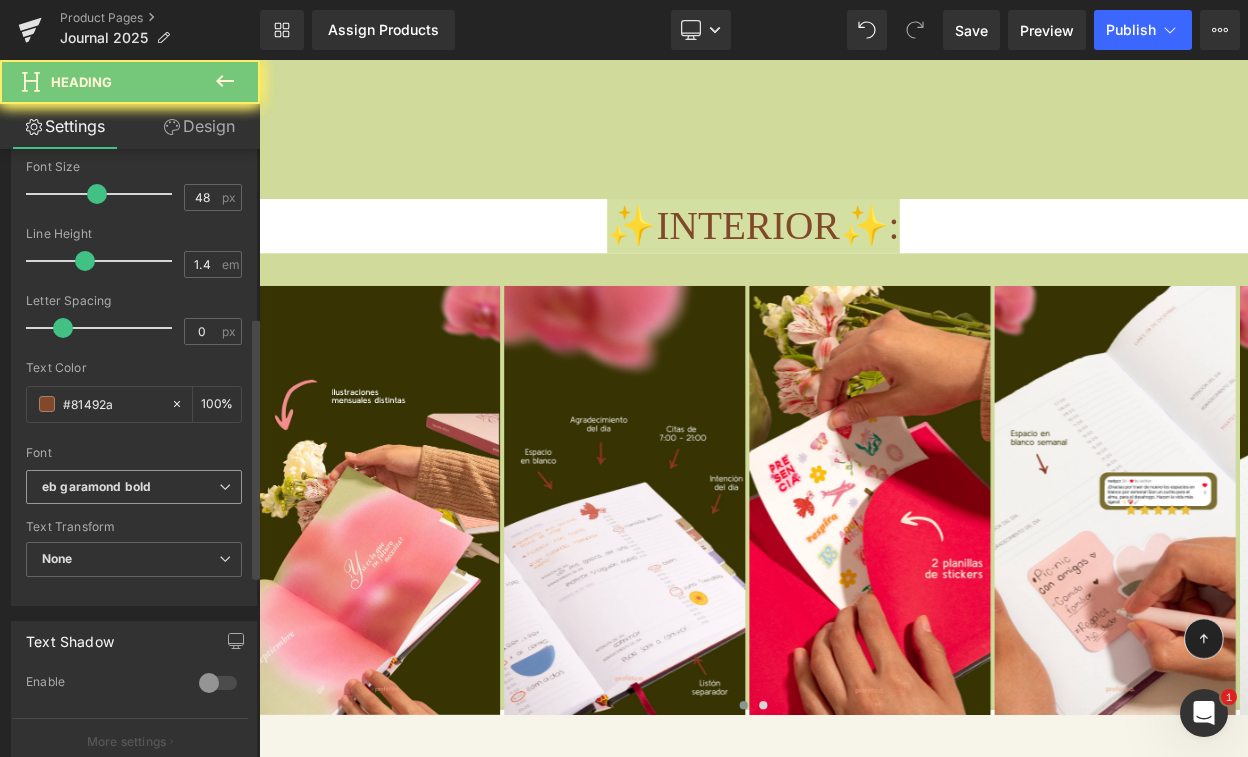 click on "eb garamond bold" at bounding box center (130, 487) 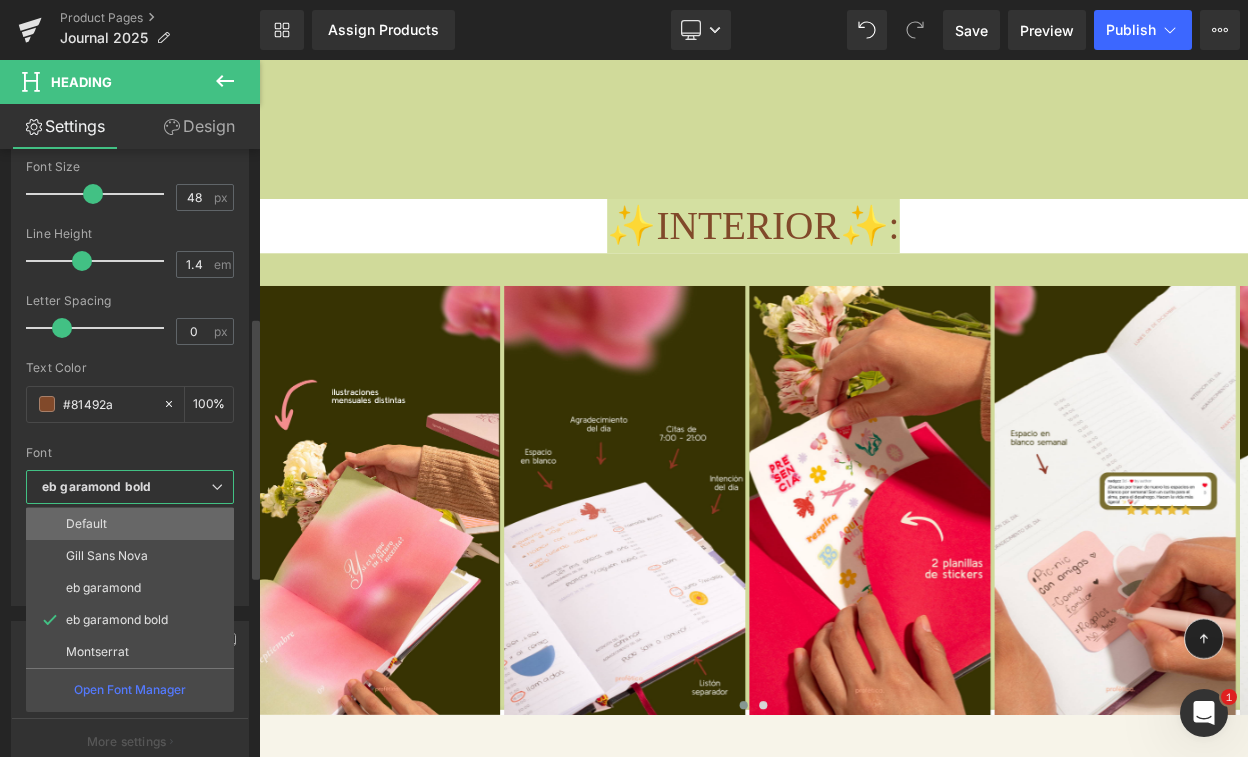 click on "Default" at bounding box center [130, 524] 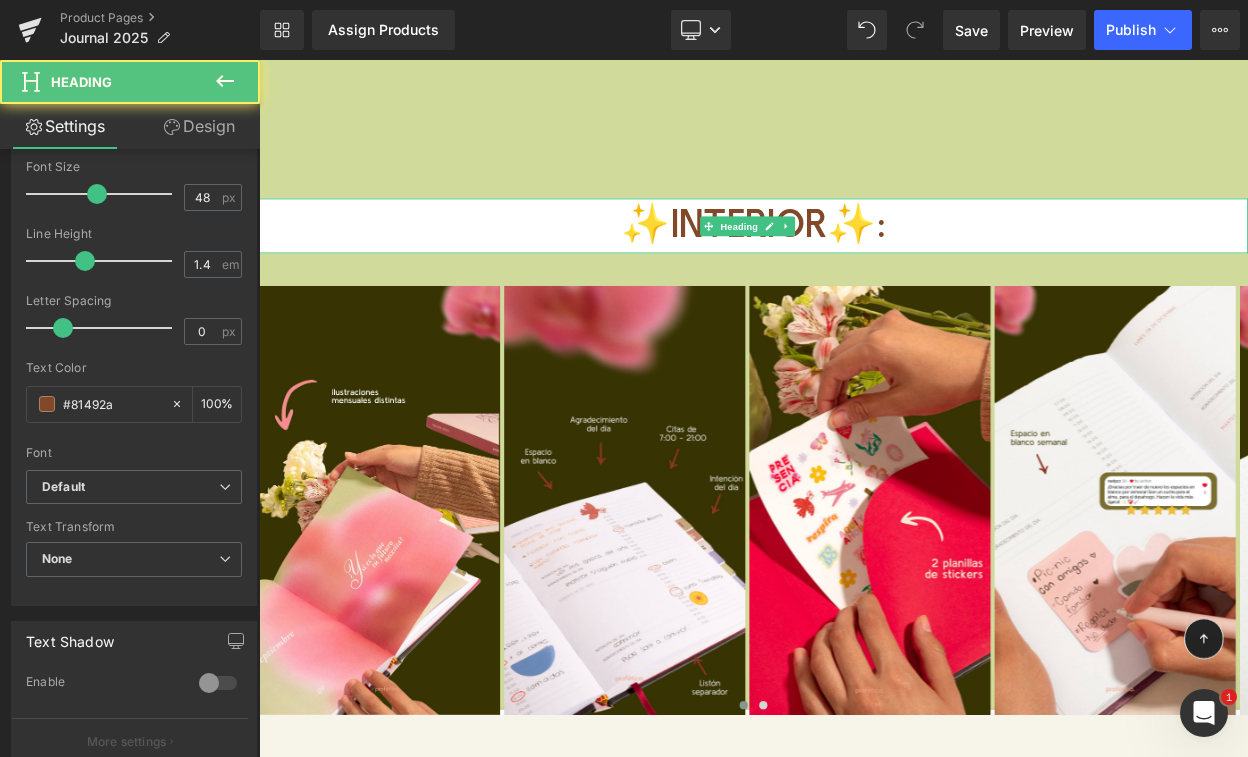 click on "✨INTERIOR✨:" at bounding box center (864, 263) 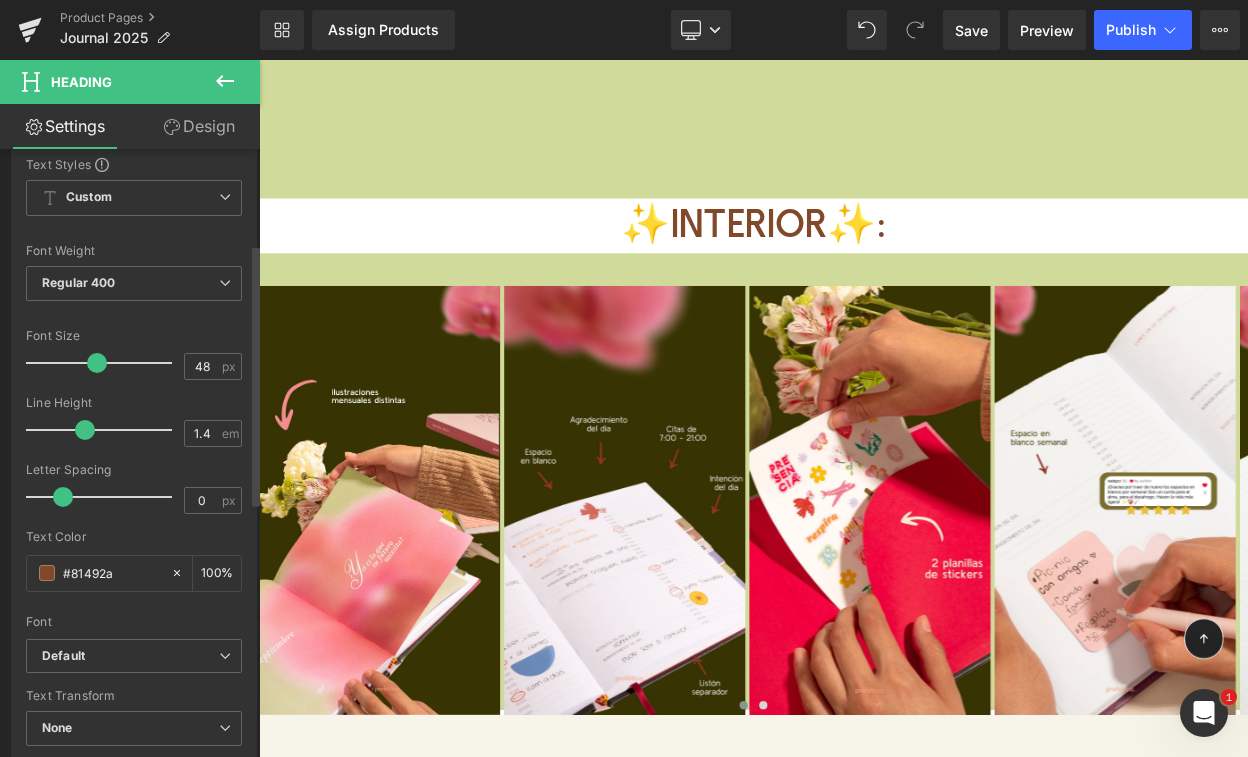 scroll, scrollTop: 0, scrollLeft: 0, axis: both 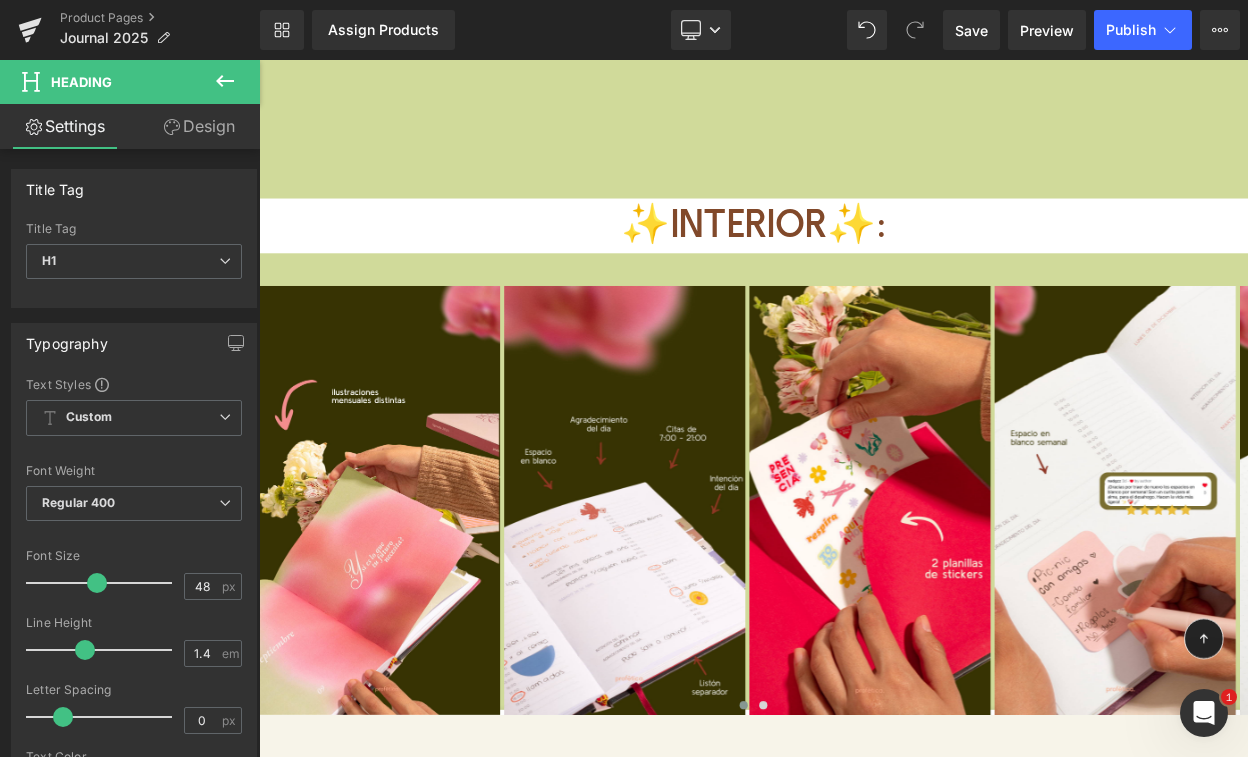 click on "Design" at bounding box center [199, 126] 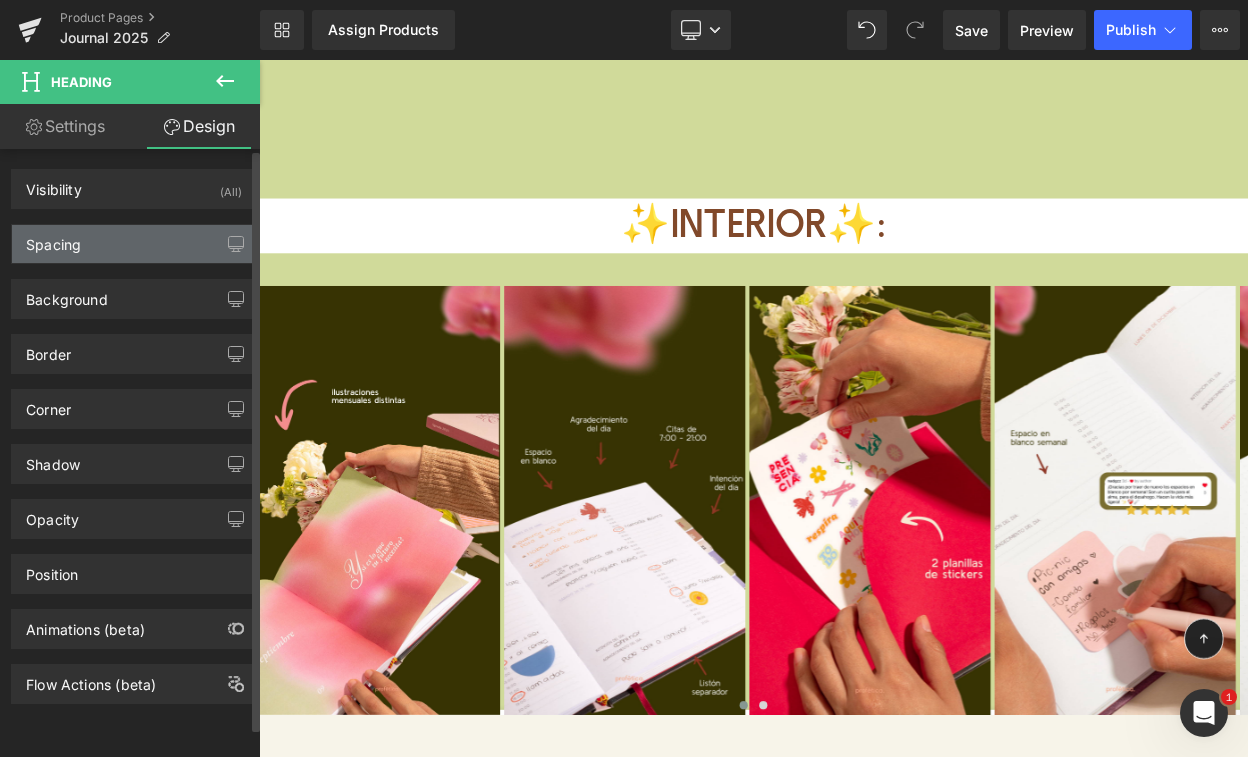 type on "#ffffff" 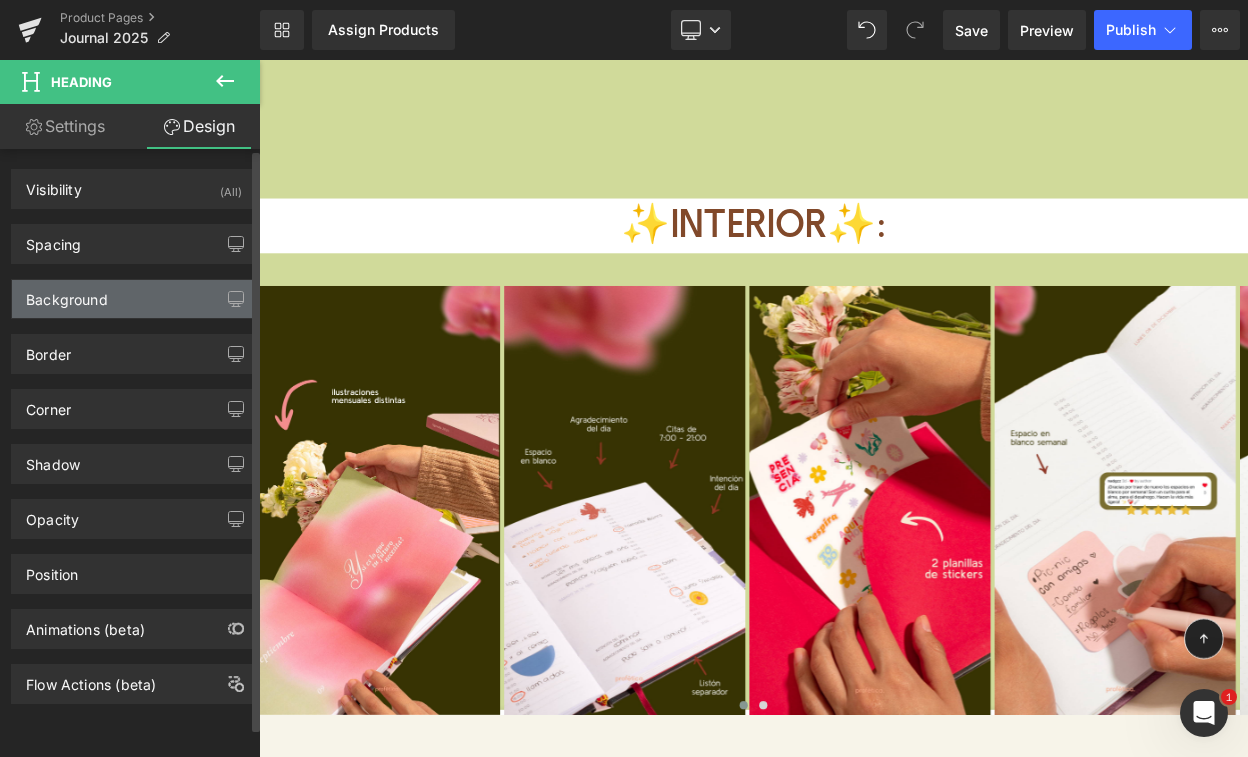 click on "Background" at bounding box center [134, 299] 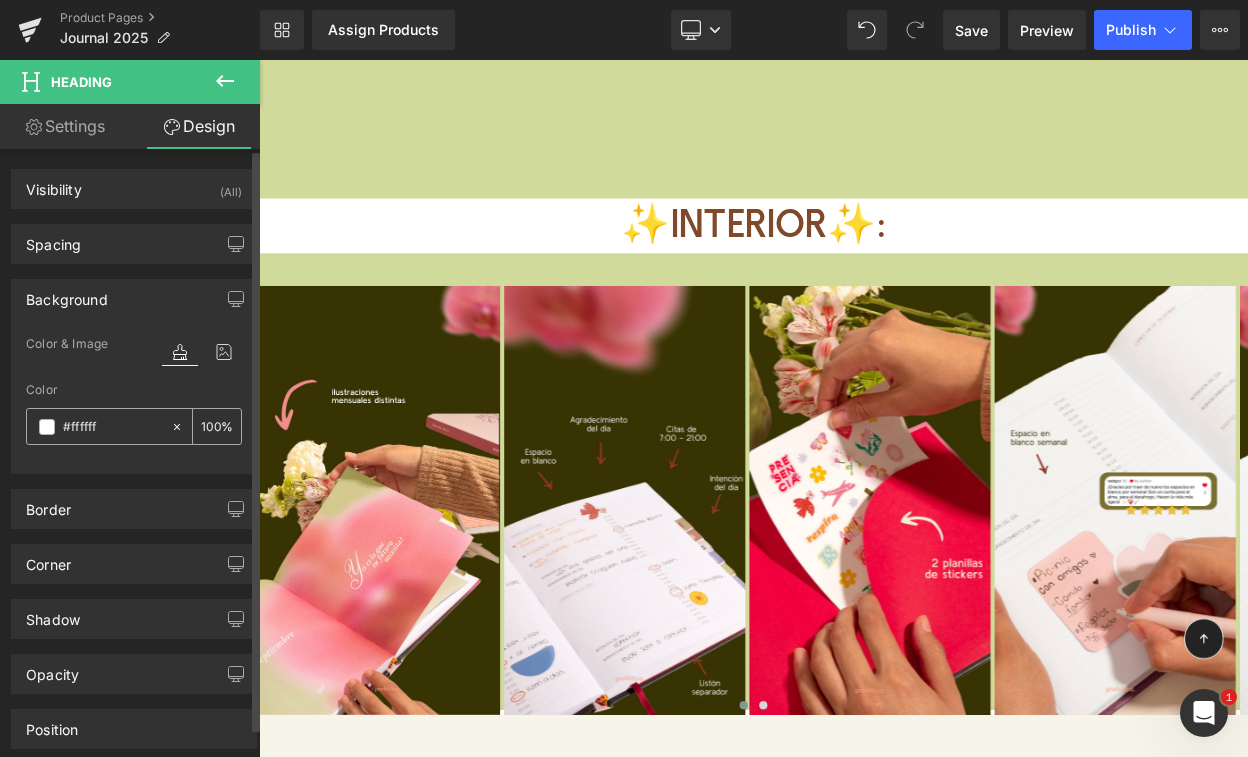 click on "#ffffff" at bounding box center [112, 427] 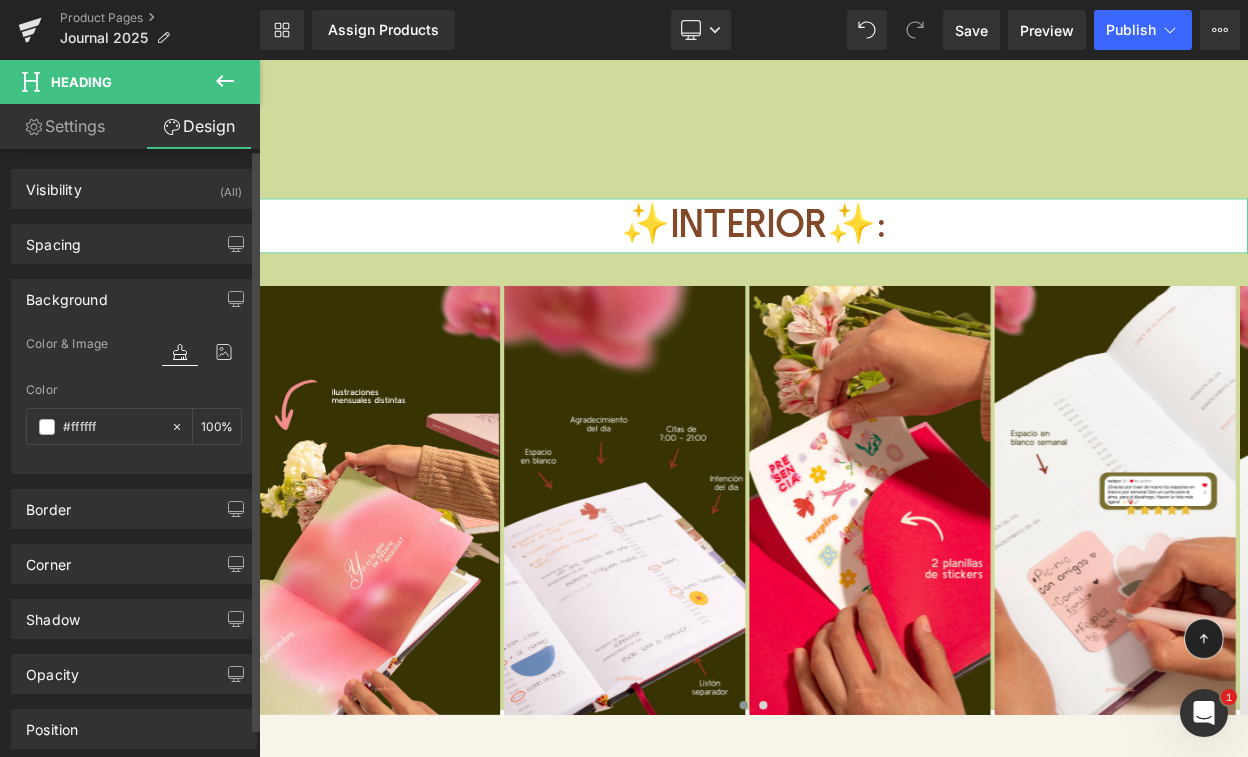 paste on "D0DA9A" 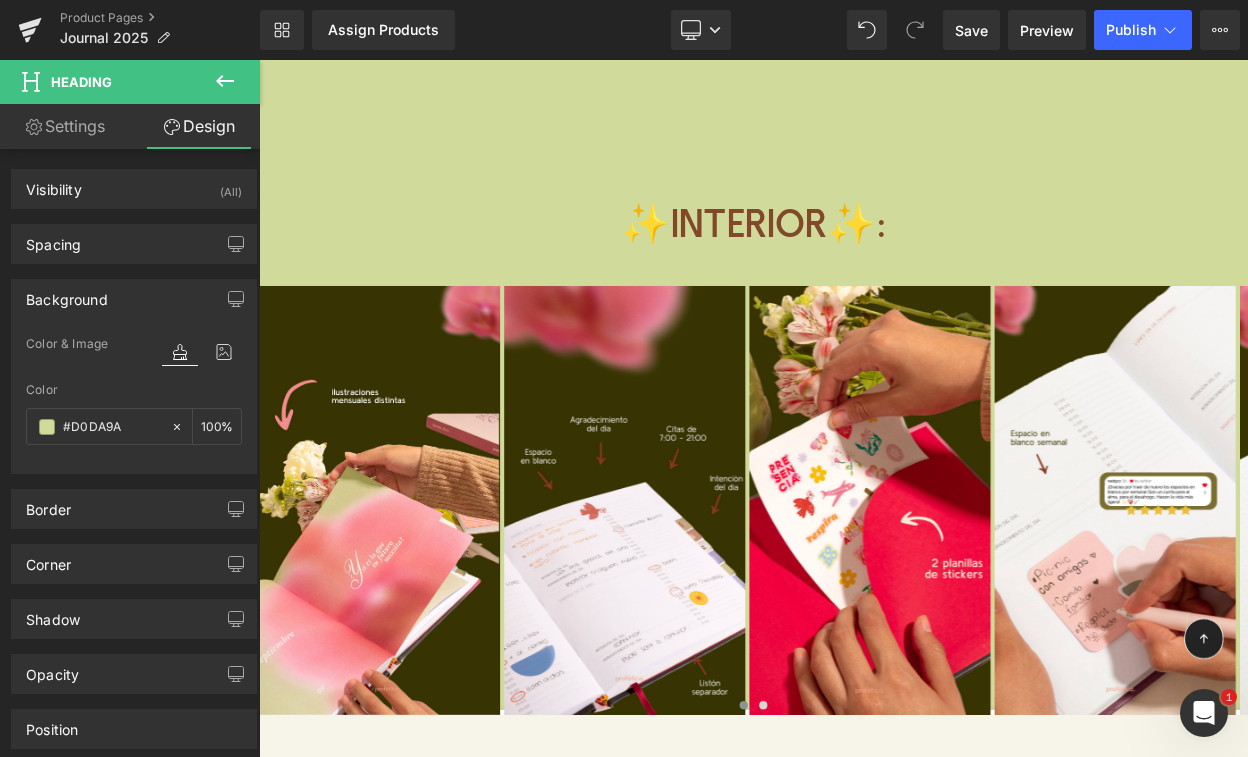click on "✨INTERIOR✨:" at bounding box center (864, 263) 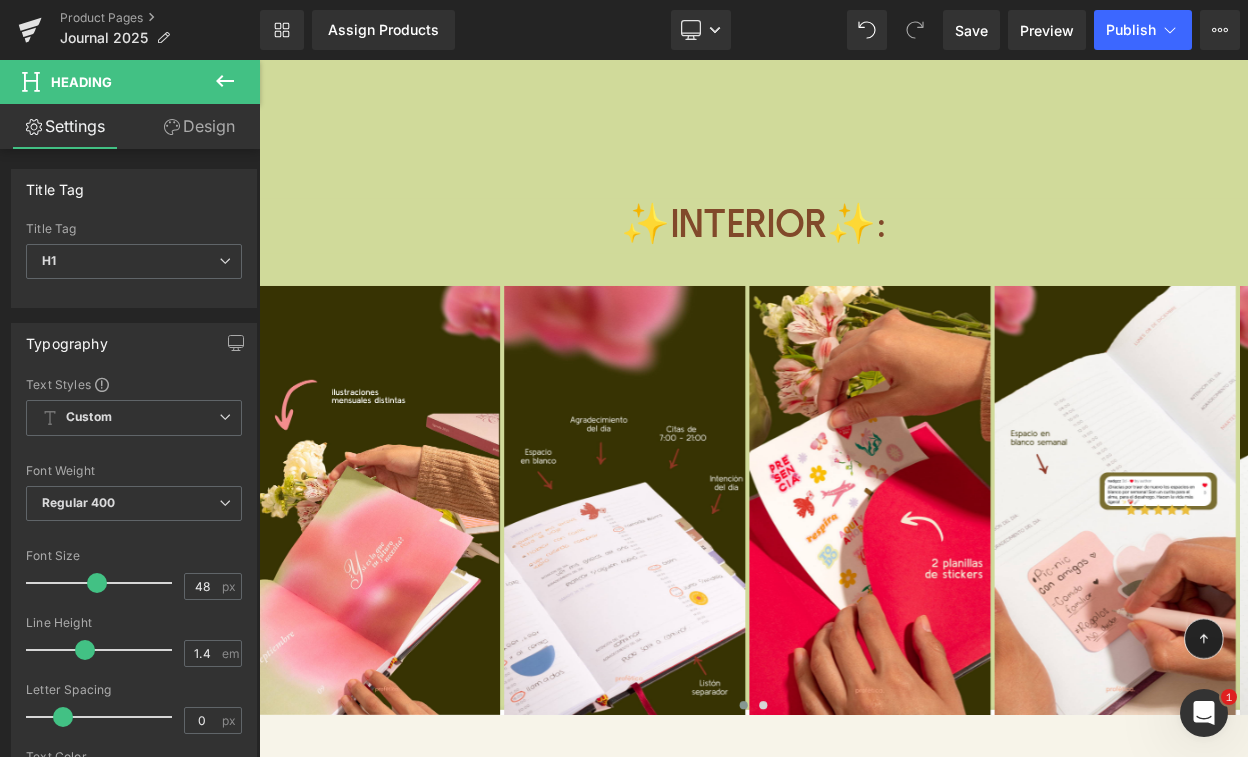 click on "Design" at bounding box center [199, 126] 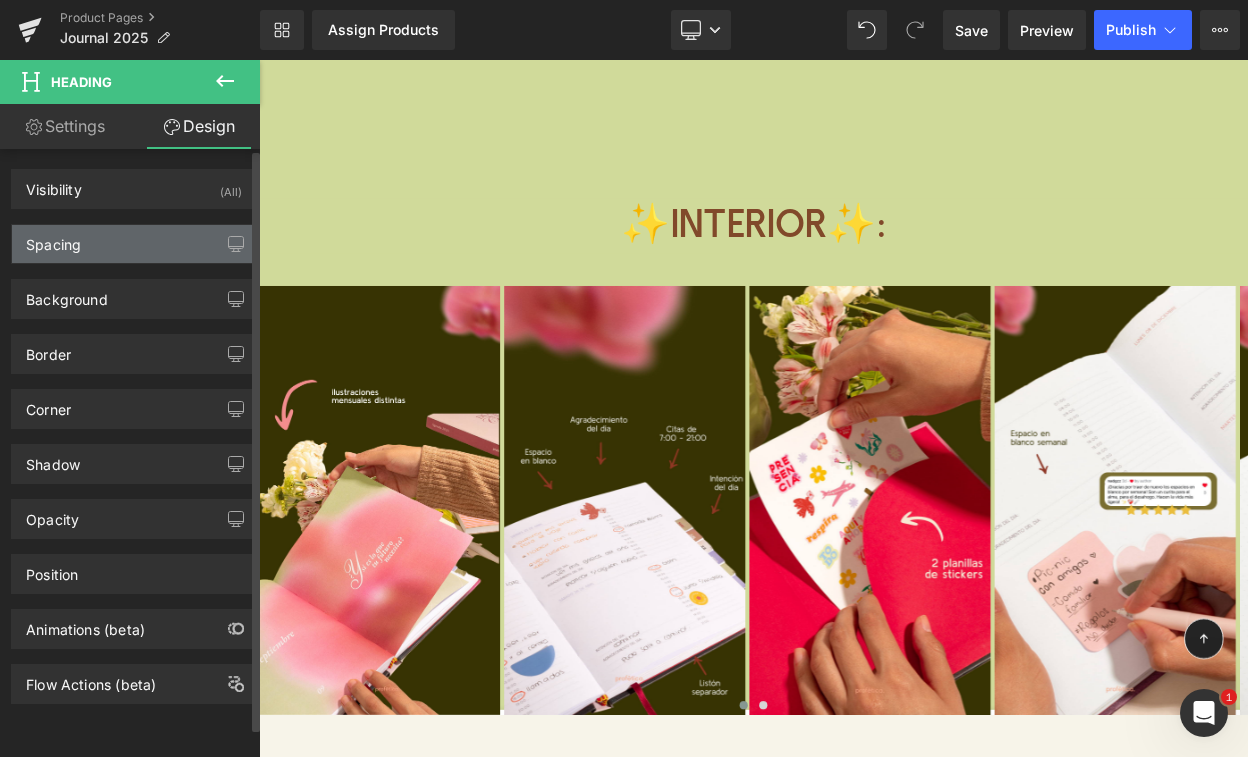 click on "Spacing" at bounding box center (134, 244) 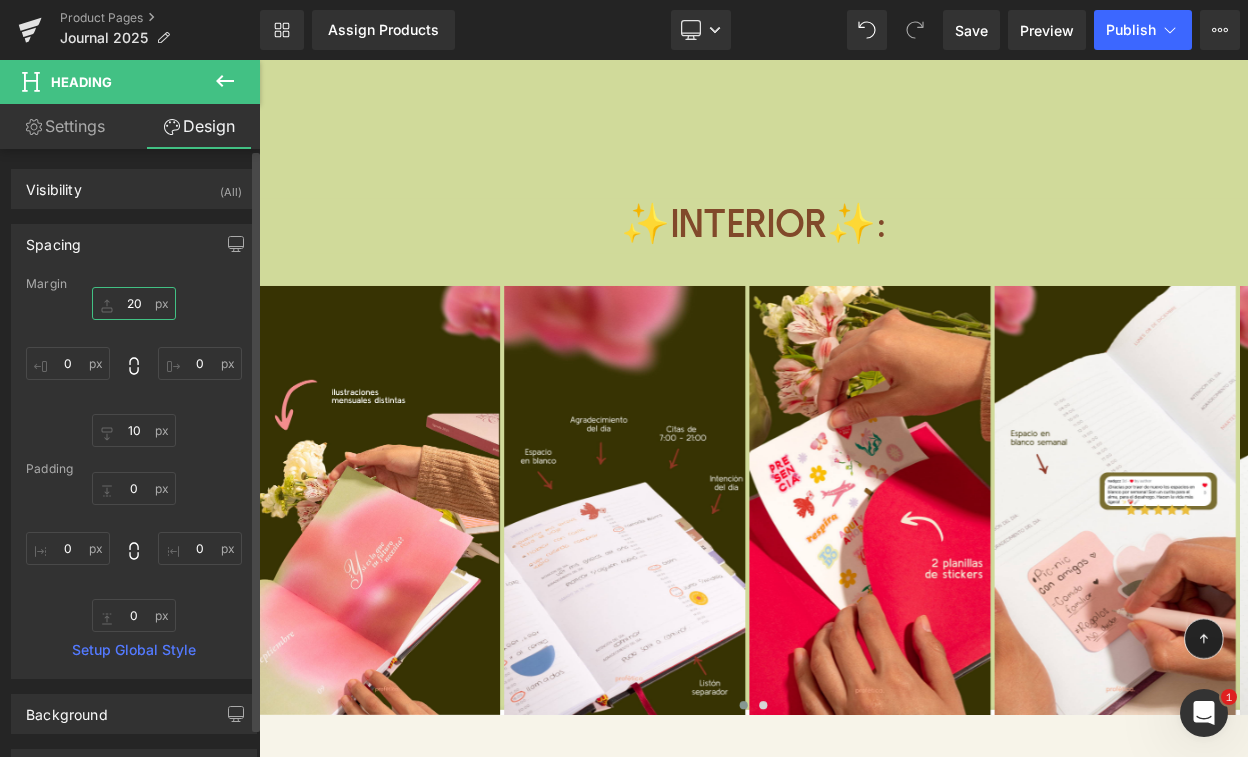 click on "20" at bounding box center (134, 303) 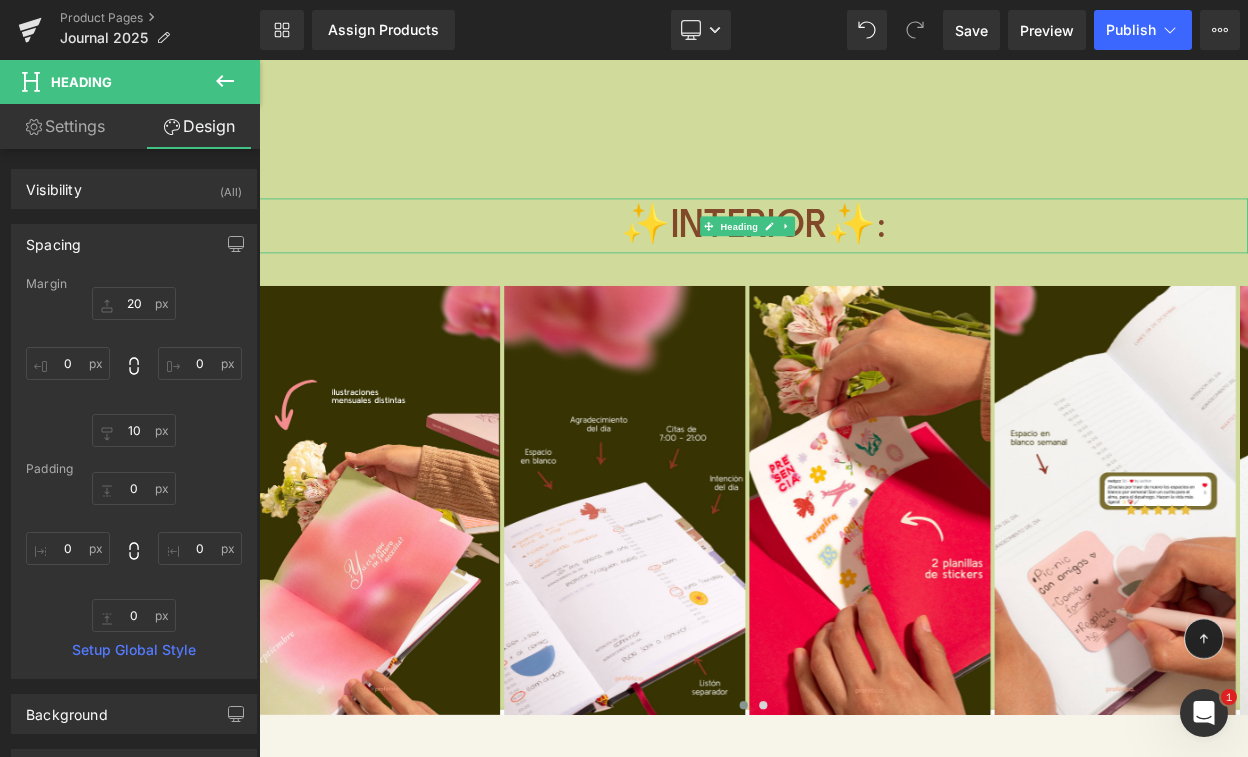 click on "✨INTERIOR✨:" at bounding box center (864, 263) 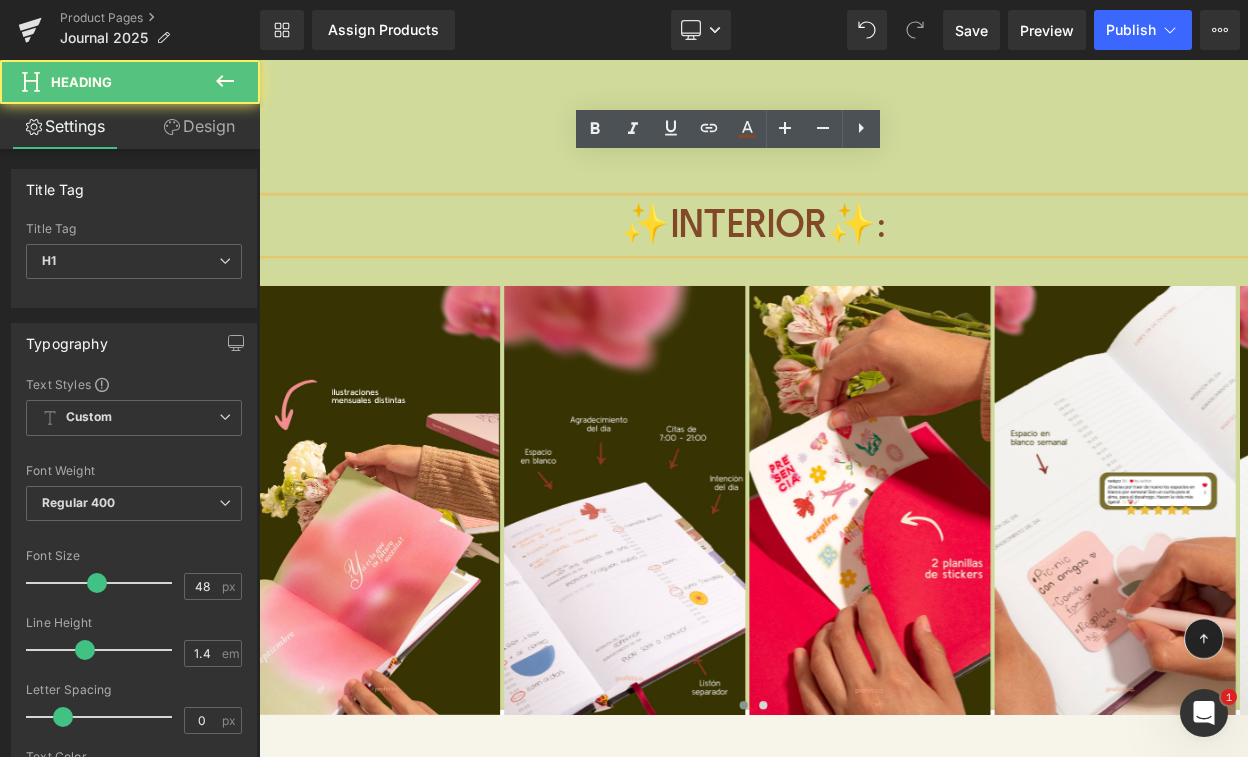 type 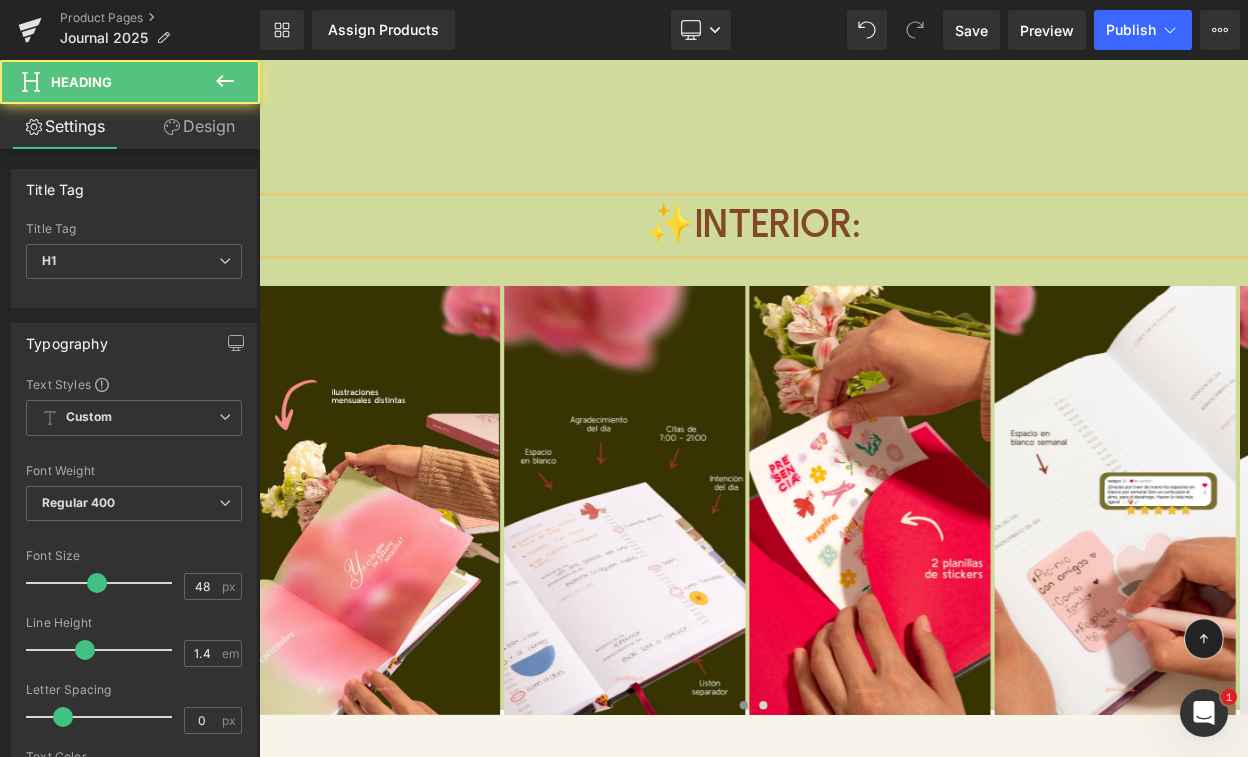 click on "✨INTERIOR:" at bounding box center [864, 263] 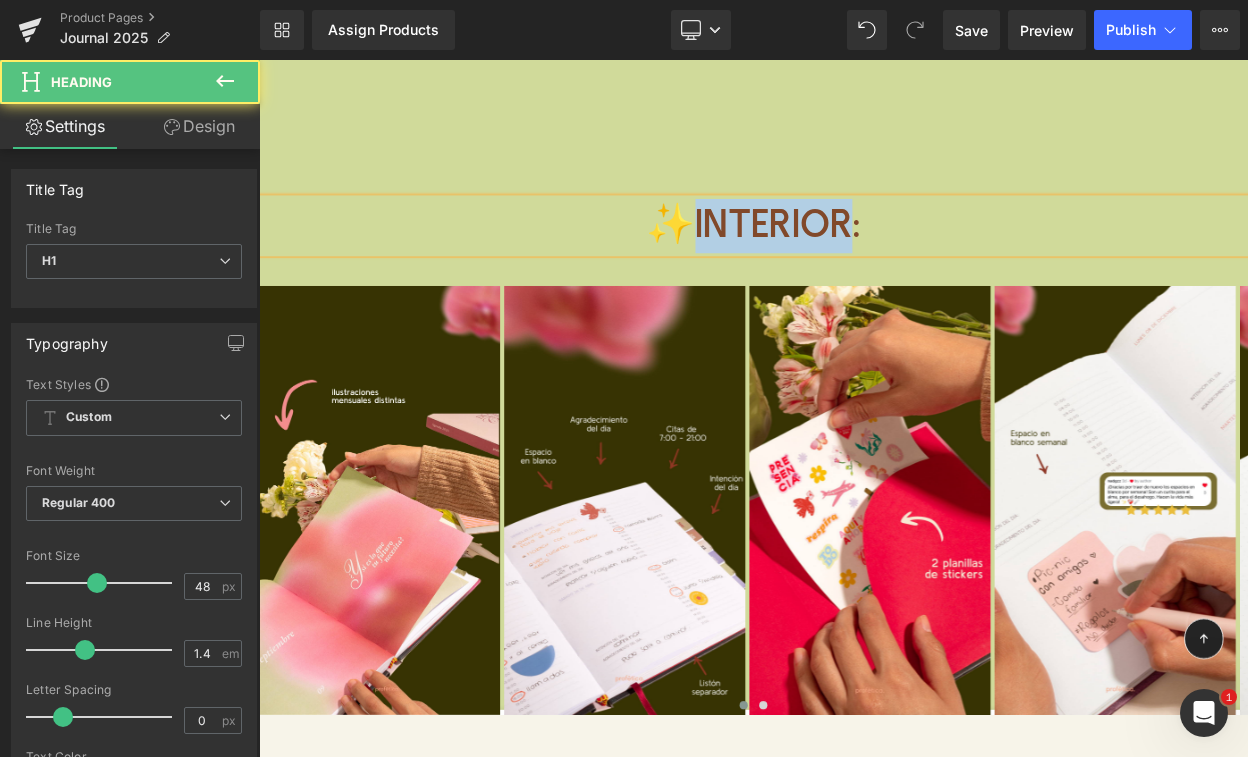 click on "✨INTERIOR:" at bounding box center [864, 263] 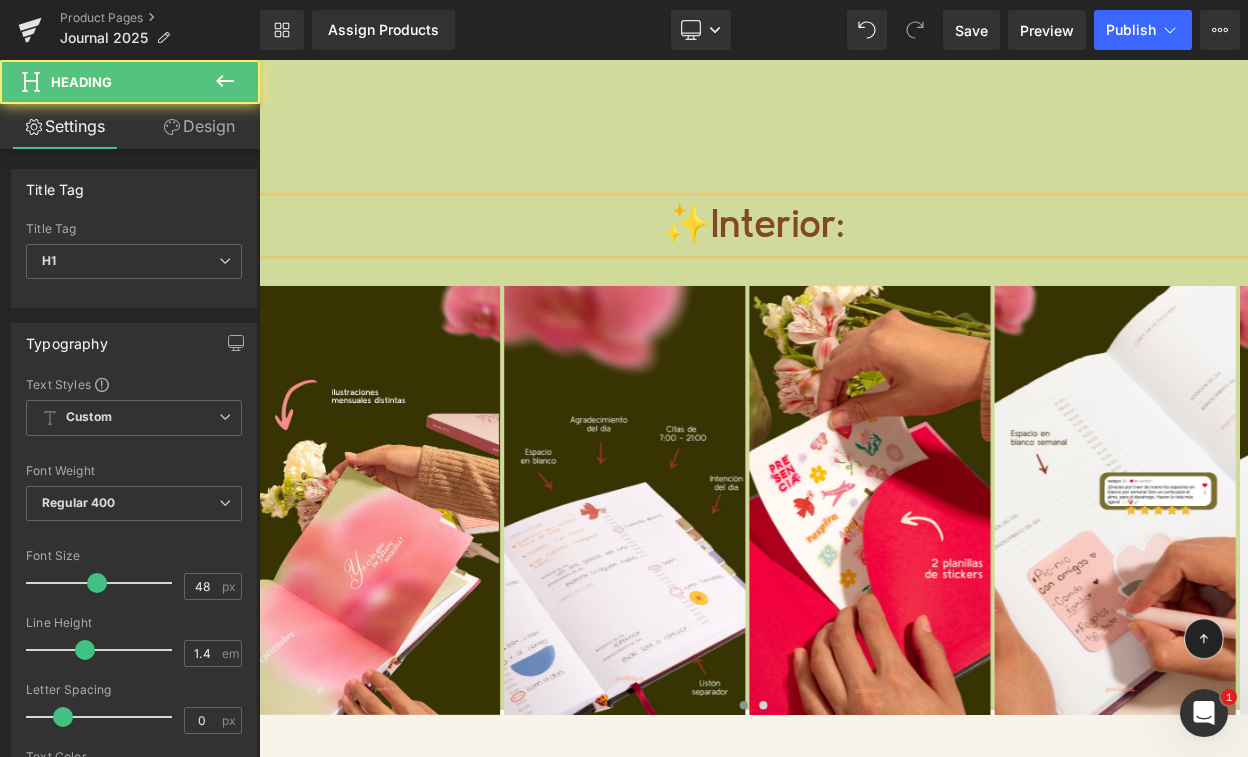 click on "✨Interior:" at bounding box center [864, 263] 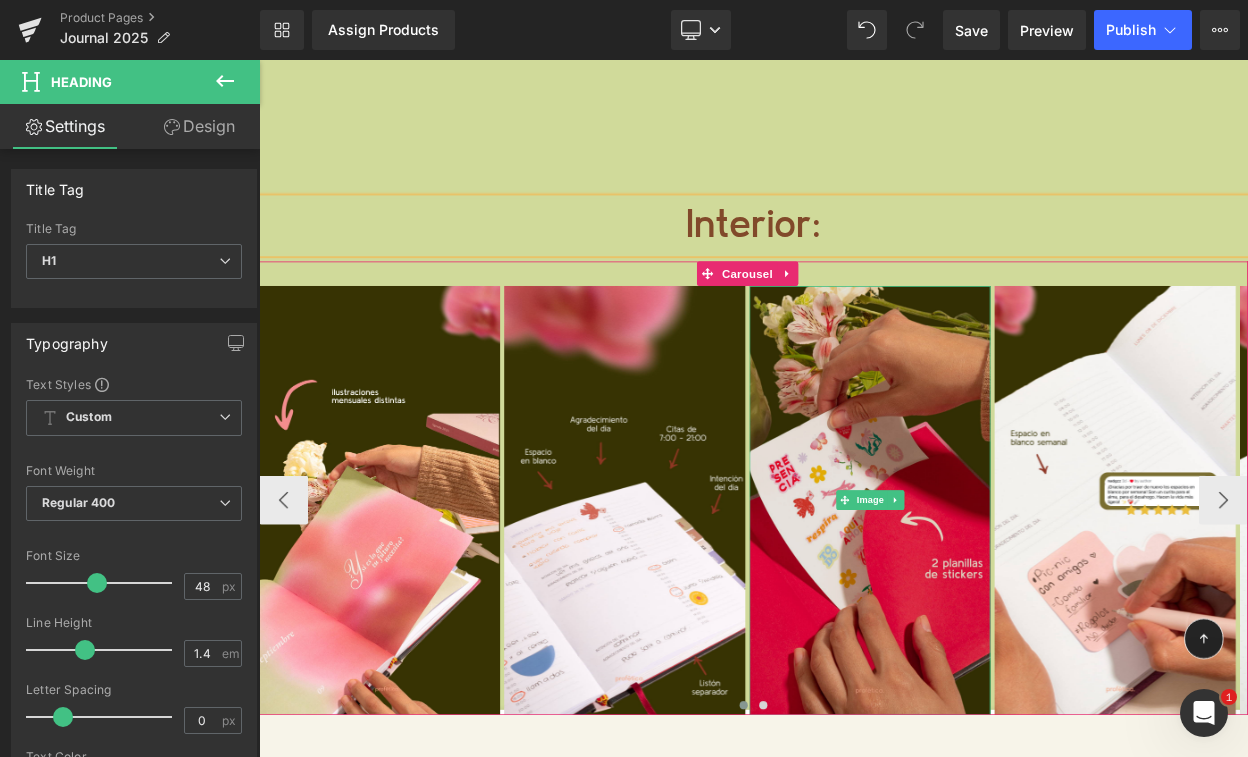 click at bounding box center (1006, 599) 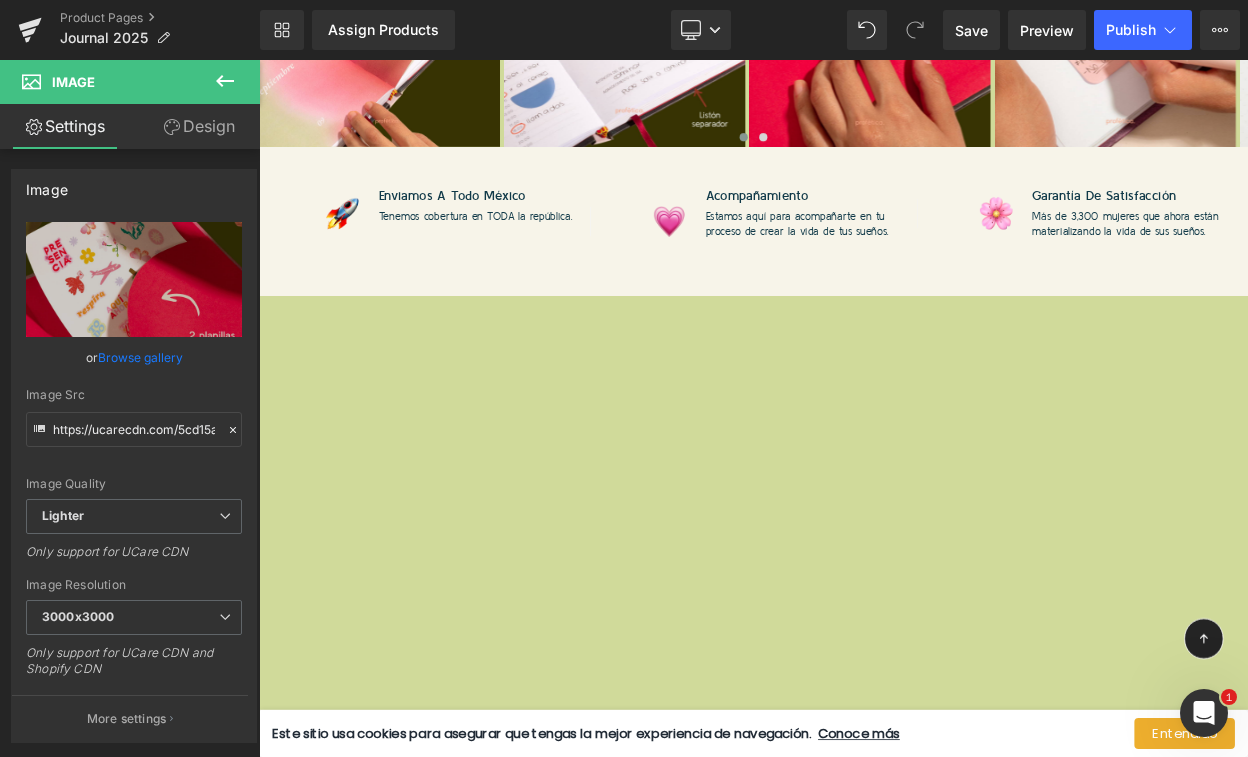 scroll, scrollTop: 9656, scrollLeft: 0, axis: vertical 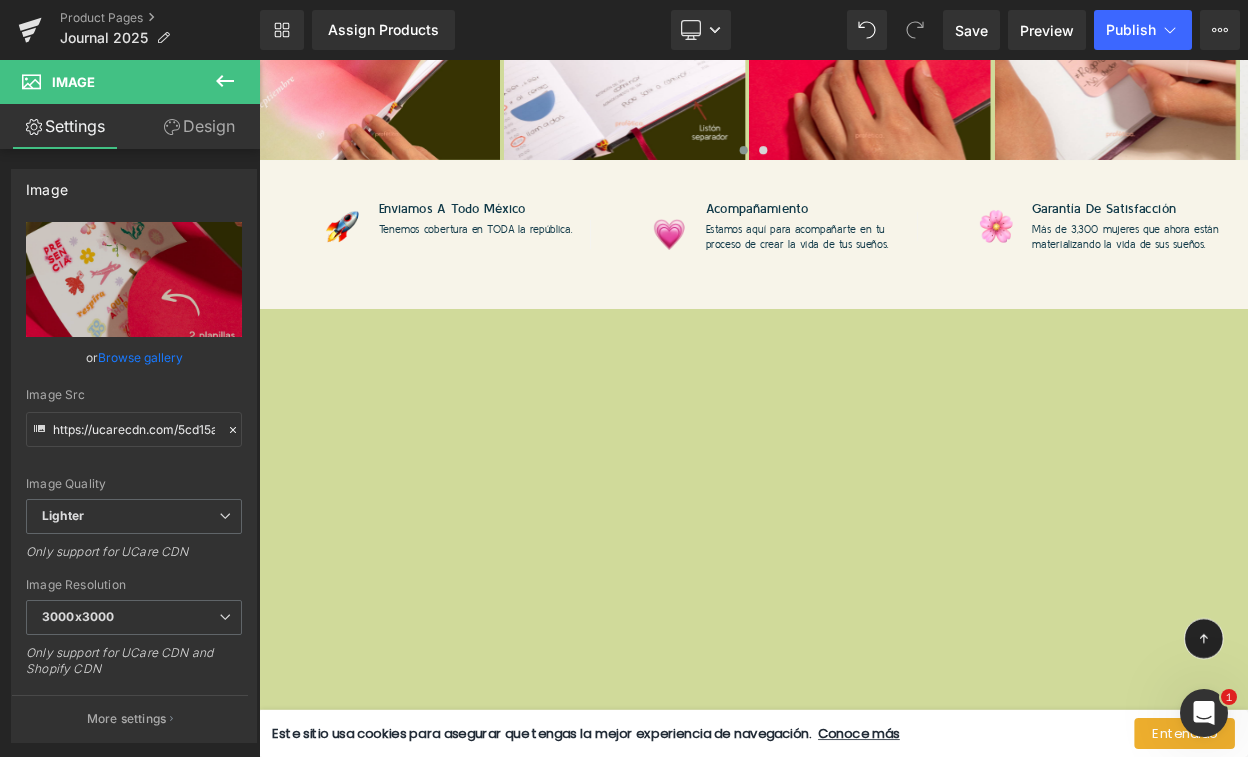 click on "Image         Enviamos a todo México Heading         Tenemos cobertura en TODA la república. Text Block         Row         Image         Acompañamiento Heading         Estamos aquí para acompañarte en tu proceso de crear la vida de tus sueños. Text Block         Row         Image         Garantía de satisfacción Heading         Más de 3,300 mujeres que ahora están materializando la vida de sus sueños. Text Block         Row         Row" at bounding box center (864, 273) 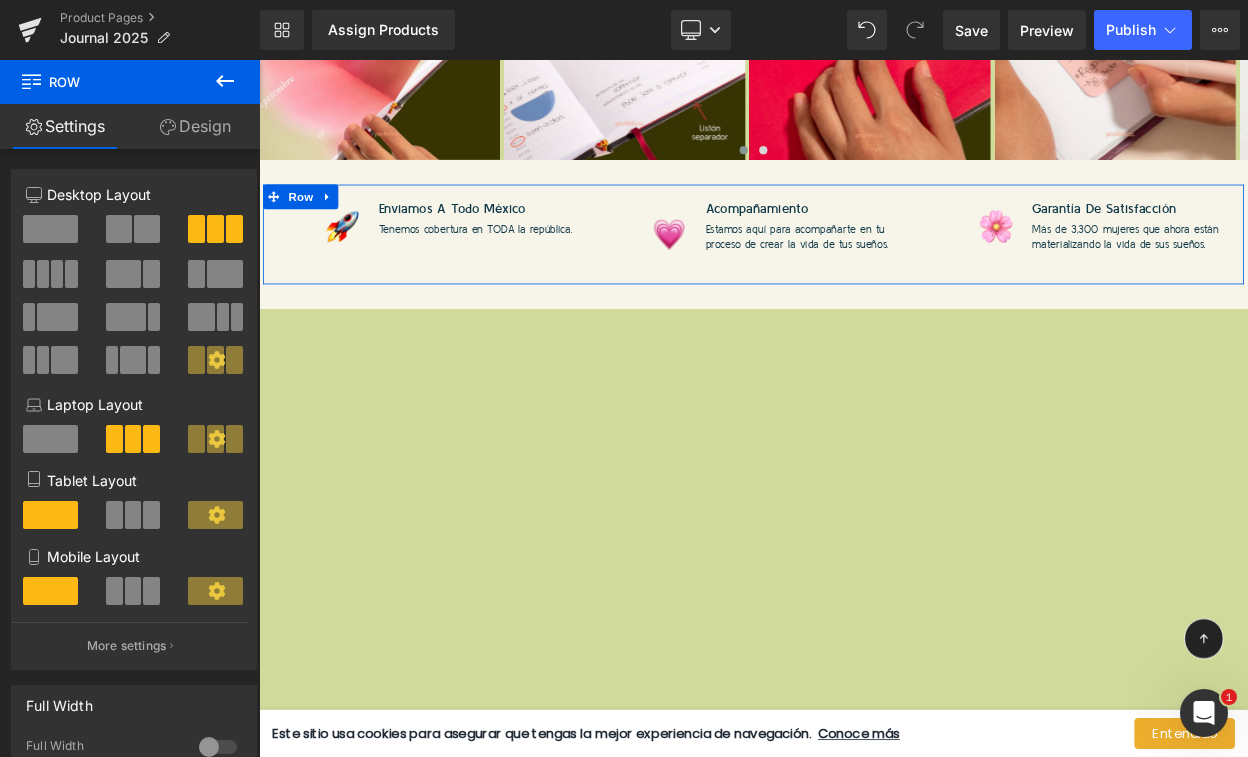 click on "Design" at bounding box center (195, 126) 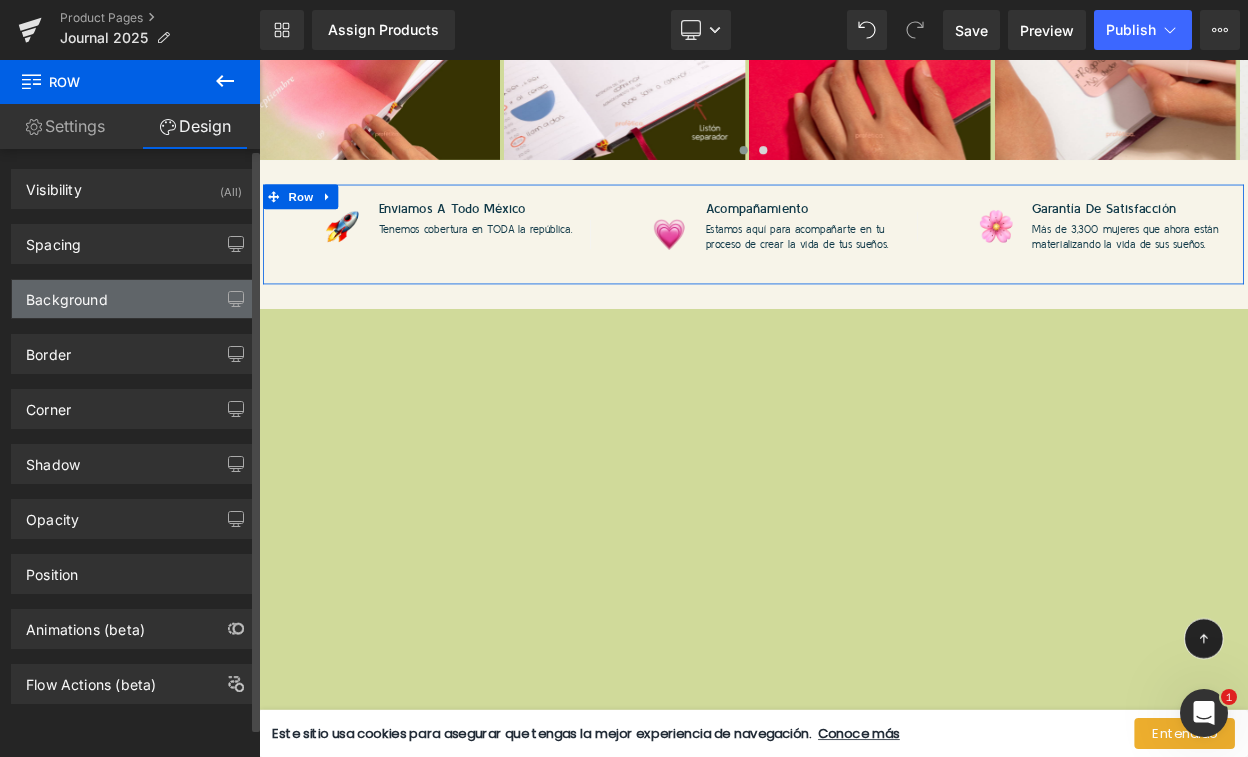 click on "Background" at bounding box center (134, 299) 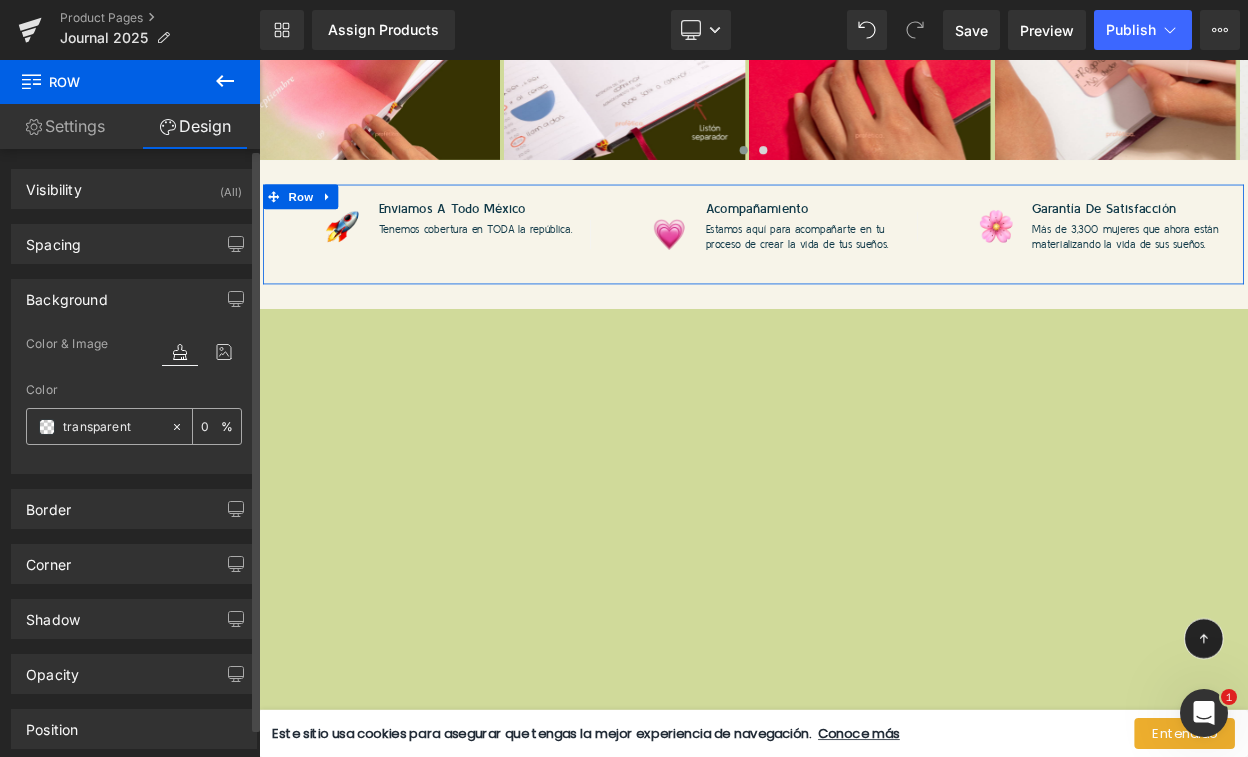 click on "transparent" at bounding box center (112, 427) 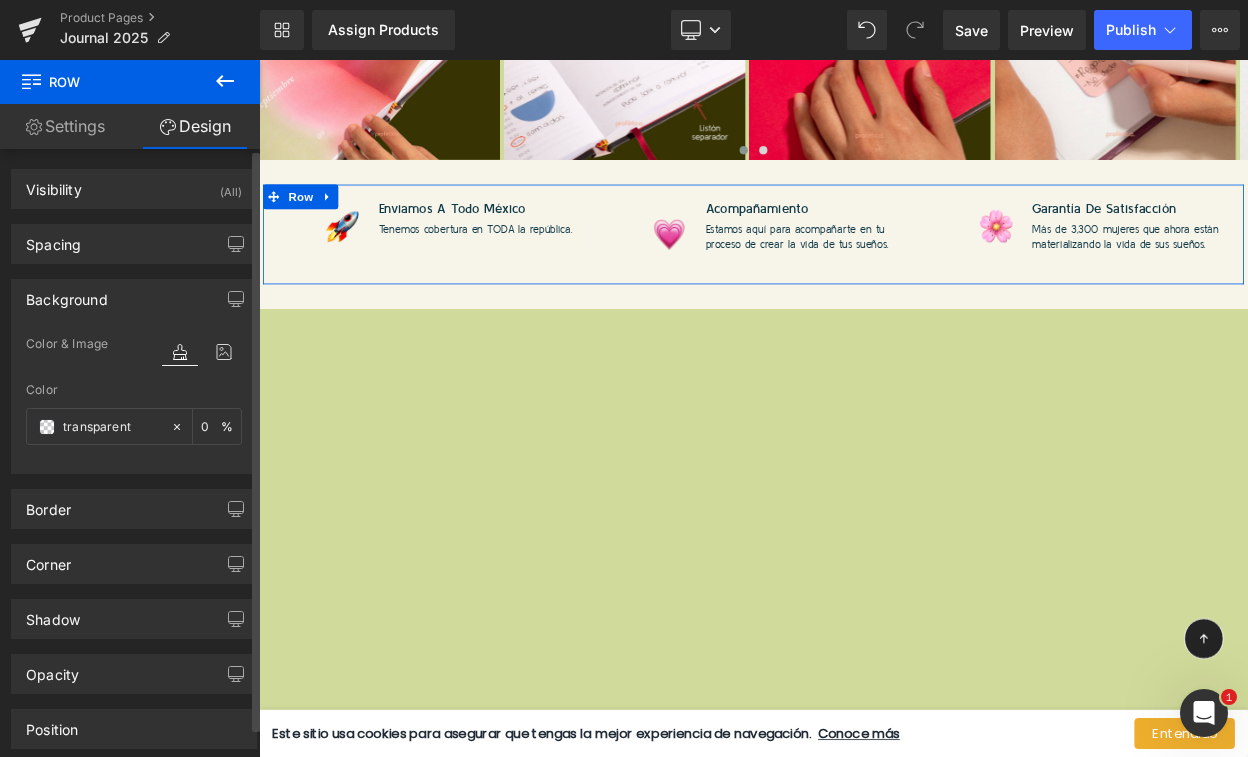 paste on "#ECCCD1" 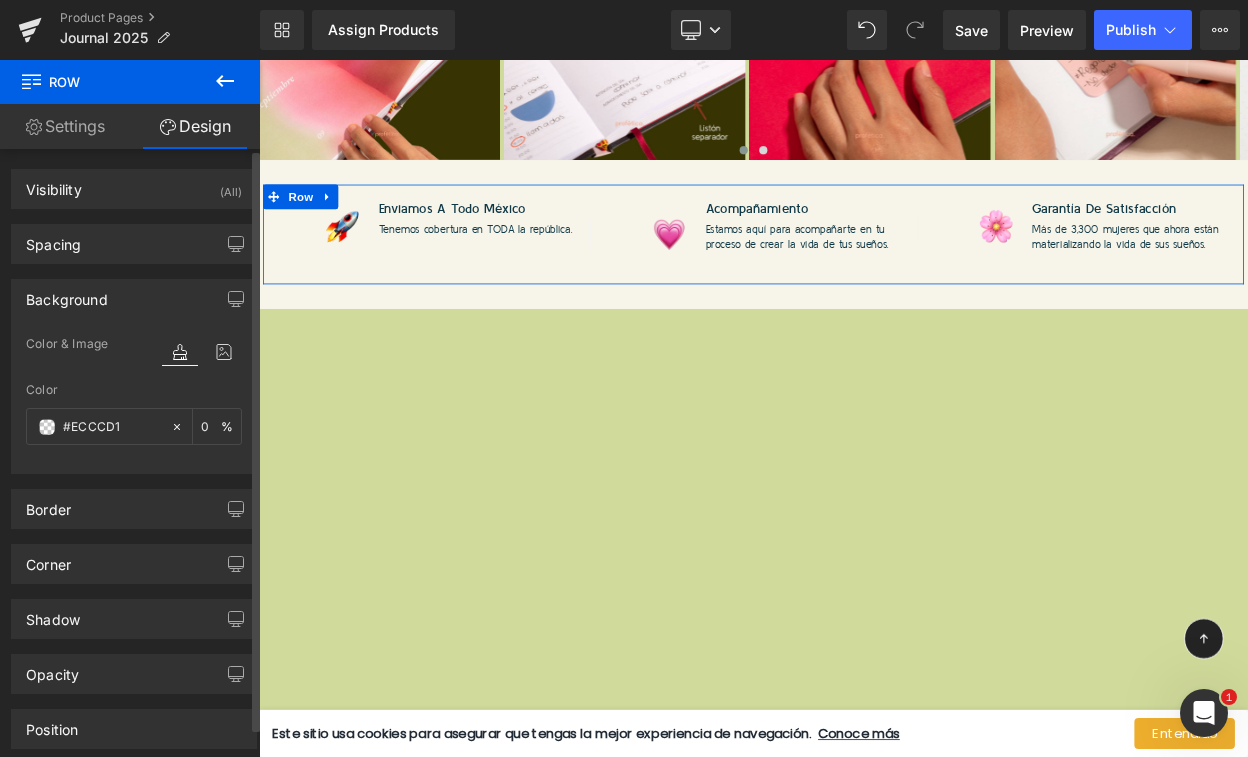 type on "100" 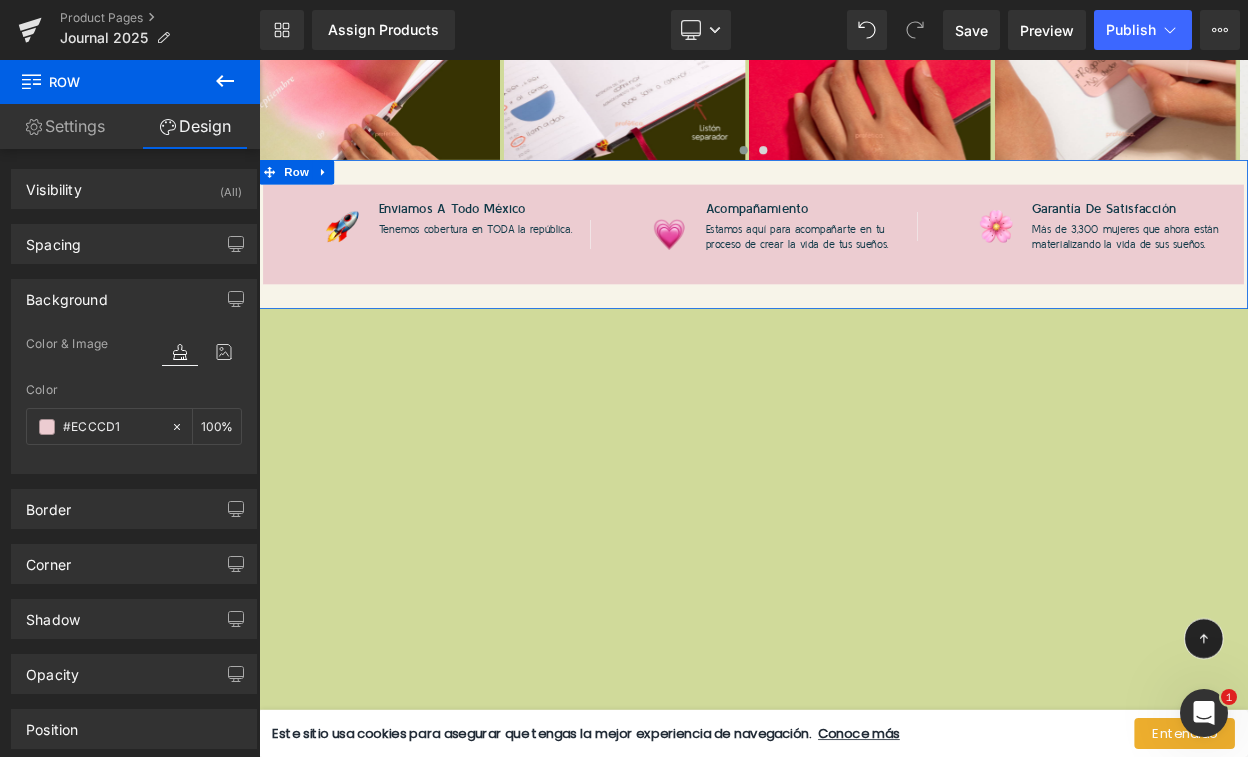 click on "Image         Enviamos a todo México Heading         Tenemos cobertura en TODA la república. Text Block         Row         Image         Acompañamiento Heading         Estamos aquí para acompañarte en tu proceso de crear la vida de tus sueños. Text Block         Row         Image         Garantía de satisfacción Heading         Más de 3,300 mujeres que ahora están materializando la vida de sus sueños. Text Block         Row         Row         Row" at bounding box center [864, 273] 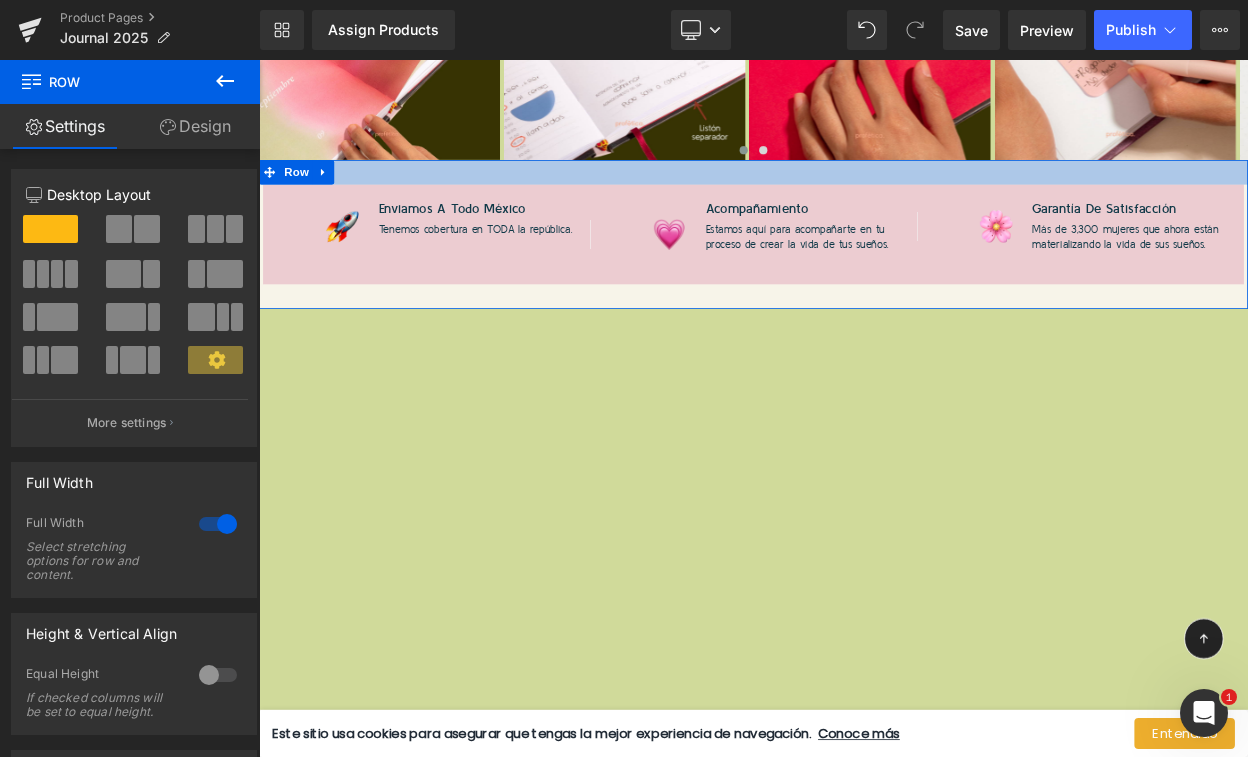 click at bounding box center (864, 197) 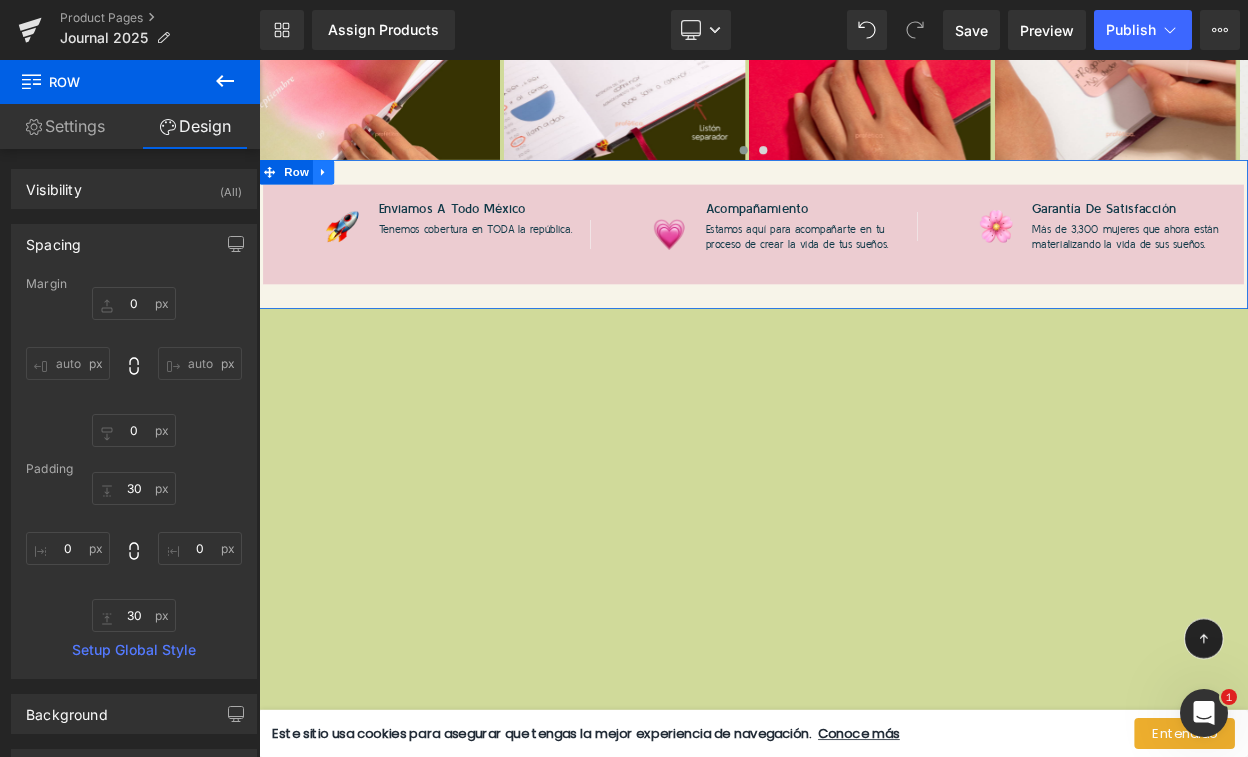 click 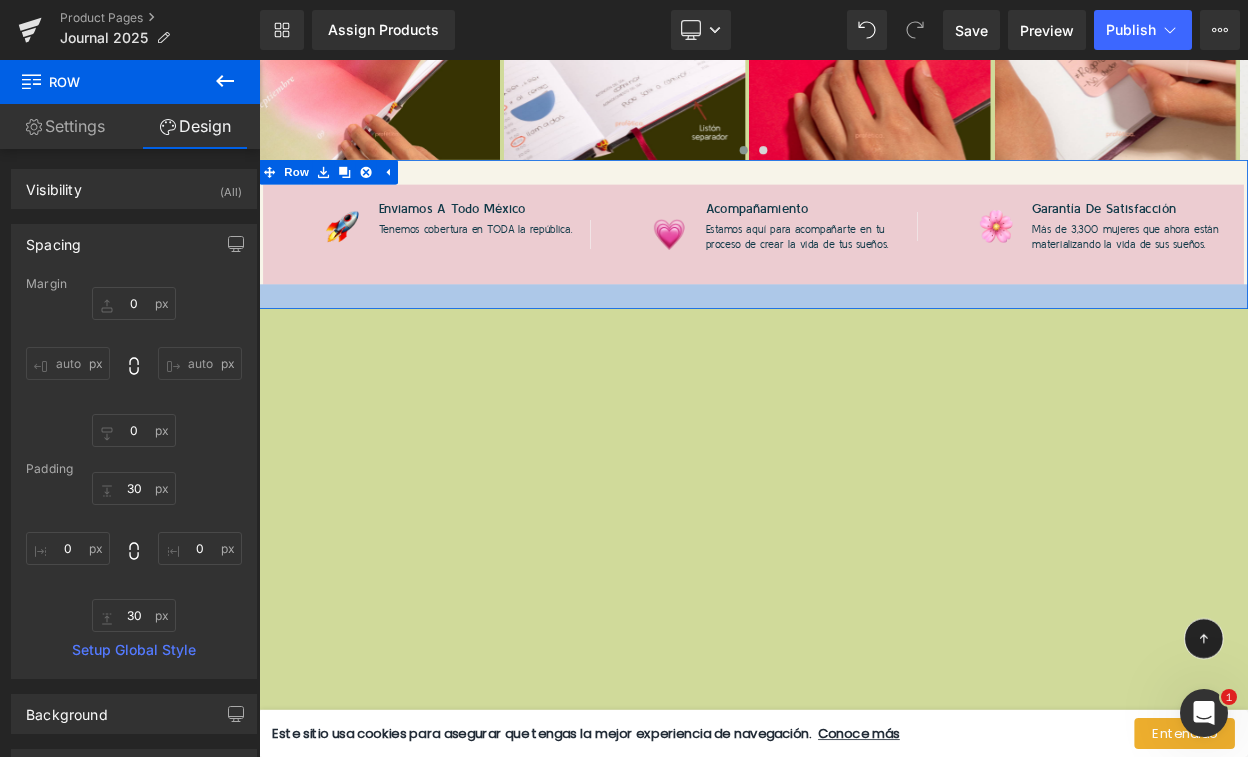 click at bounding box center (864, 349) 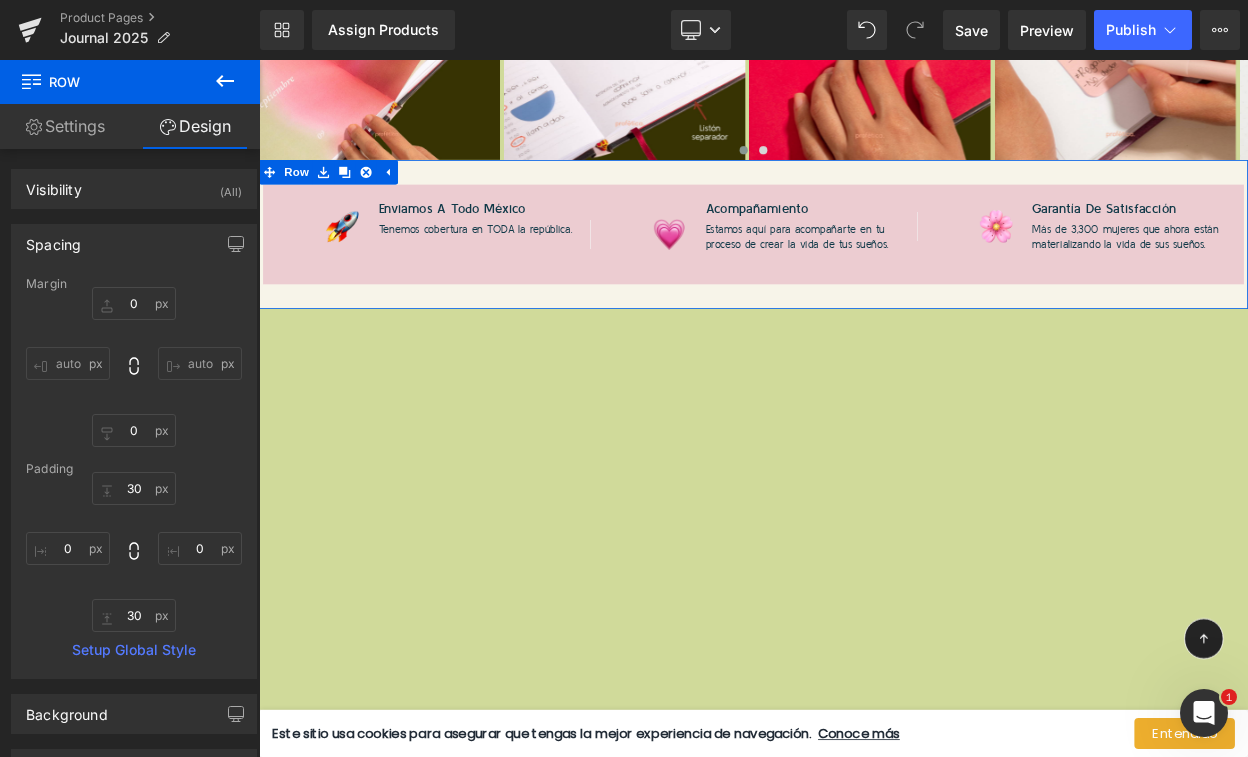 type on "29px" 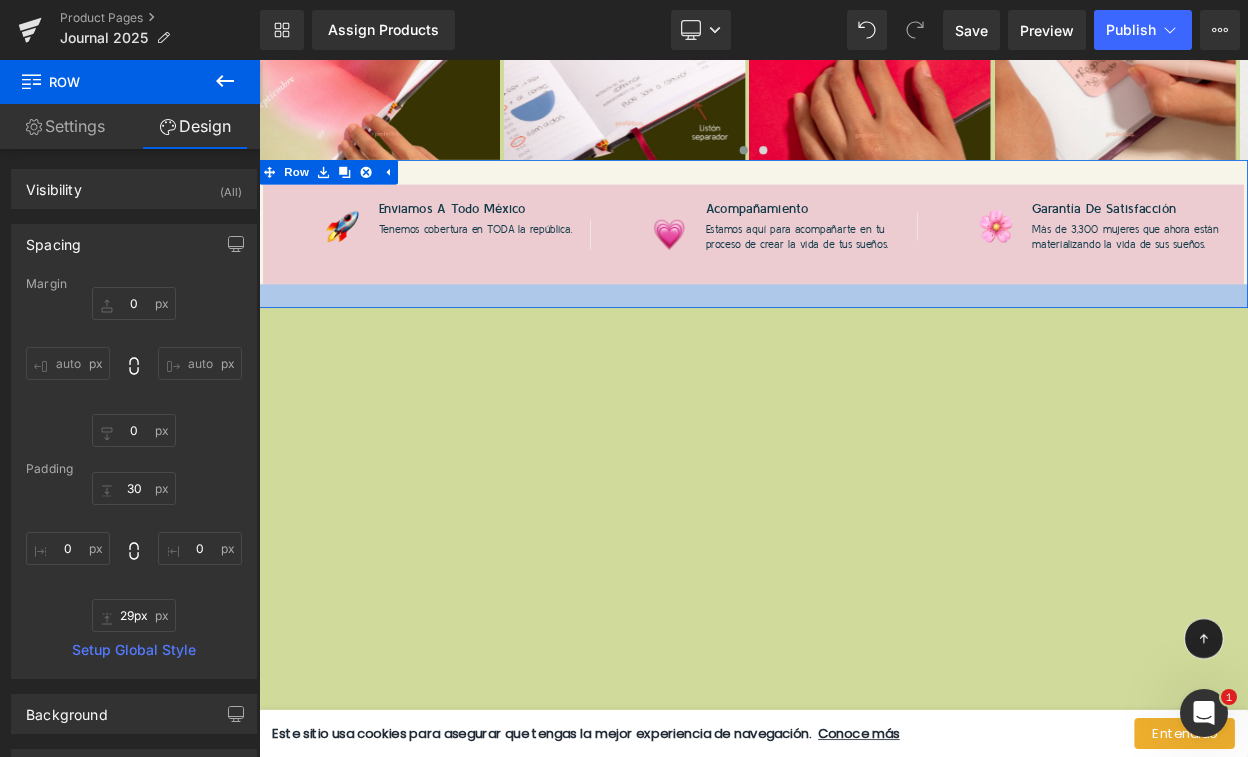click at bounding box center (864, 348) 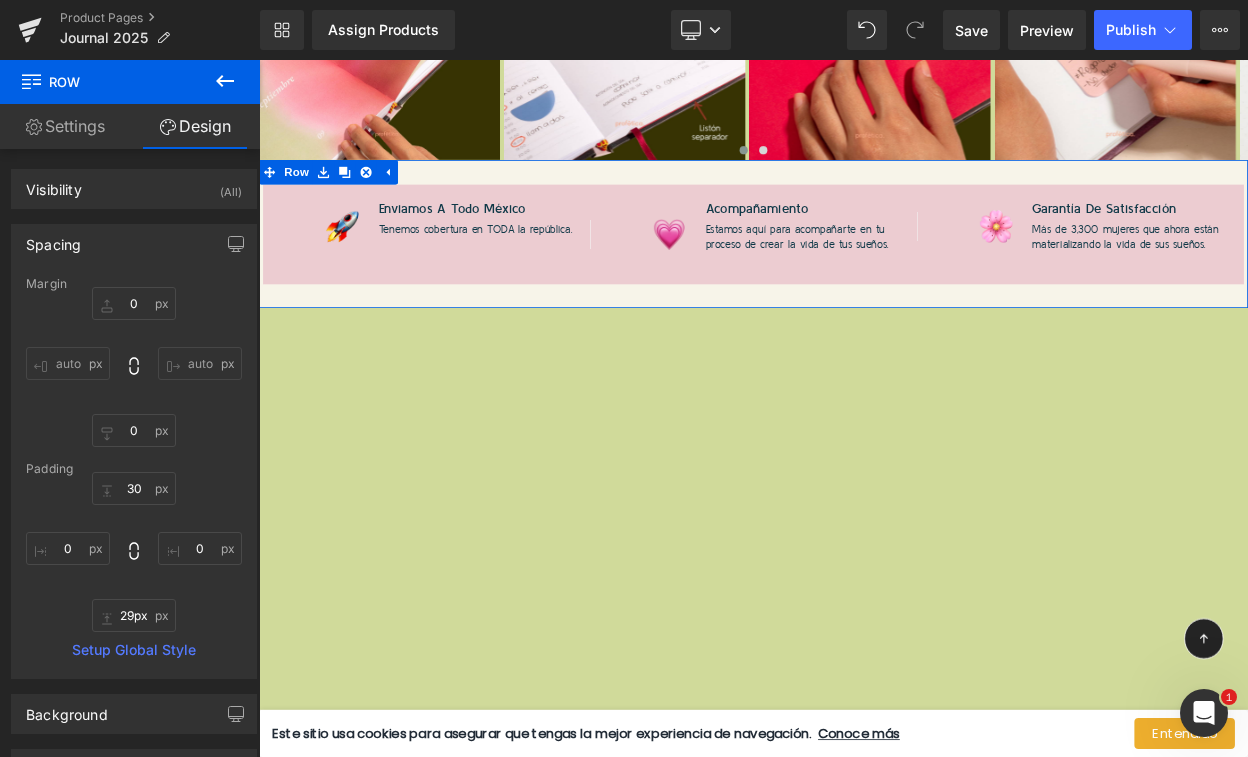click at bounding box center (476, 275) 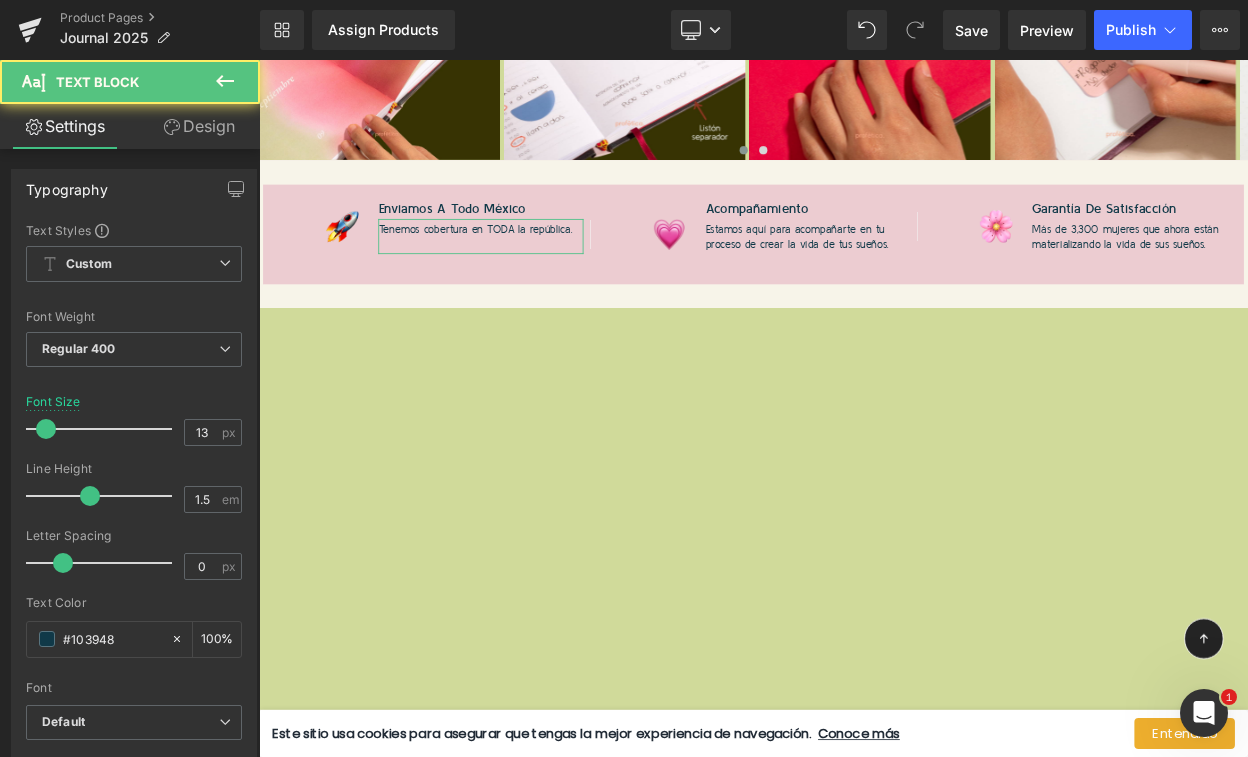 click on "Design" at bounding box center [199, 126] 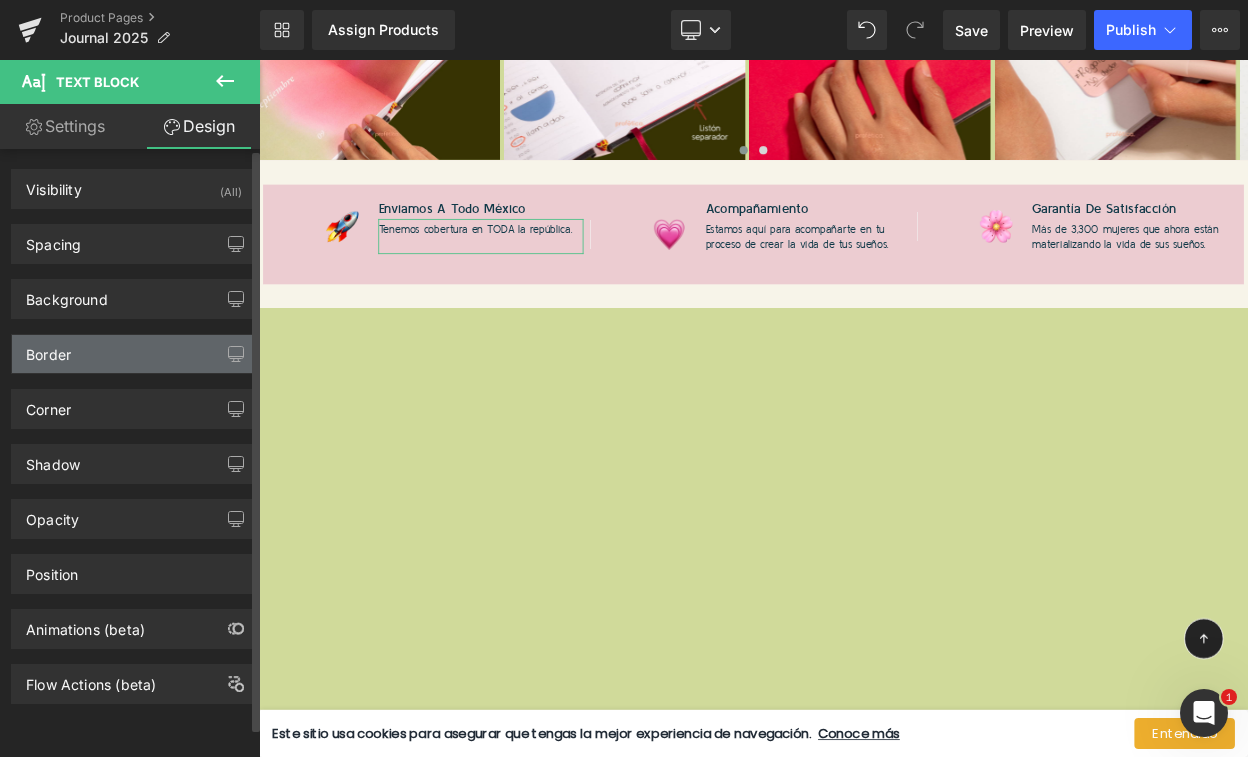 click on "Border" at bounding box center [134, 354] 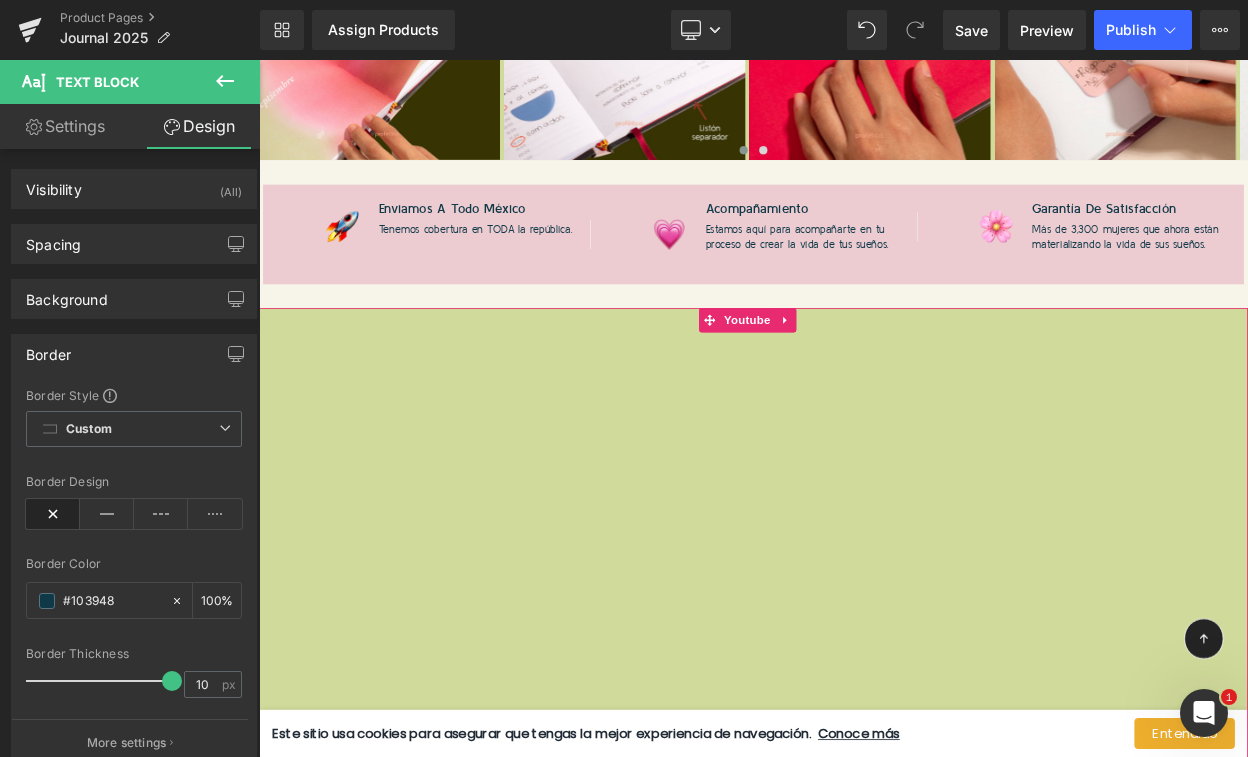 type on "0" 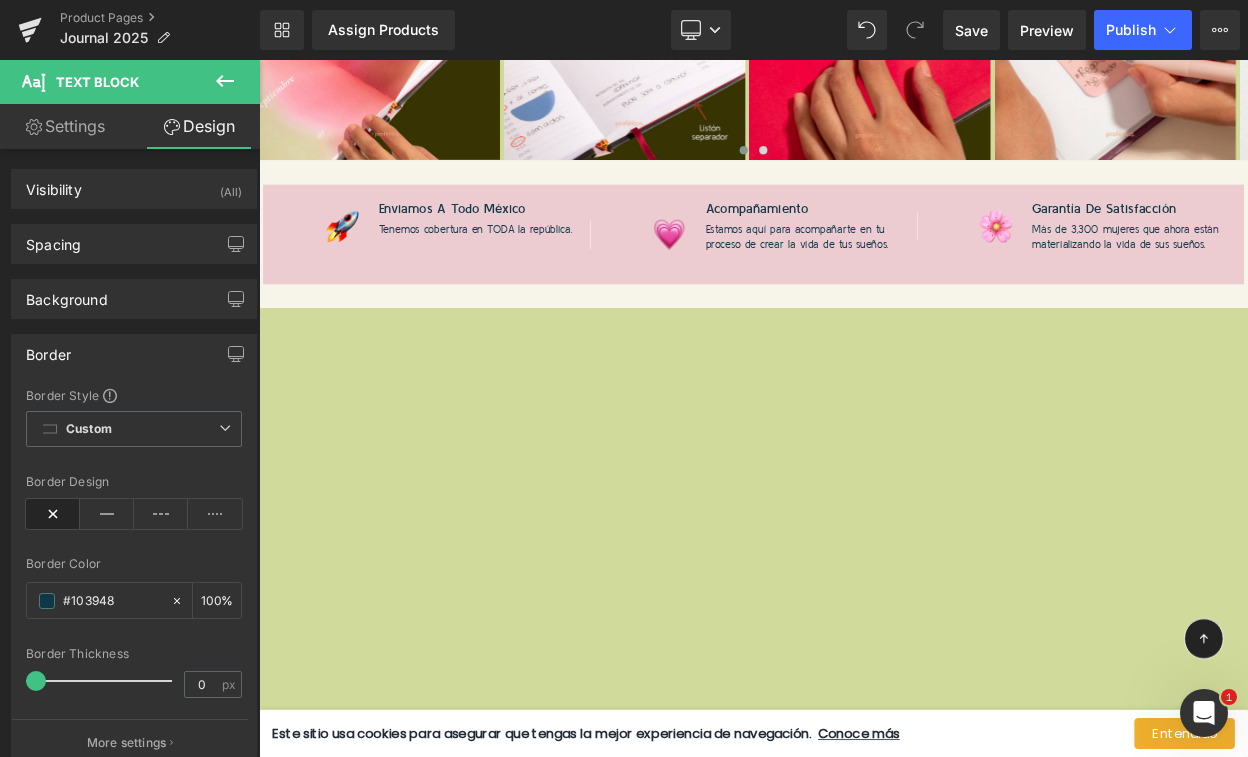 drag, startPoint x: 33, startPoint y: 678, endPoint x: -180, endPoint y: 656, distance: 214.13313 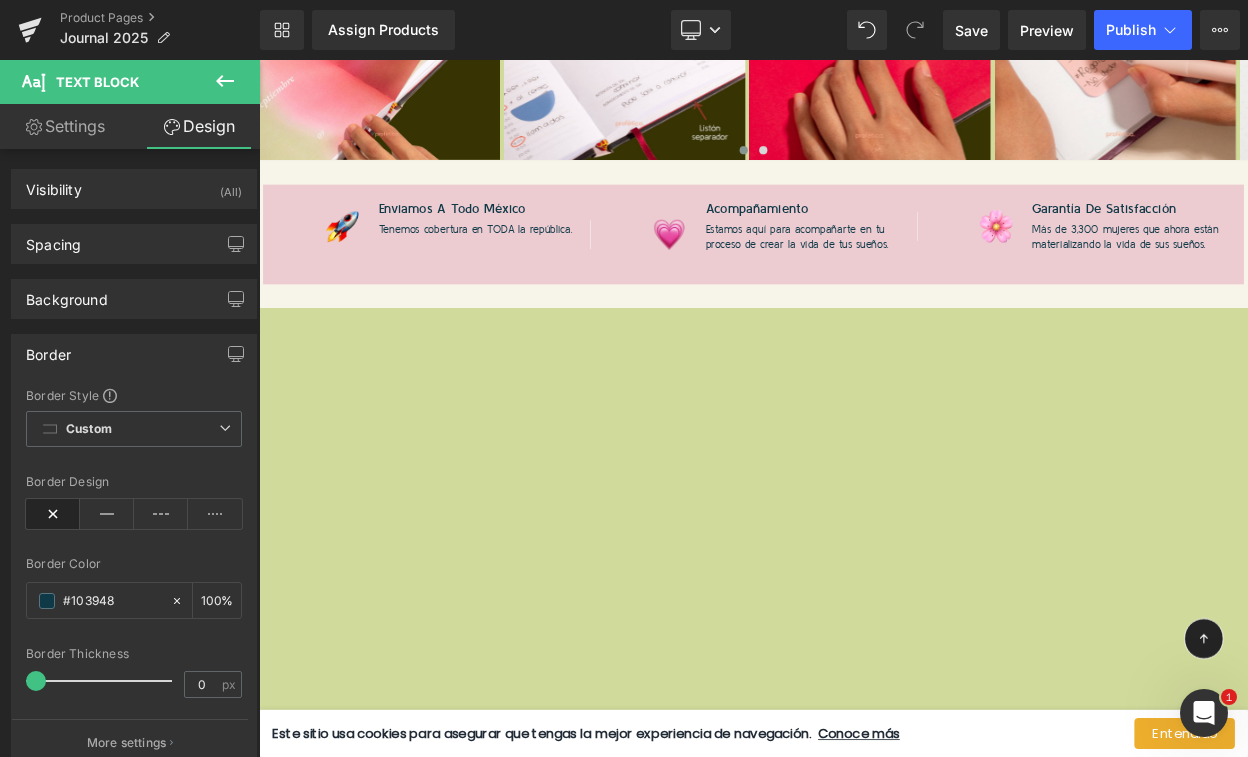 click on "Text Block  You are previewing how the   will restyle your page. You can not edit Elements in Preset Preview Mode.  Product Pages Journal 2025 Library Assign Products  Product Preview
No product match your search.  Please try another keyword  Manage assigned products Desktop Desktop Laptop Tablet Mobile Save Preview Publish Scheduled Upgrade Plan View Live Page View with current Template Save Template to Library Schedule Publish  Optimize  Publish Settings Shortcuts  Your page can’t be published   You've reached the maximum number of published pages on your plan  (1/1).  You need to upgrade your plan or unpublish all your pages to get 1 publish slot.   Unpublish pages   Upgrade plan  Elements Global Style Base Row  rows, columns, layouts, div Heading  headings, titles, h1,h2,h3,h4,h5,h6 Text Block  texts, paragraphs, contents, blocks Image  images, photos, alts, uploads Icon  icons, symbols Button  button, call to action, cta Separator  separators, dividers, horizontal lines" at bounding box center (624, 378) 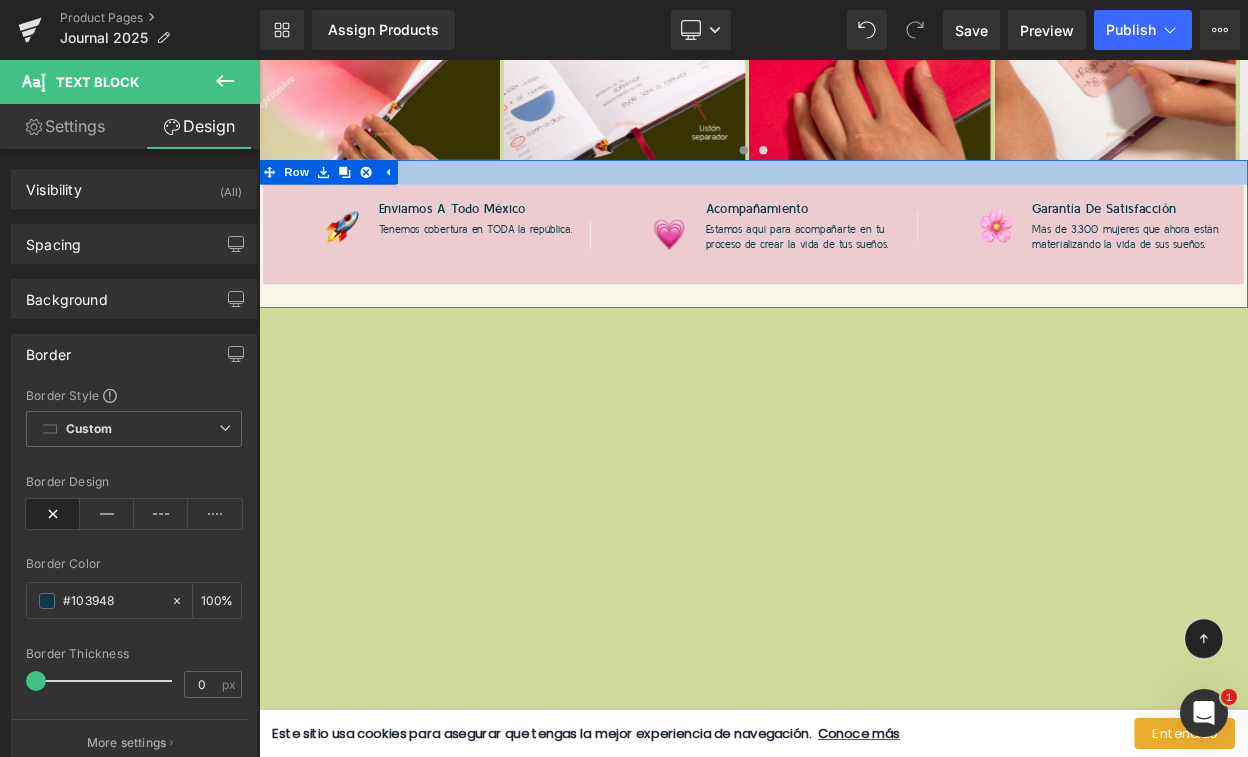 click at bounding box center (864, 197) 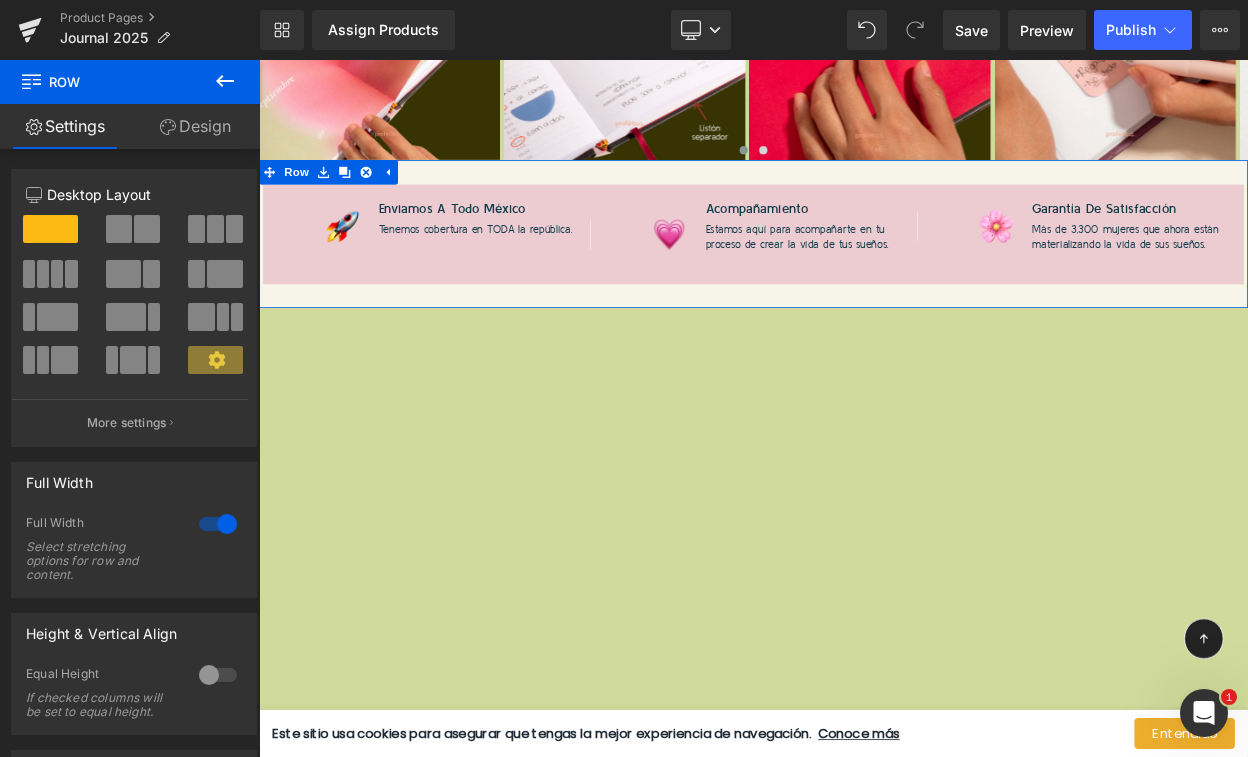 click on "Design" at bounding box center [195, 126] 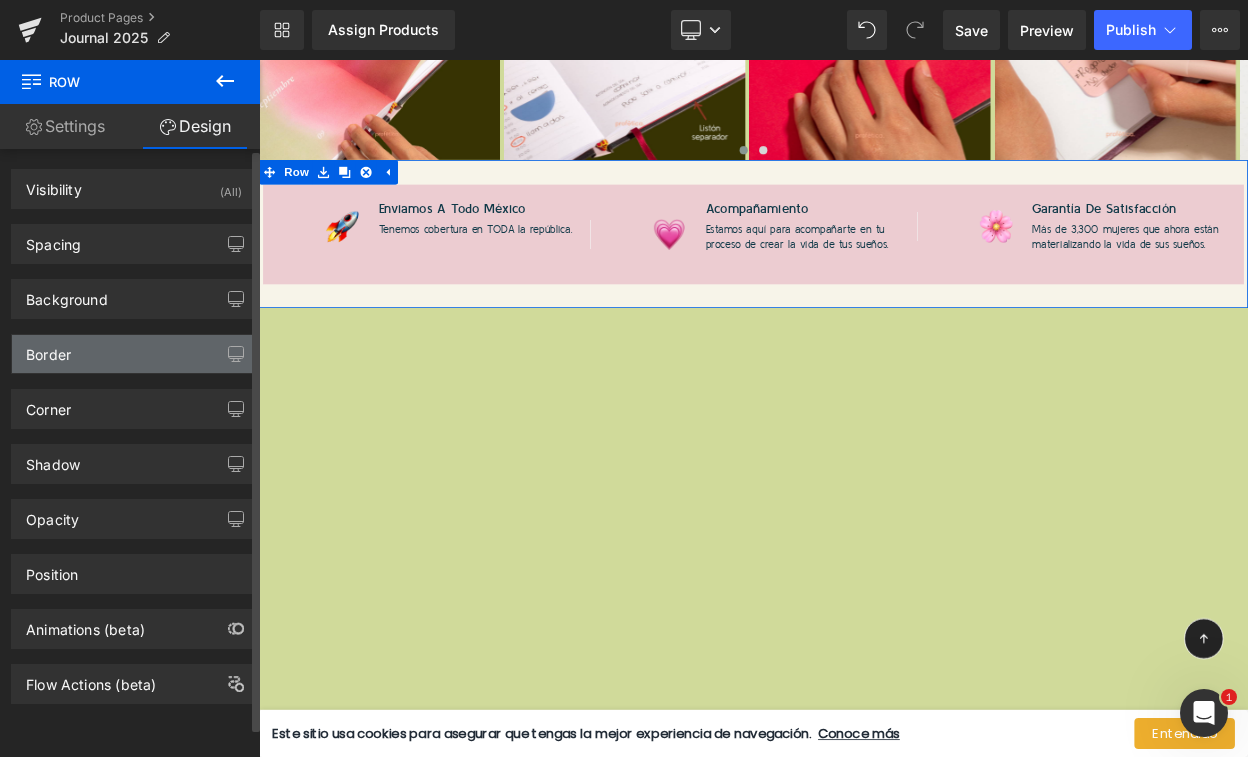click on "Border" at bounding box center [134, 354] 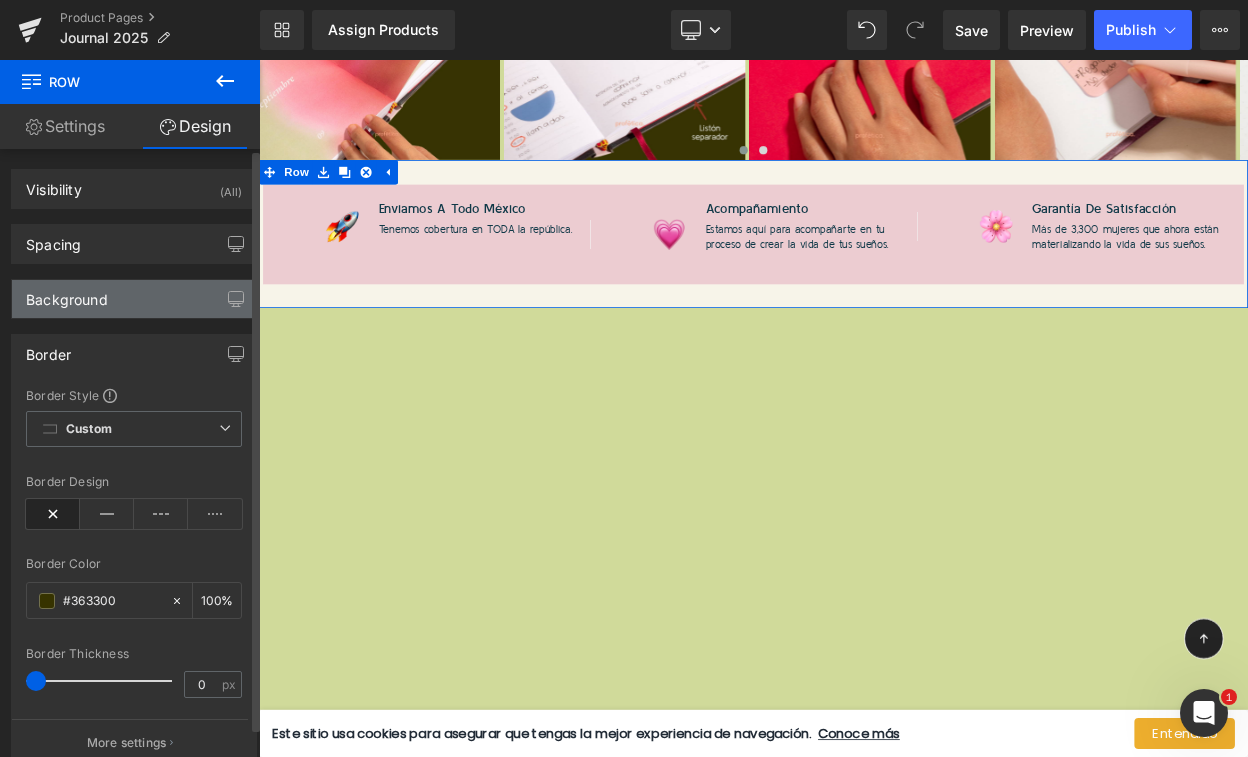 click on "Background" at bounding box center [134, 299] 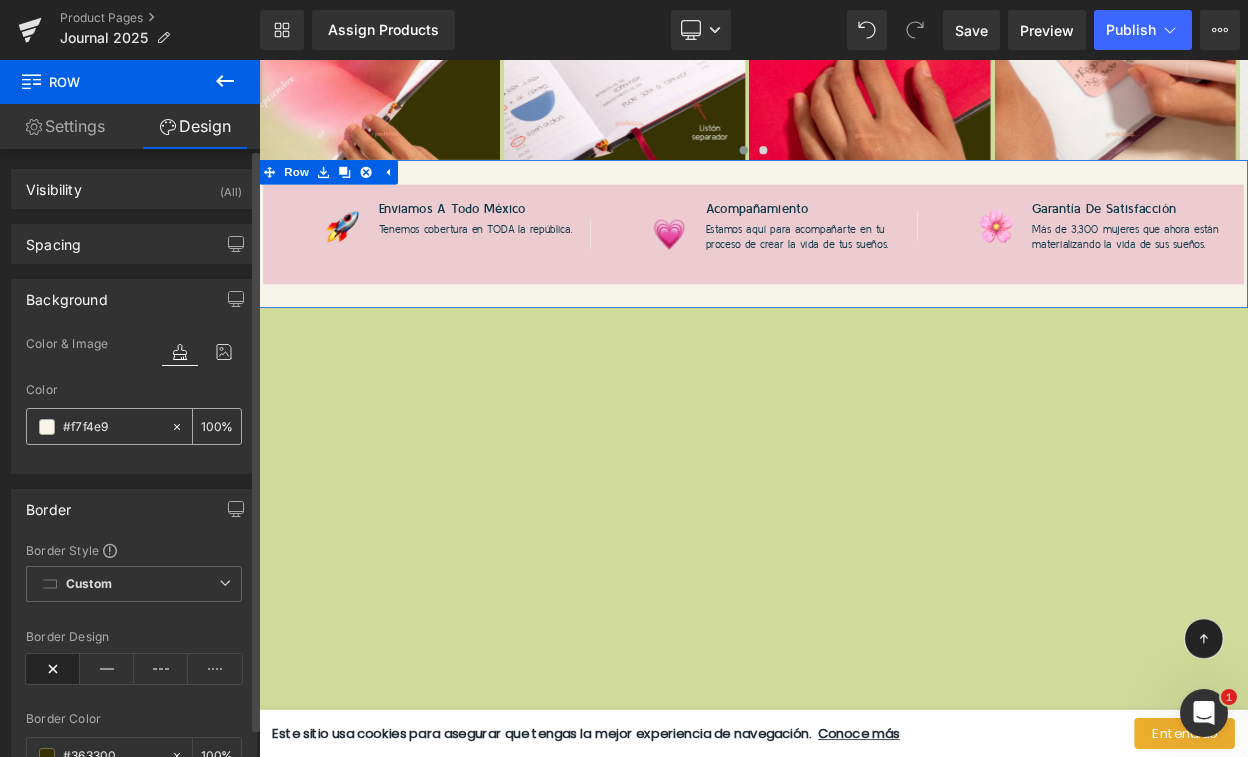 click on "#f7f4e9" at bounding box center (112, 427) 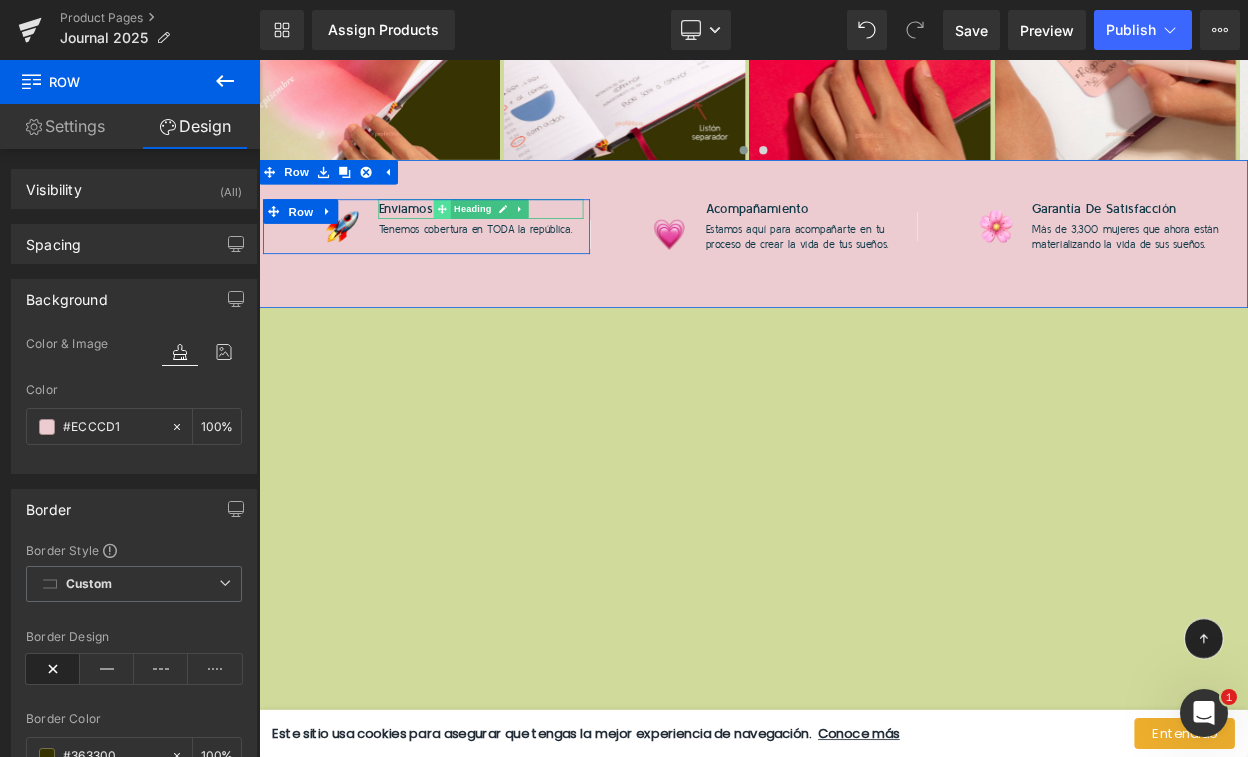 click at bounding box center [482, 242] 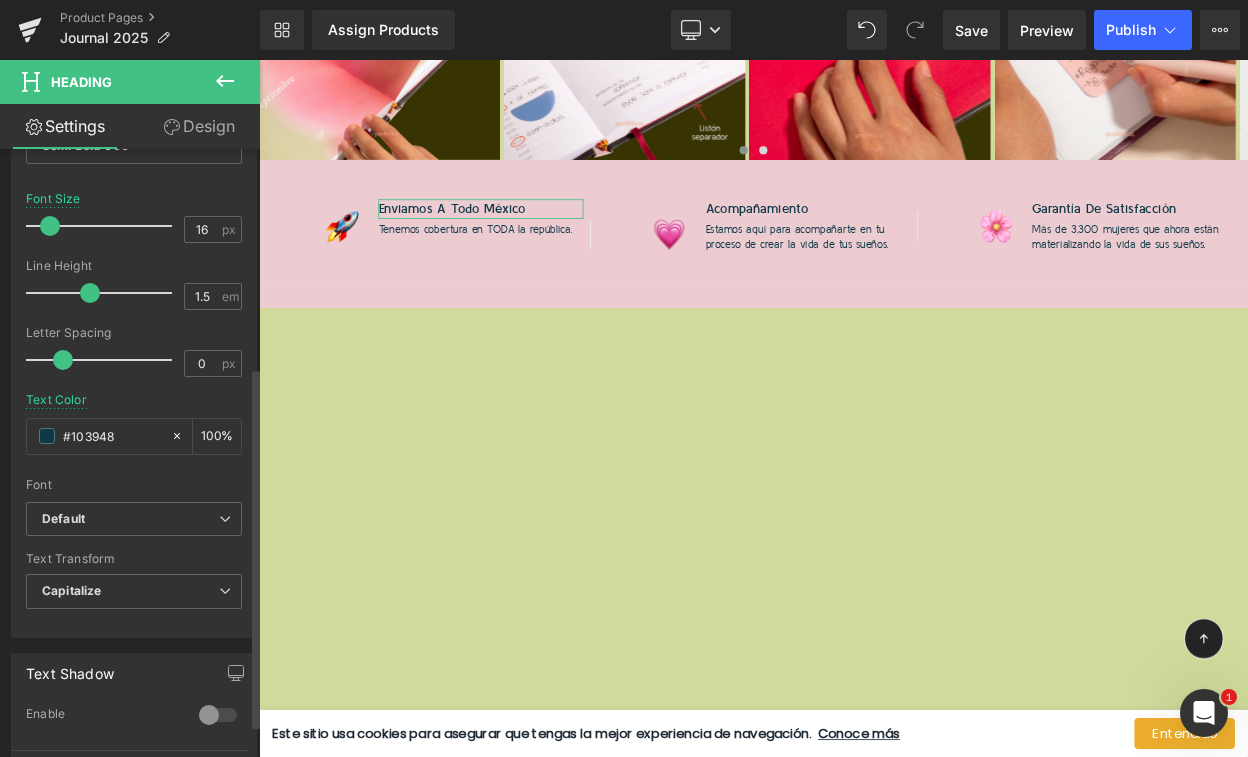 scroll, scrollTop: 370, scrollLeft: 0, axis: vertical 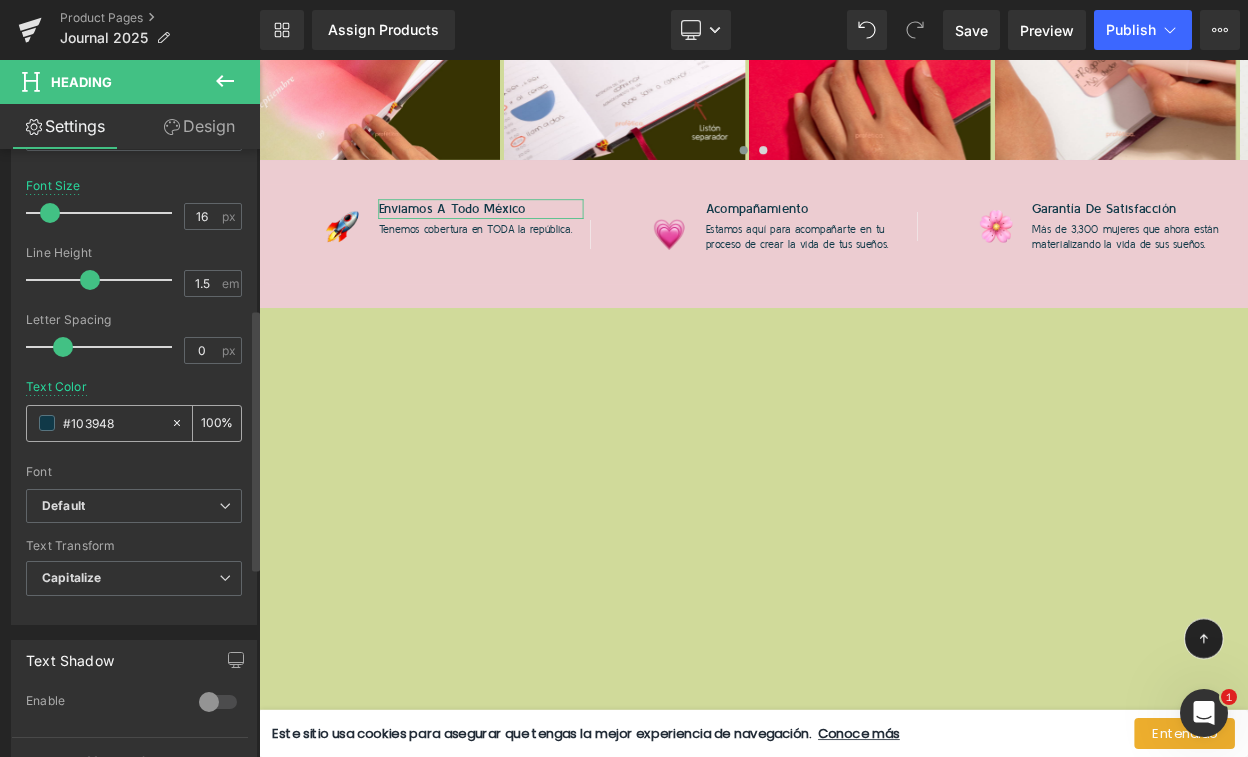 click on "#103948" at bounding box center [112, 423] 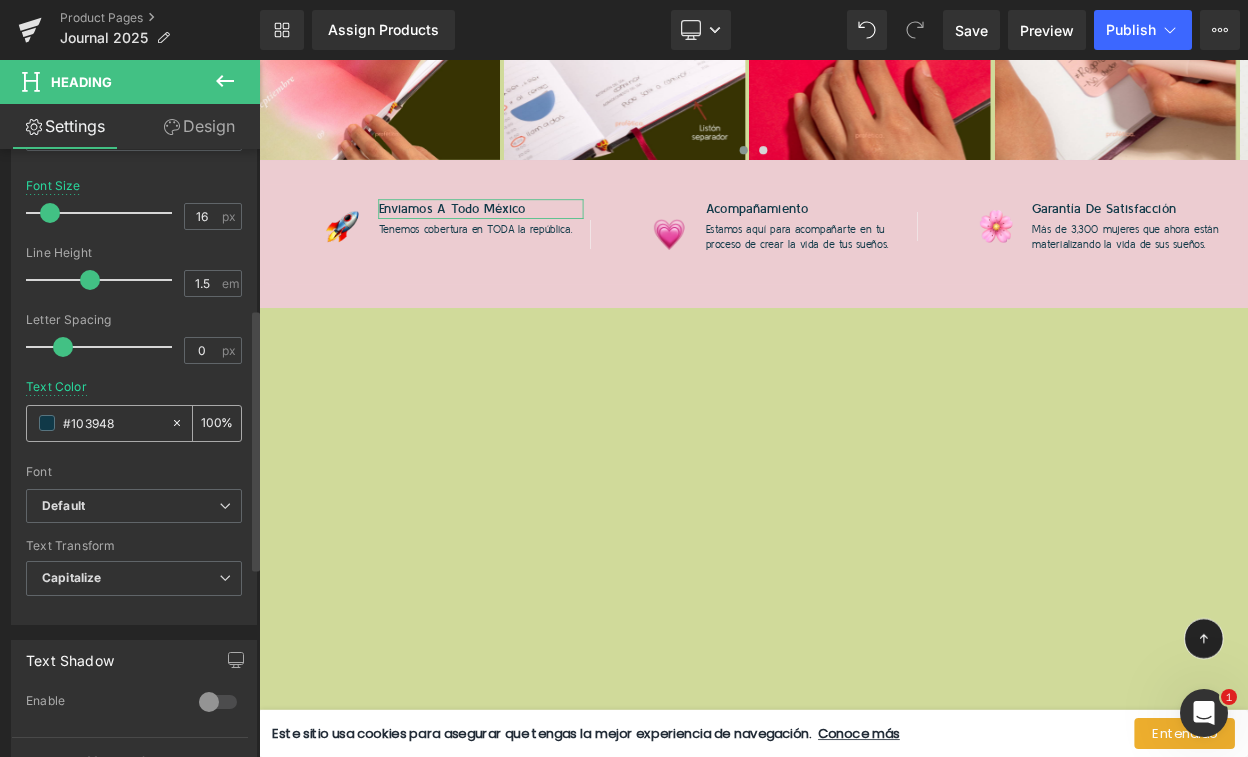 click on "#103948" at bounding box center [112, 423] 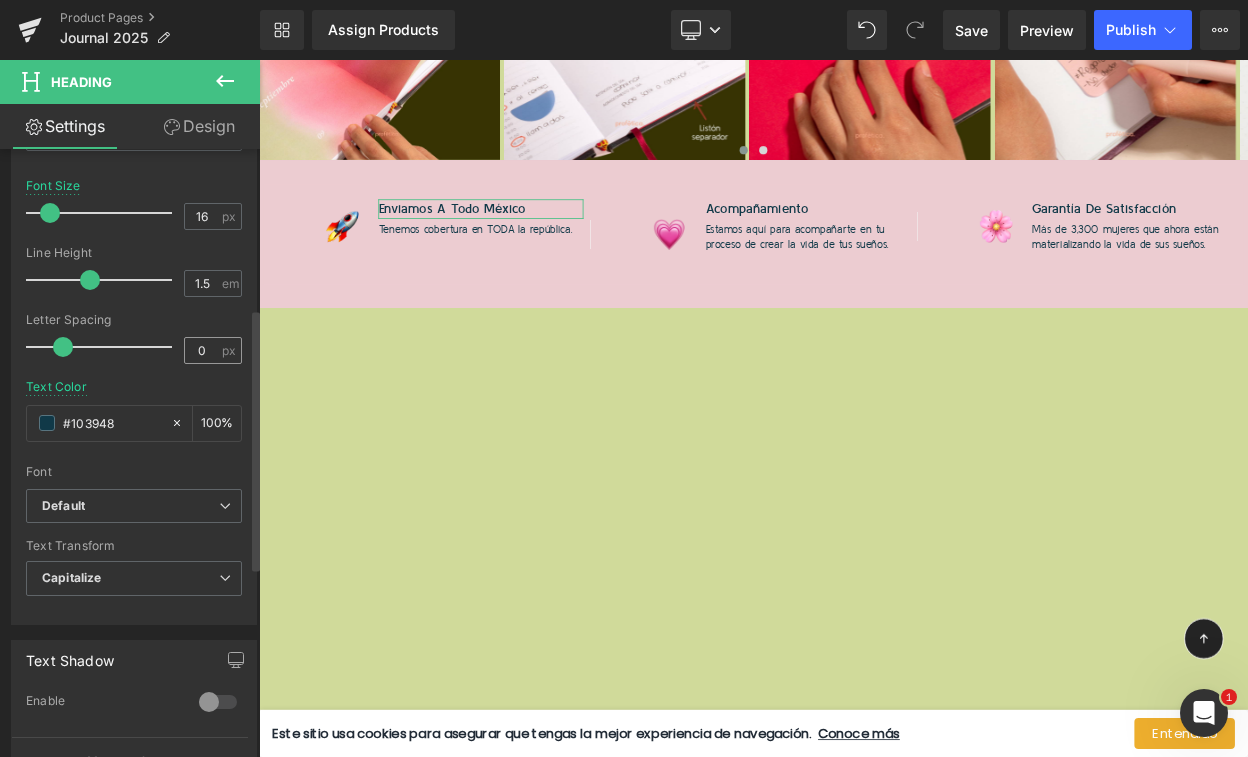 paste on "81492A" 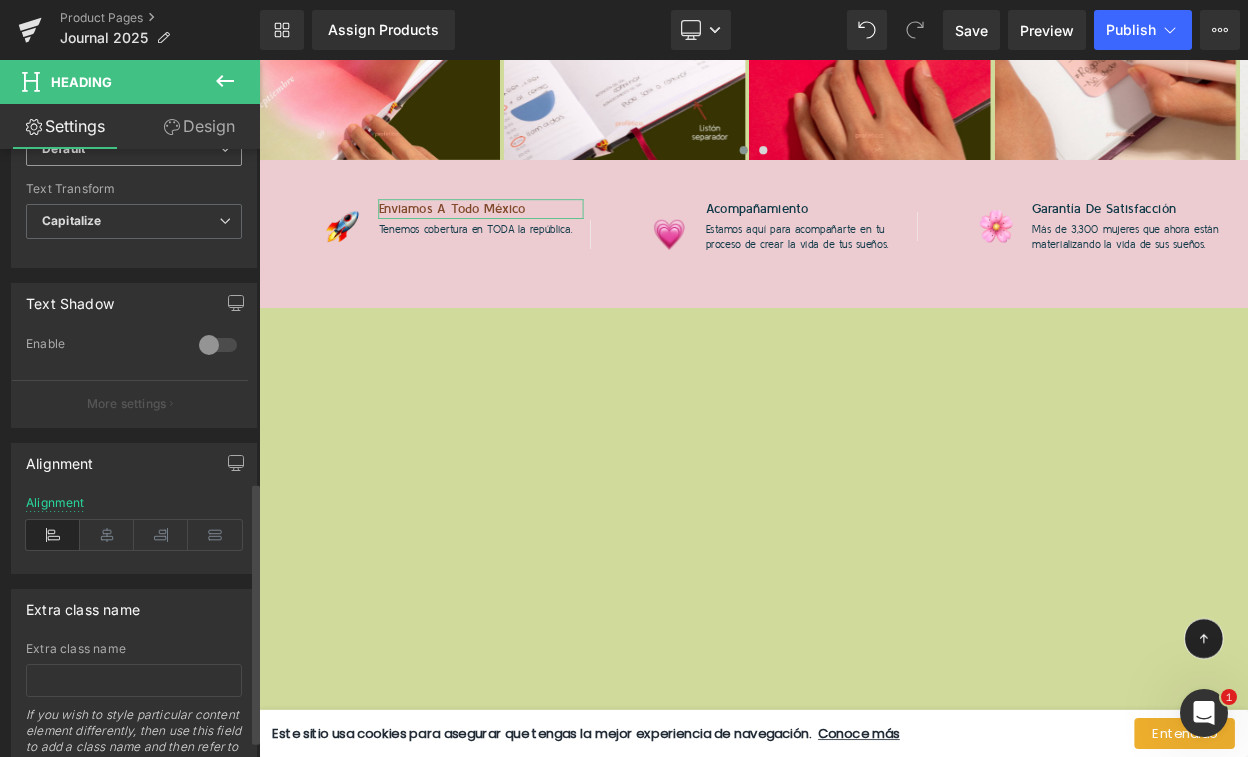 scroll, scrollTop: 810, scrollLeft: 0, axis: vertical 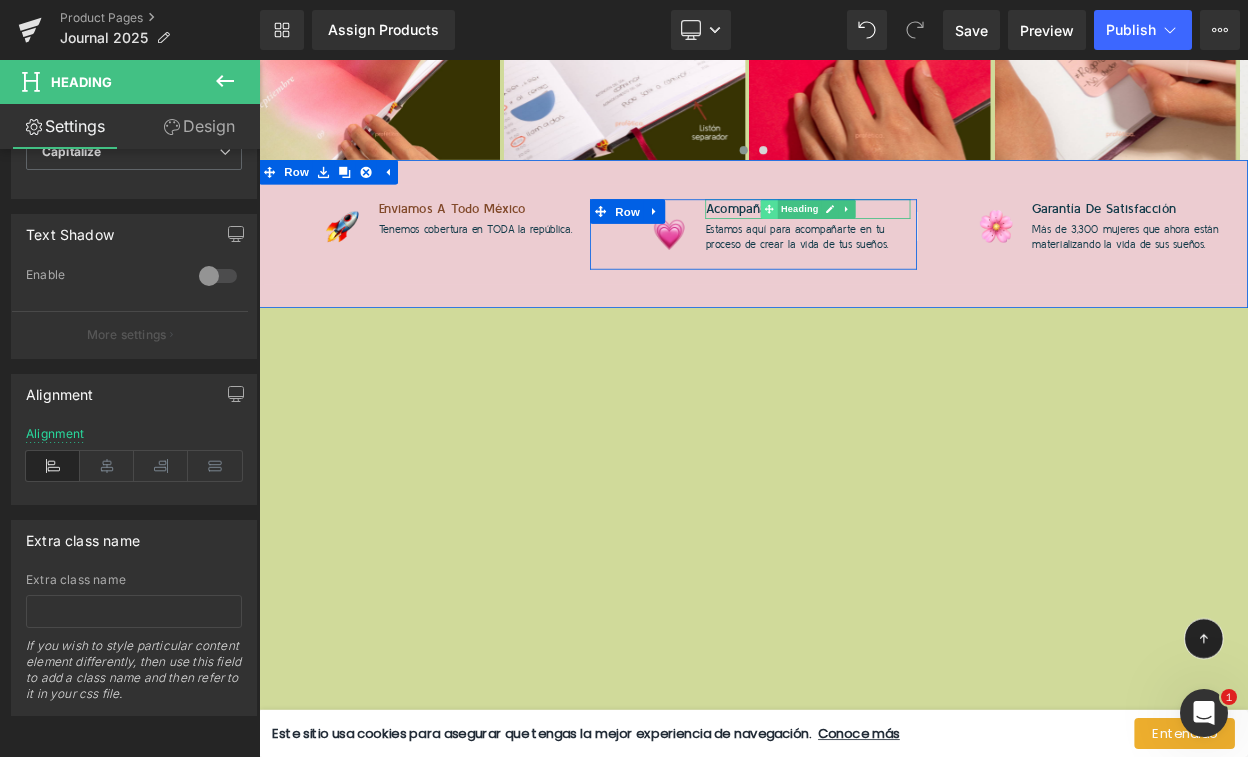 click at bounding box center (882, 242) 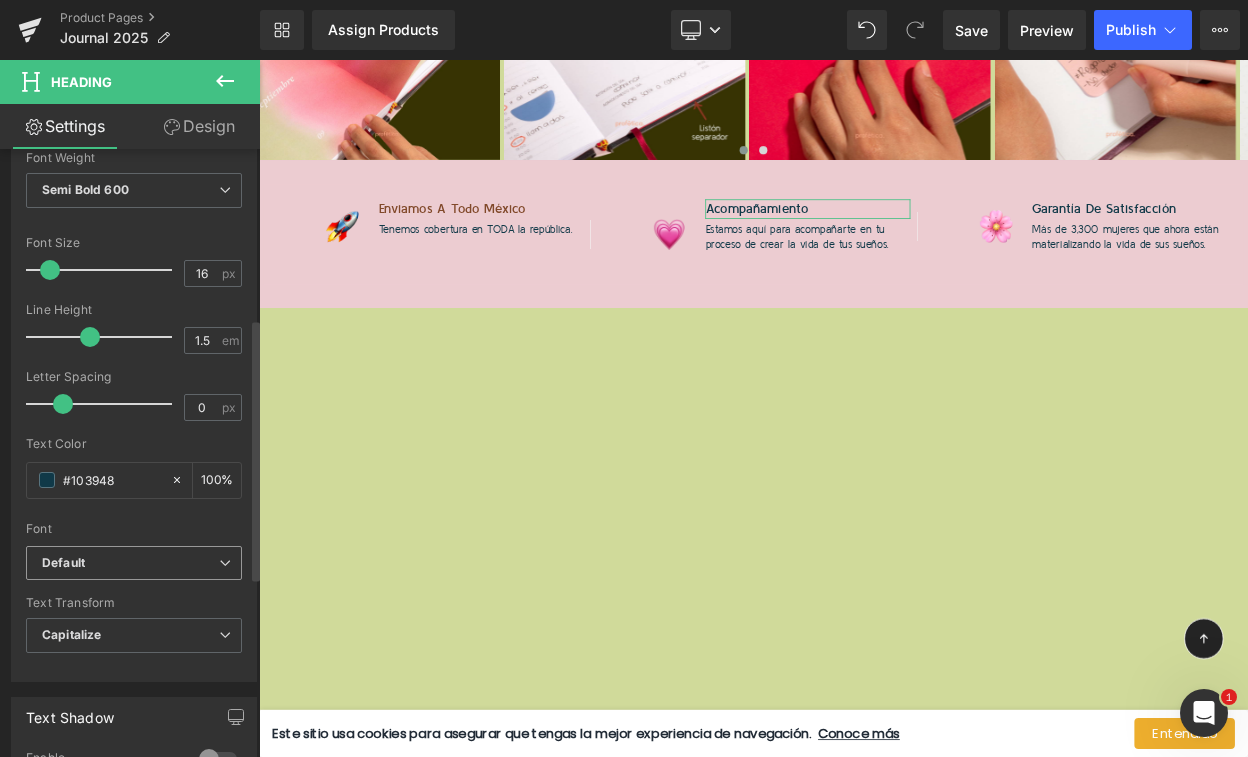 scroll, scrollTop: 393, scrollLeft: 0, axis: vertical 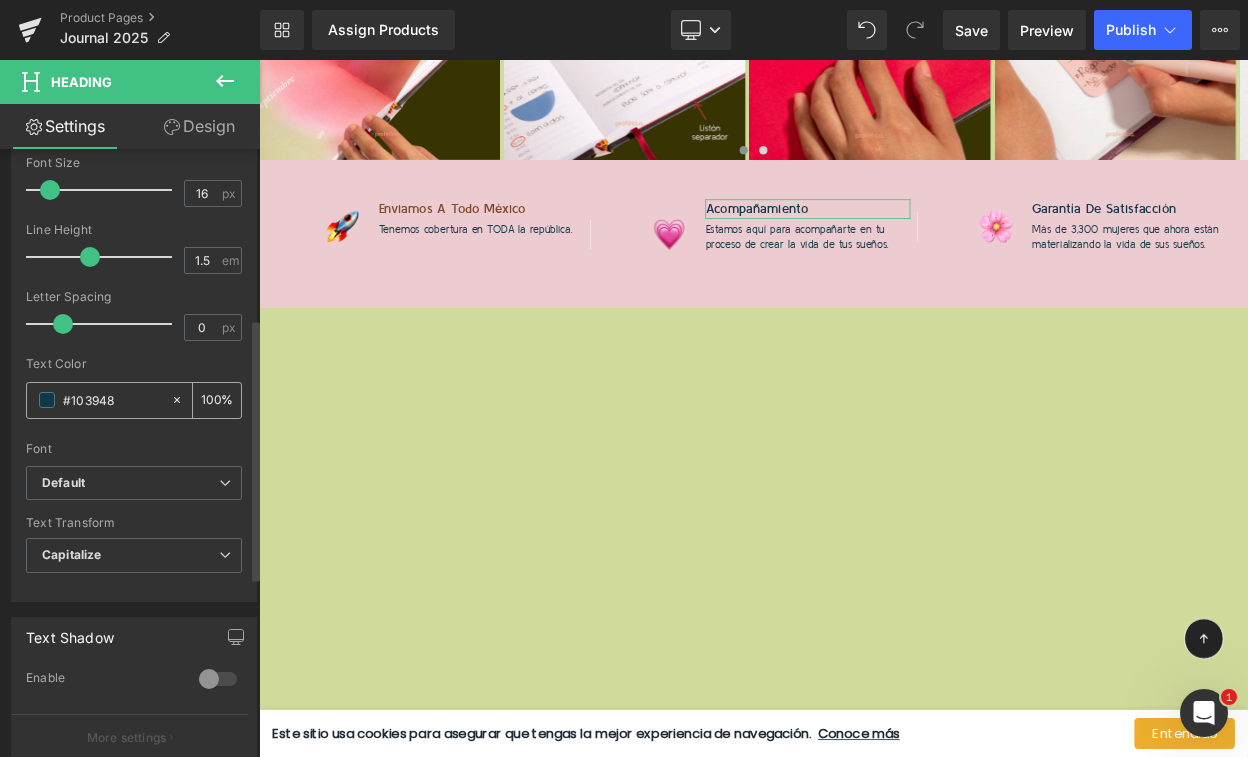 click on "#103948" at bounding box center [112, 400] 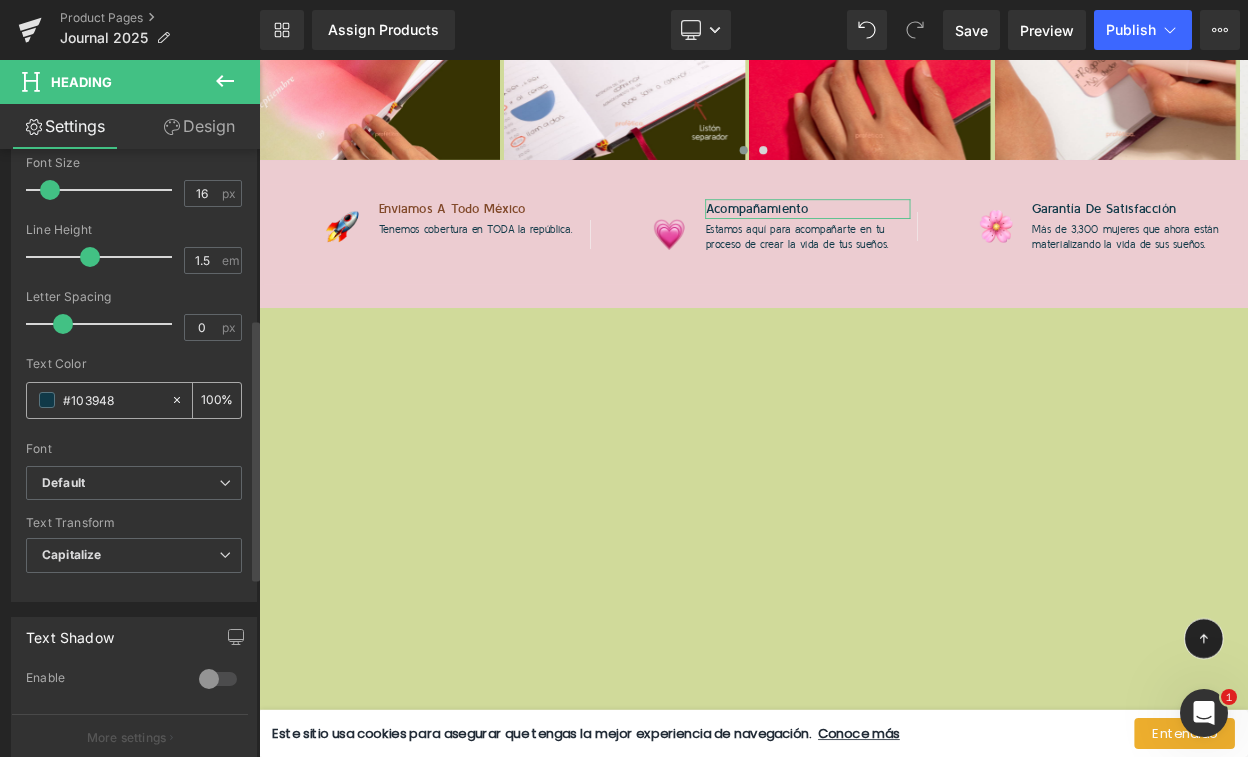 click on "#103948" at bounding box center (112, 400) 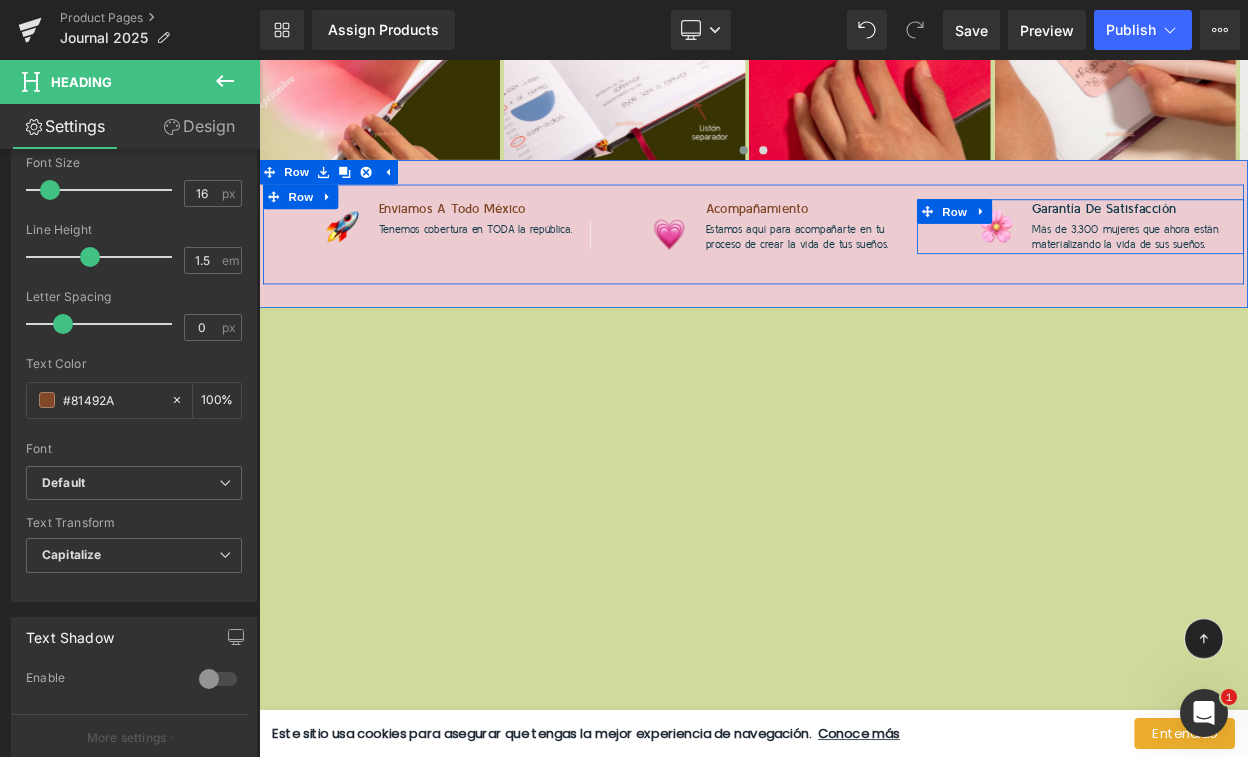 click on "Image         Garantía de satisfacción Heading         Más de 3,300 mujeres que ahora están materializando la vida de sus sueños. Text Block         Row" at bounding box center [1264, 263] 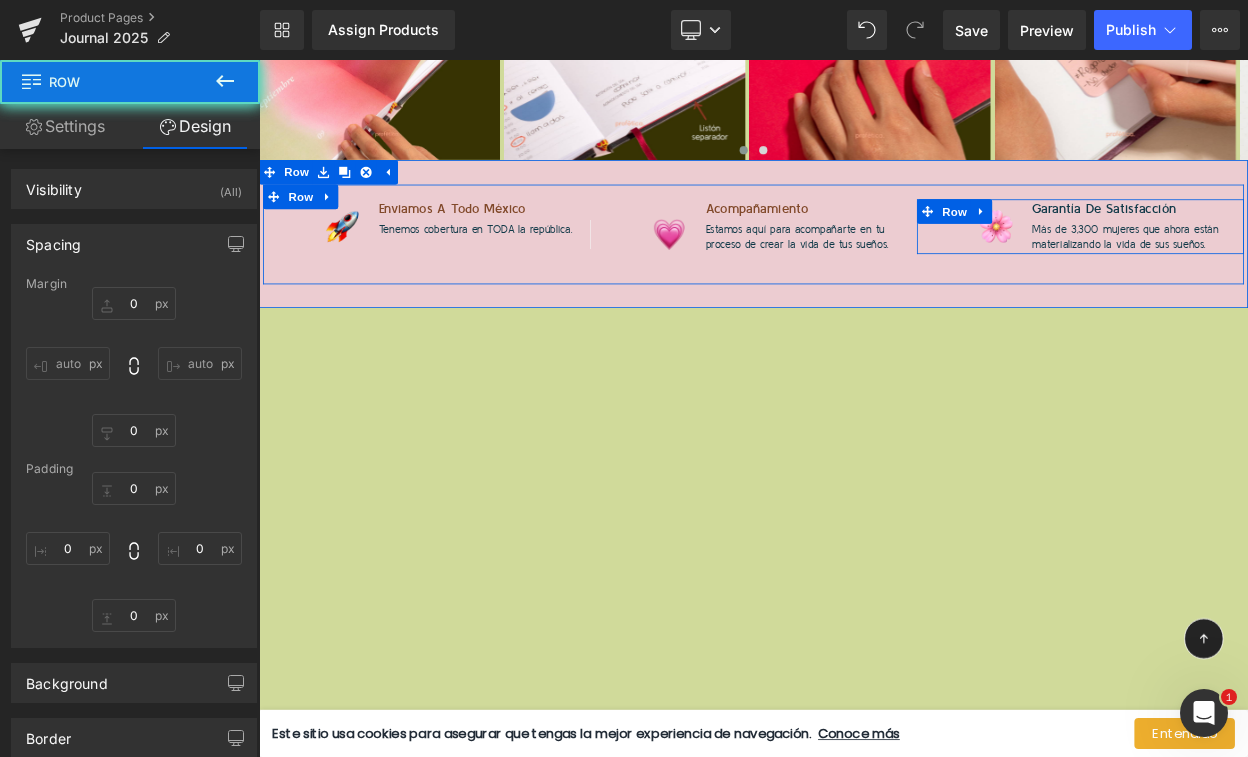 type on "0" 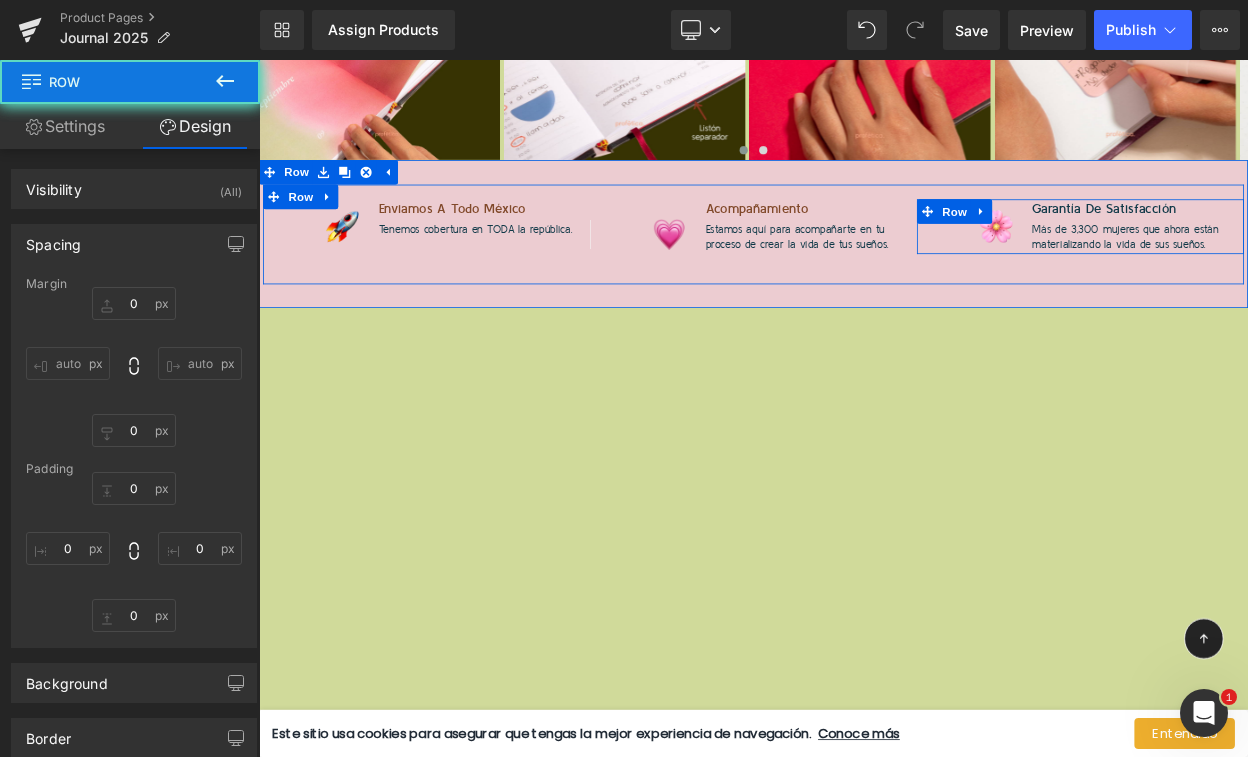 type on "0" 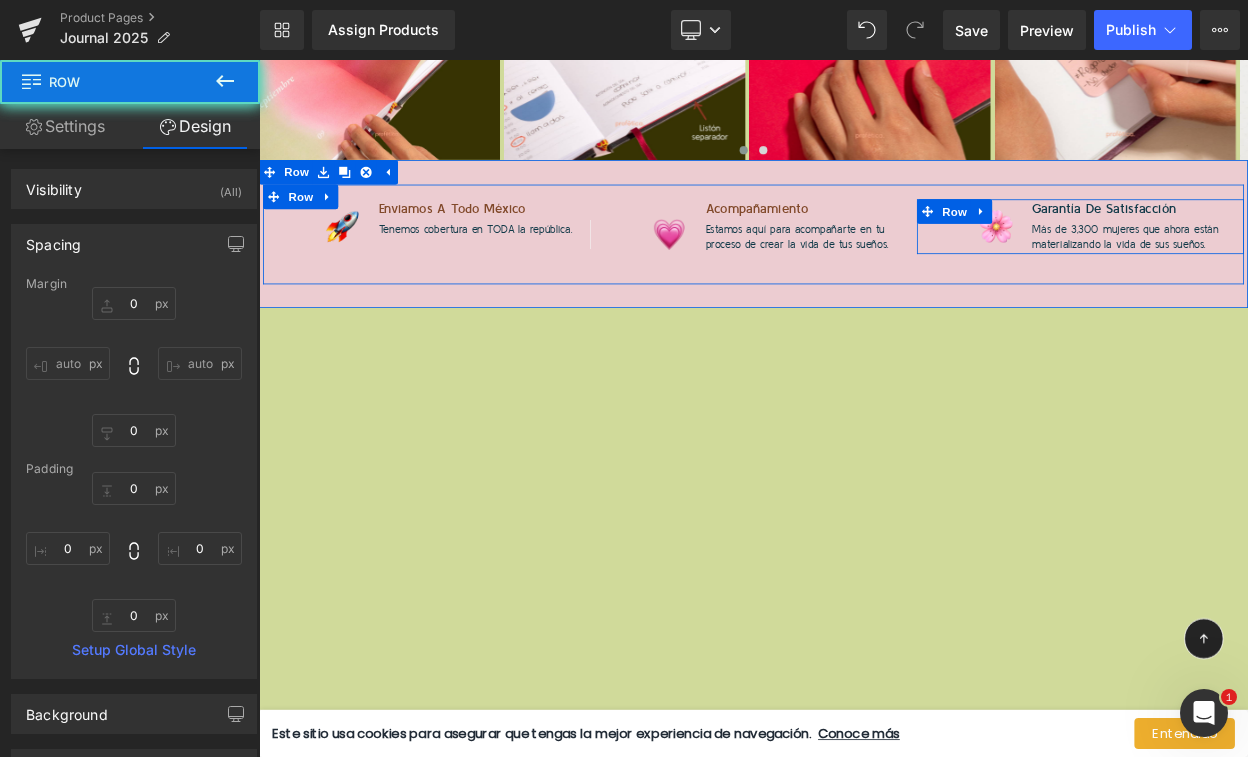 click on "Garantía de satisfacción Heading" at bounding box center (1330, 242) 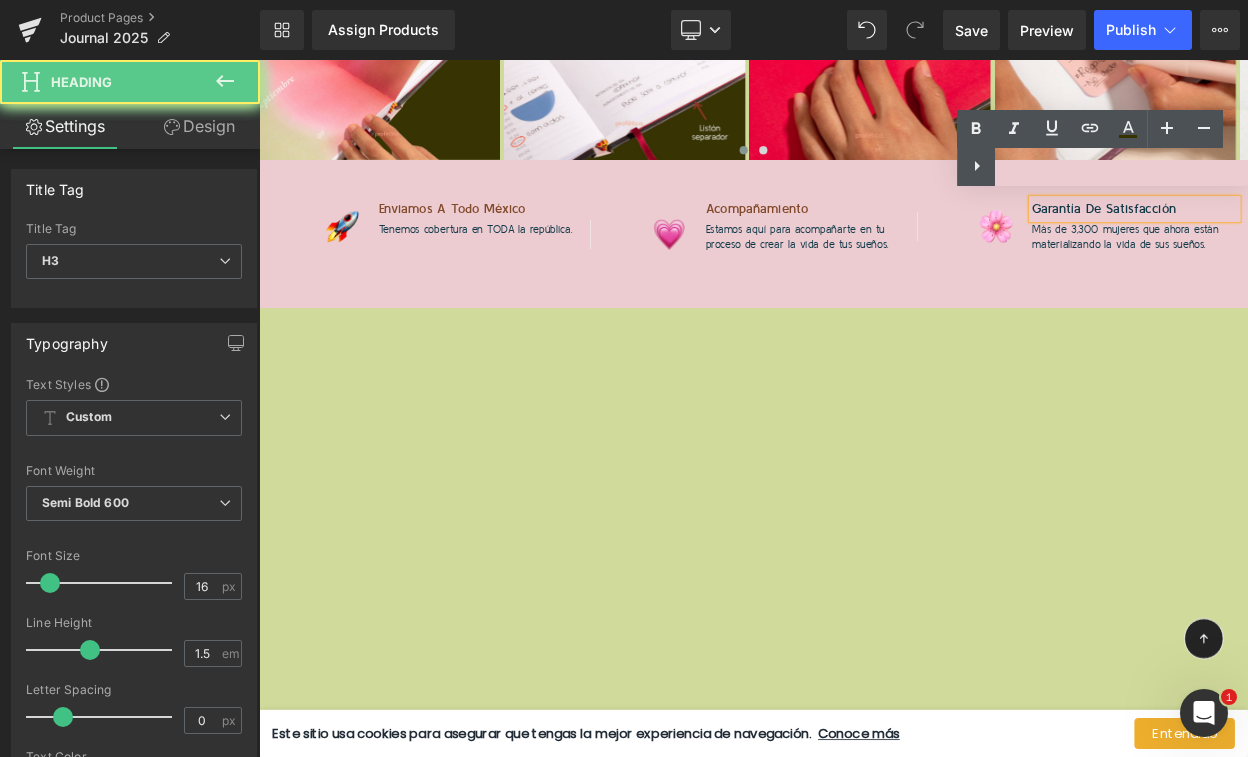 click on "Text Color Highlight Color #333333" at bounding box center [1102, 148] 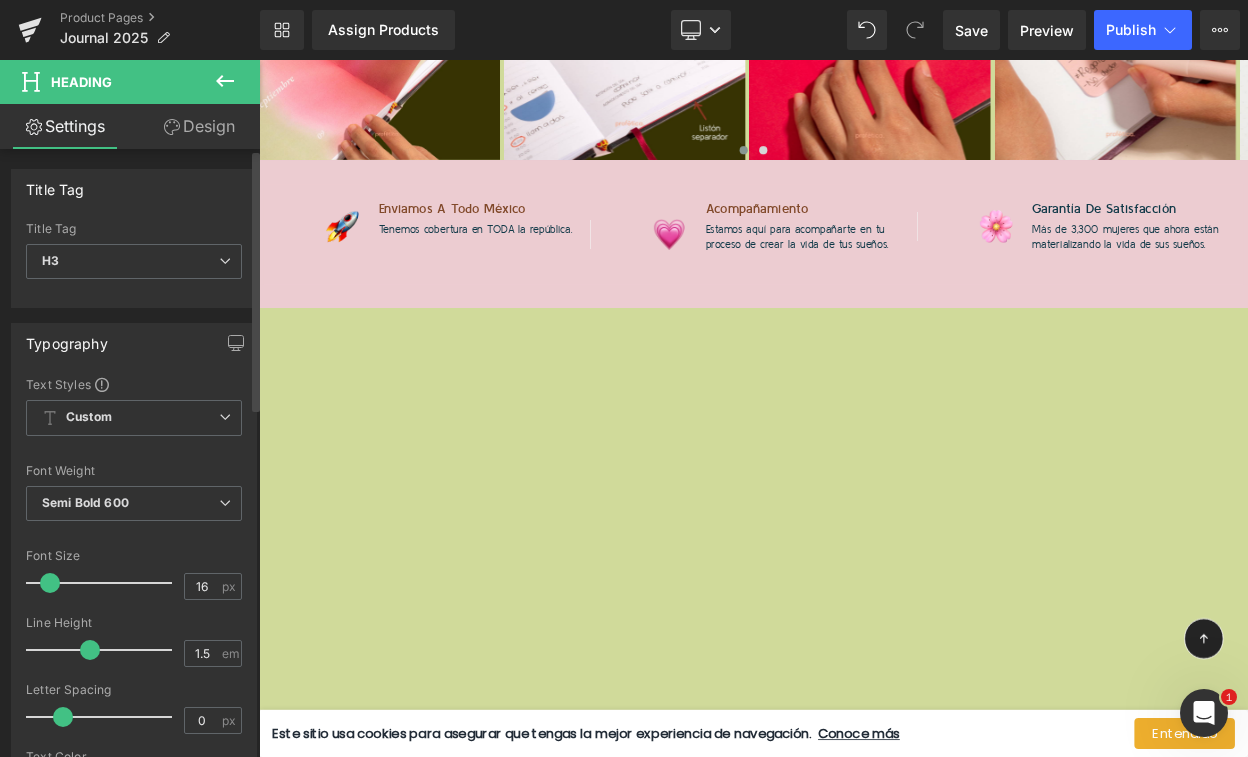 scroll, scrollTop: 294, scrollLeft: 0, axis: vertical 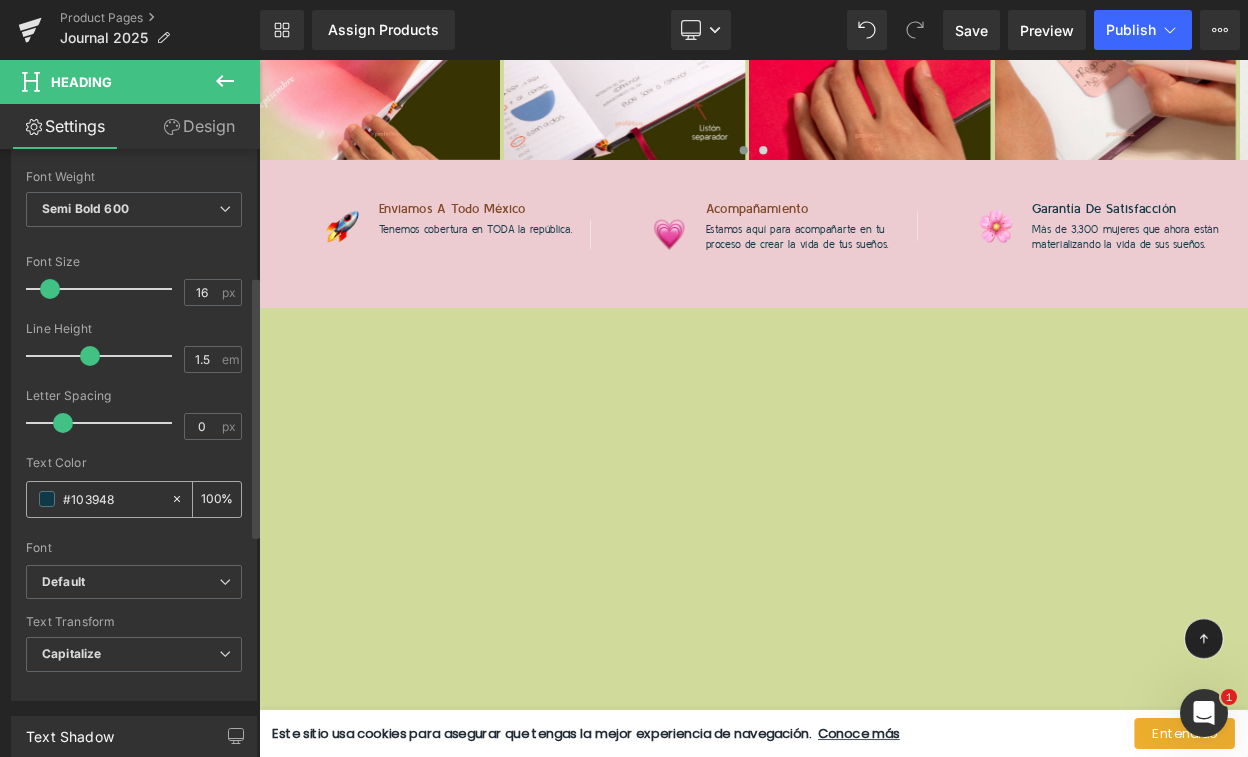 click on "#103948" at bounding box center (112, 499) 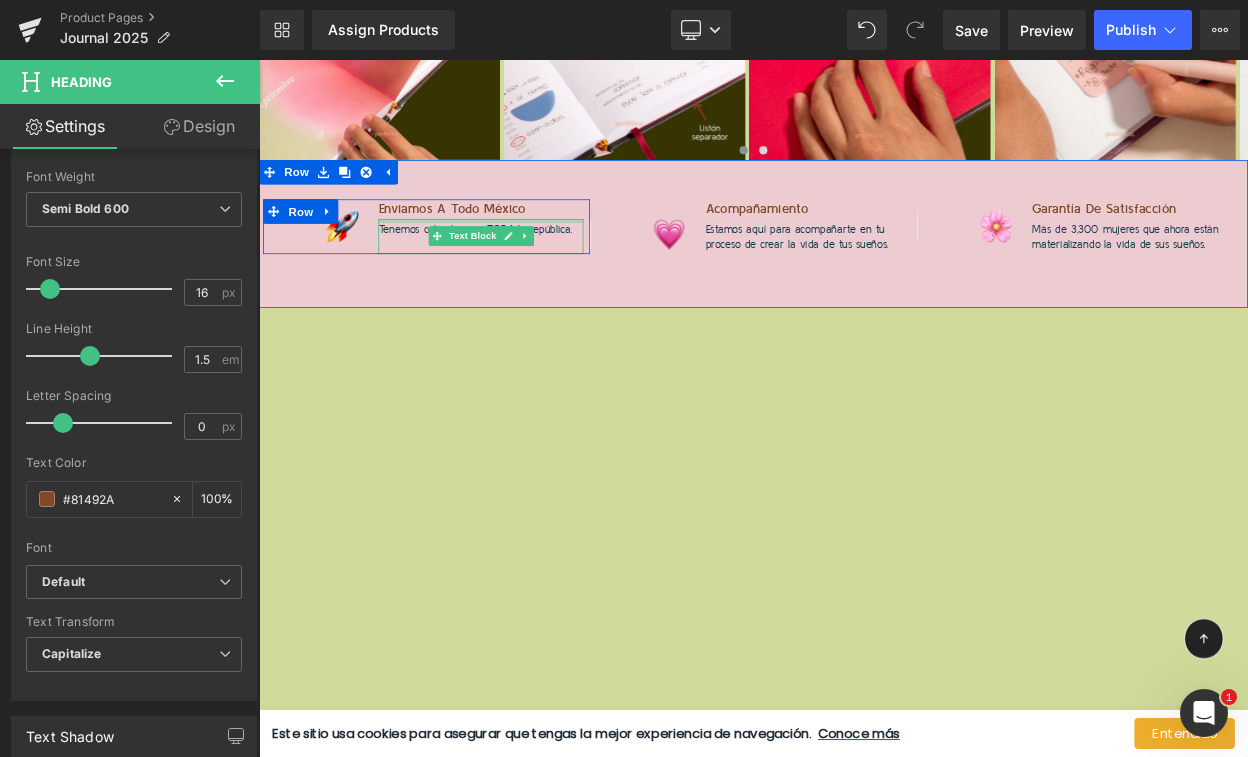 click at bounding box center (530, 256) 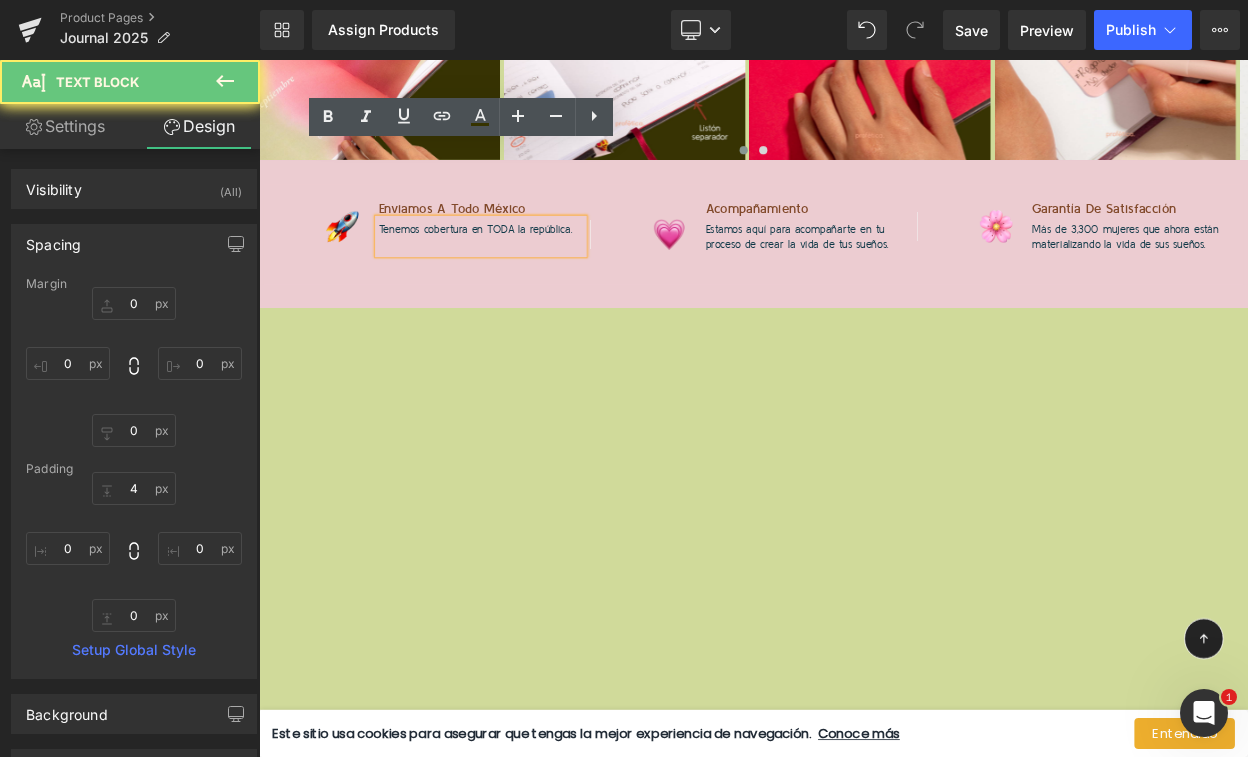 click on "Tenemos cobertura en TODA la república." at bounding box center [530, 268] 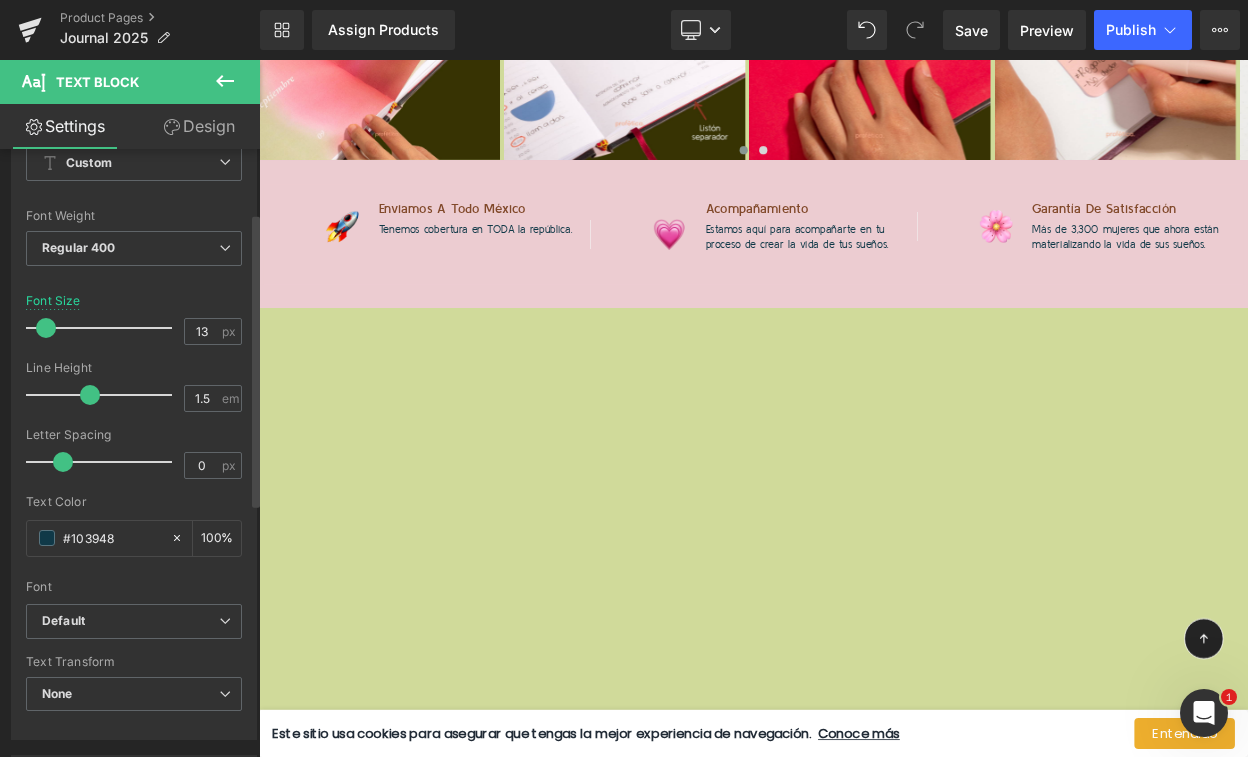 scroll, scrollTop: 132, scrollLeft: 0, axis: vertical 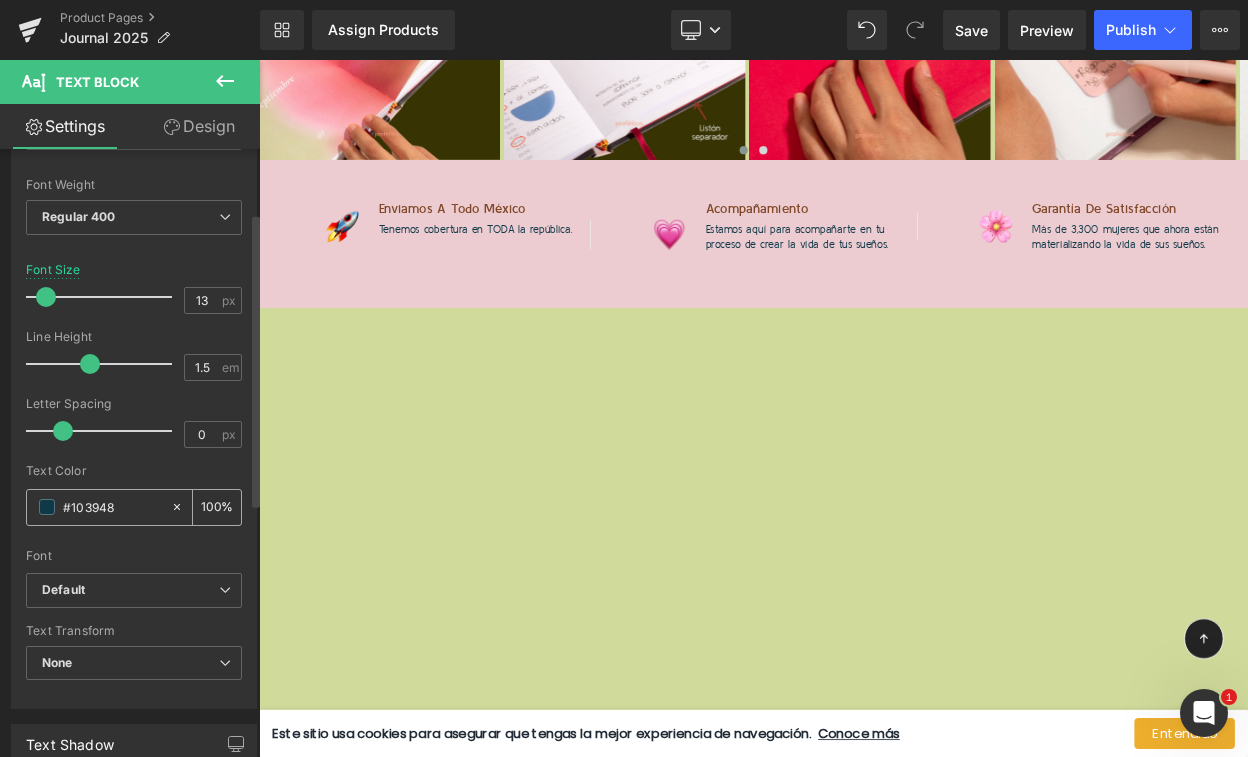 click on "#103948" at bounding box center [112, 507] 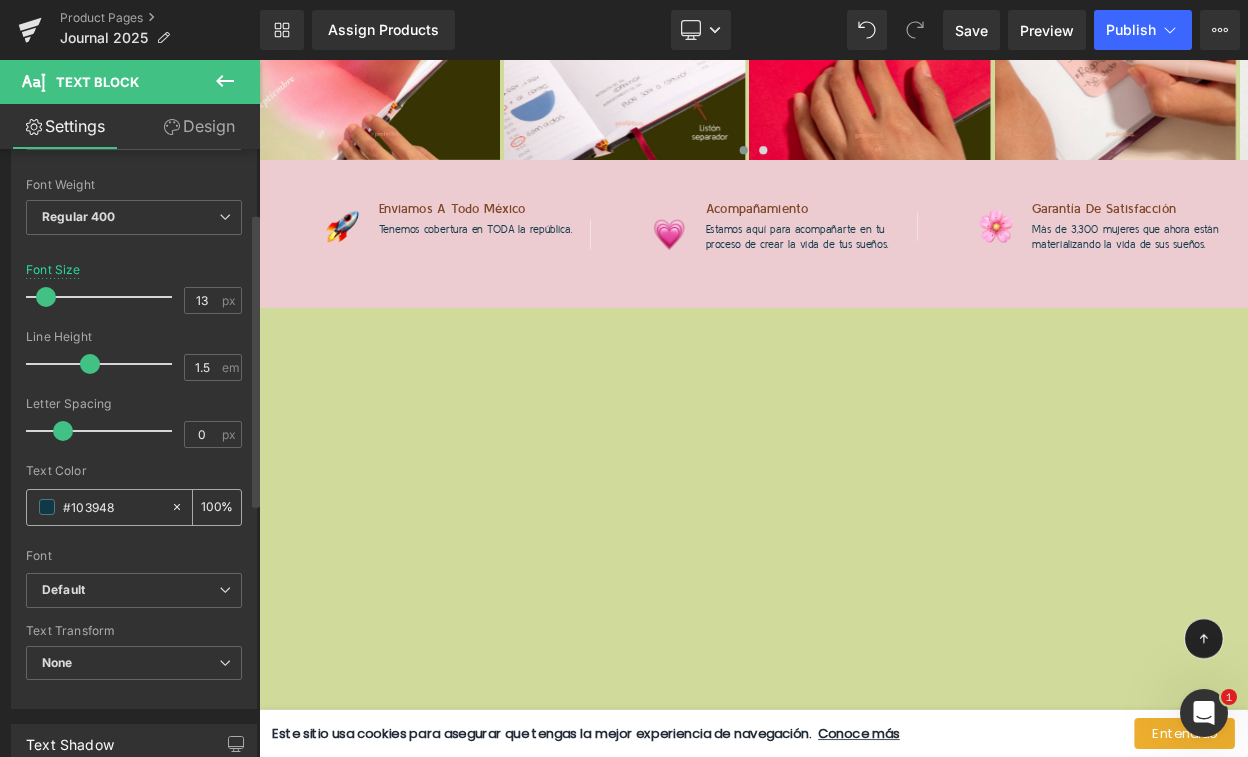 type on "#81492A" 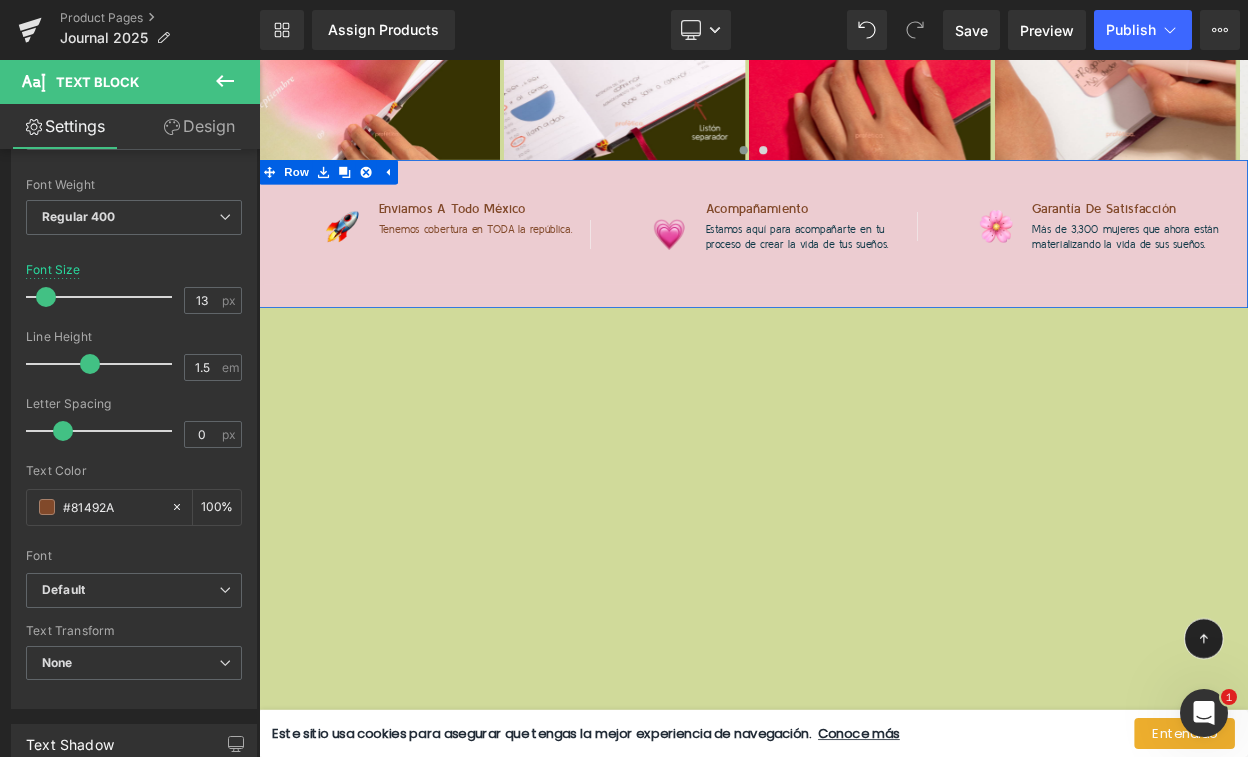 click at bounding box center [876, 285] 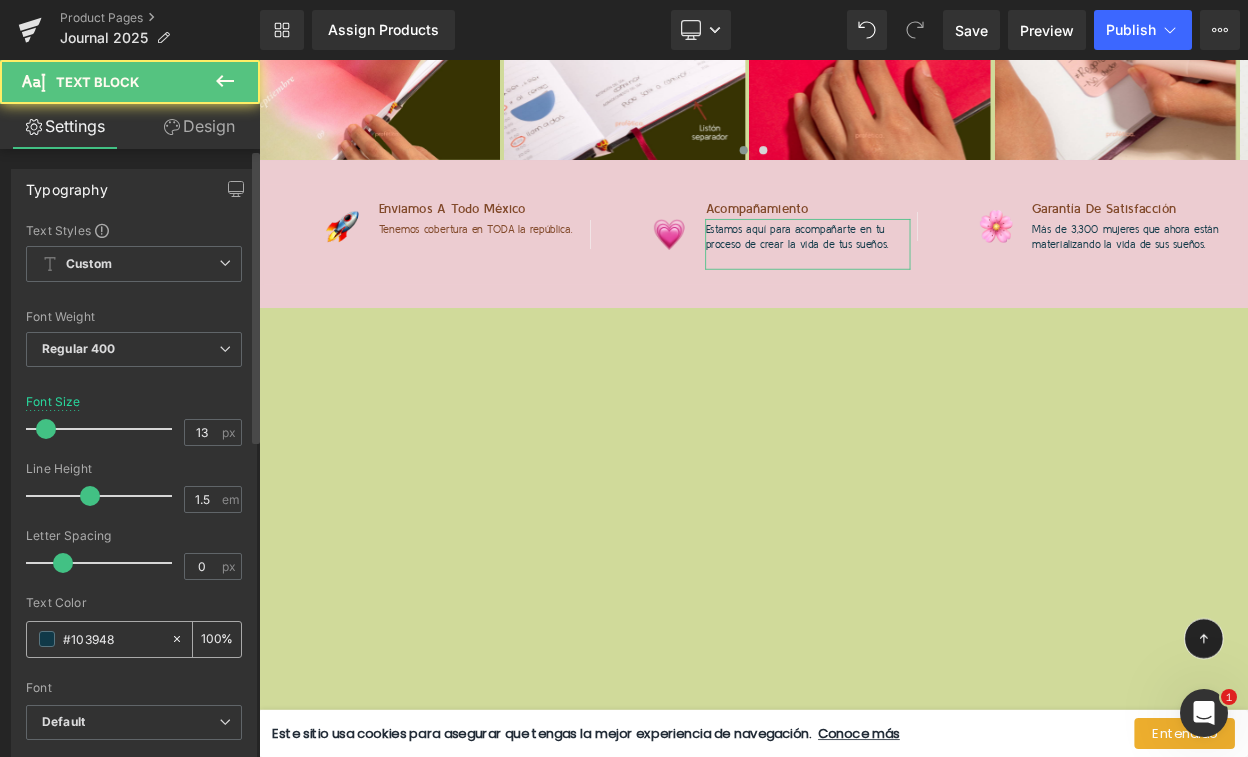 click on "#103948" at bounding box center [112, 639] 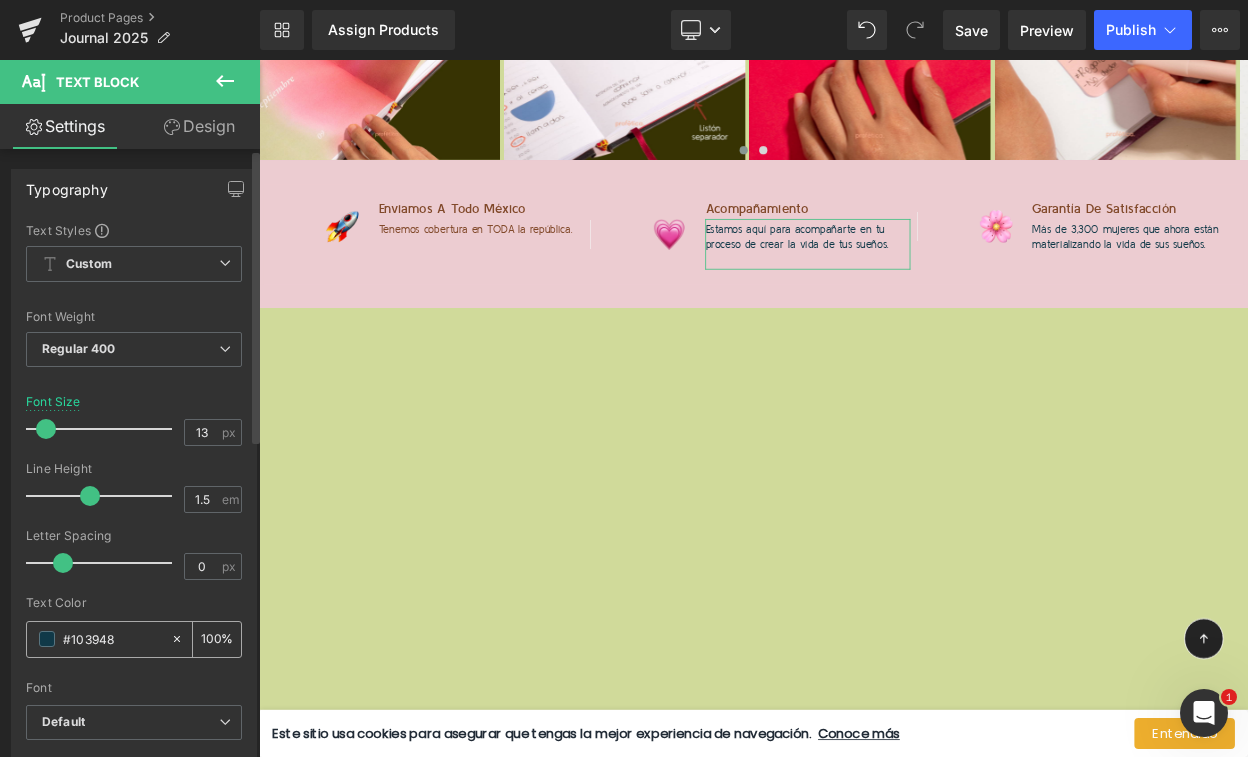 click on "#103948" at bounding box center [112, 639] 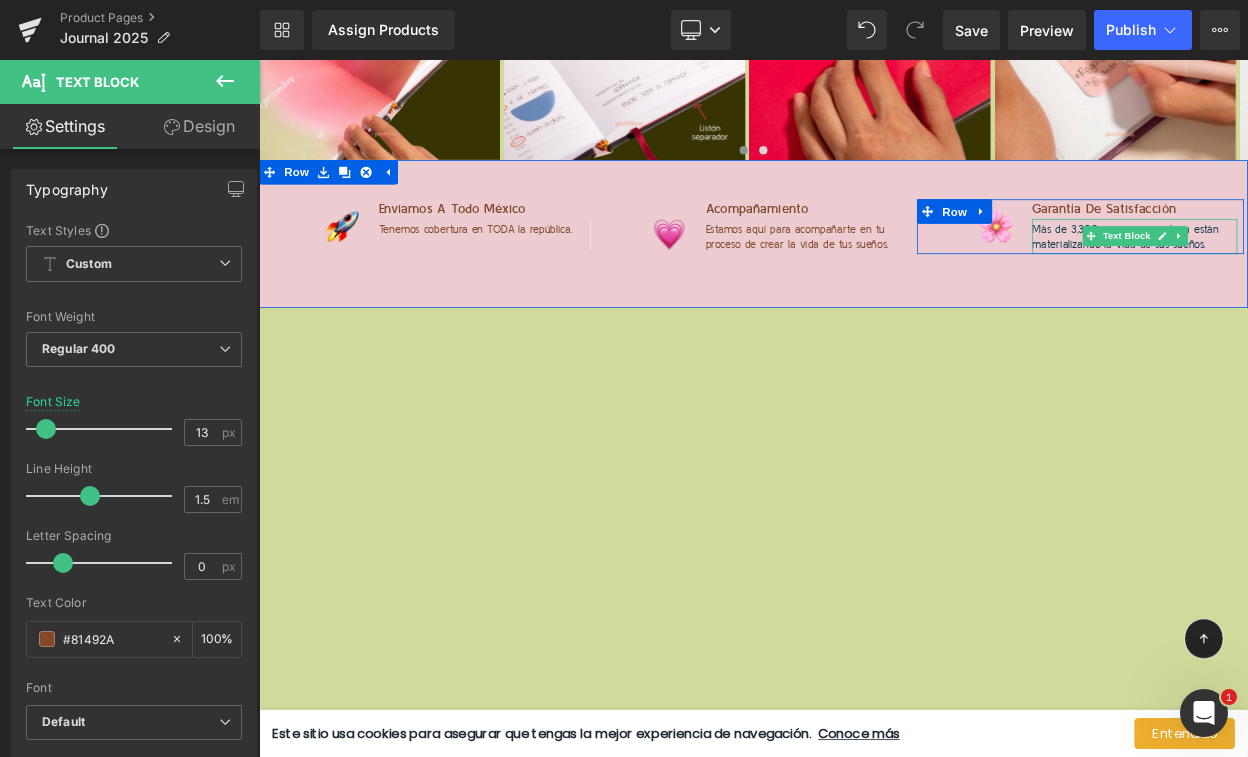click on "Más de 3,300 mujeres que ahora están materializando la vida de sus sueños." at bounding box center [1330, 277] 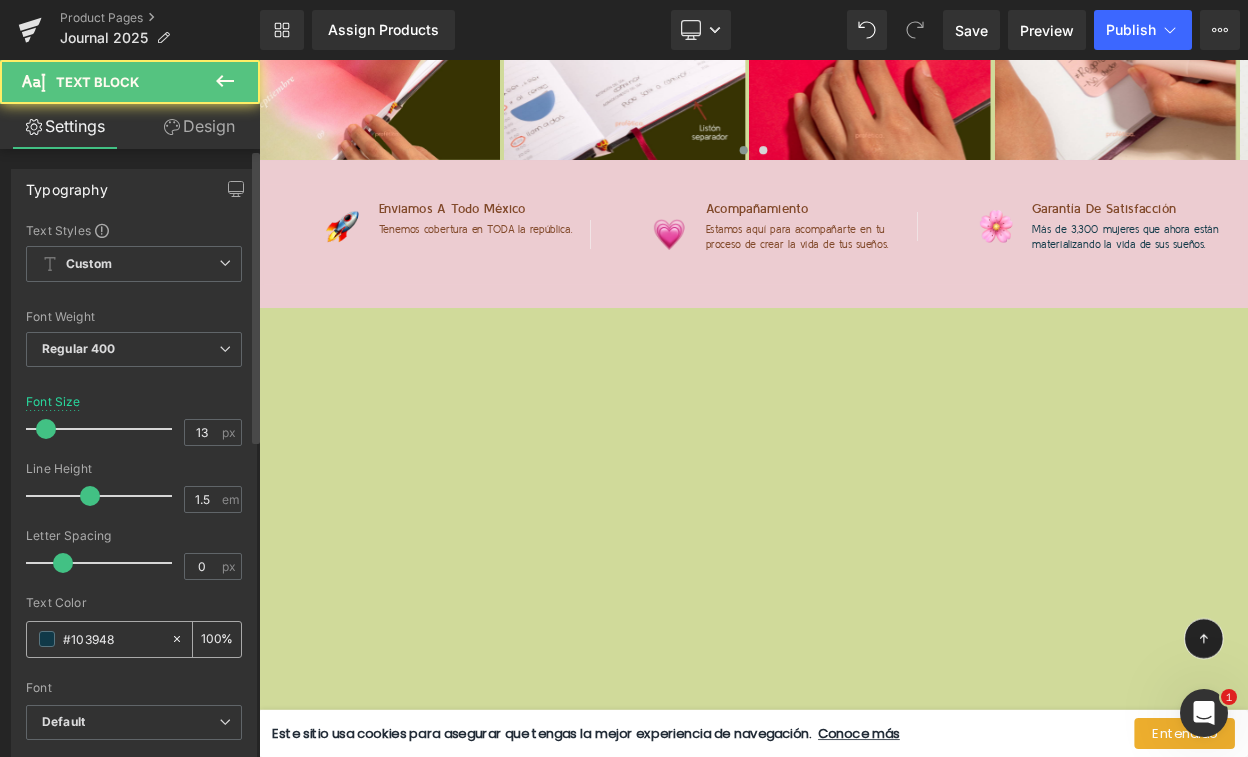 click on "#103948" at bounding box center (112, 639) 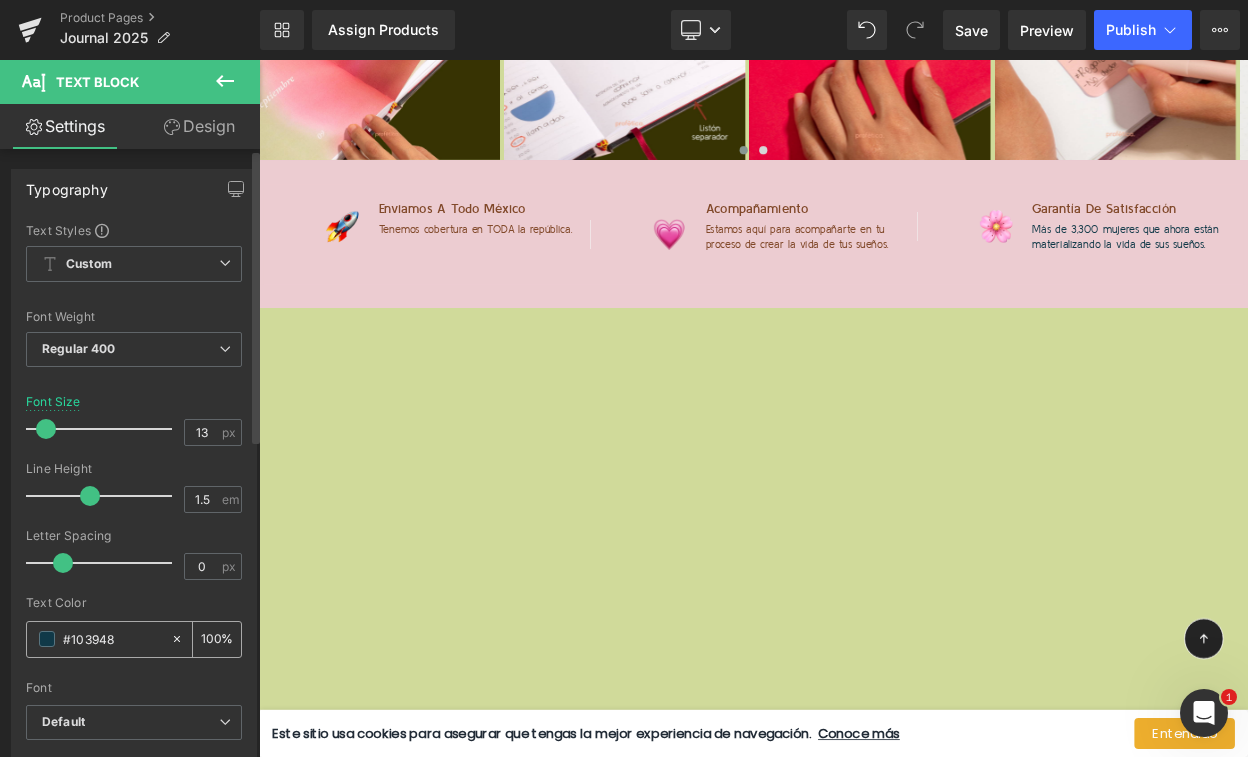 click on "#103948" at bounding box center [112, 639] 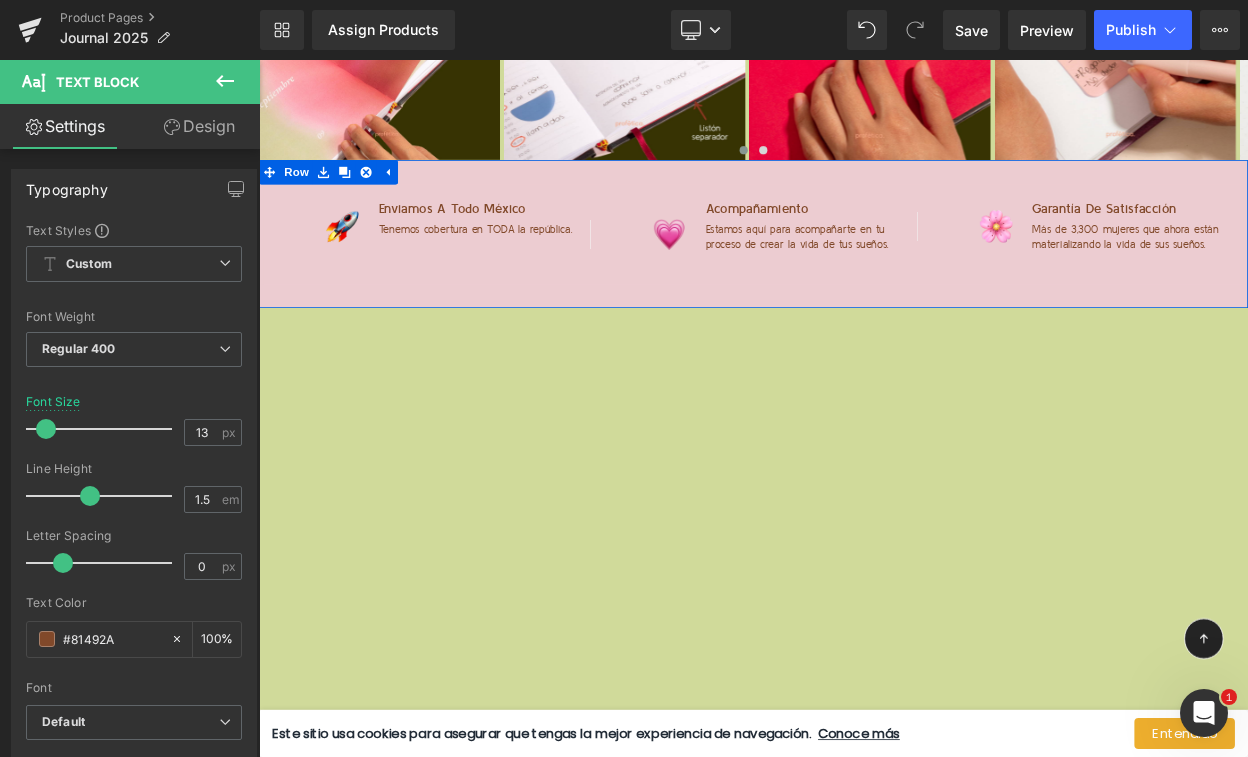 click at bounding box center (259, 60) 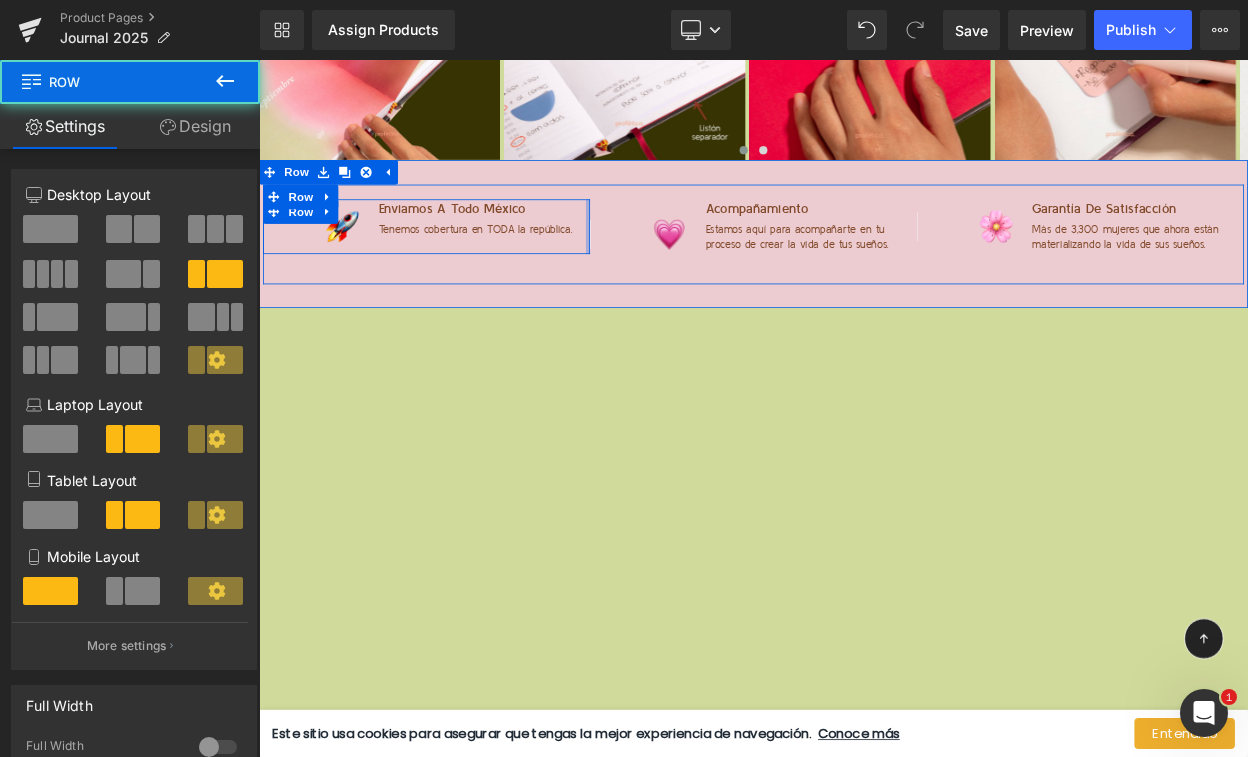click at bounding box center [661, 263] 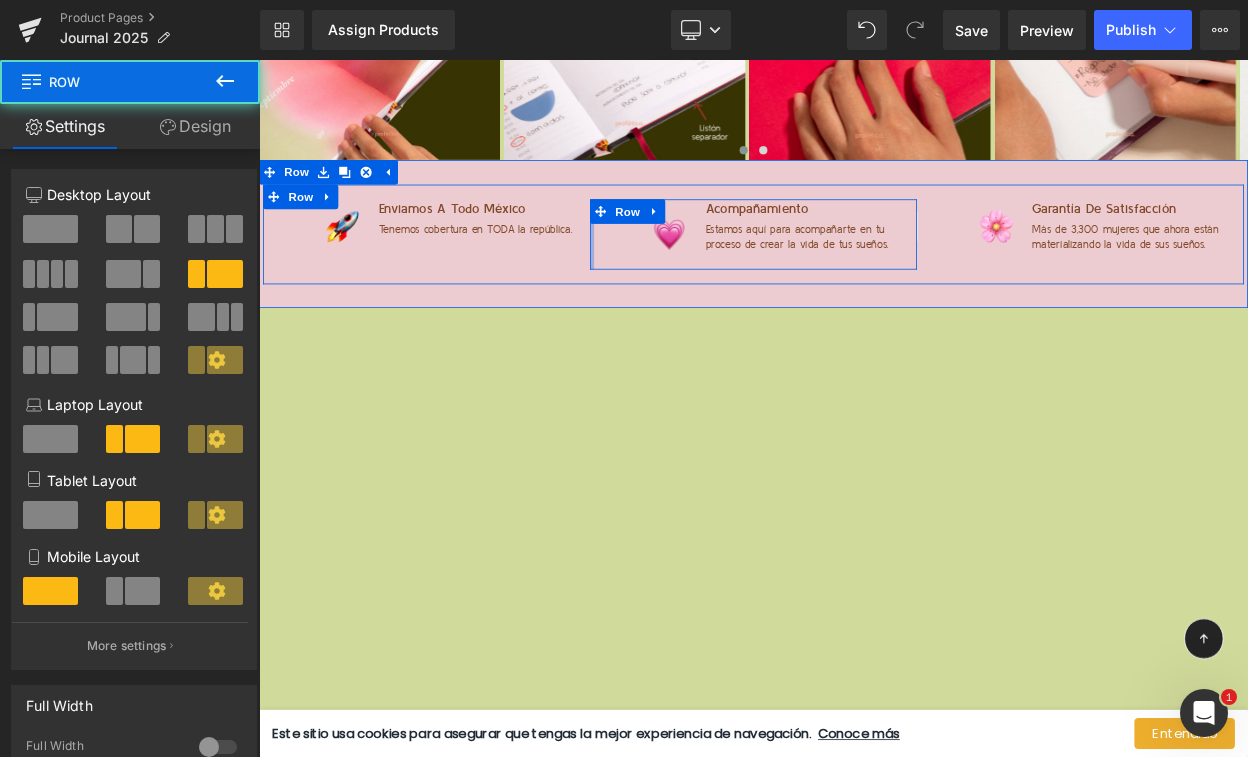 click at bounding box center (666, 273) 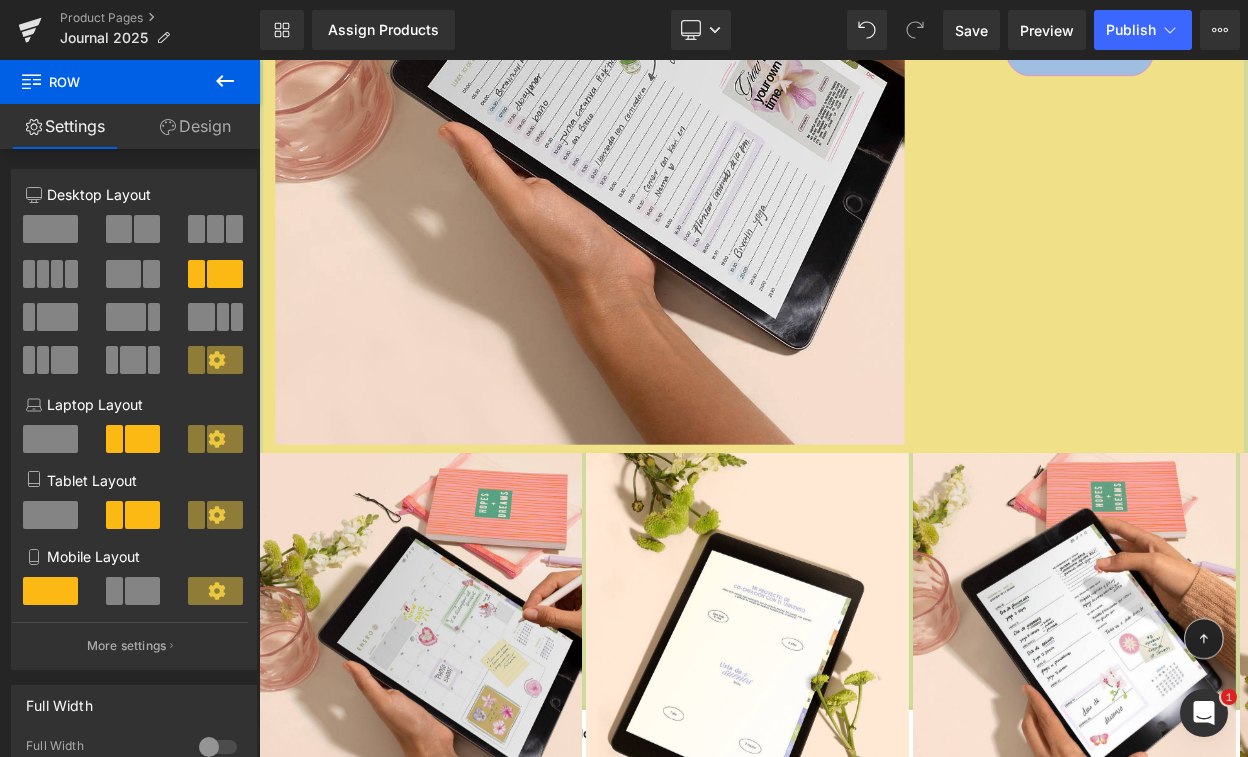 scroll, scrollTop: 6428, scrollLeft: 0, axis: vertical 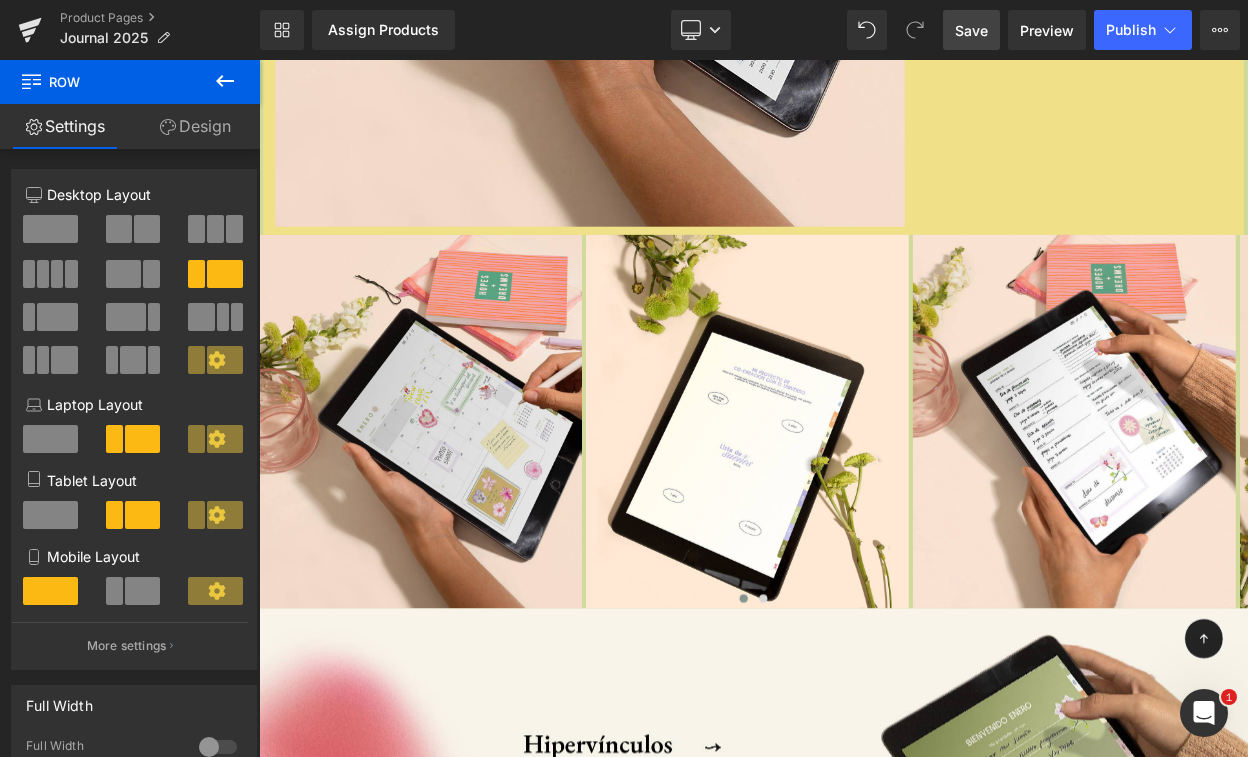 click on "Save" at bounding box center (971, 30) 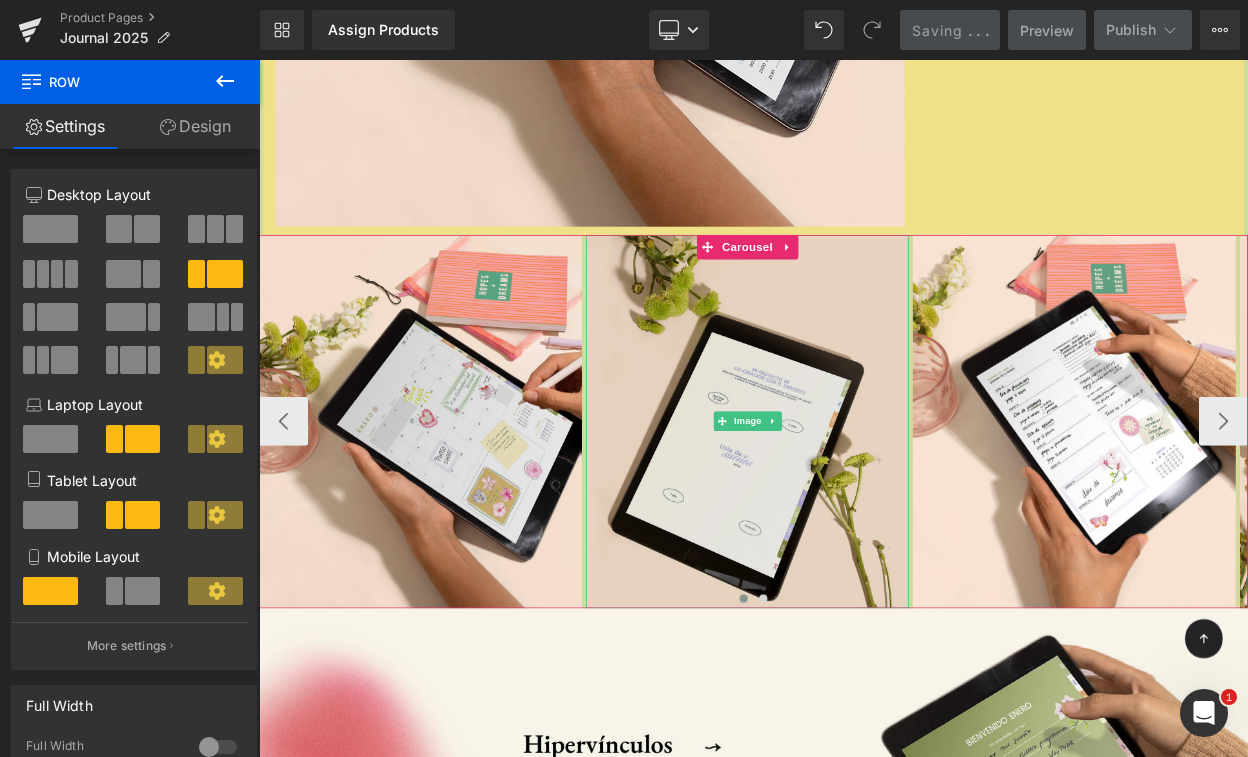 click at bounding box center (856, 502) 